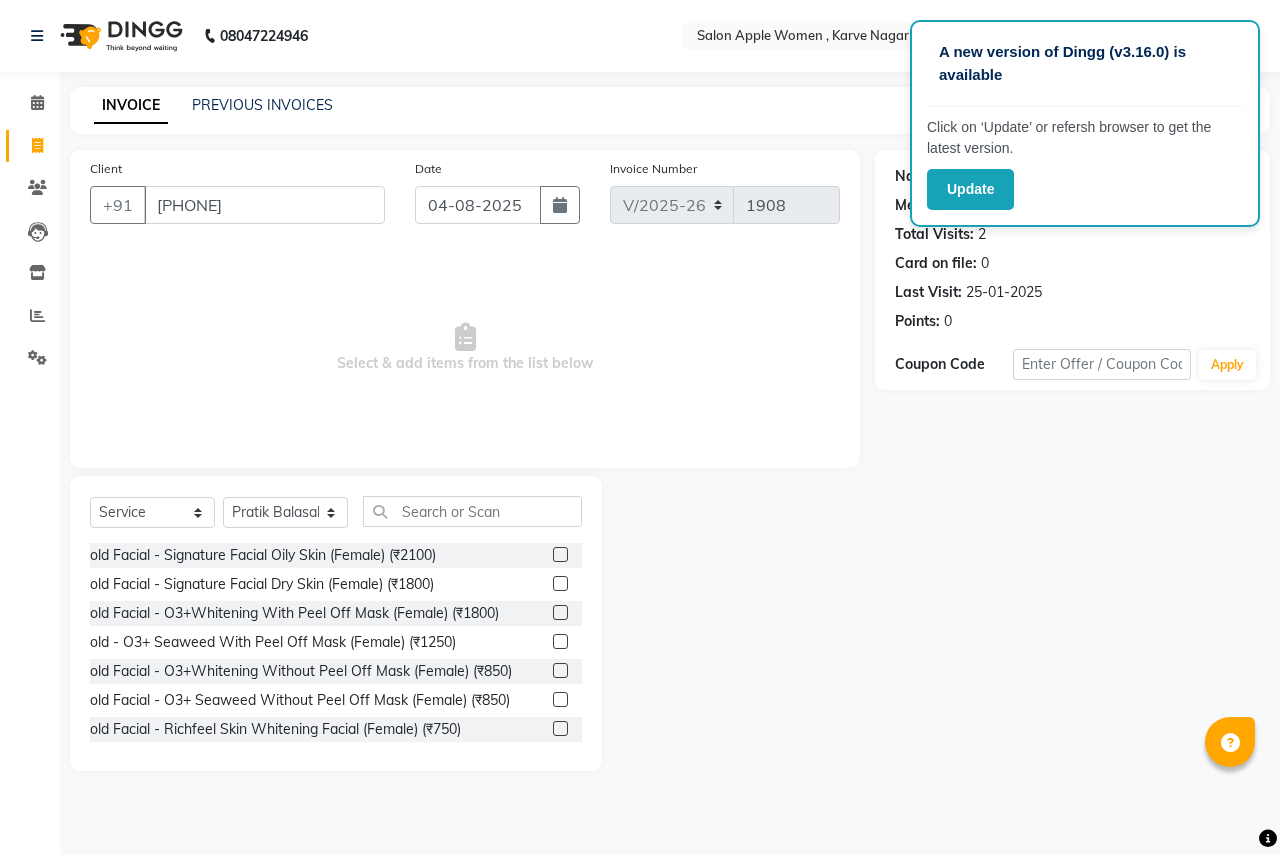 select on "96" 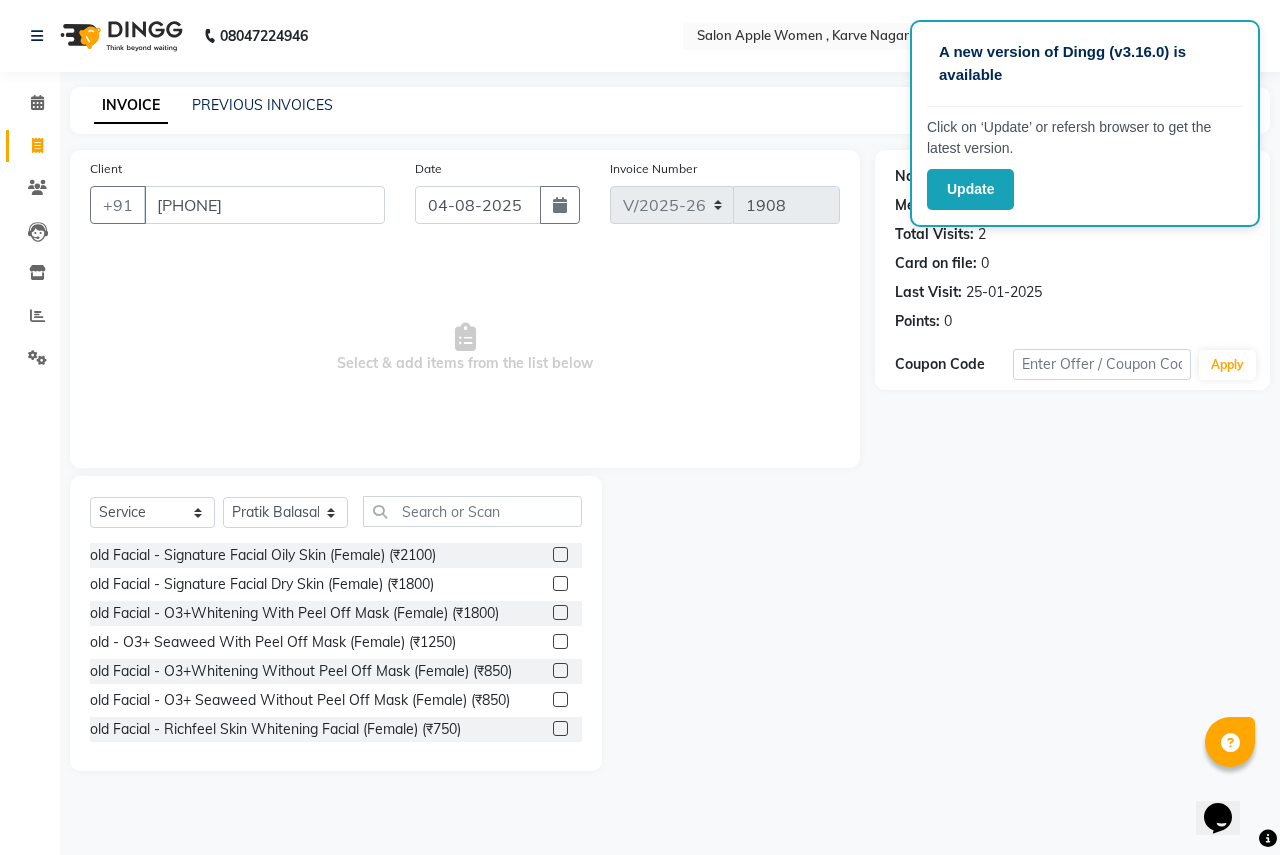 scroll, scrollTop: 0, scrollLeft: 0, axis: both 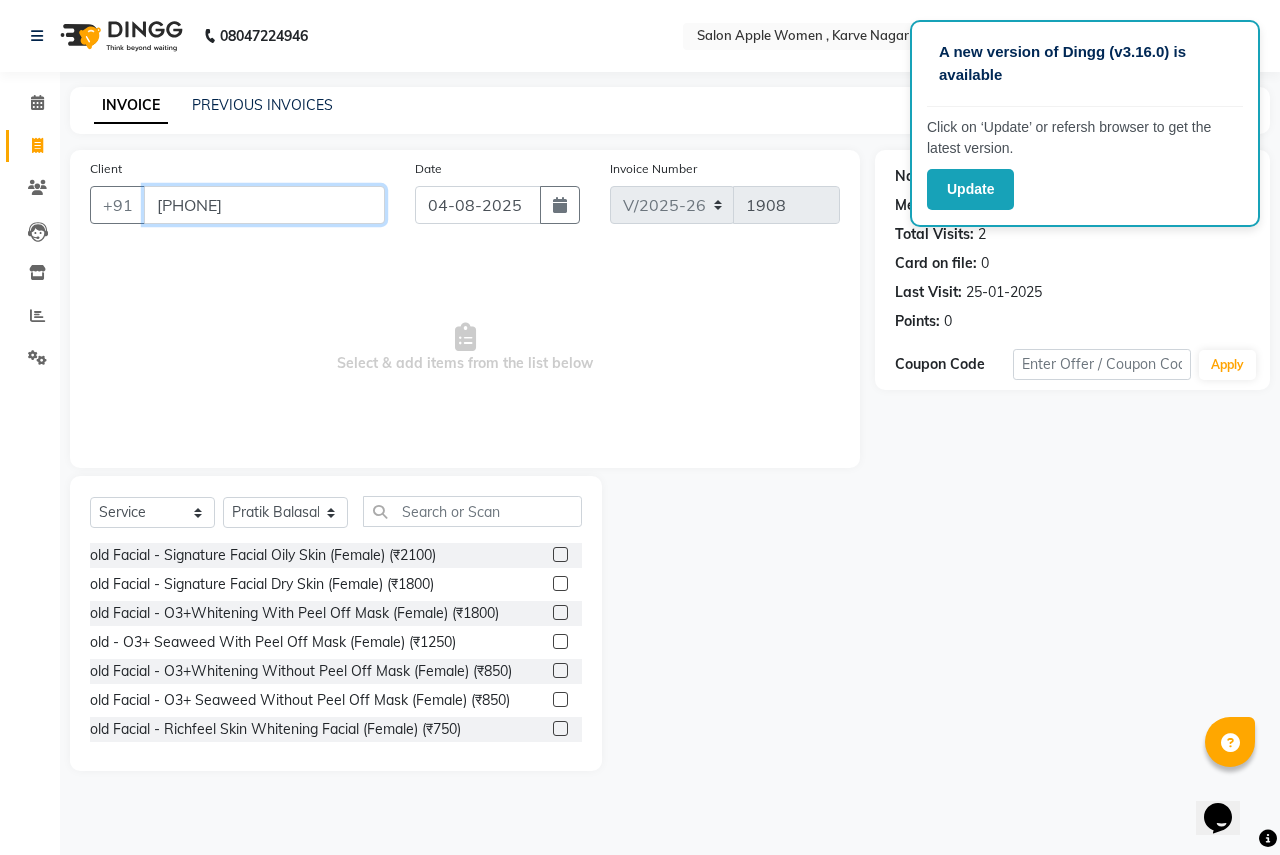 click on "9890167961" at bounding box center [264, 205] 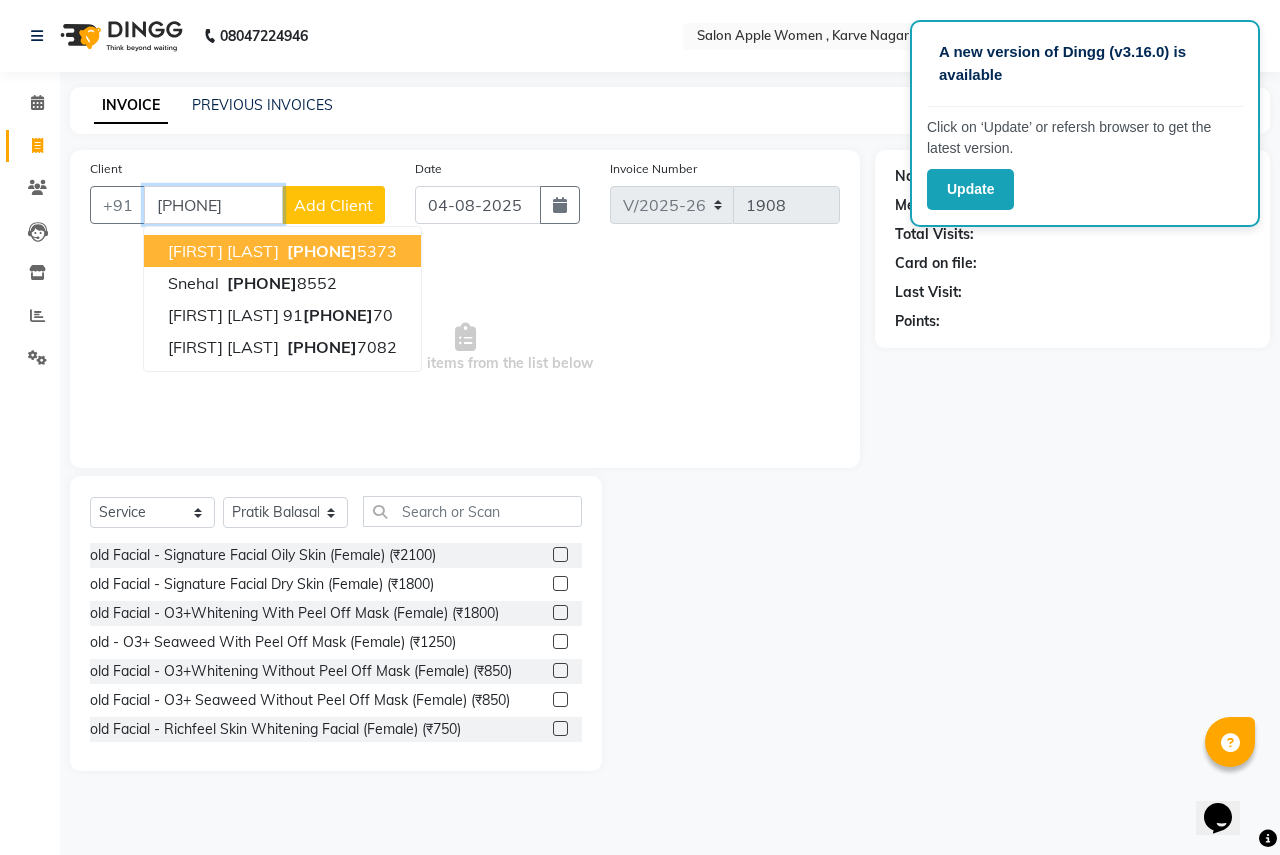 type on "7028195373" 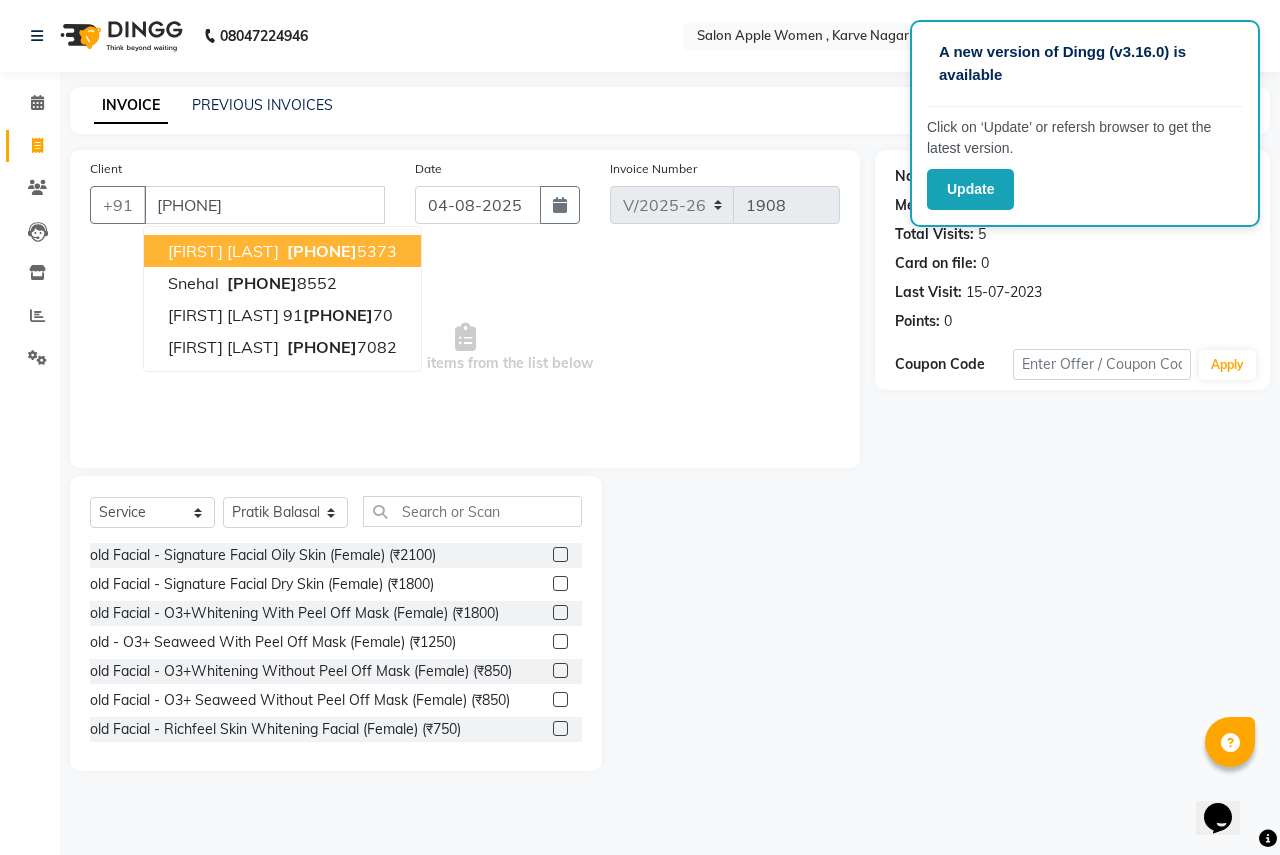 click on "Select & add items from the list below" at bounding box center [465, 348] 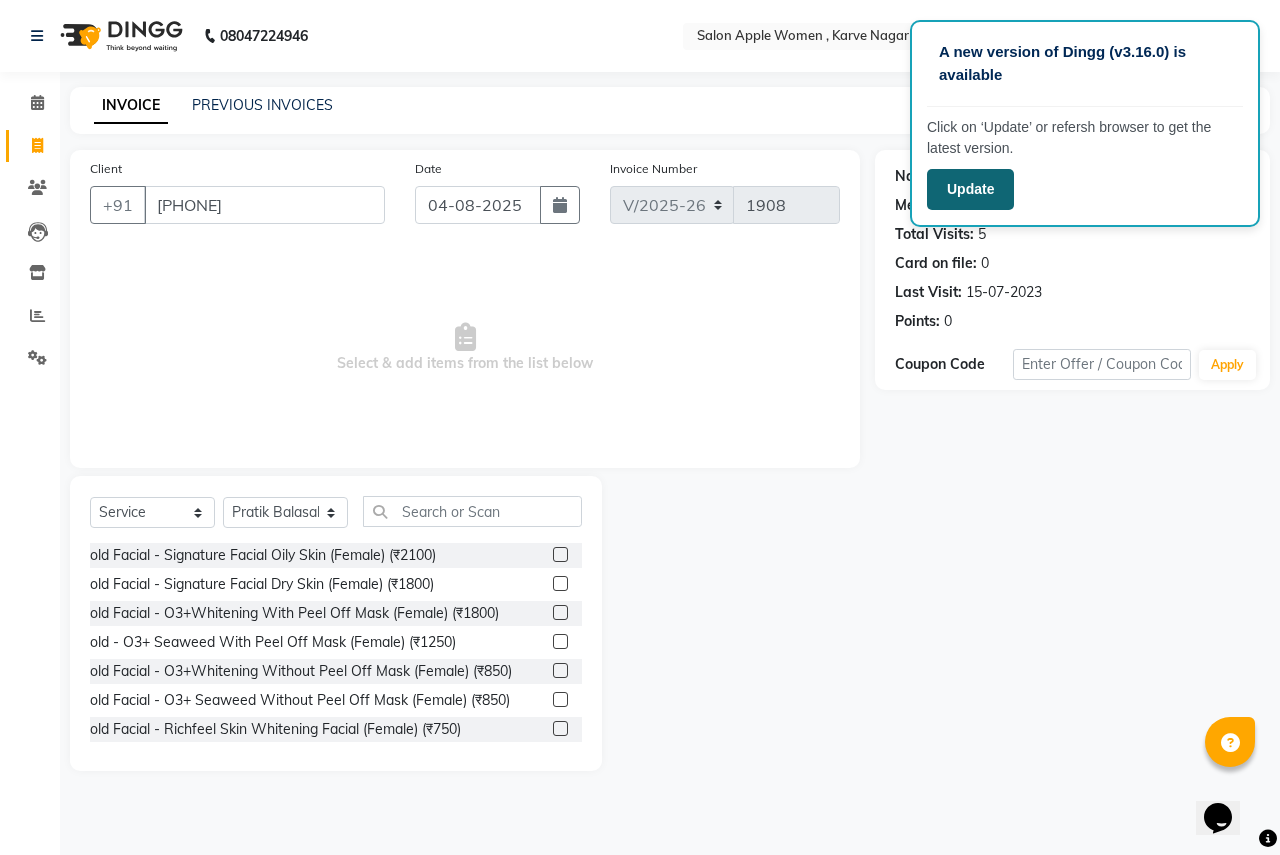 click on "Update" 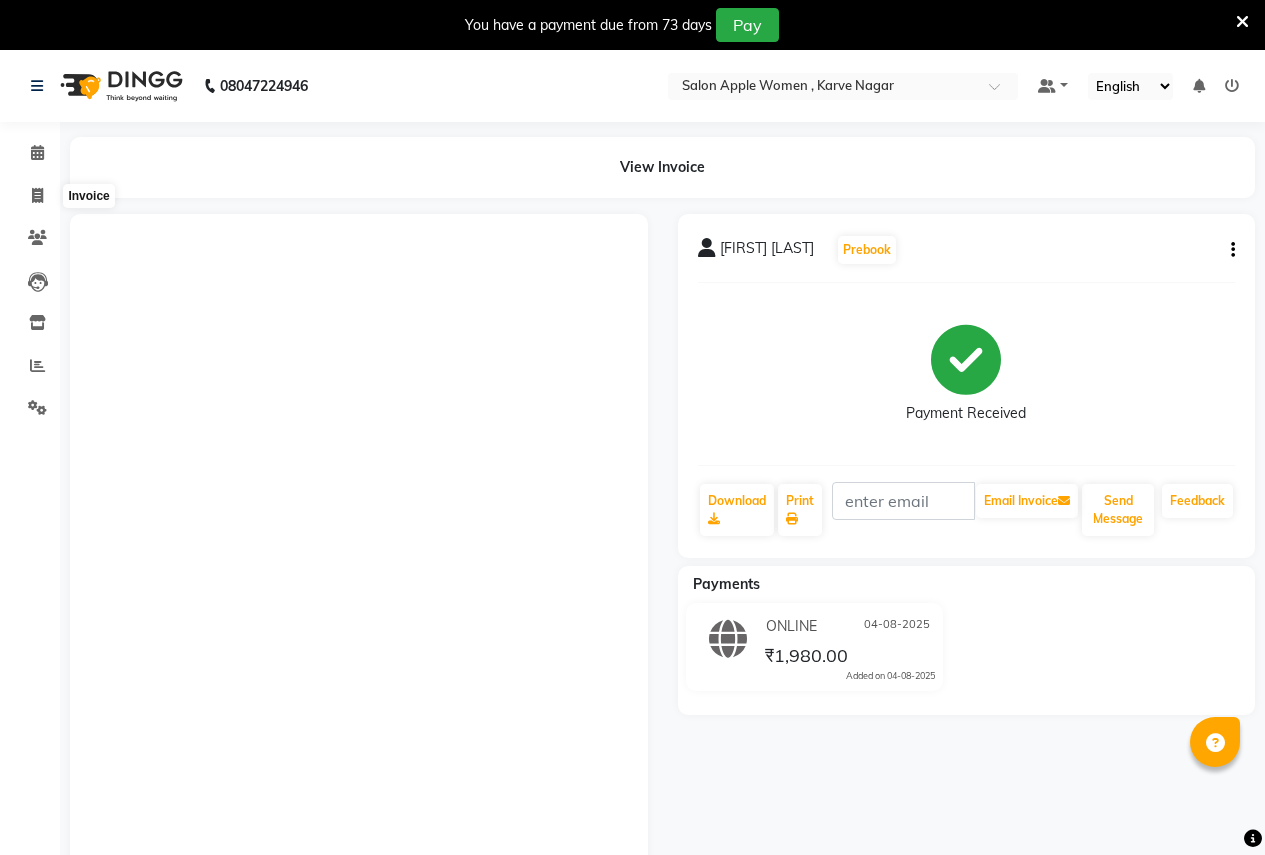scroll, scrollTop: 63, scrollLeft: 0, axis: vertical 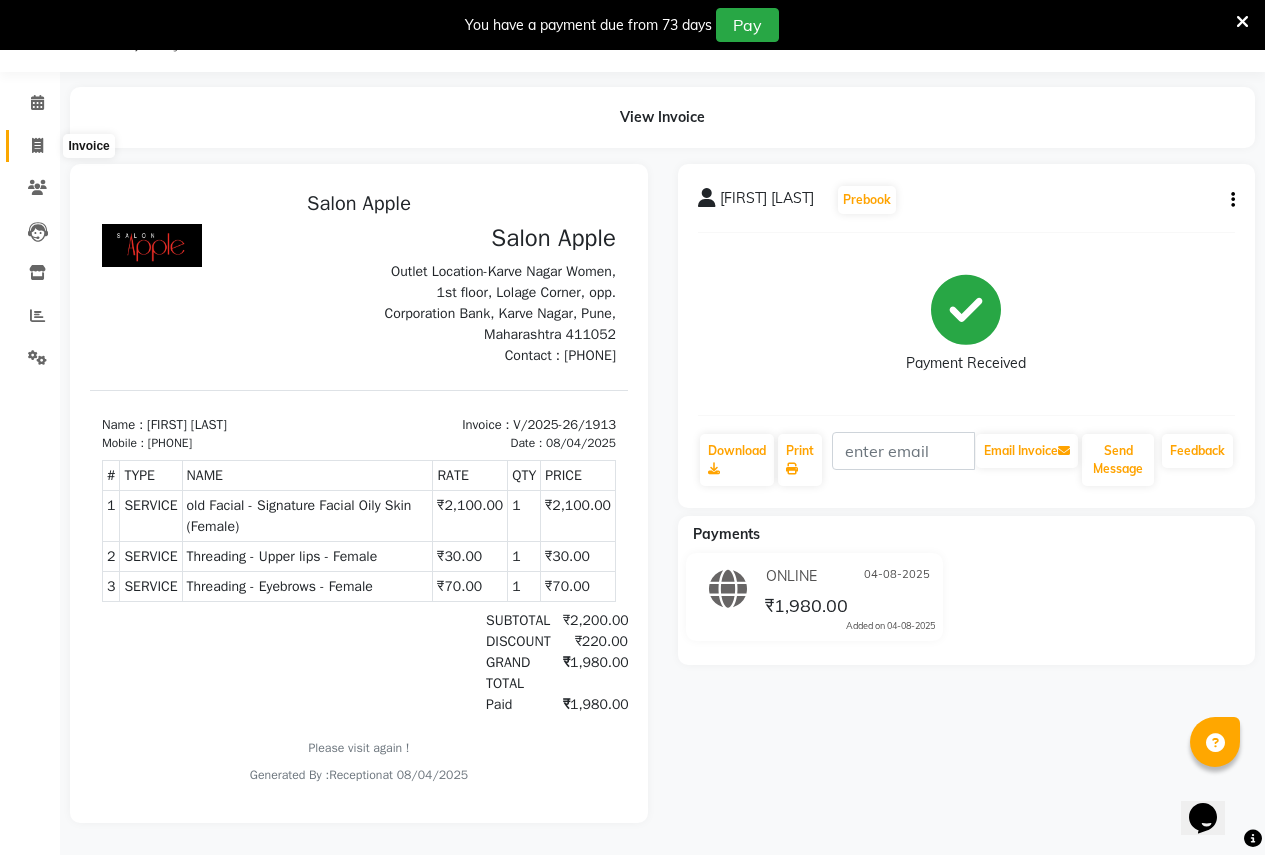click 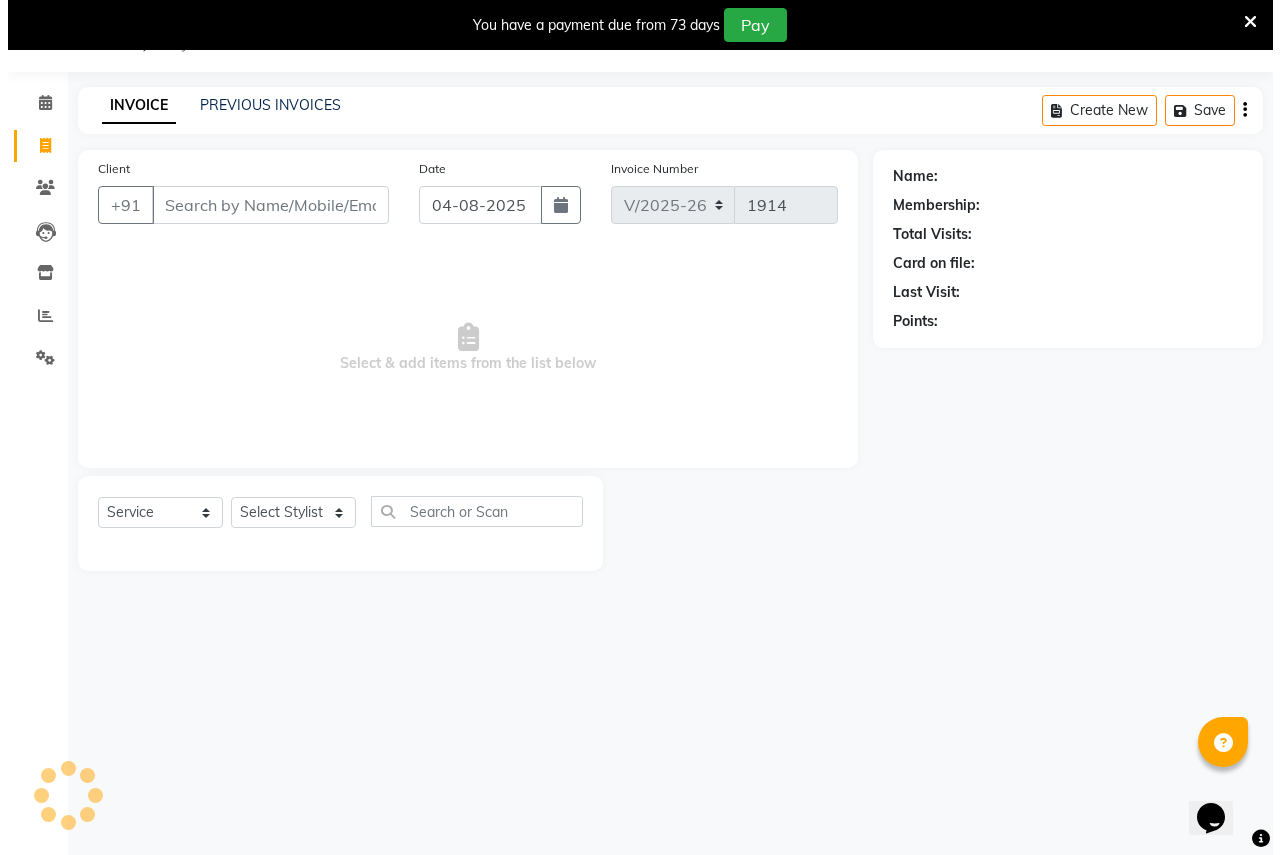 scroll, scrollTop: 50, scrollLeft: 0, axis: vertical 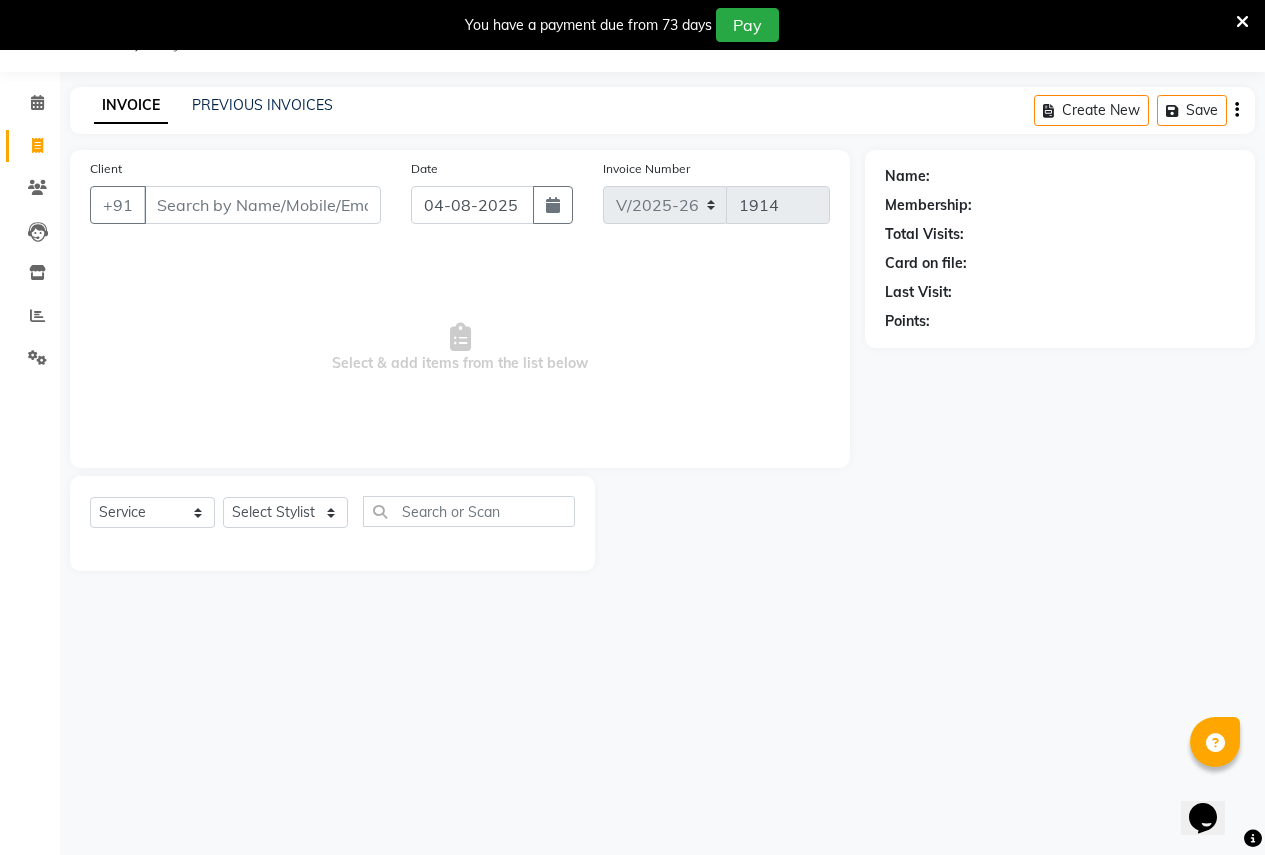 click on "Client" at bounding box center [262, 205] 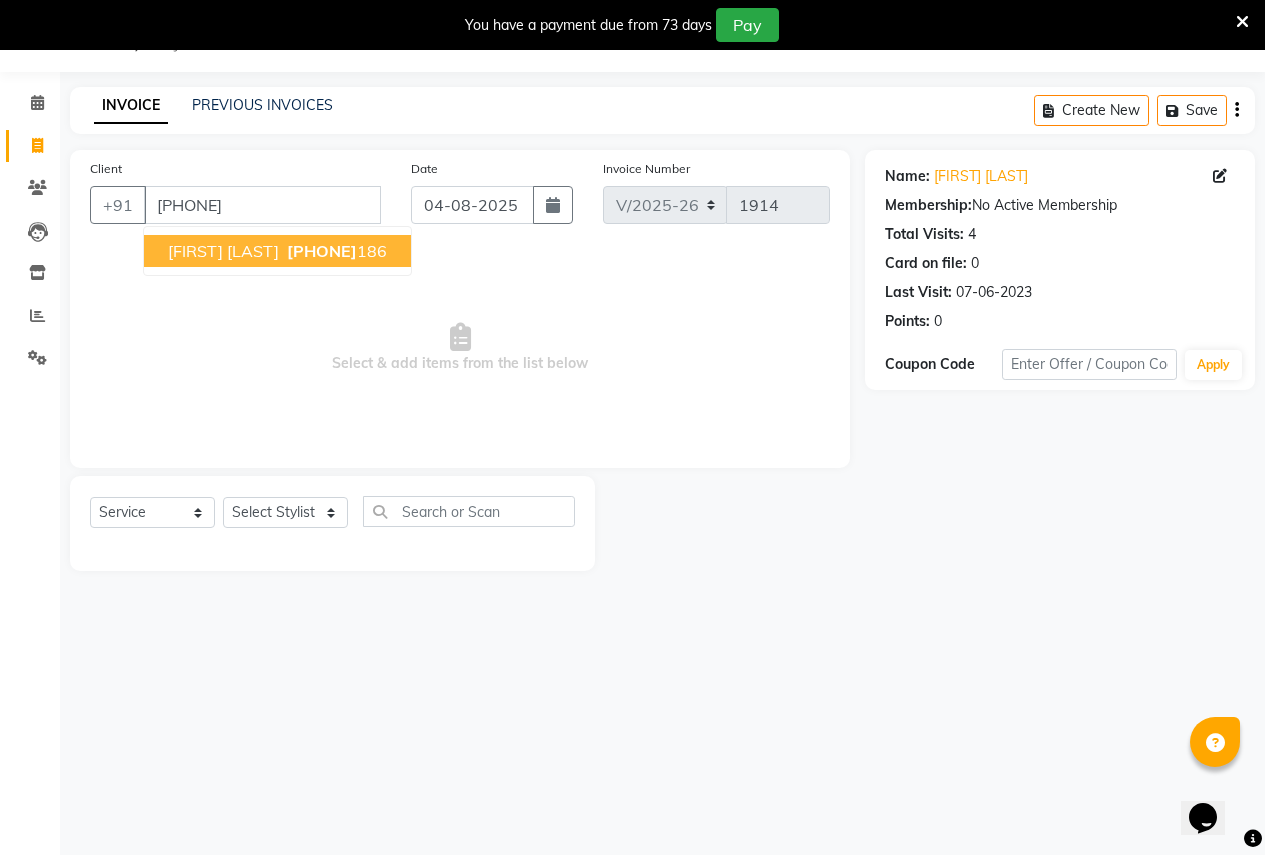 click on "[FIRST] [LAST]" at bounding box center (223, 251) 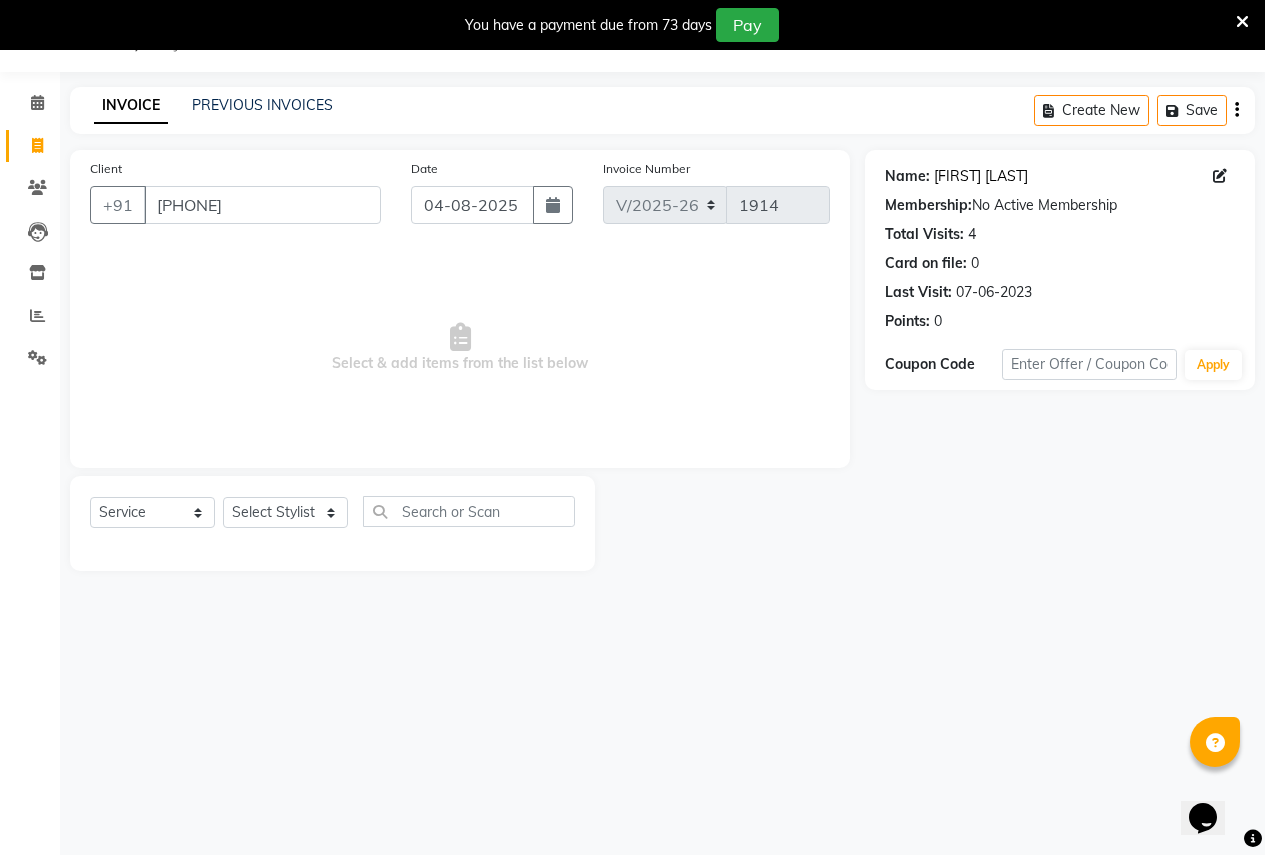 click on "[FIRST] [LAST]" 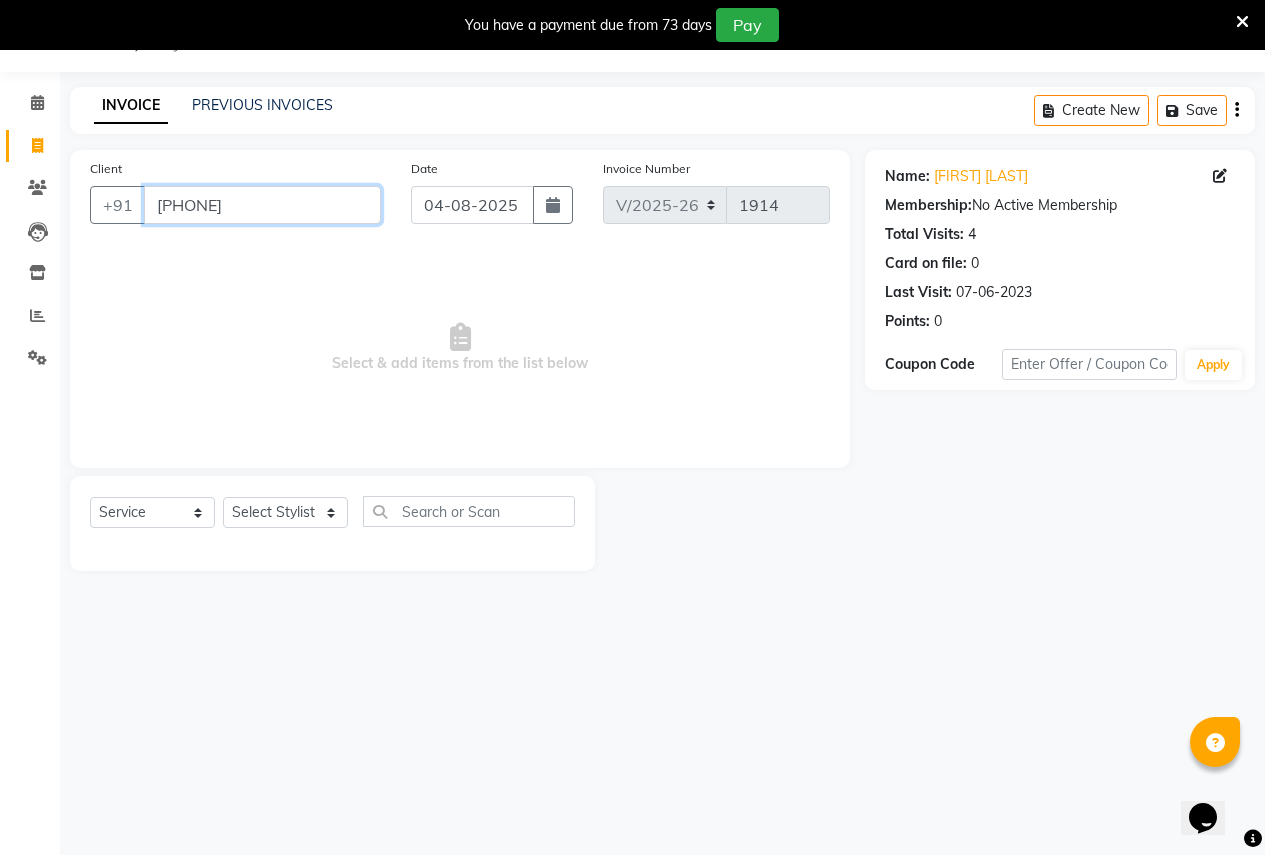click on "[PHONE]" at bounding box center [262, 205] 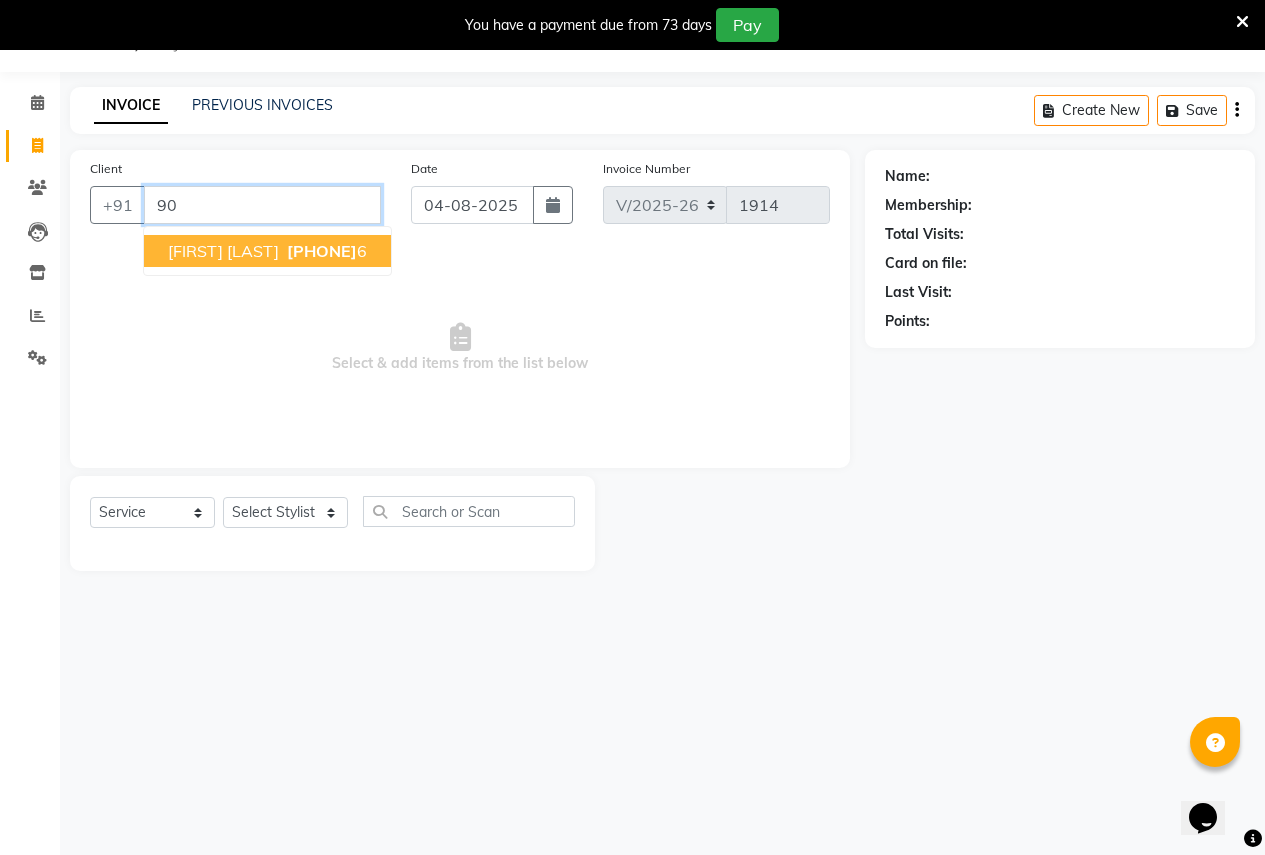 type on "9" 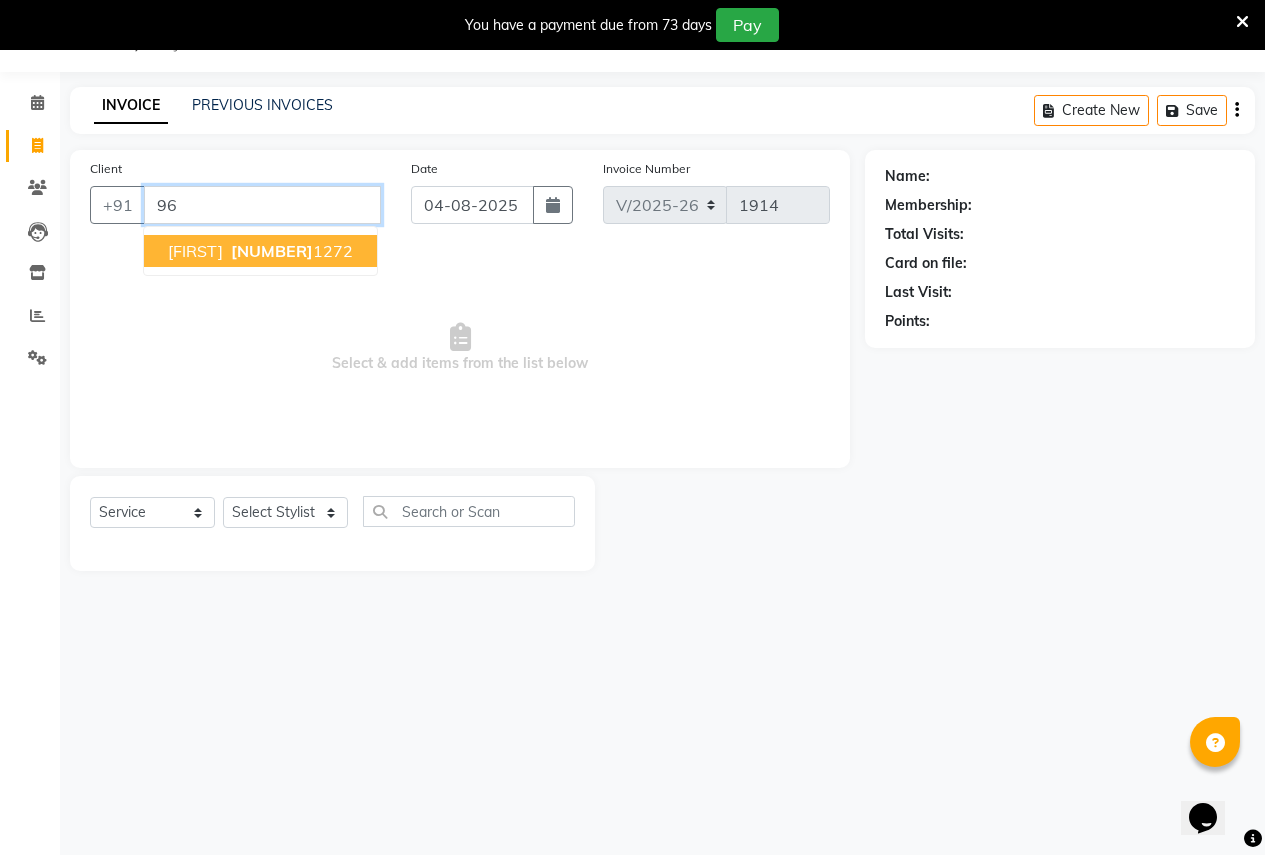 type on "9" 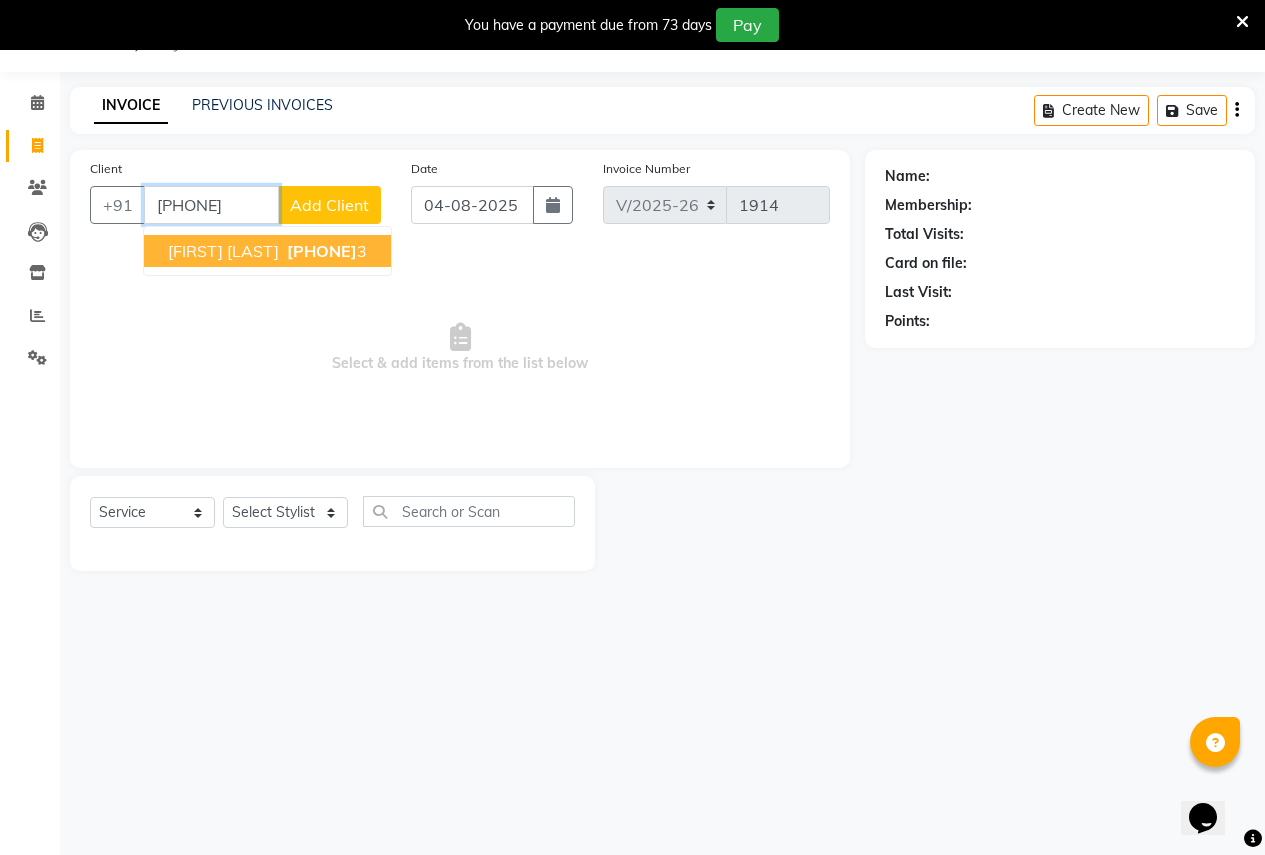 click on "[FIRST] [LAST]" at bounding box center (223, 251) 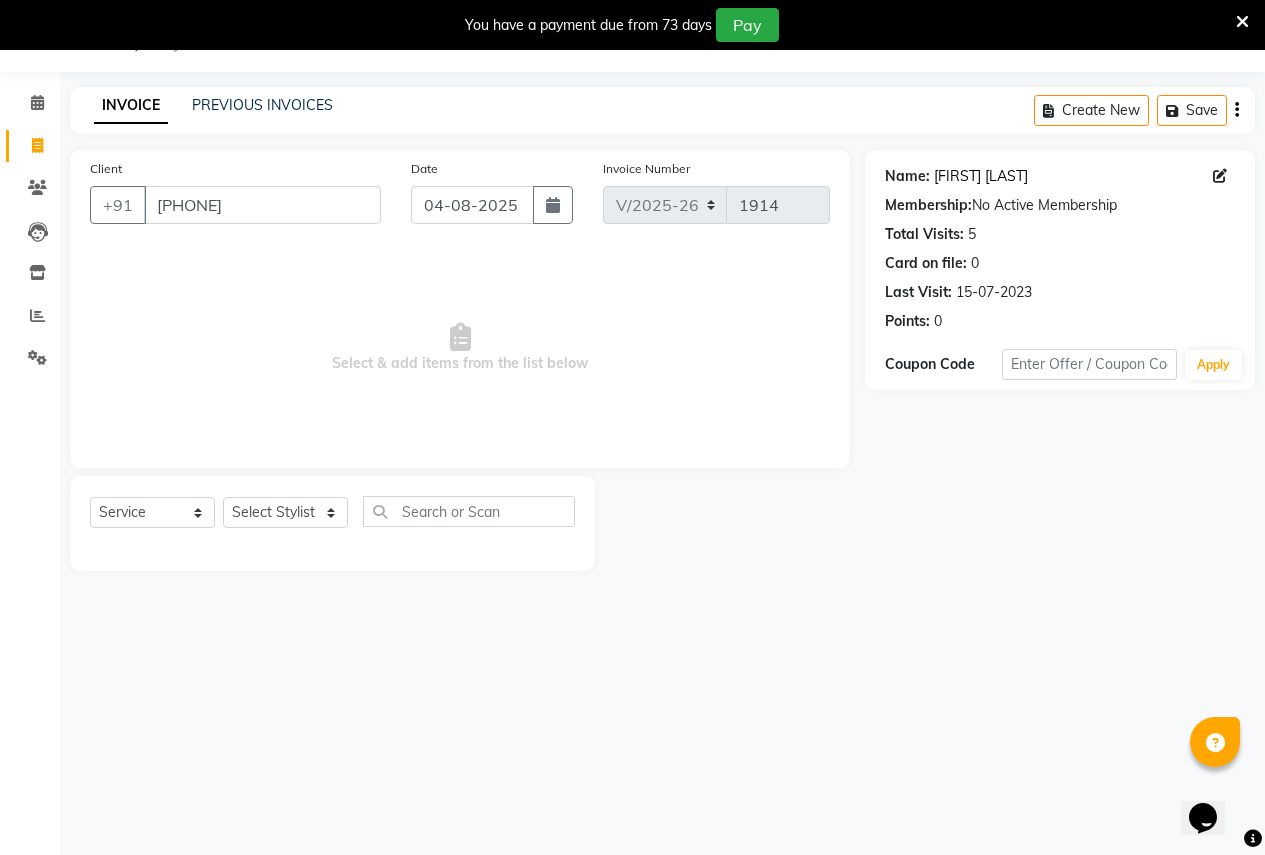 click on "Tejaswini  Havaldar" 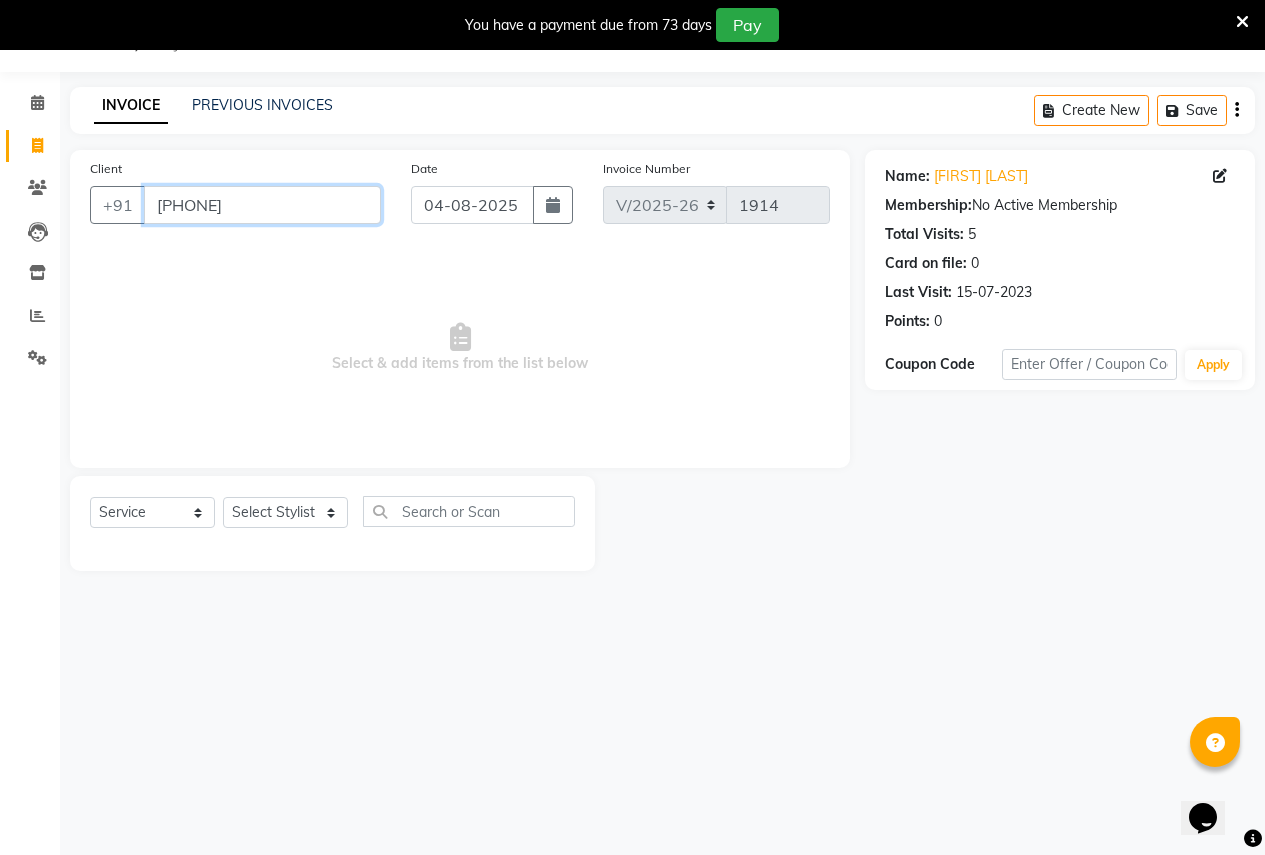 click on "7028195373" at bounding box center (262, 205) 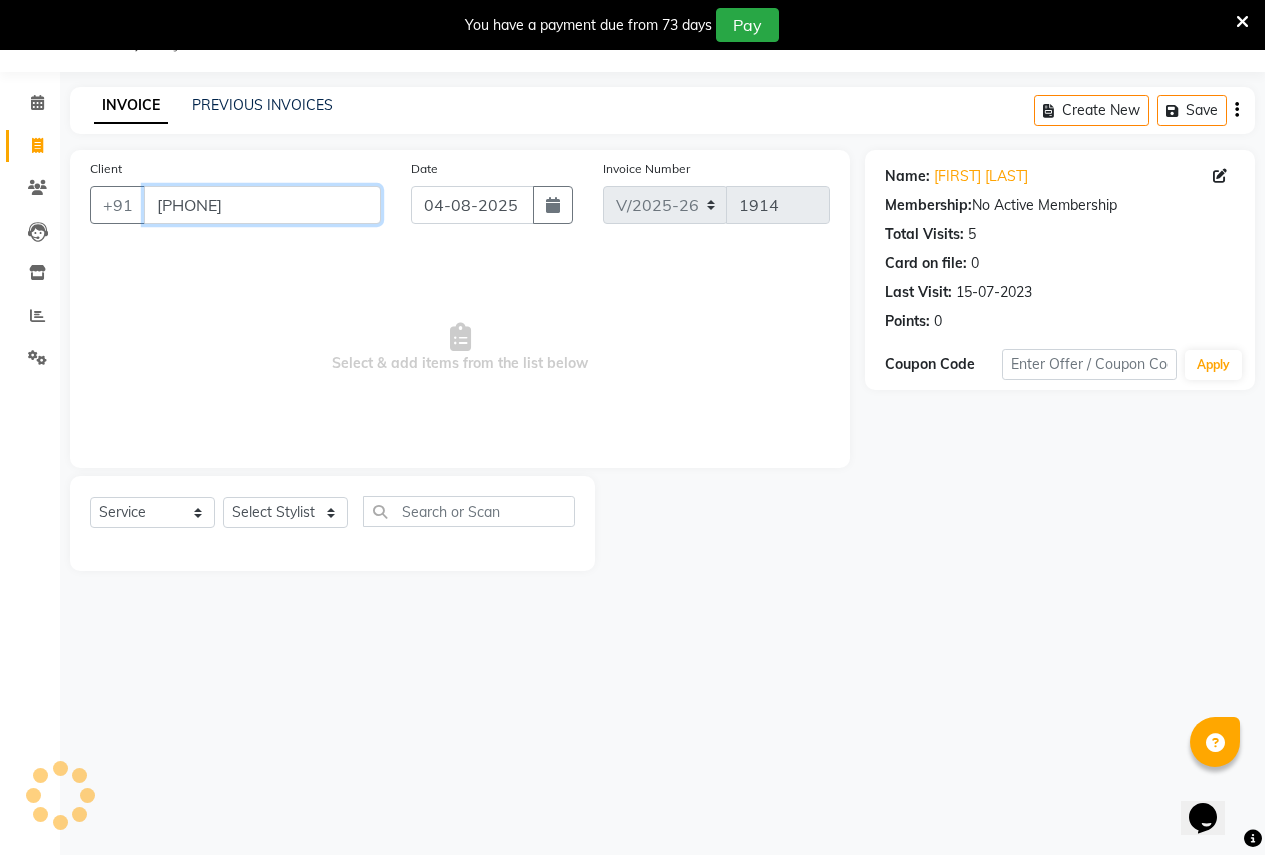 click on "7028195373" at bounding box center [262, 205] 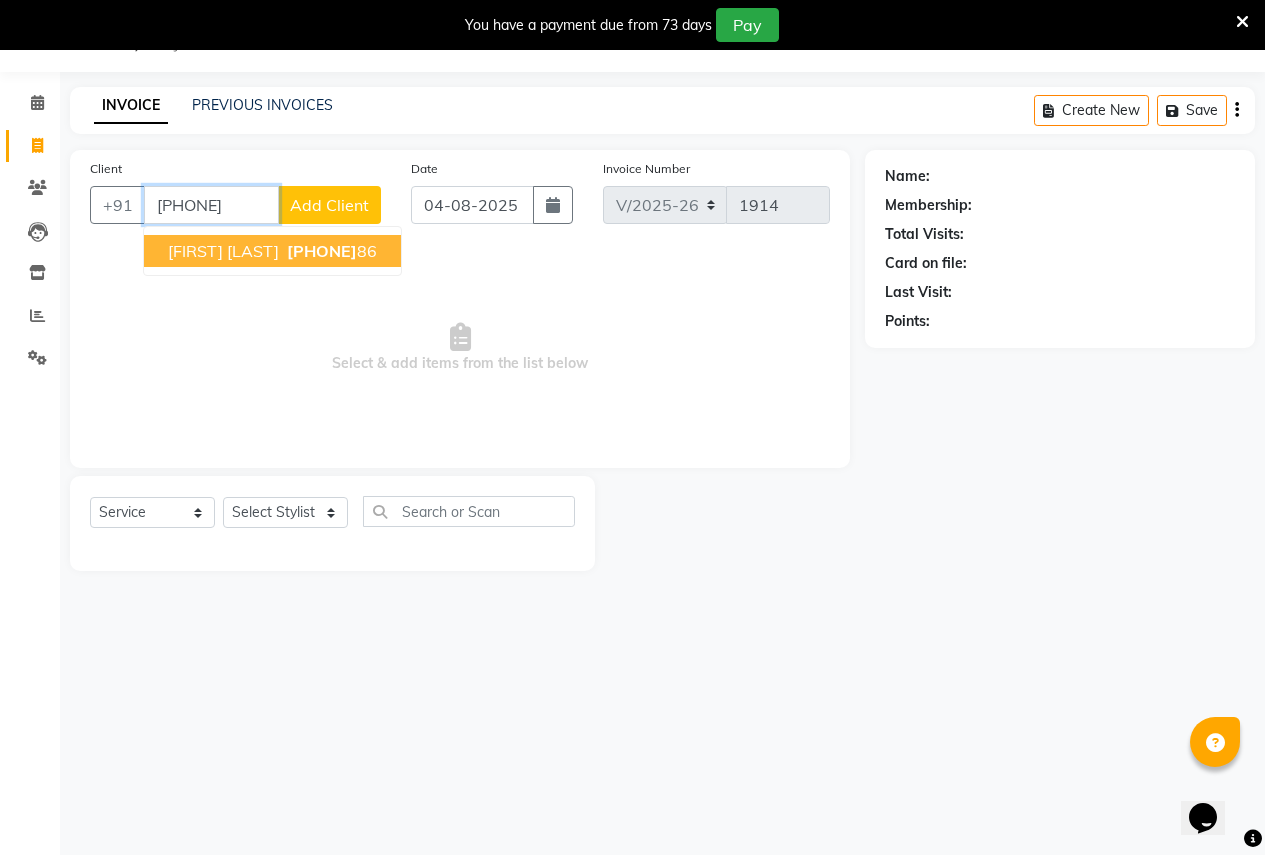 click on "[FIRST] [LAST]" at bounding box center [223, 251] 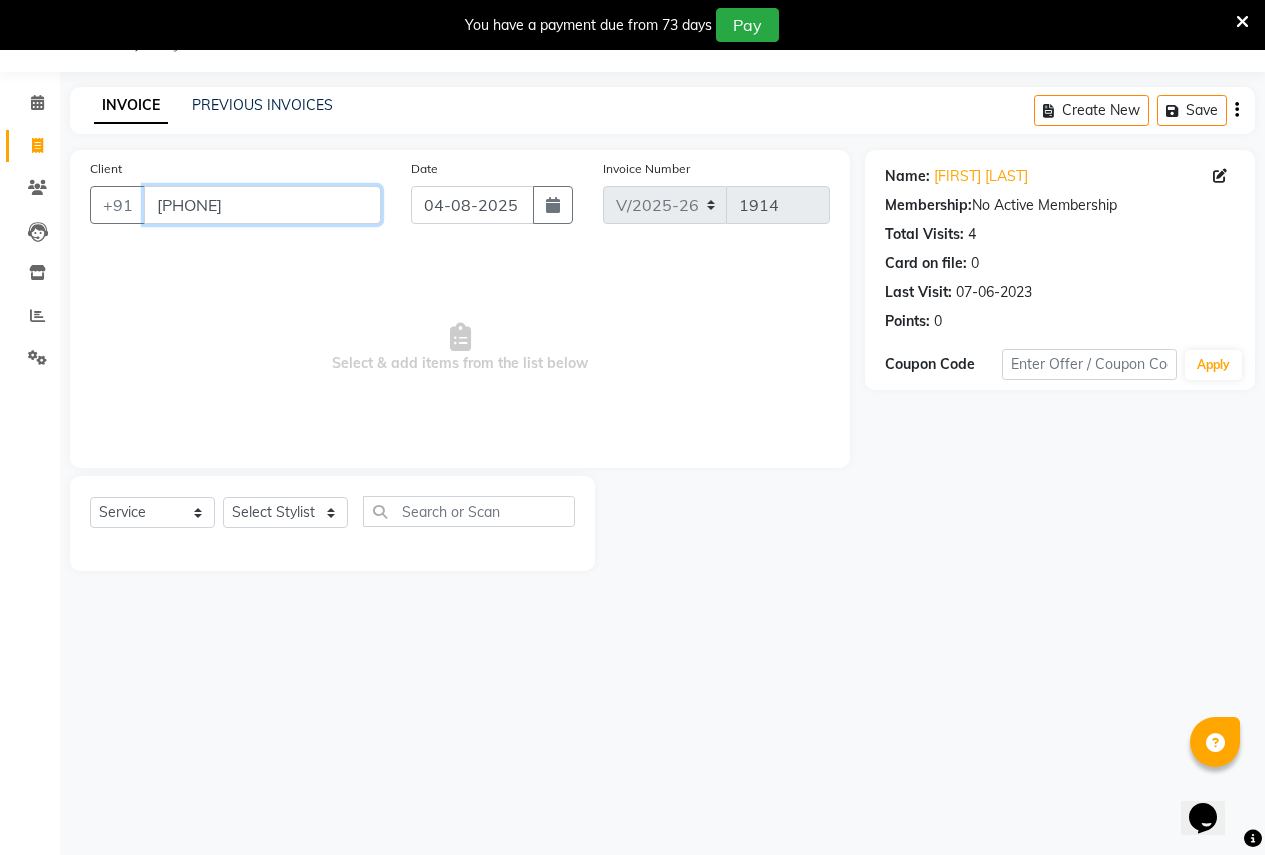 click on "[PHONE]" at bounding box center [262, 205] 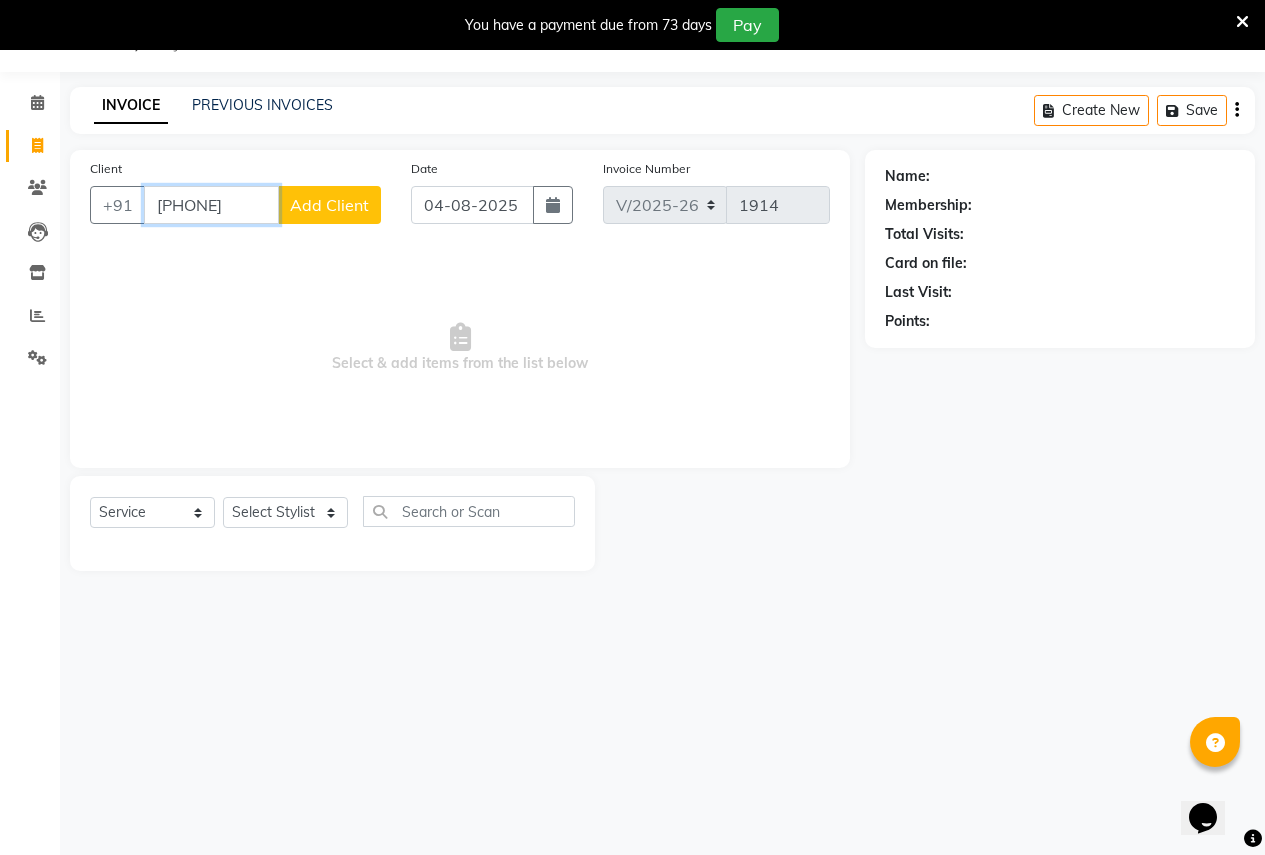 type on "9881077217" 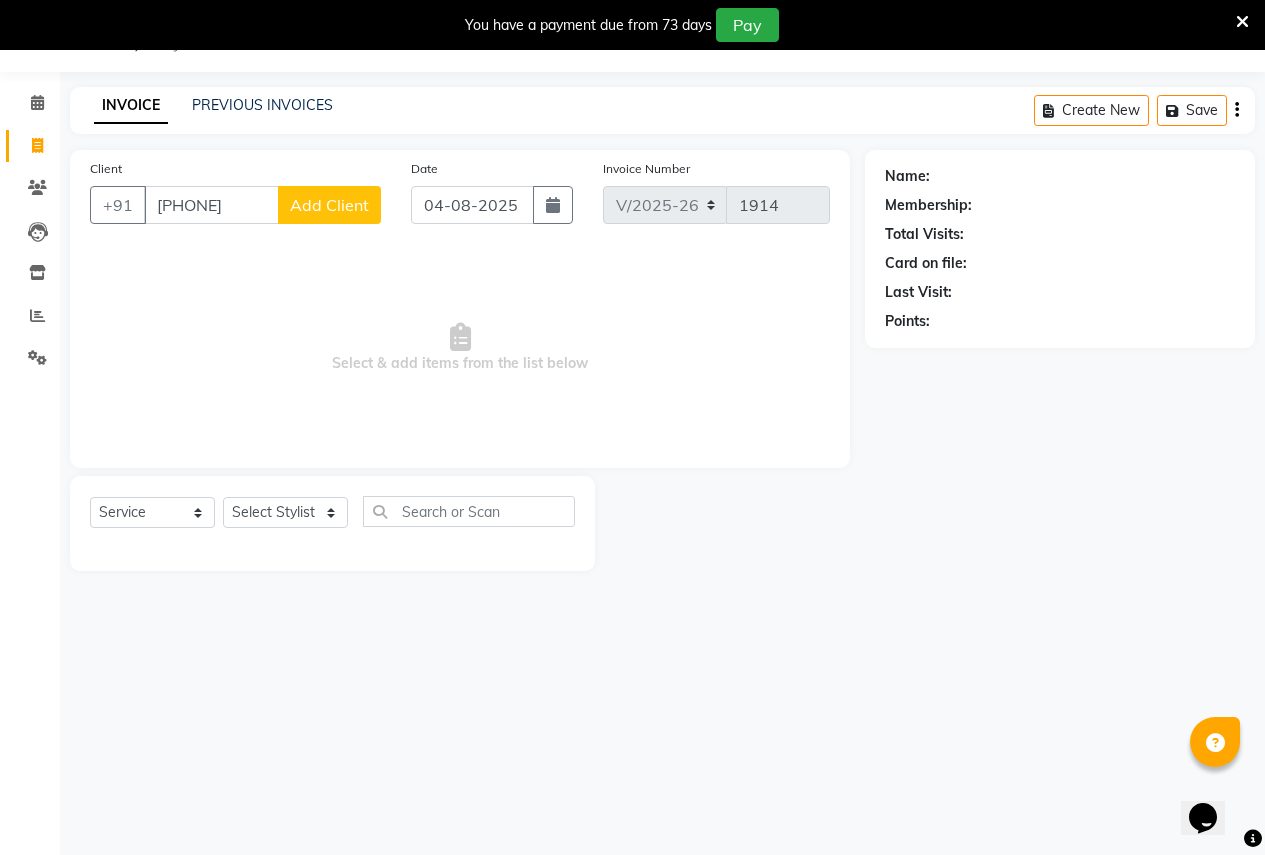 click on "Add Client" 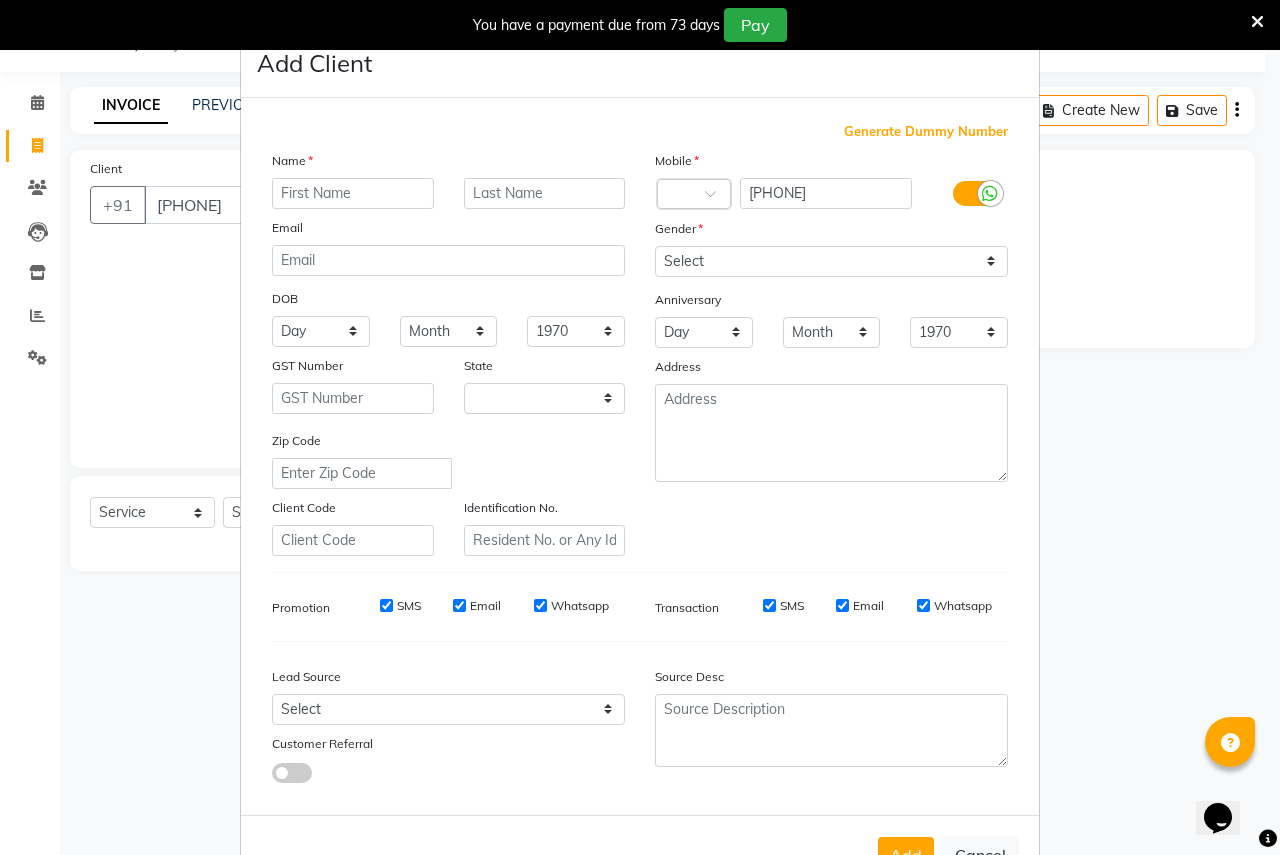 select on "22" 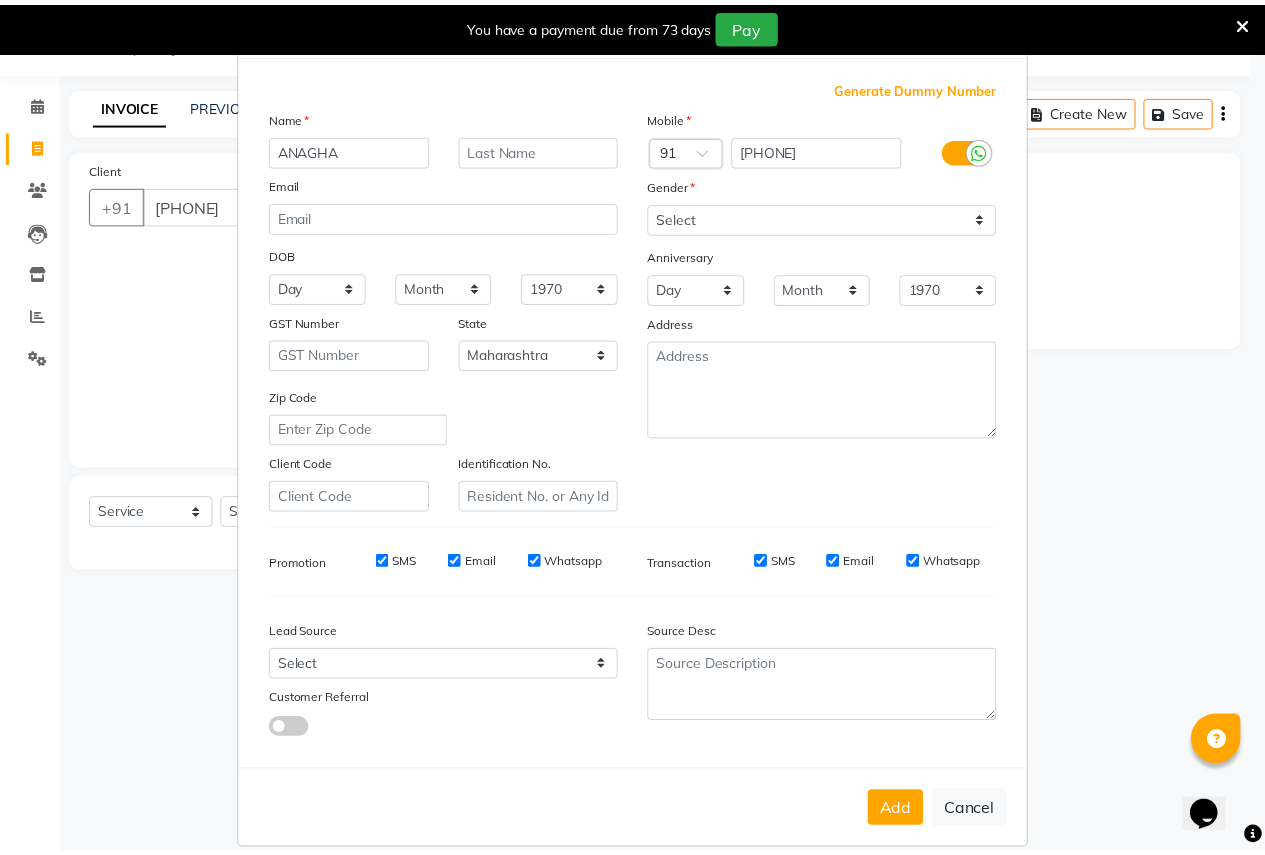scroll, scrollTop: 68, scrollLeft: 0, axis: vertical 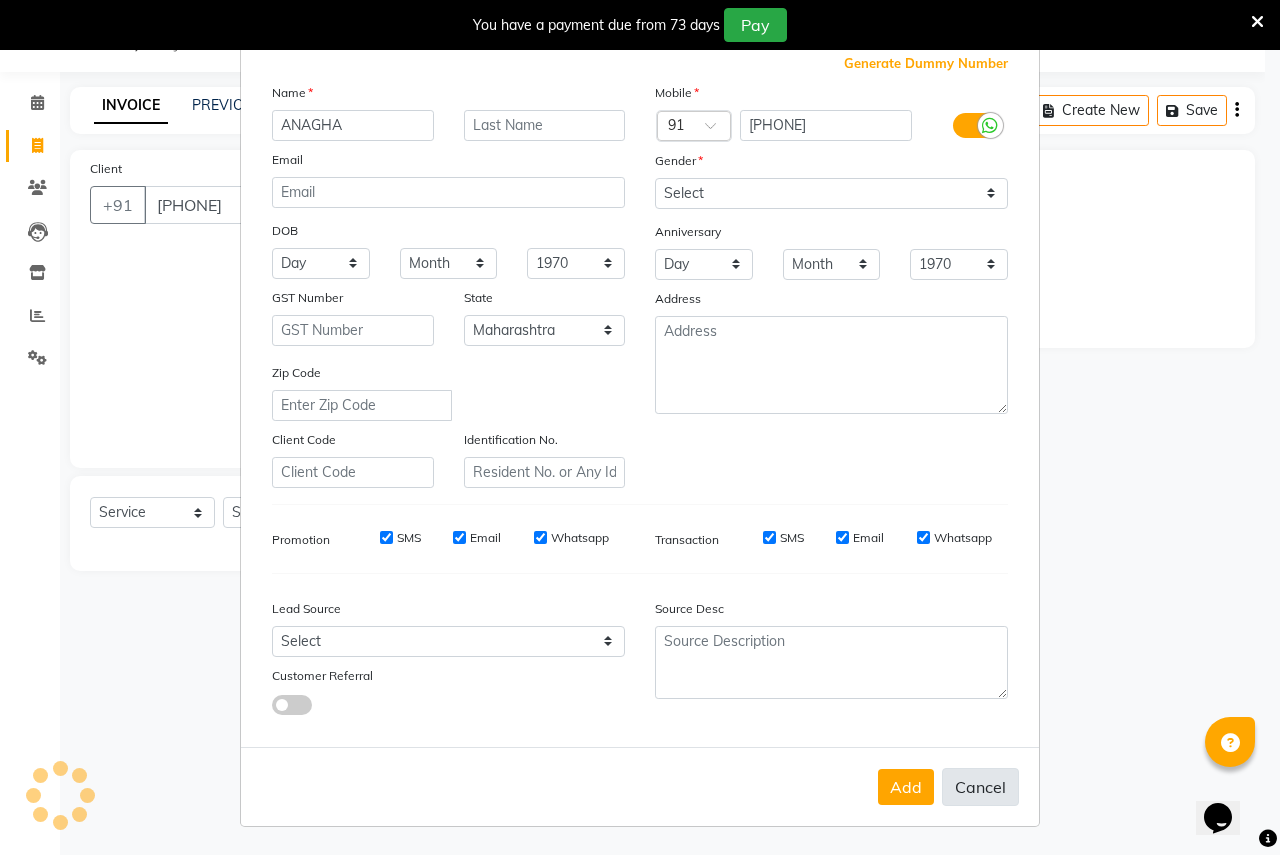 type on "ANAGHA" 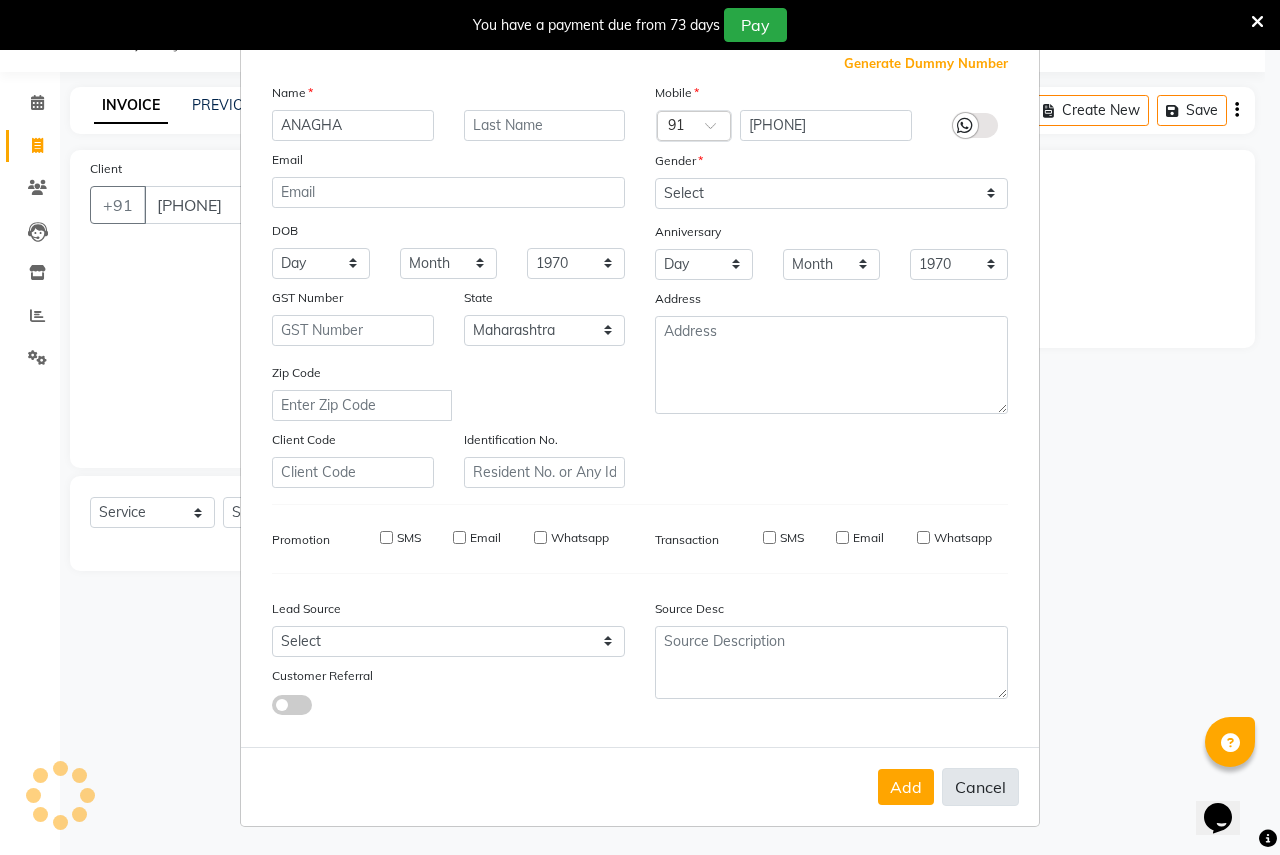 type 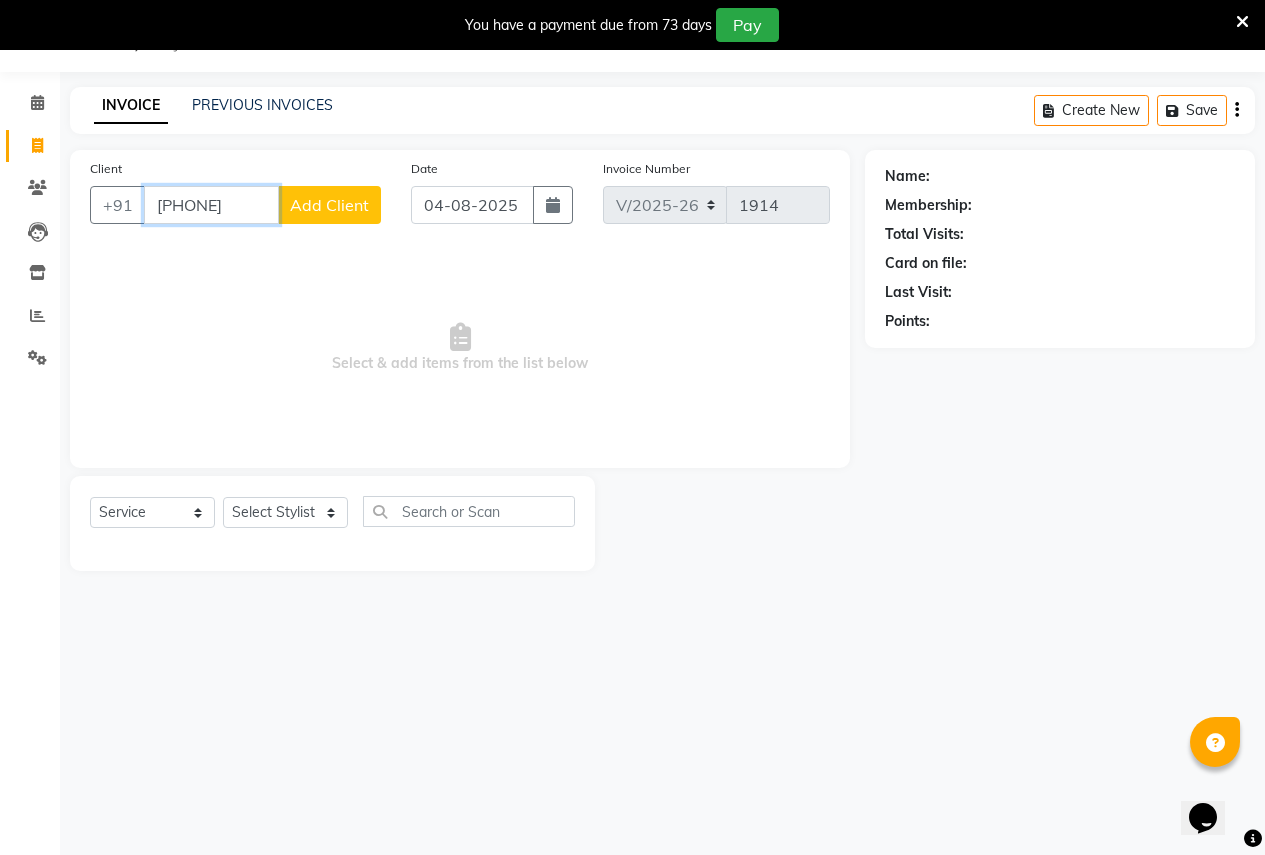 click on "9881077217" at bounding box center [211, 205] 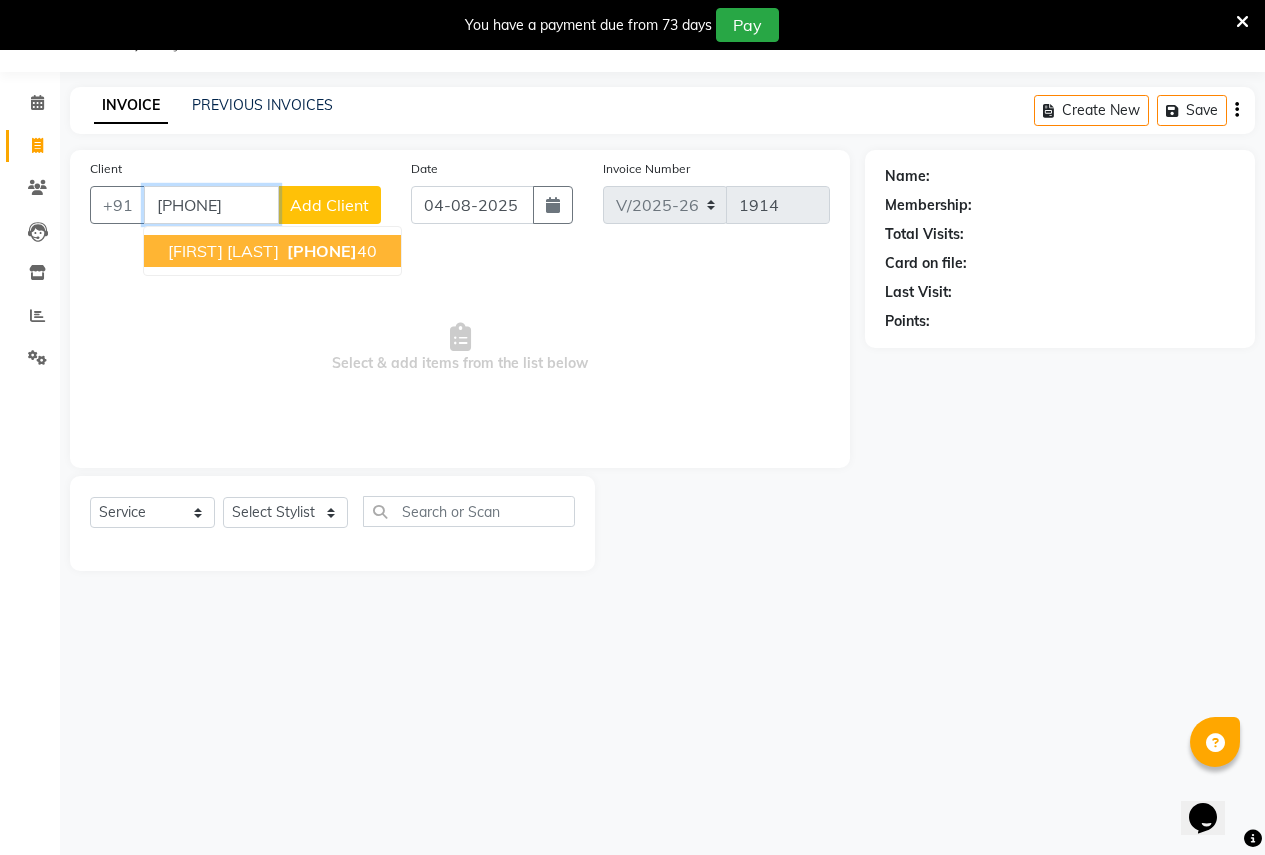click on "Angha shinde" at bounding box center (223, 251) 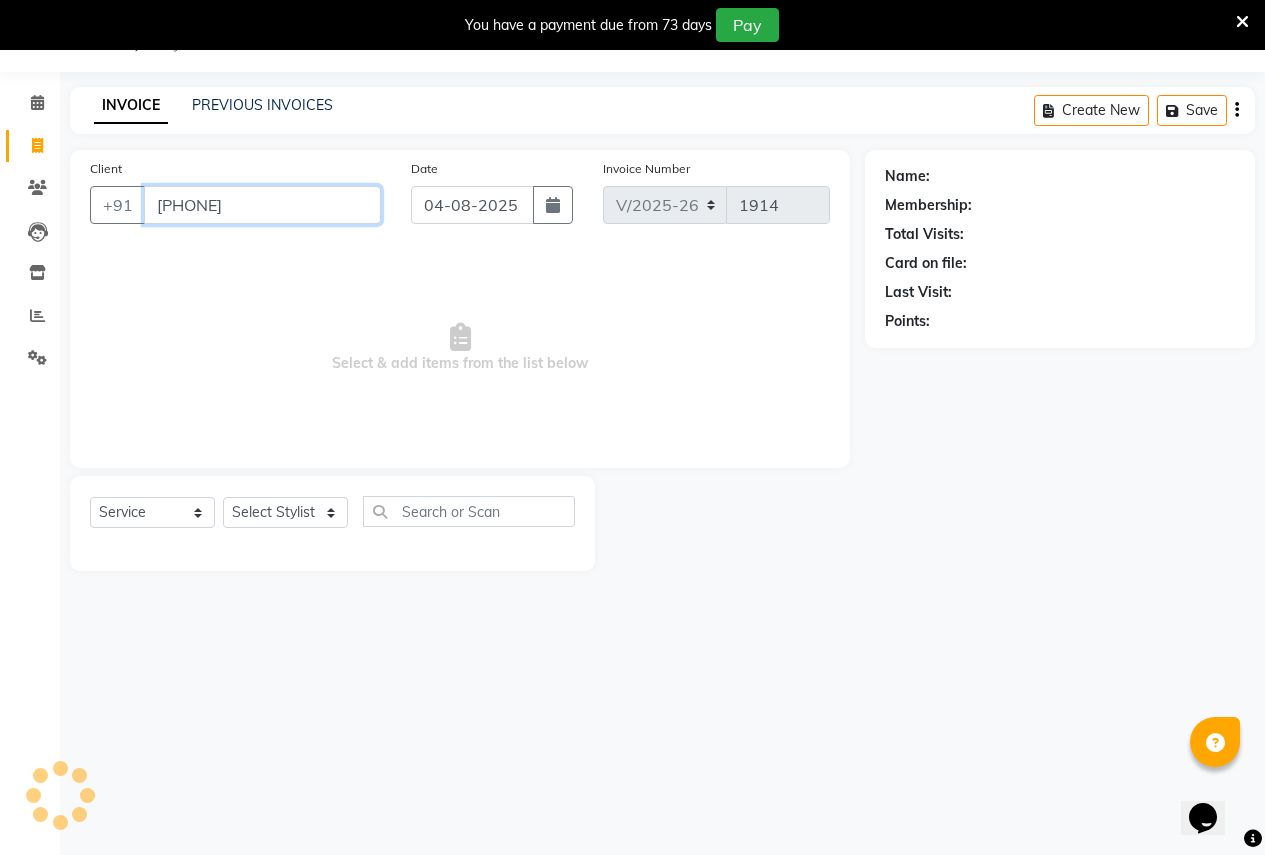 type on "[PHONE]" 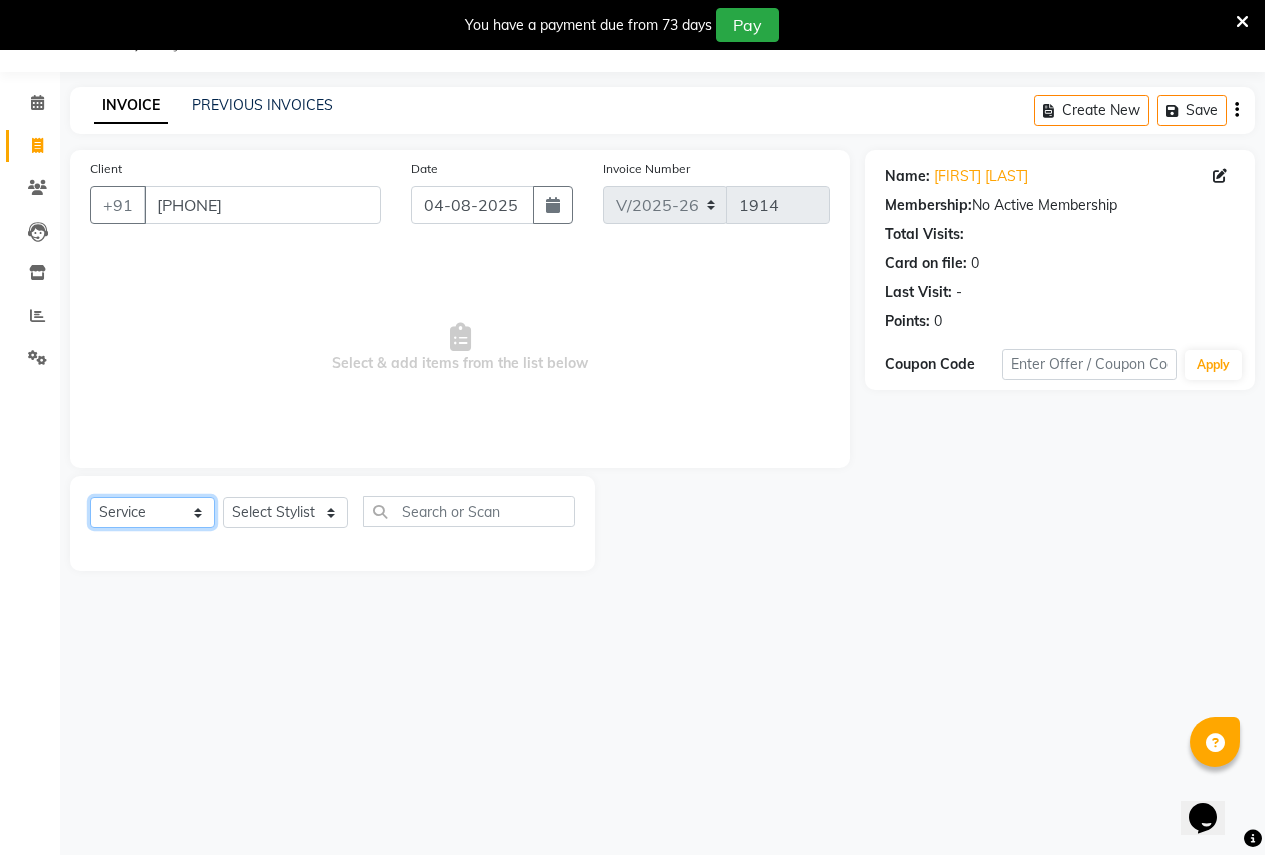 click on "Select  Service  Product  Membership  Package Voucher Prepaid Gift Card" 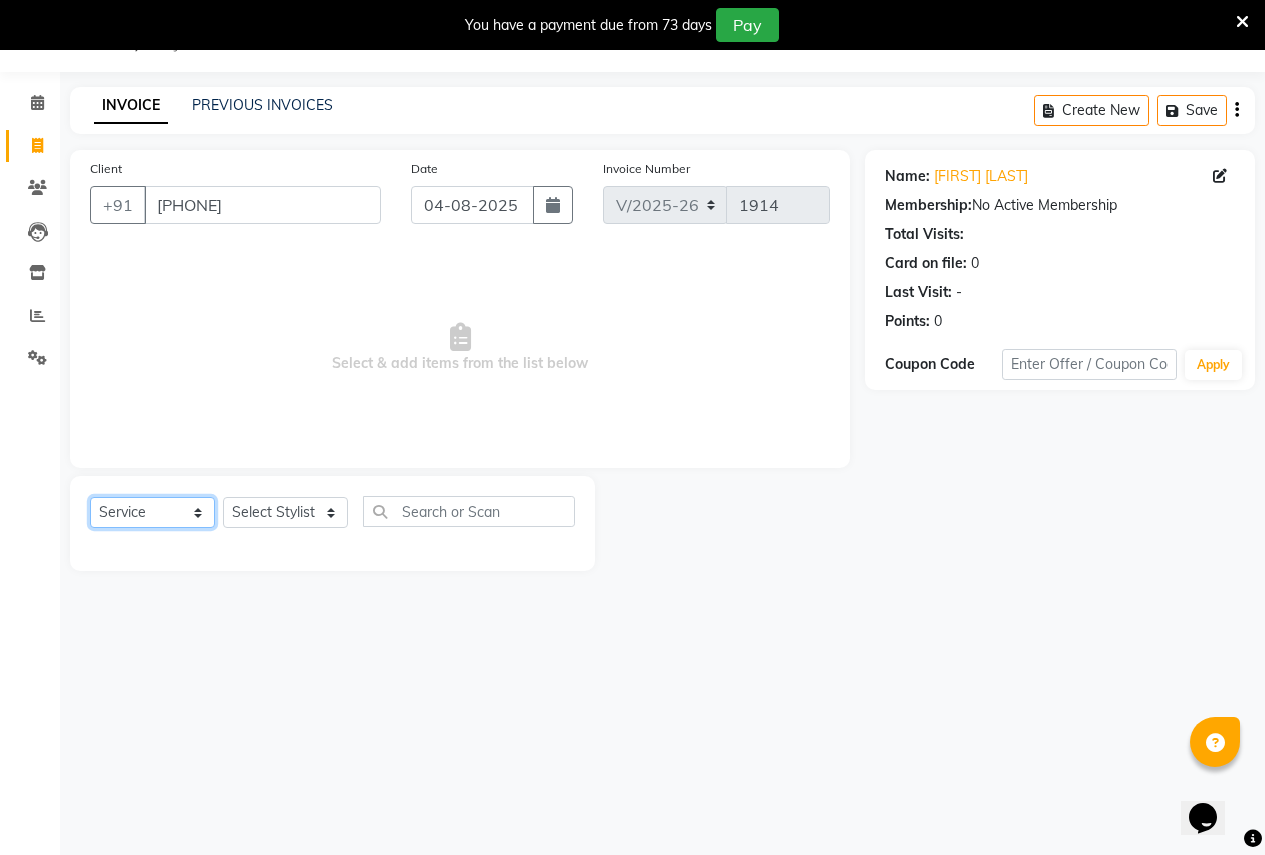 select on "product" 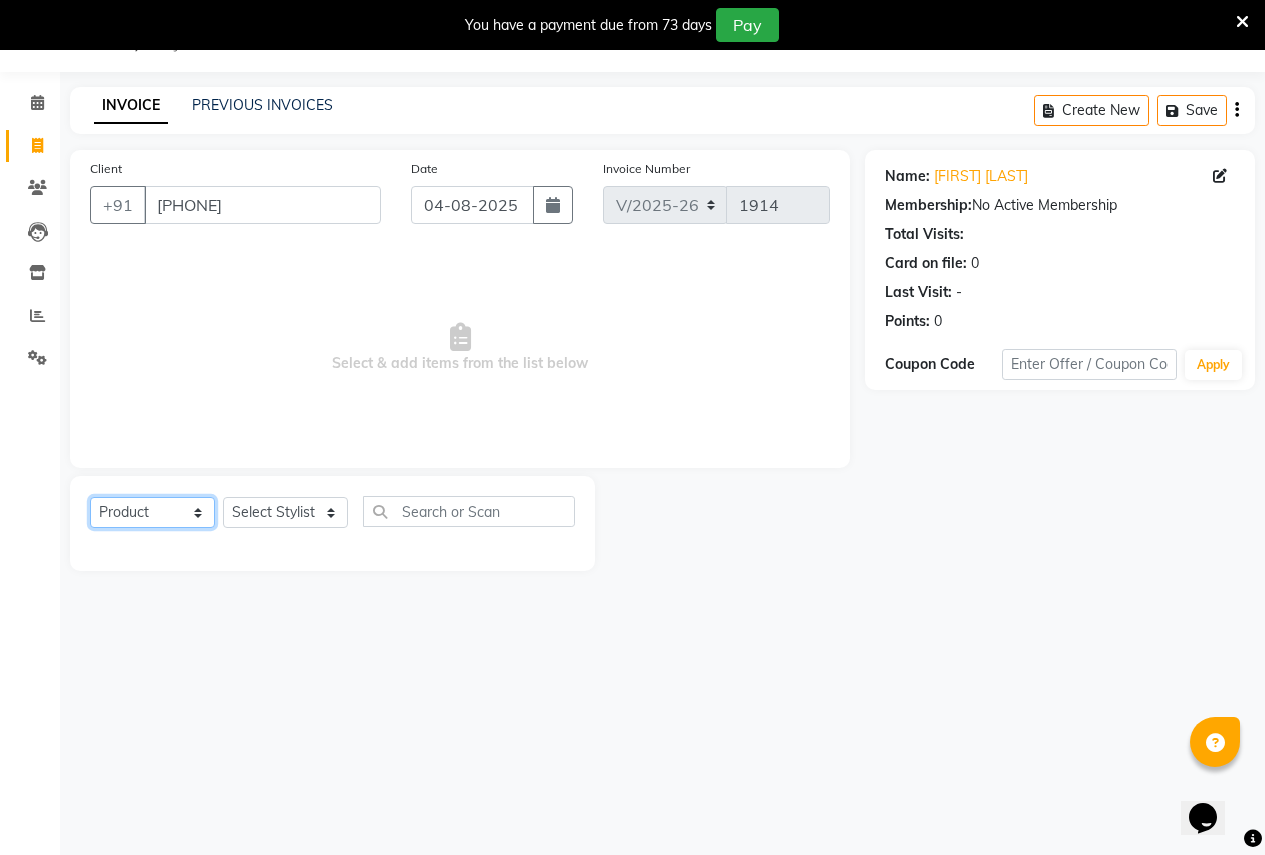 click on "Select  Service  Product  Membership  Package Voucher Prepaid Gift Card" 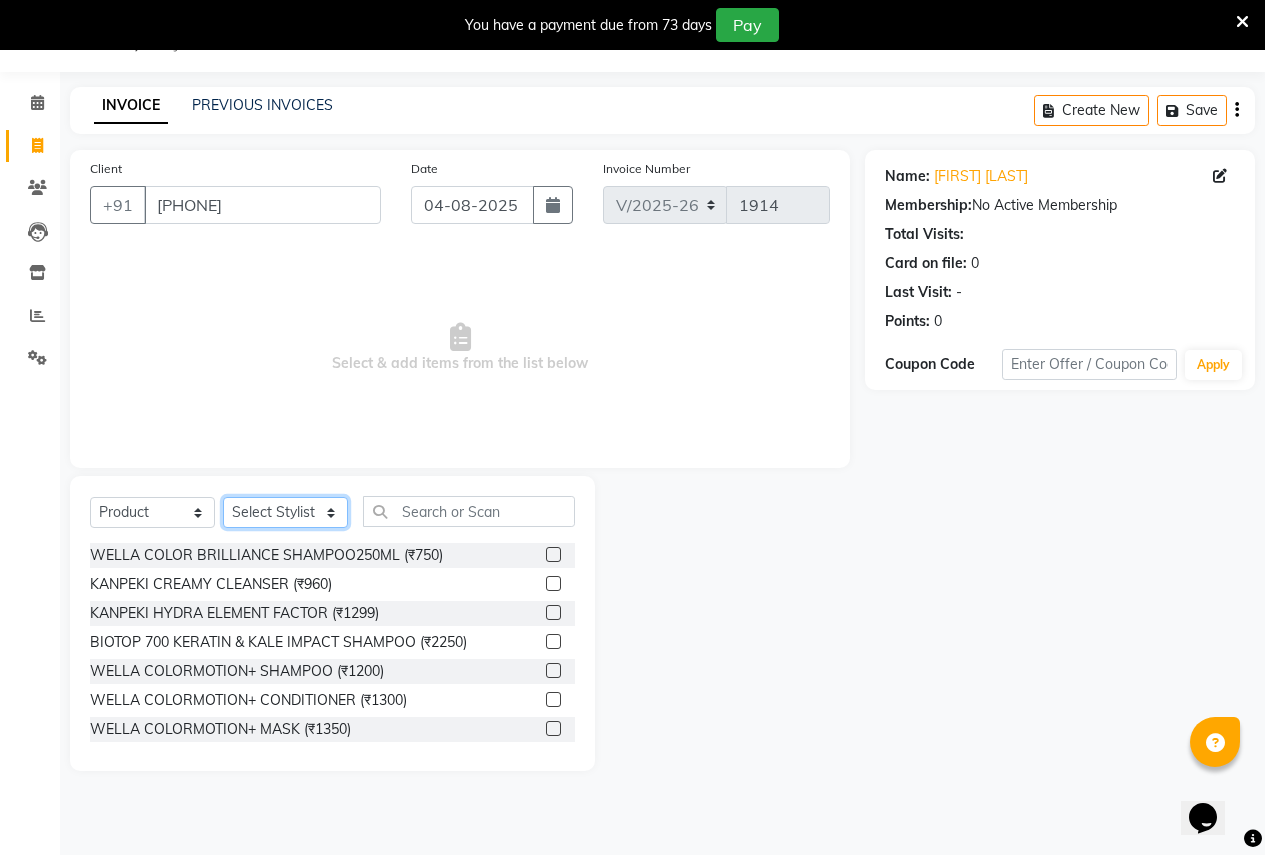 click on "Select Stylist Ajay Rajendra Sonawane Anjali Anil Patil Ashwini chaitrali Jyoti Rahul Shinde Laxmi Mili Maruti Kate NSS Pratibha Paswan Pratik Balasaheb salunkhe Reception  Reshma Operations Head Shobhana Rajendra Muly TejashriTushar Shinde Vandana Ganesh Kambale" 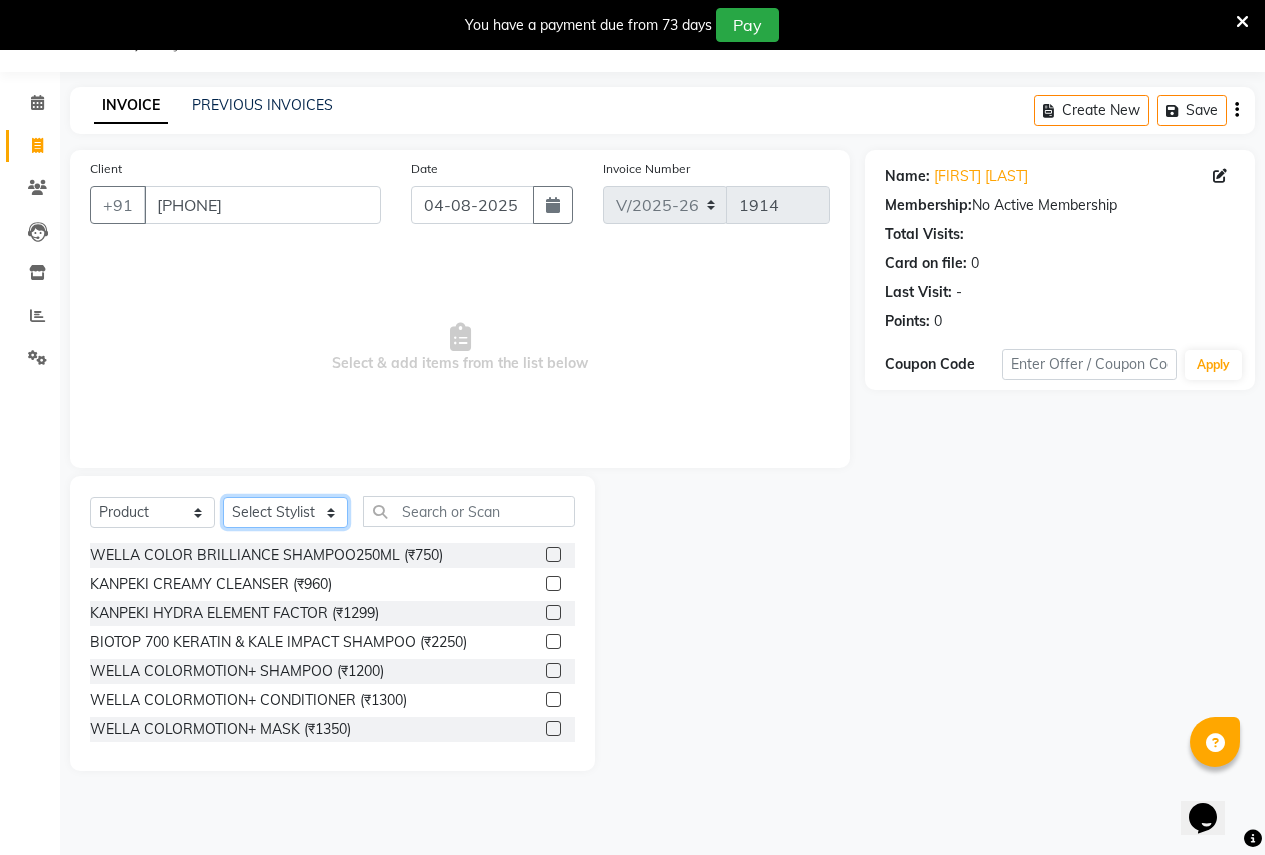 select on "11459" 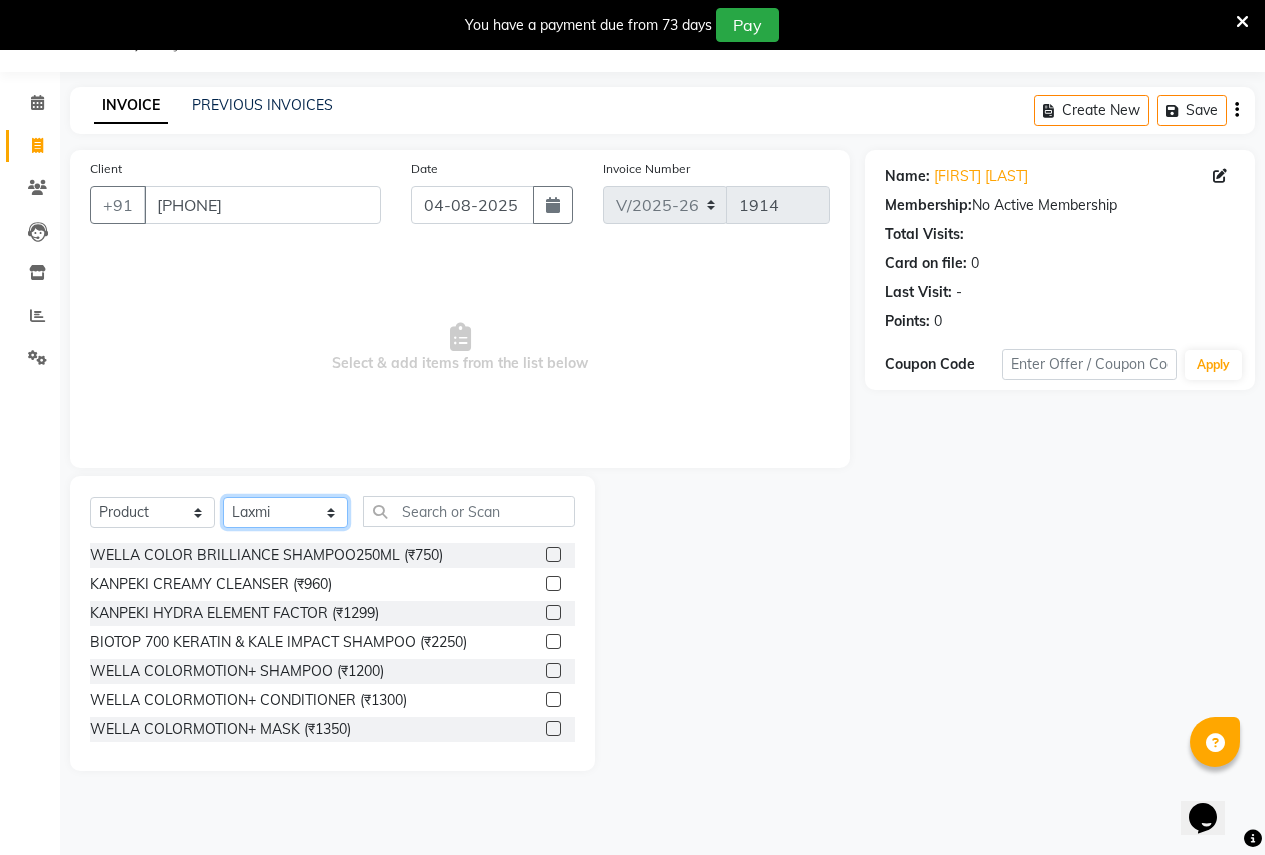 click on "Select Stylist Ajay Rajendra Sonawane Anjali Anil Patil Ashwini chaitrali Jyoti Rahul Shinde Laxmi Mili Maruti Kate NSS Pratibha Paswan Pratik Balasaheb salunkhe Reception  Reshma Operations Head Shobhana Rajendra Muly TejashriTushar Shinde Vandana Ganesh Kambale" 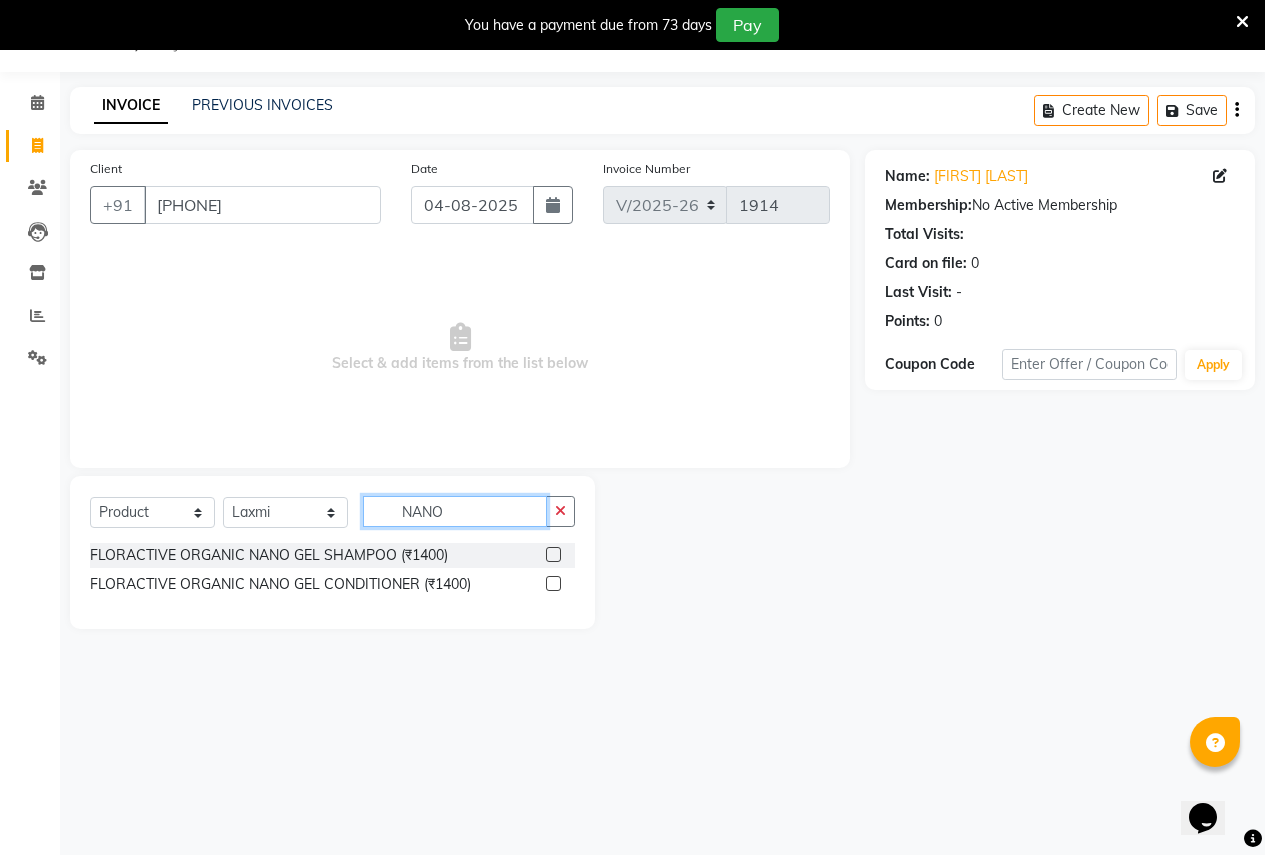 type on "NANO" 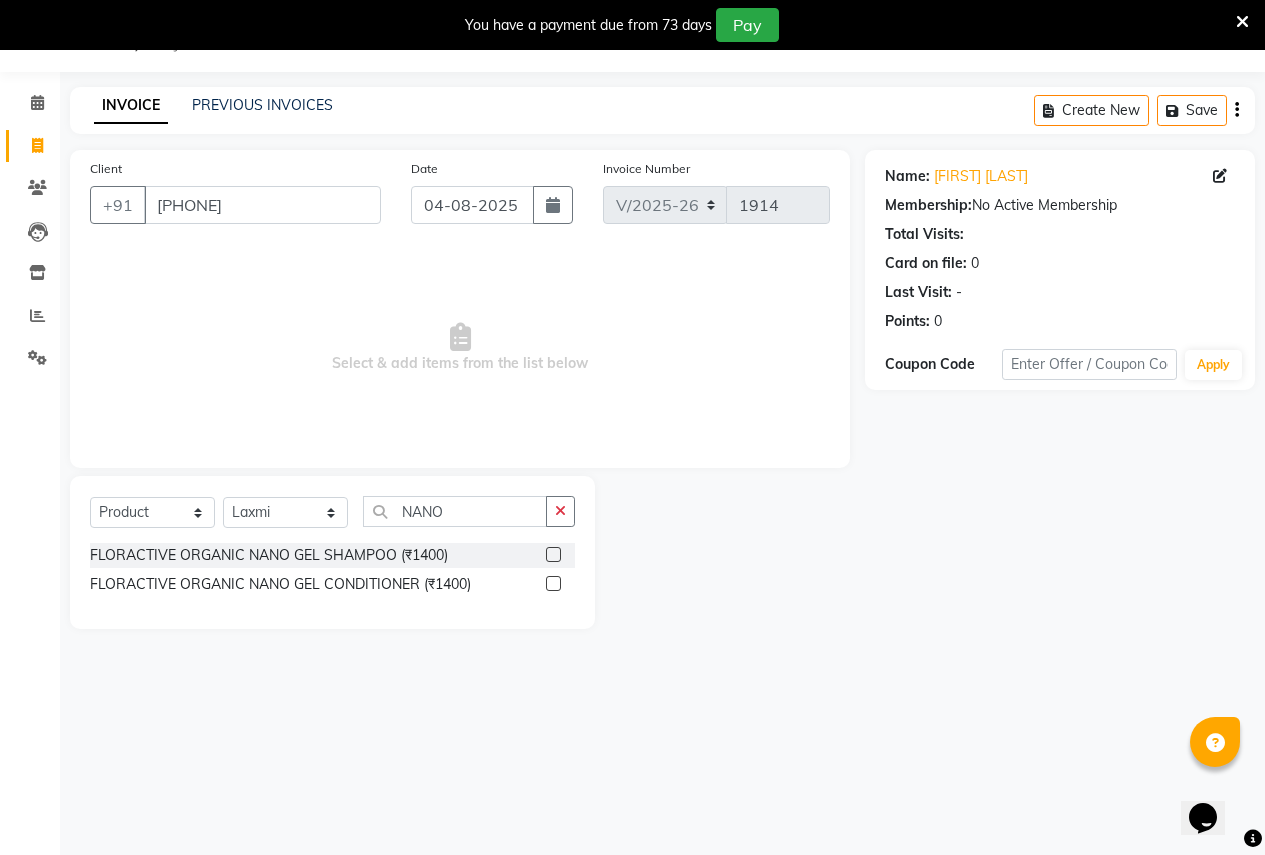 click 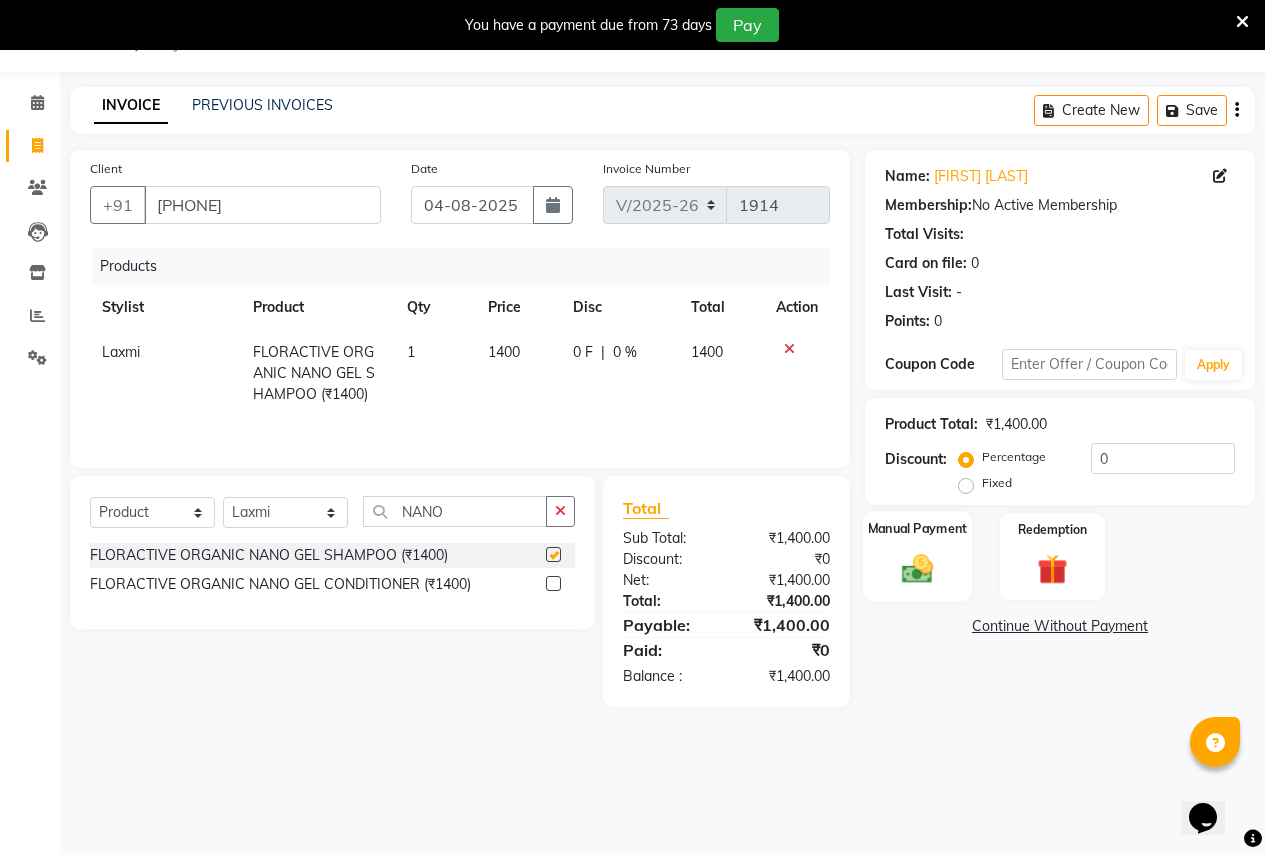 checkbox on "false" 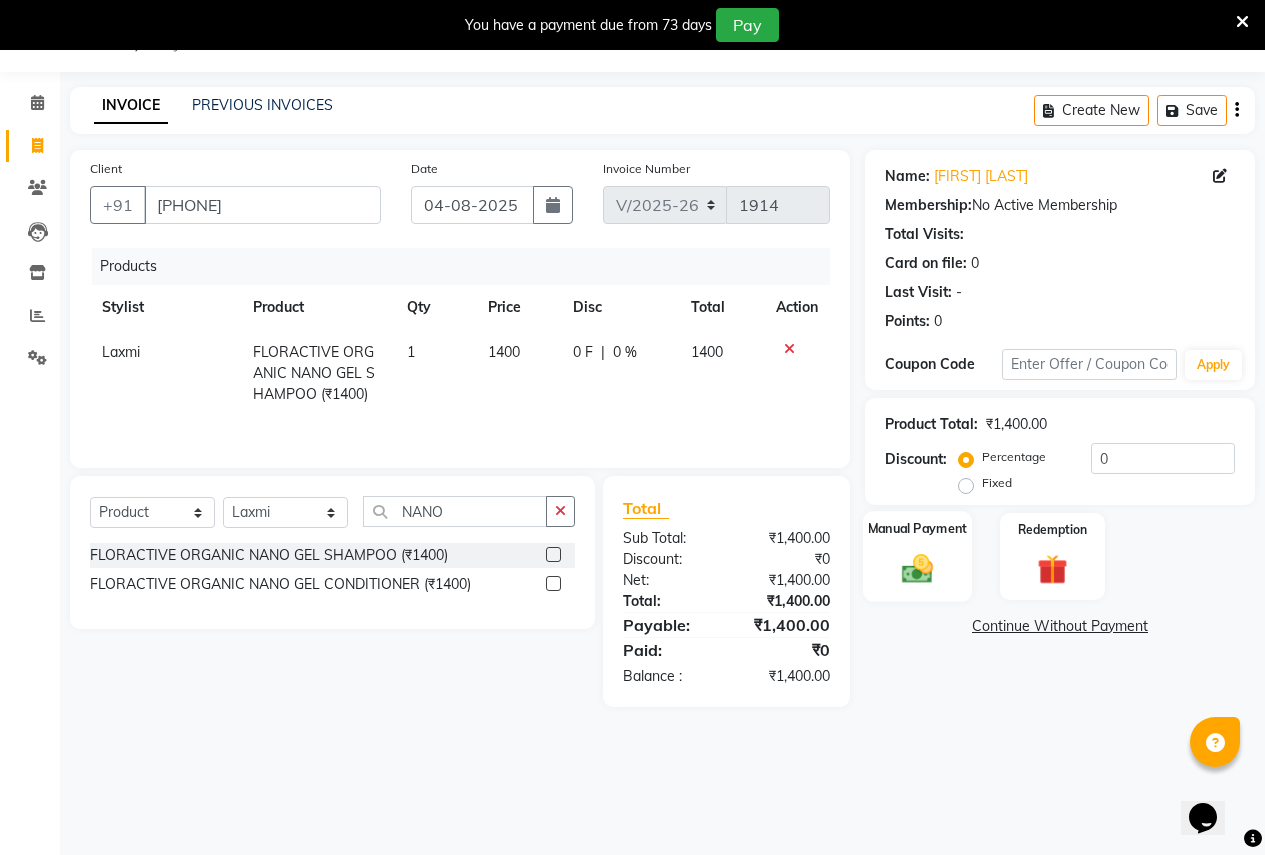 click 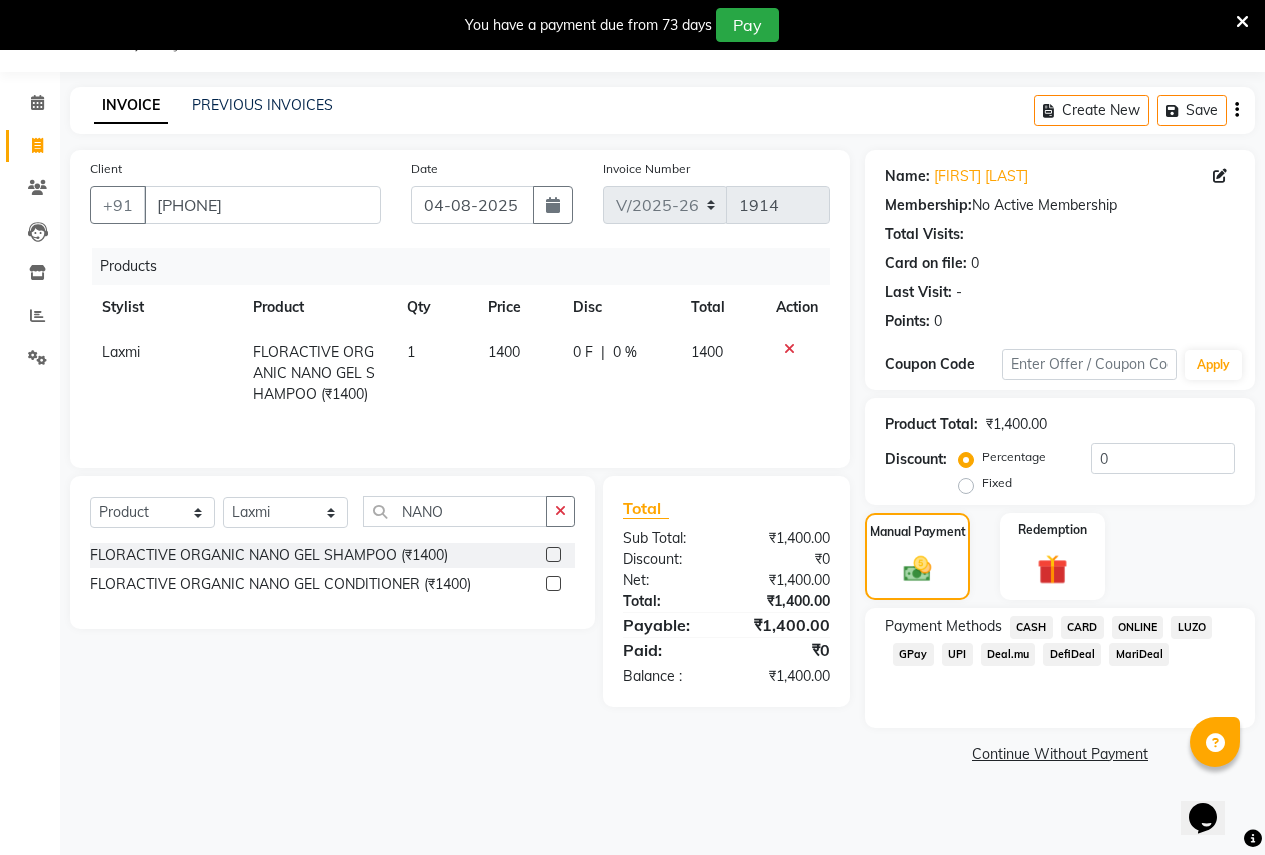 click on "CASH" 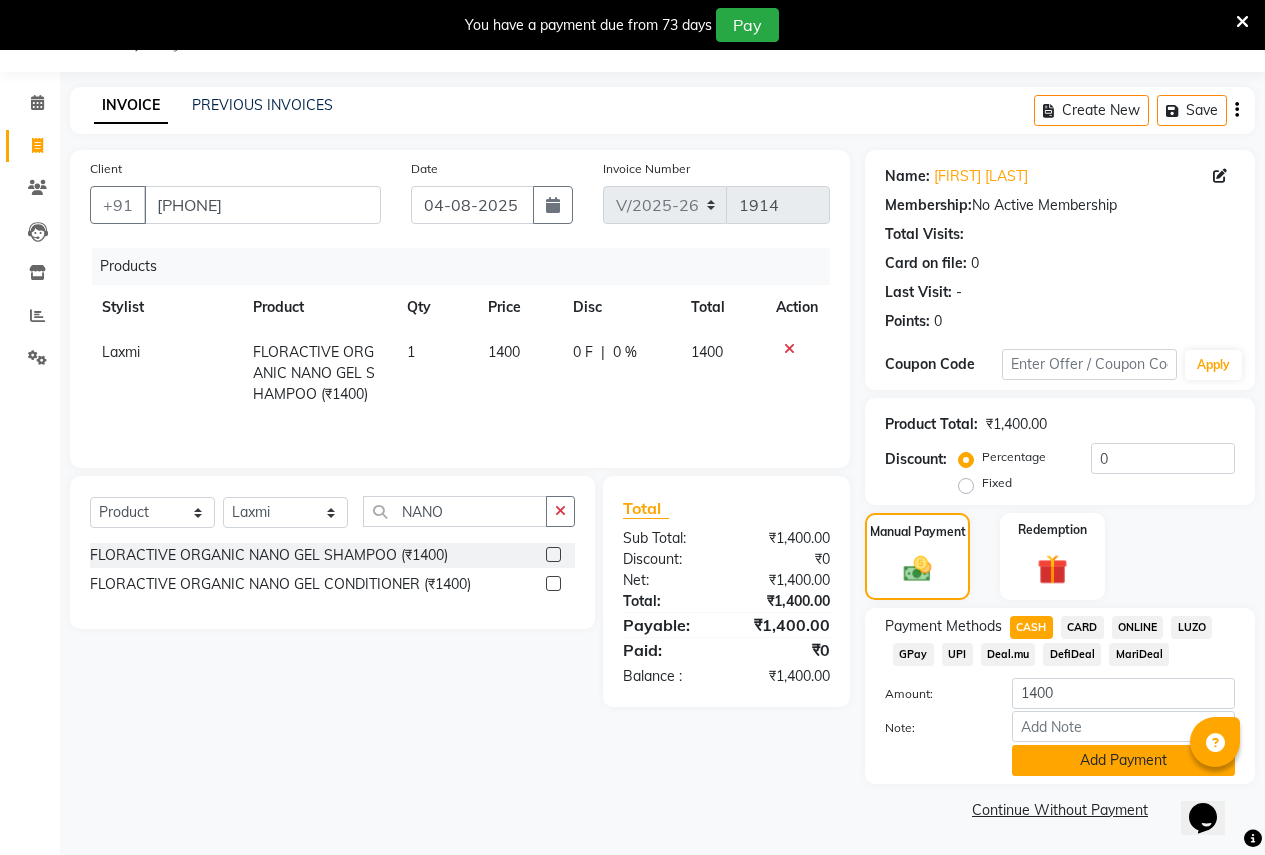 click on "Add Payment" 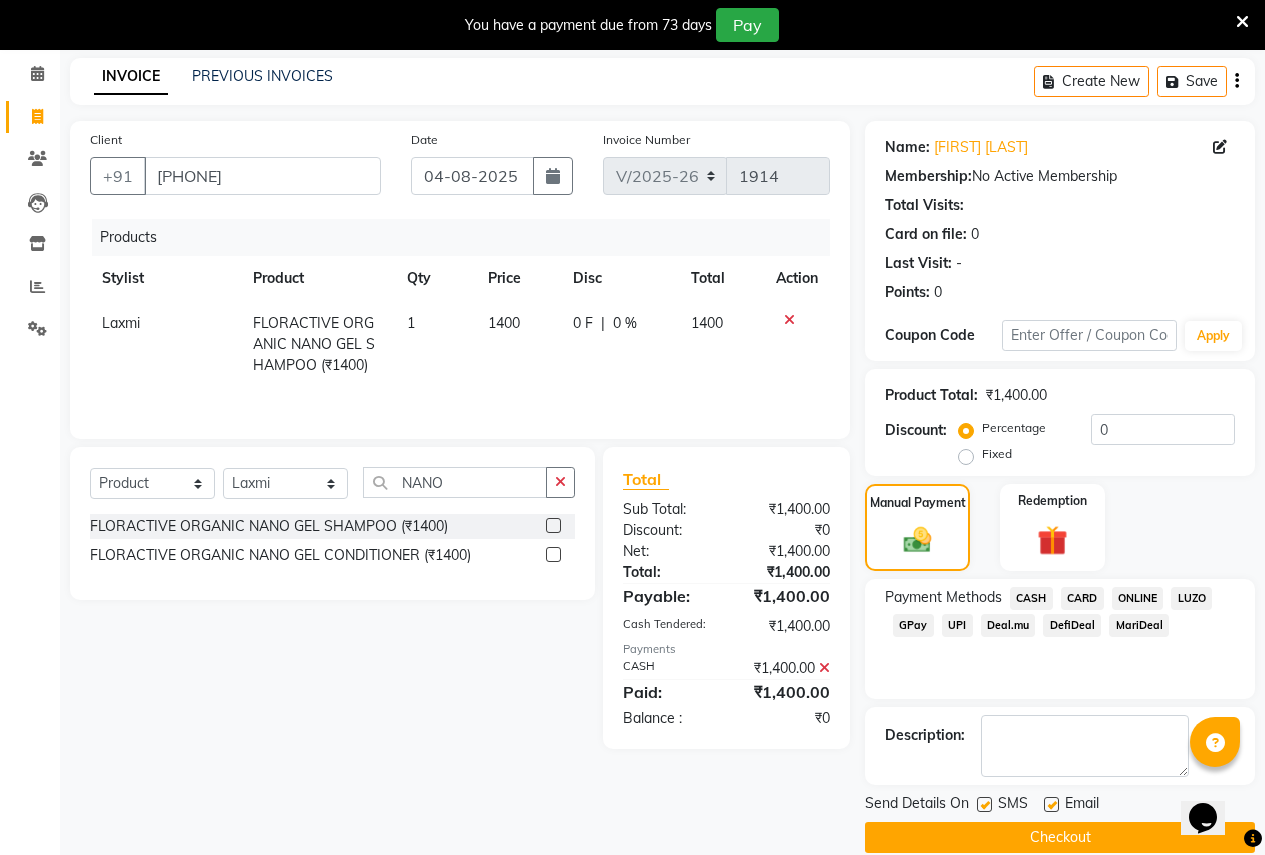 scroll, scrollTop: 107, scrollLeft: 0, axis: vertical 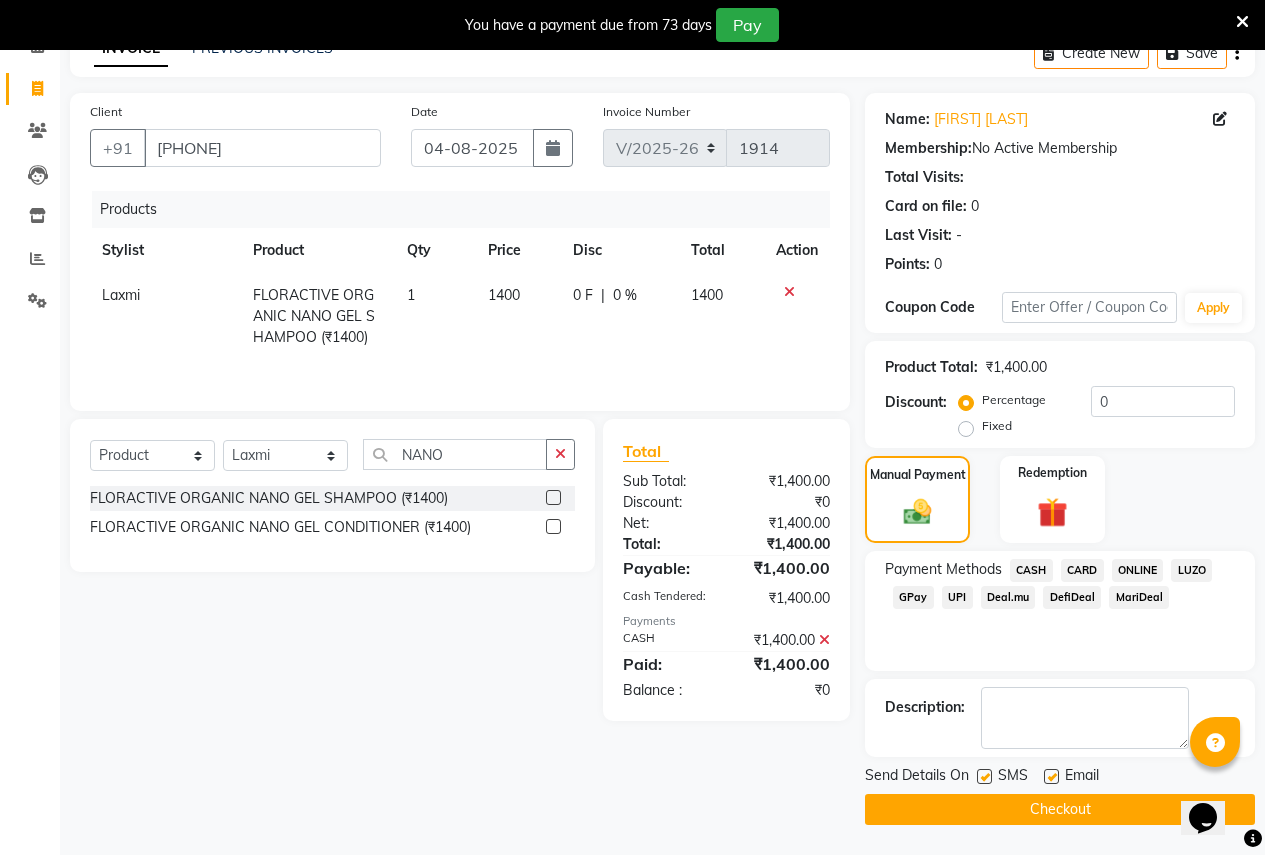 click on "Checkout" 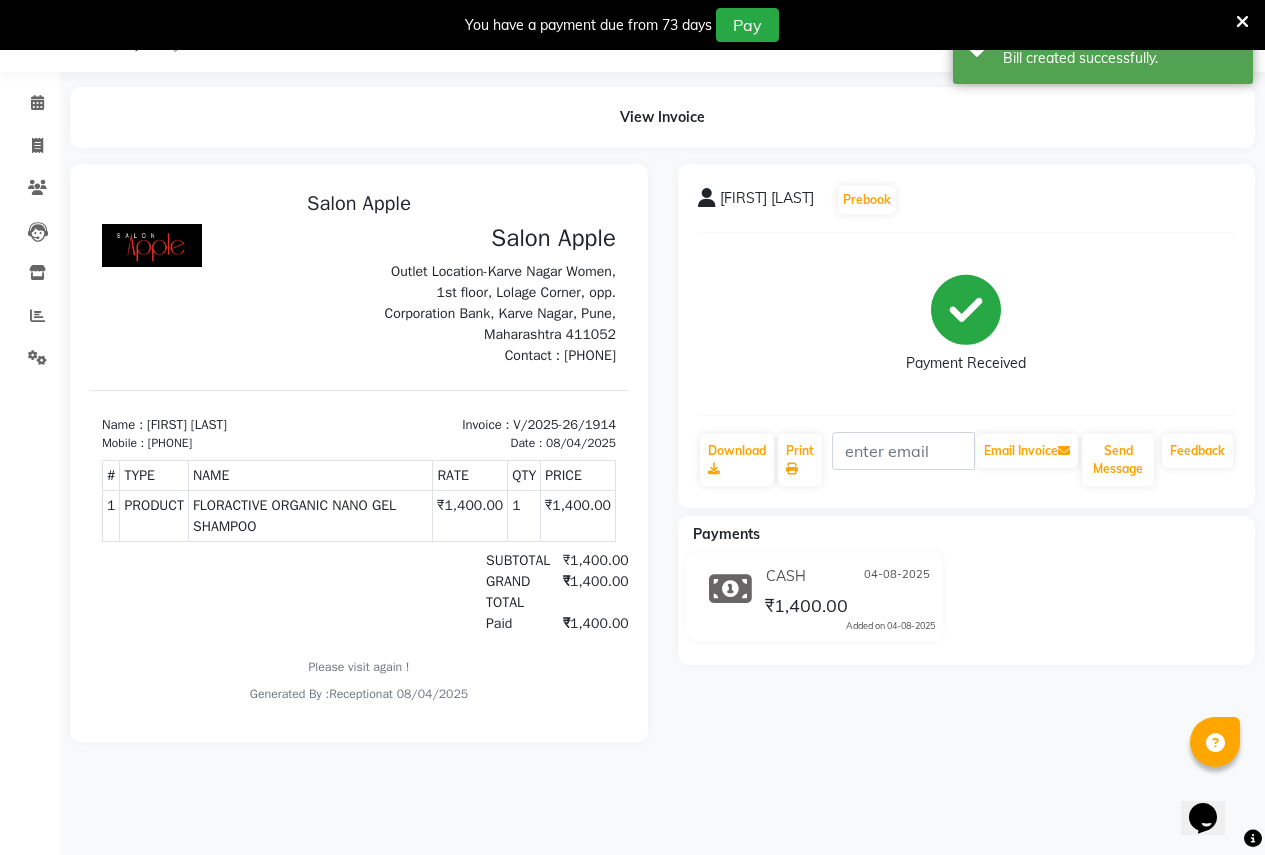 scroll, scrollTop: 0, scrollLeft: 0, axis: both 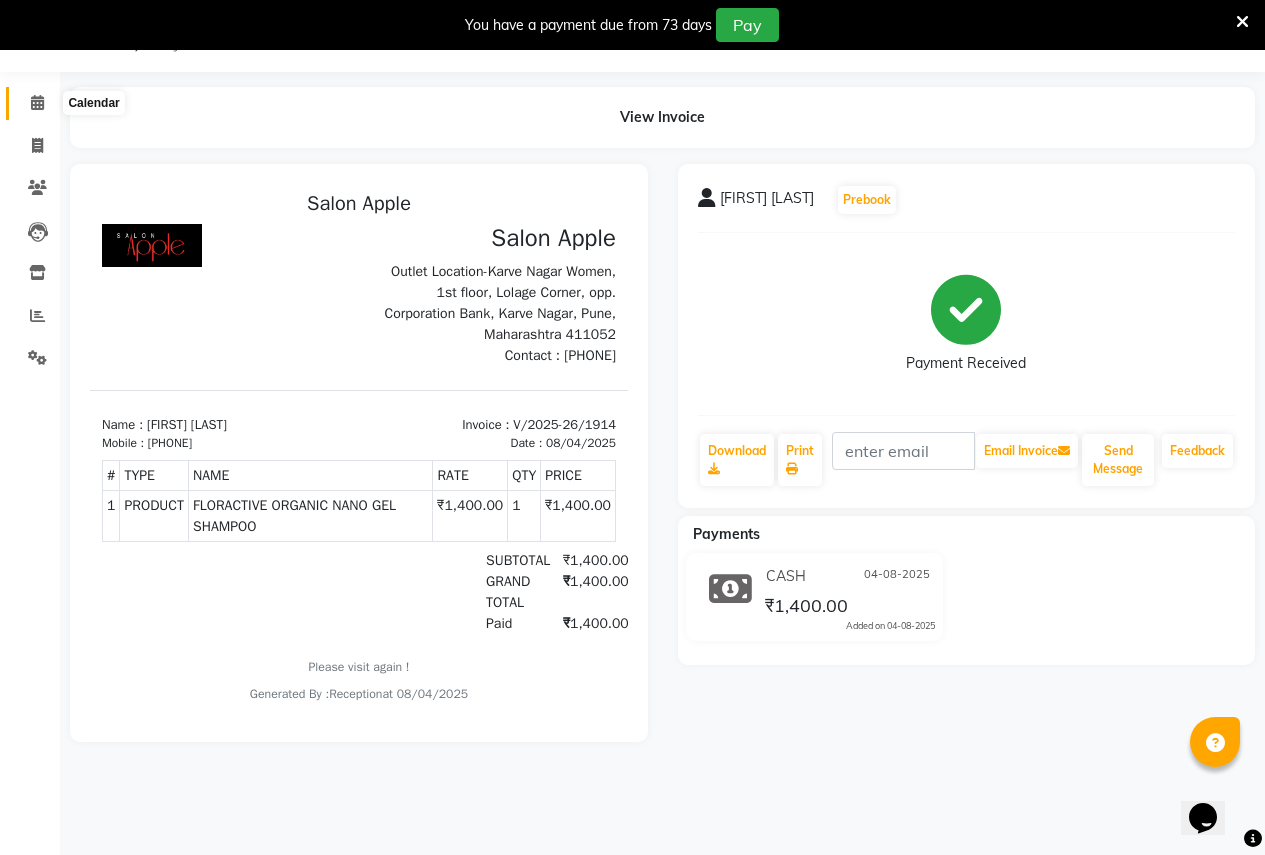 click 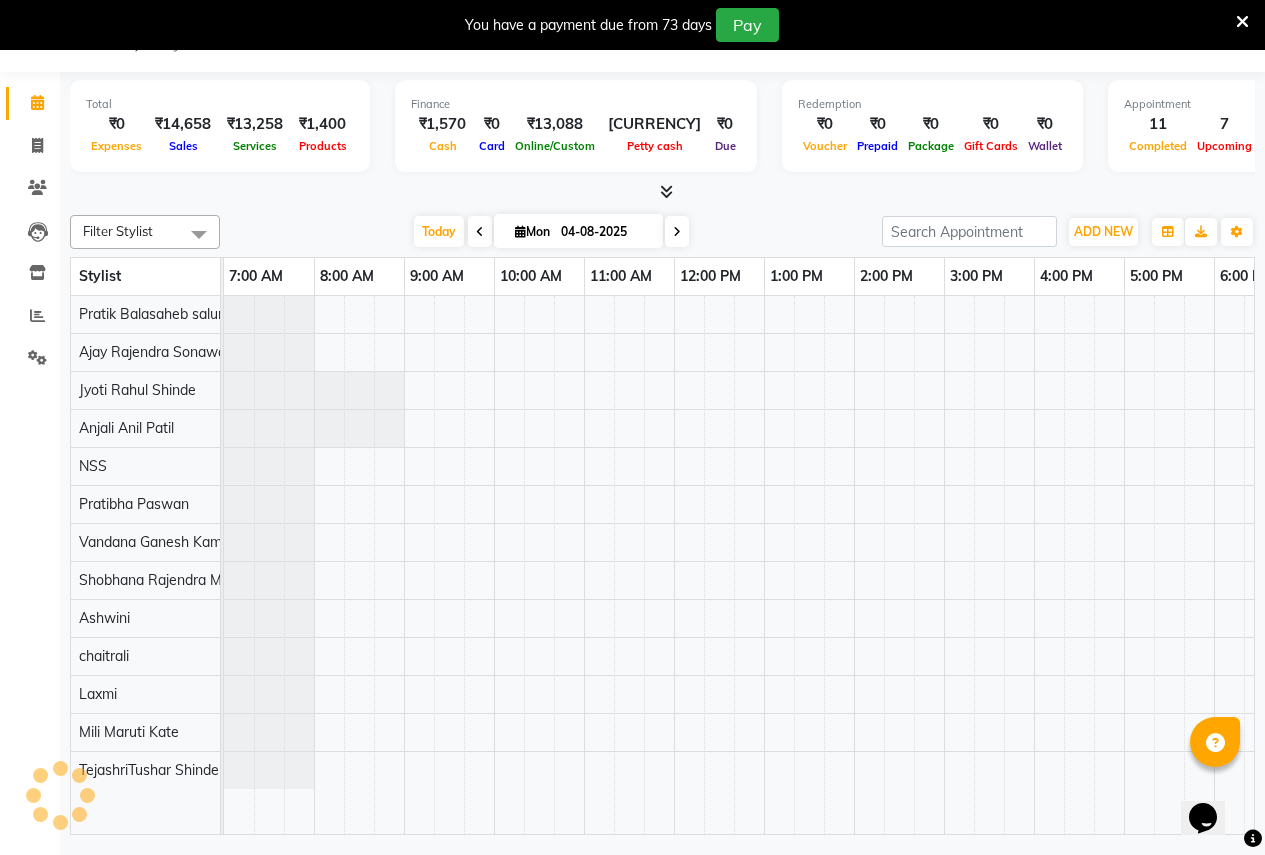 scroll, scrollTop: 0, scrollLeft: 0, axis: both 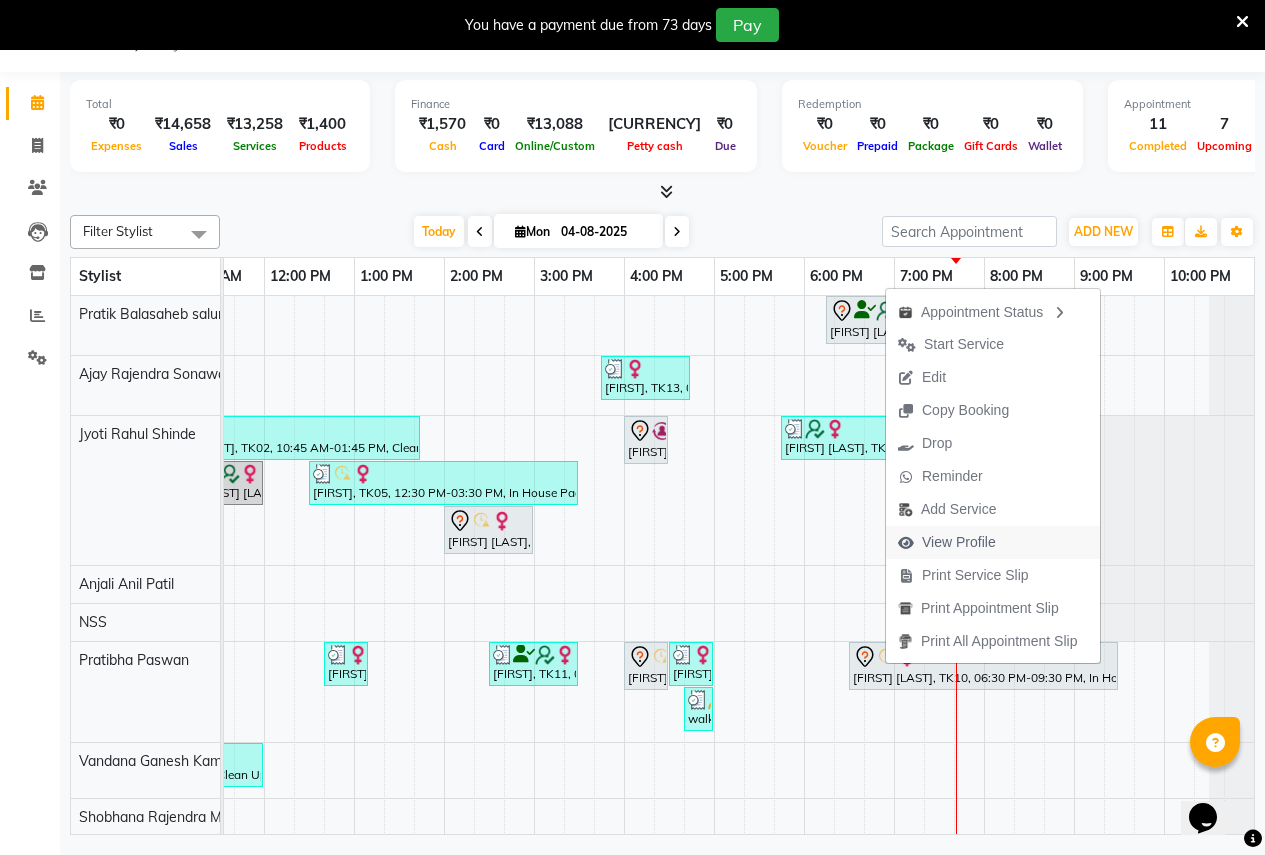 click on "View Profile" at bounding box center (959, 542) 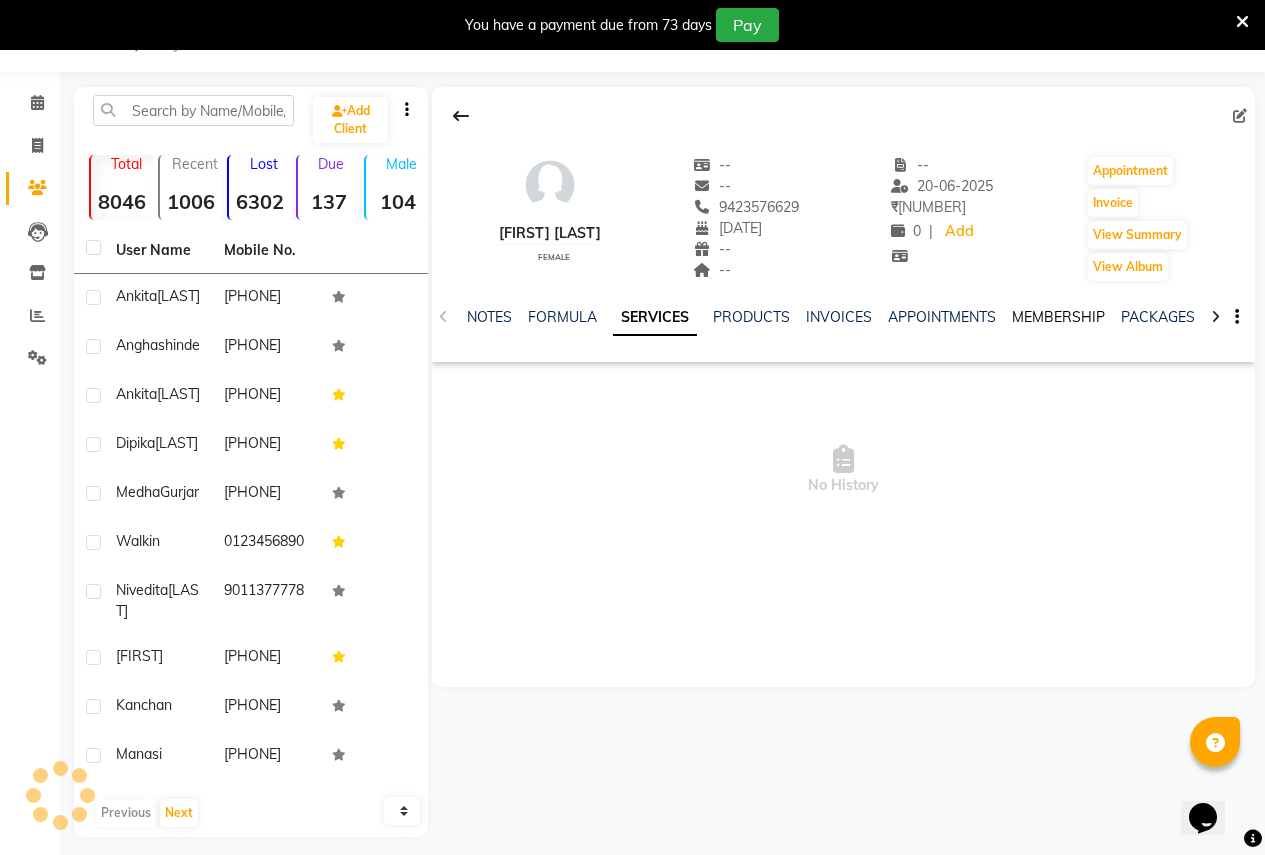 click on "MEMBERSHIP" 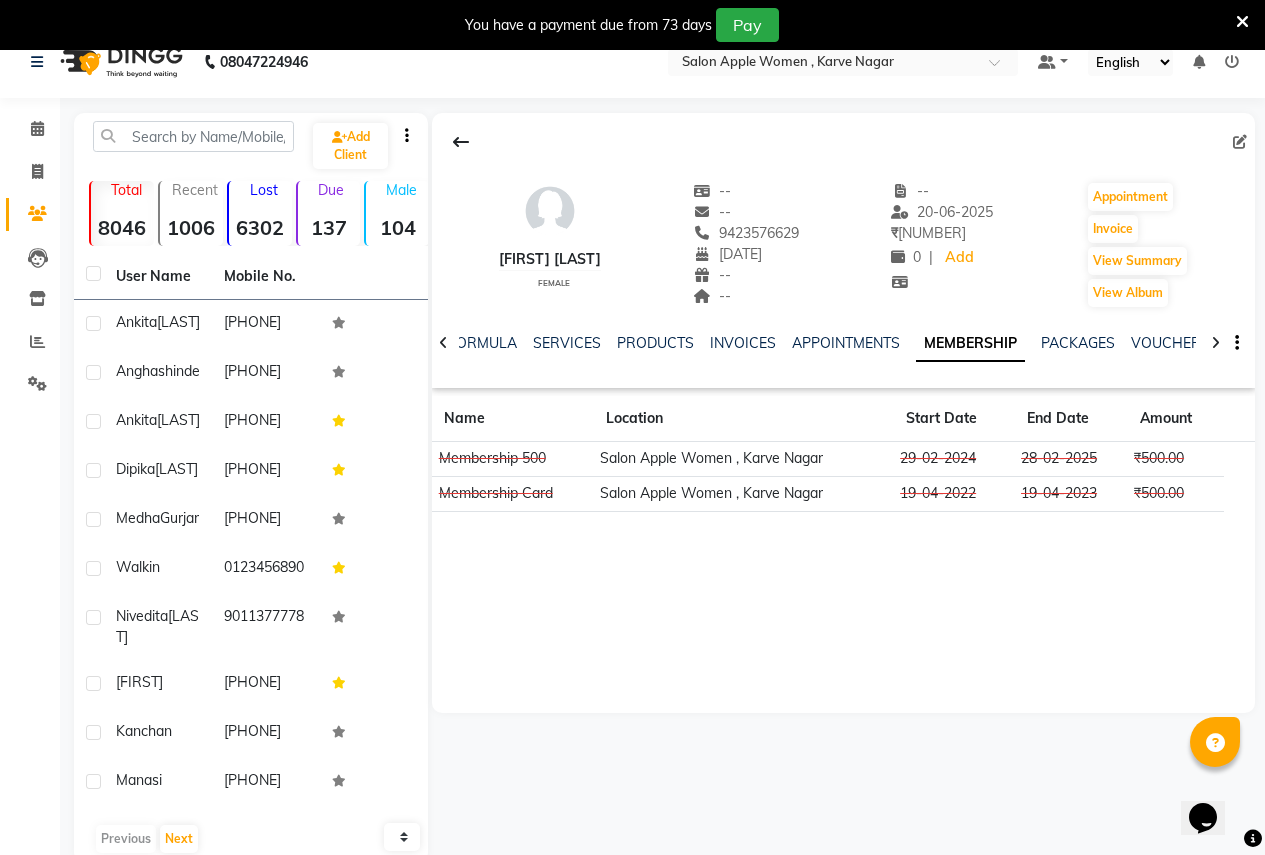 scroll, scrollTop: 0, scrollLeft: 0, axis: both 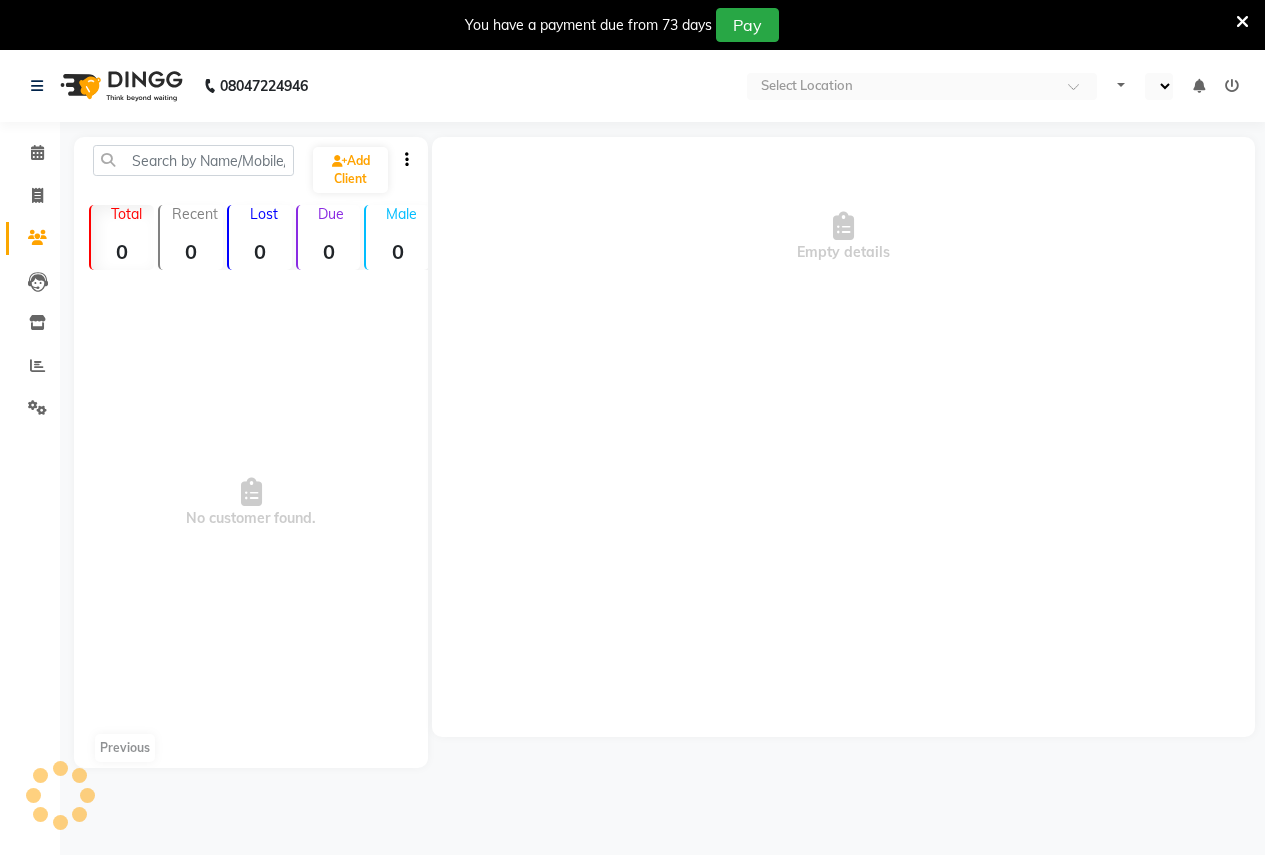 select on "en" 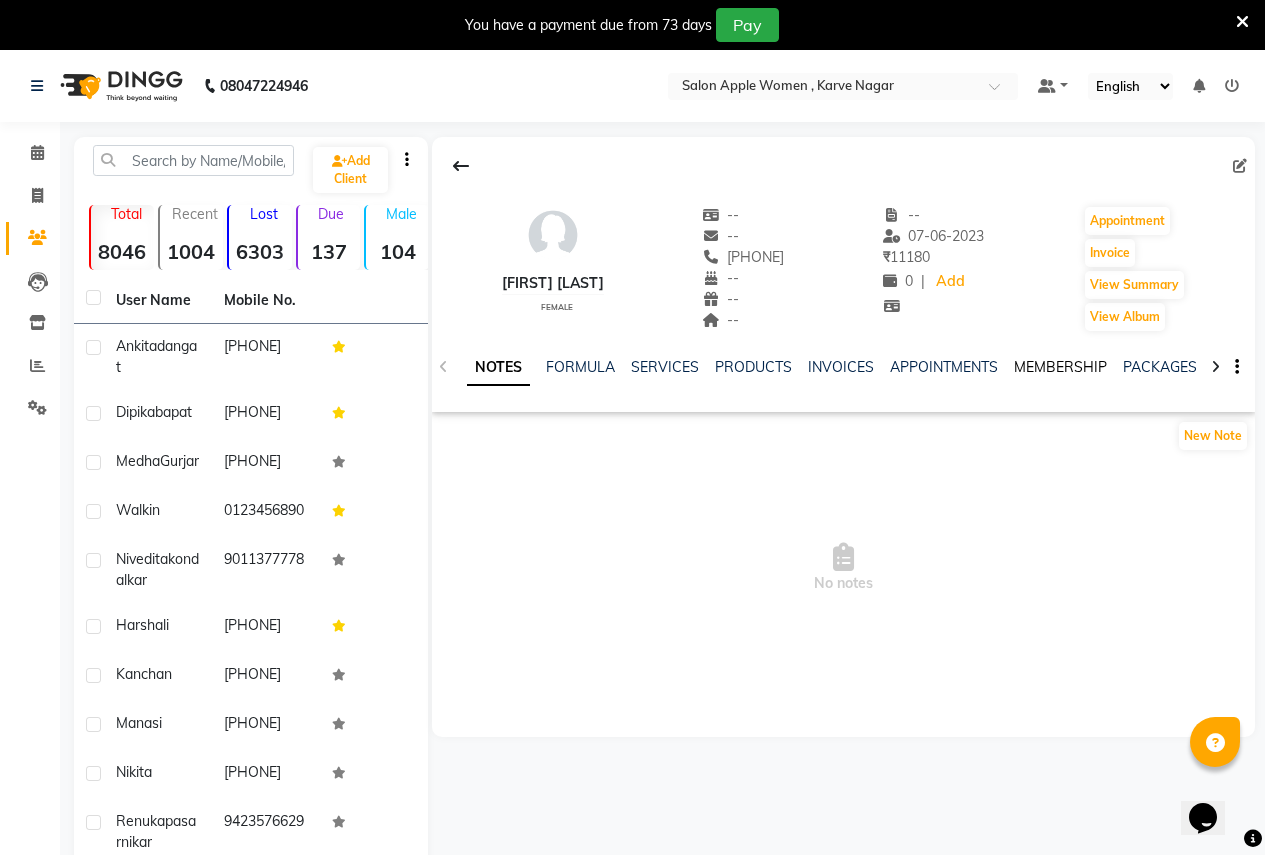 scroll, scrollTop: 0, scrollLeft: 0, axis: both 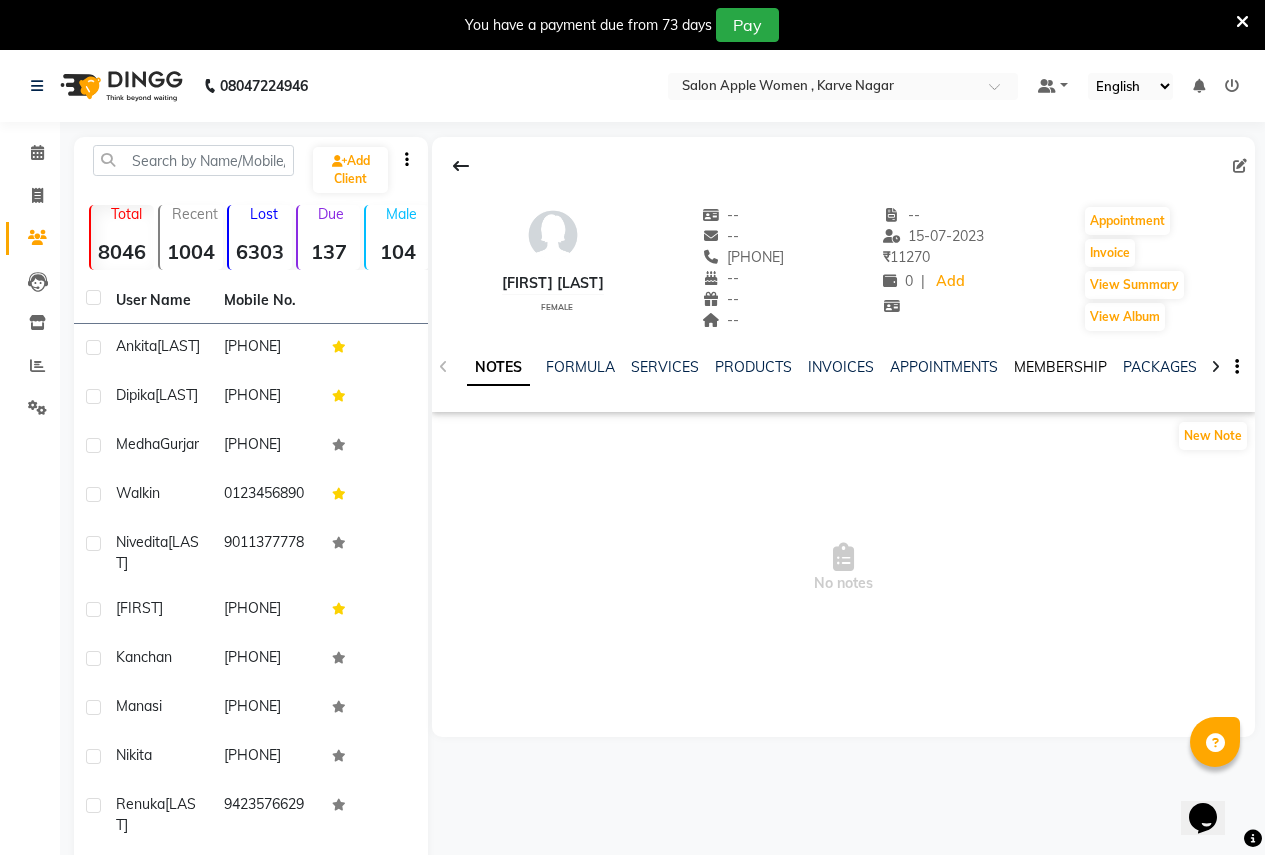 click on "MEMBERSHIP" 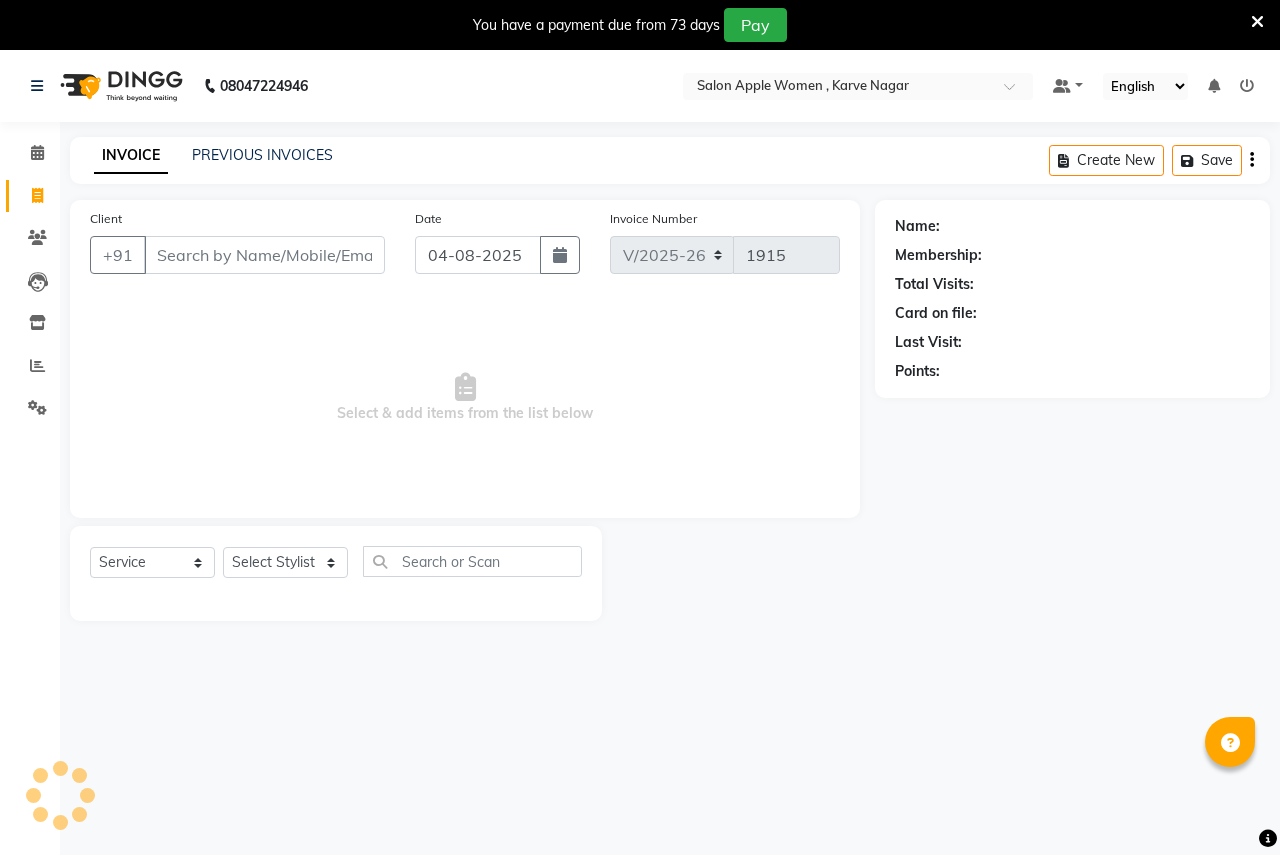 select on "96" 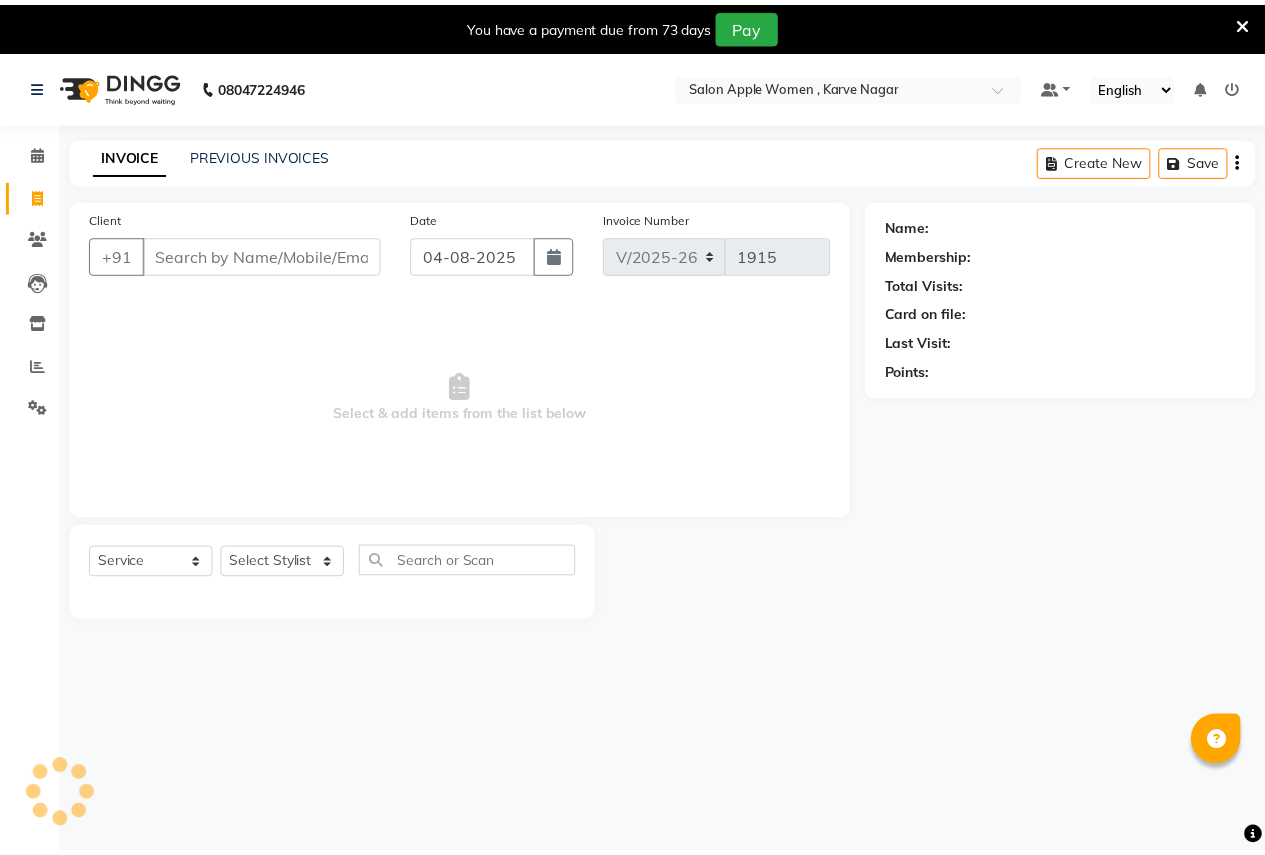 scroll, scrollTop: 0, scrollLeft: 0, axis: both 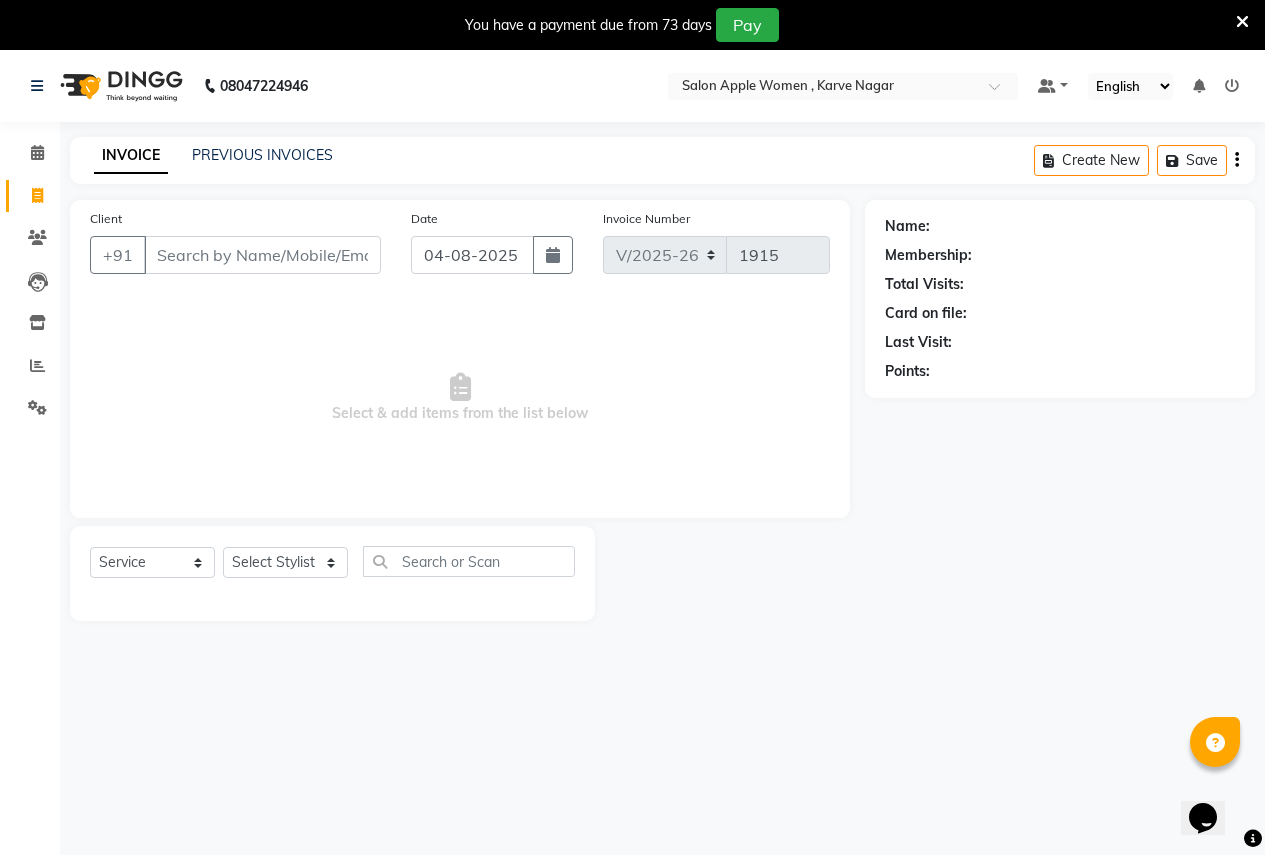 click on "Client" at bounding box center (262, 255) 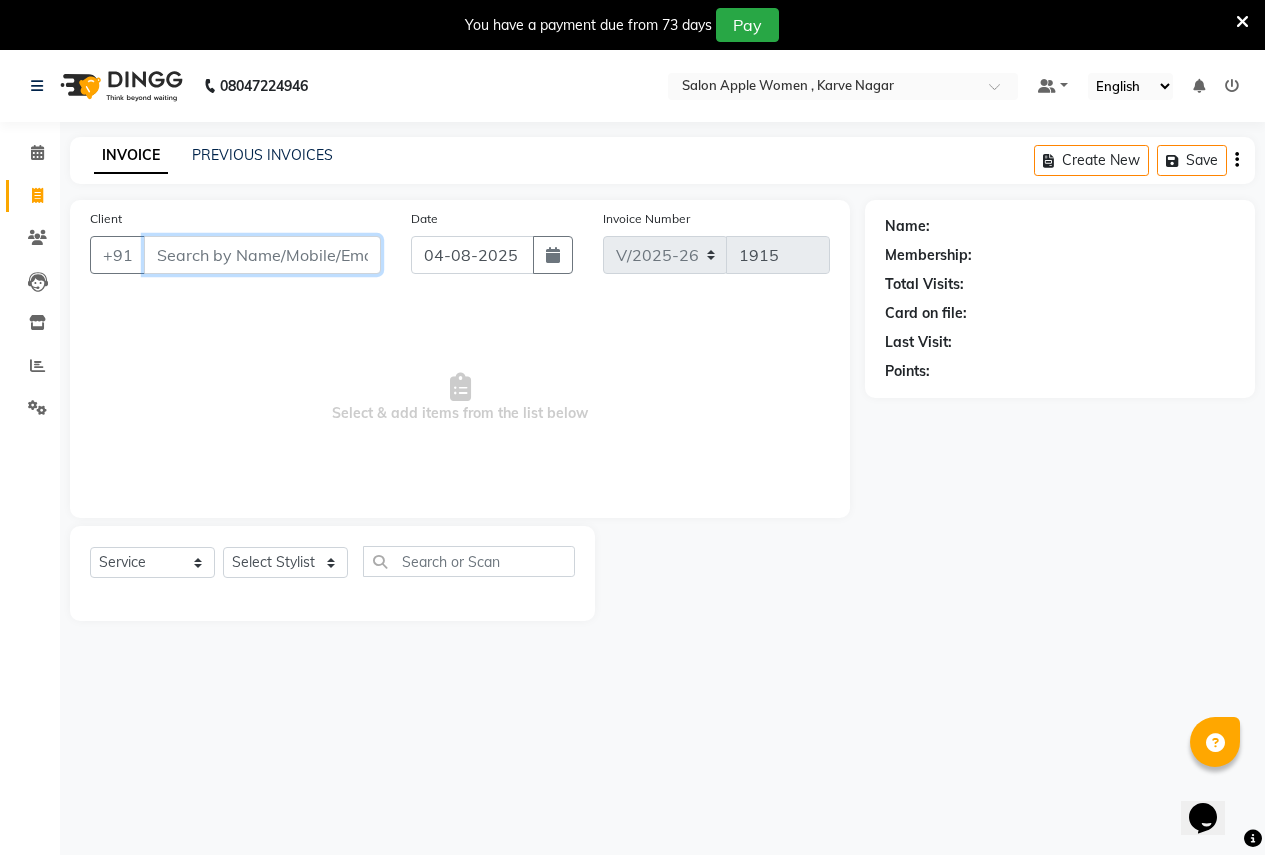 click on "Client" at bounding box center (262, 255) 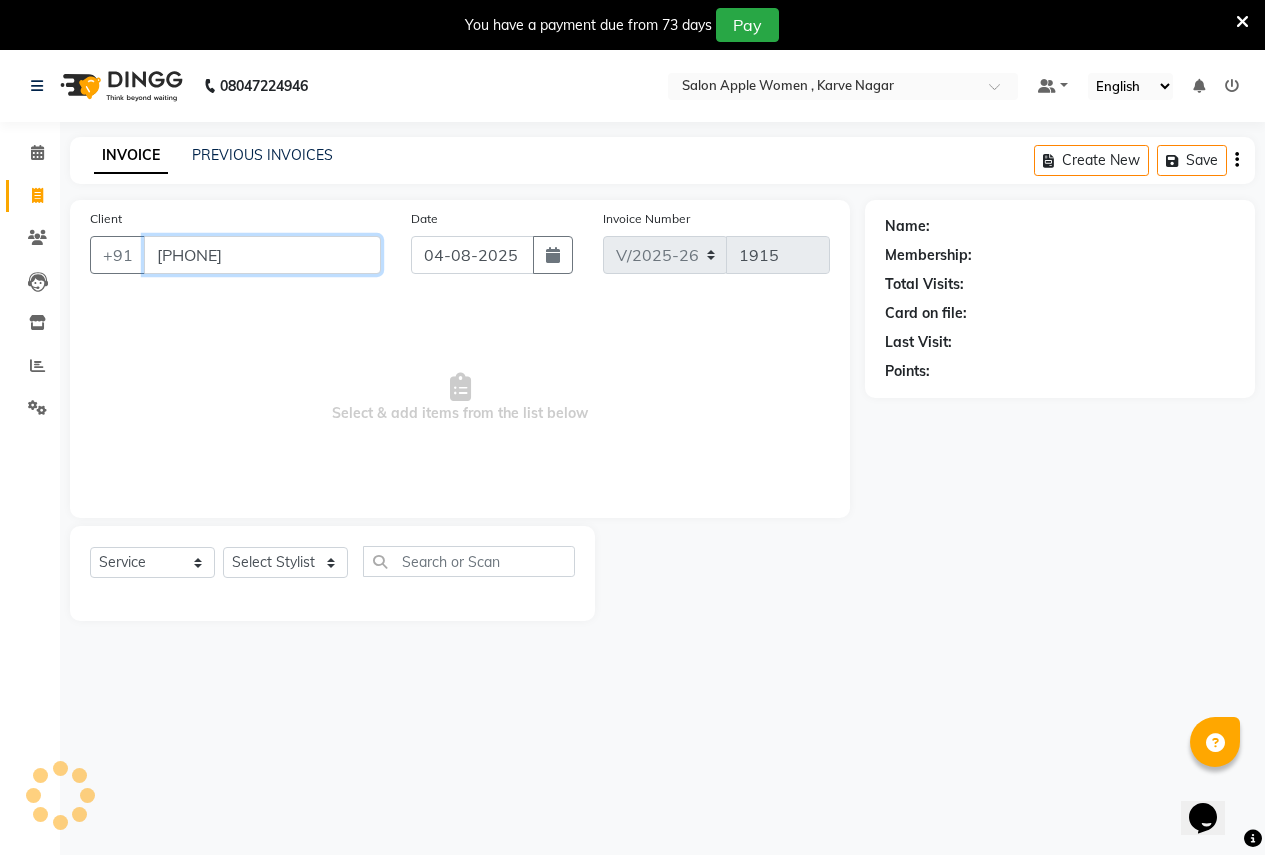 type on "[PHONE]" 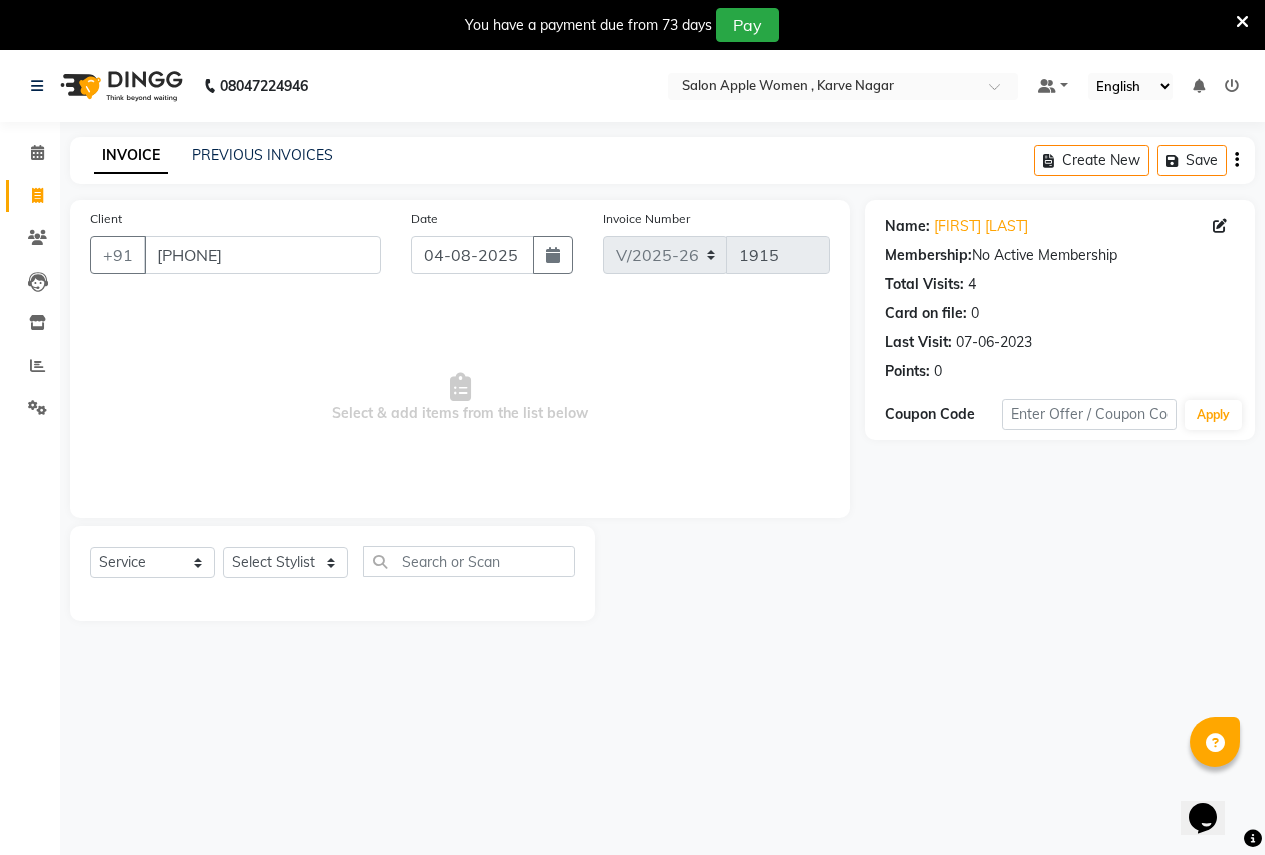 click on "Select & add items from the list below" at bounding box center [460, 398] 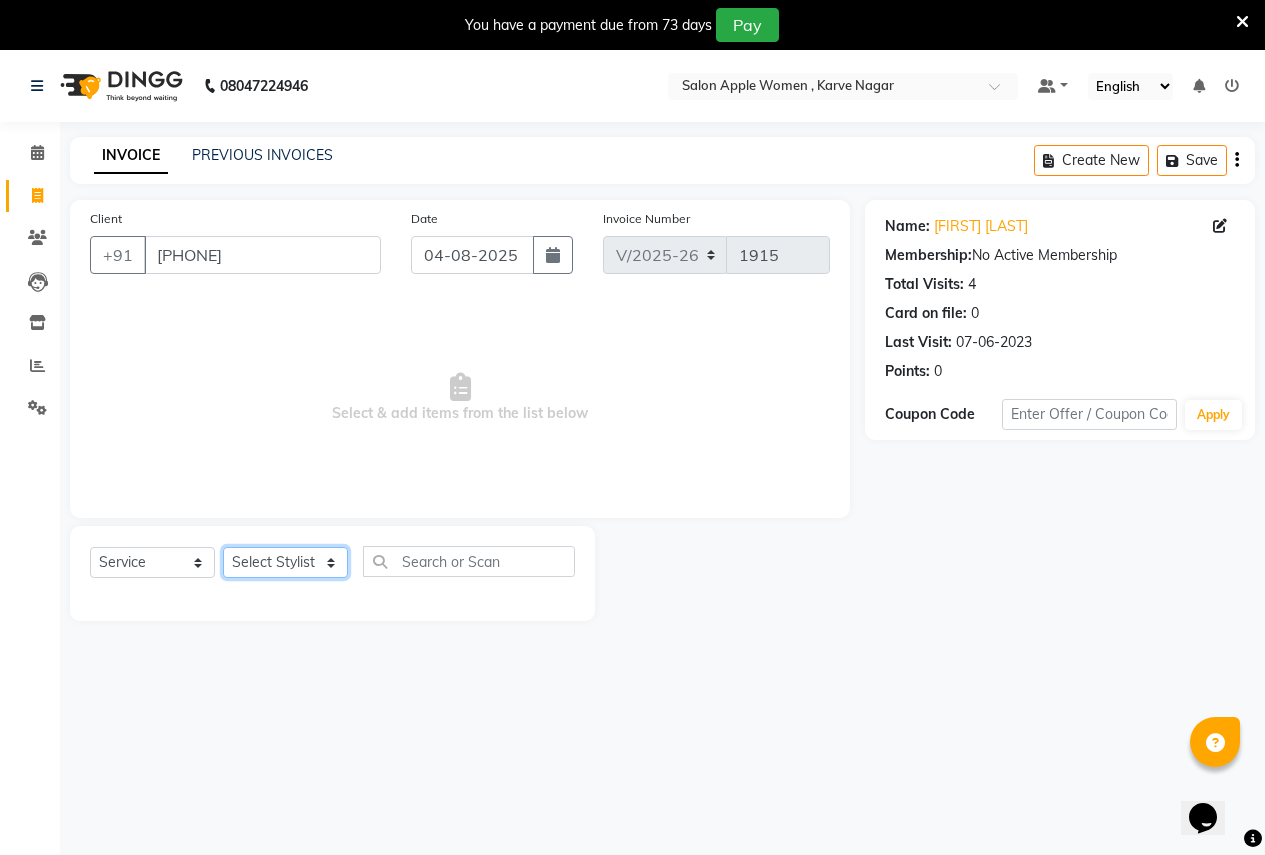 click on "Select Stylist Ajay Rajendra Sonawane Anjali Anil Patil Ashwini chaitrali Jyoti Rahul Shinde Laxmi Mili Maruti Kate NSS Pratibha Paswan Pratik Balasaheb salunkhe Reception  Reshma Operations Head Shobhana Rajendra Muly TejashriTushar Shinde Vandana Ganesh Kambale" 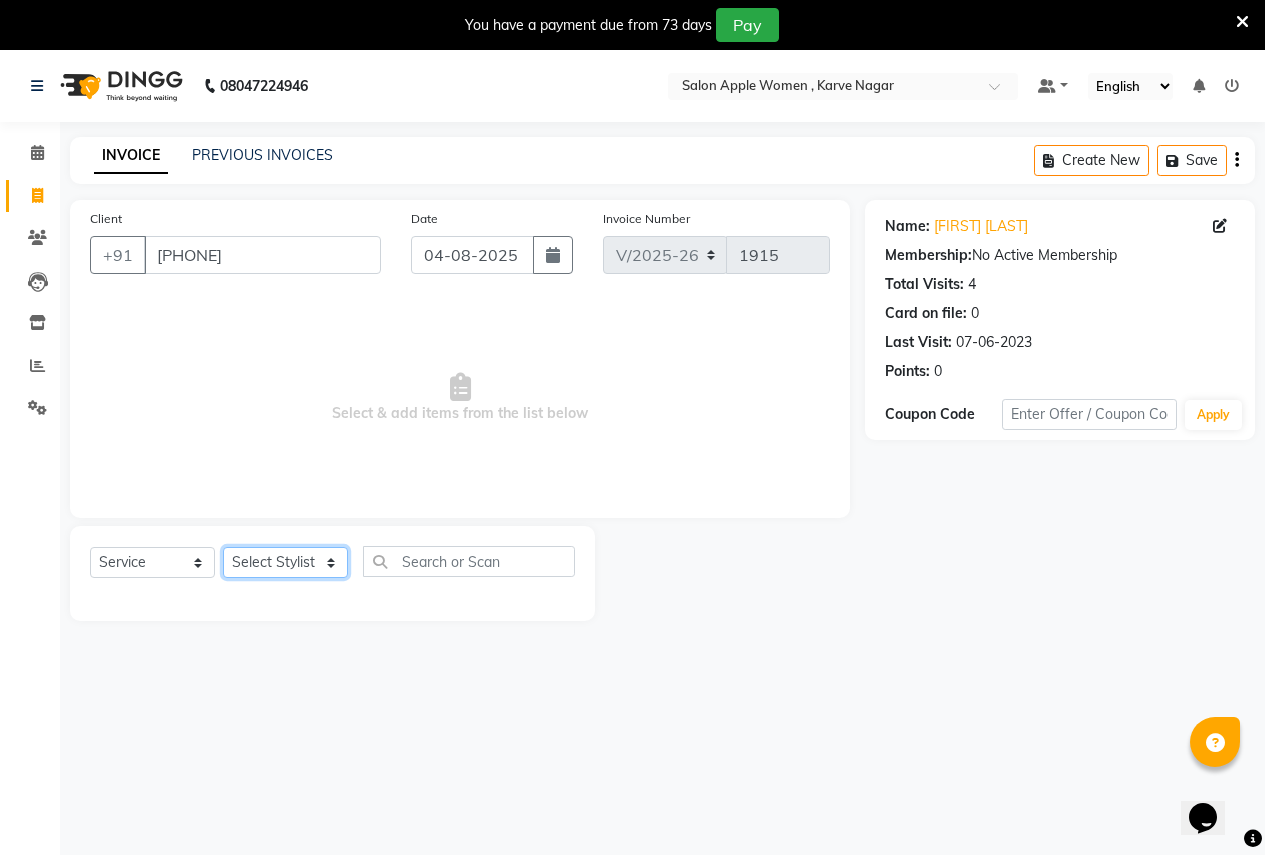 select on "70311" 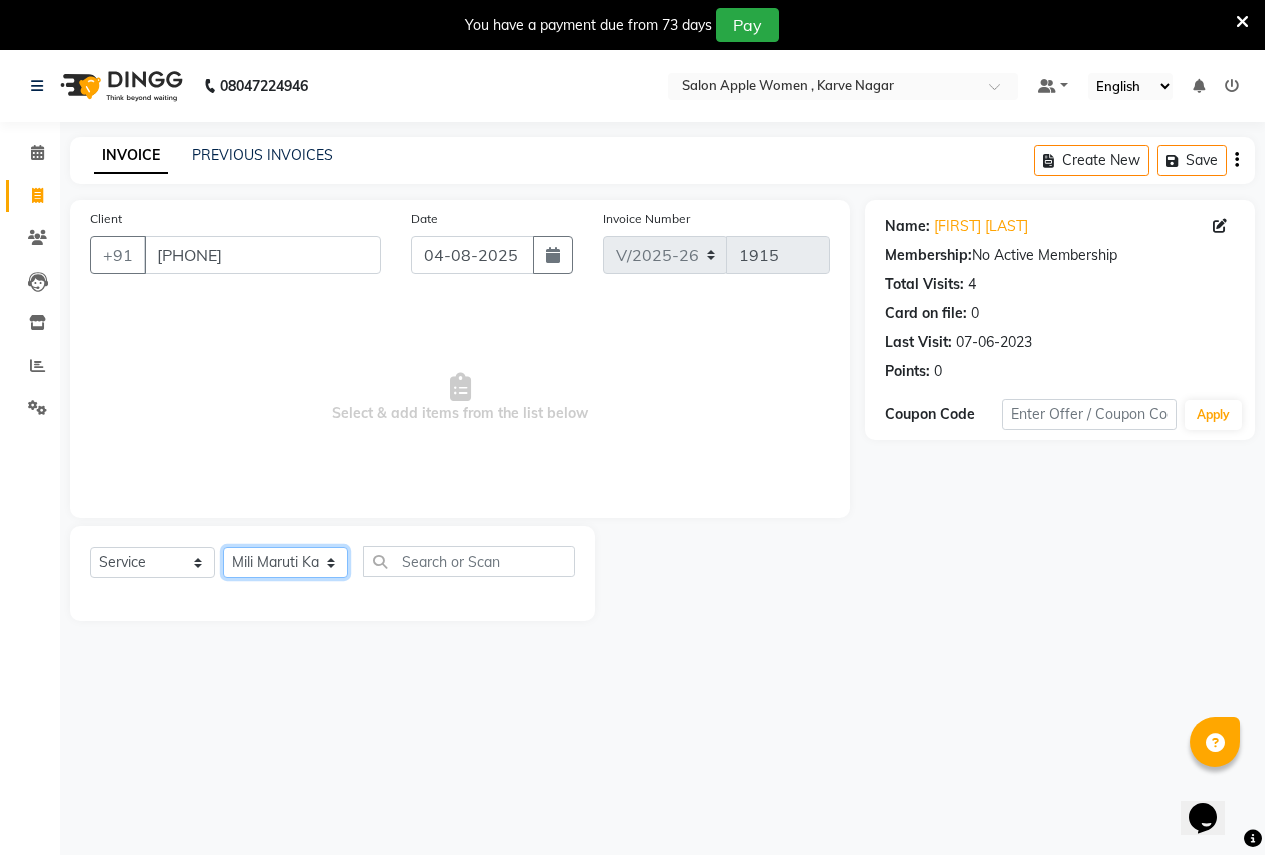 click on "Select Stylist Ajay Rajendra Sonawane Anjali Anil Patil Ashwini chaitrali Jyoti Rahul Shinde Laxmi Mili Maruti Kate NSS Pratibha Paswan Pratik Balasaheb salunkhe Reception  Reshma Operations Head Shobhana Rajendra Muly TejashriTushar Shinde Vandana Ganesh Kambale" 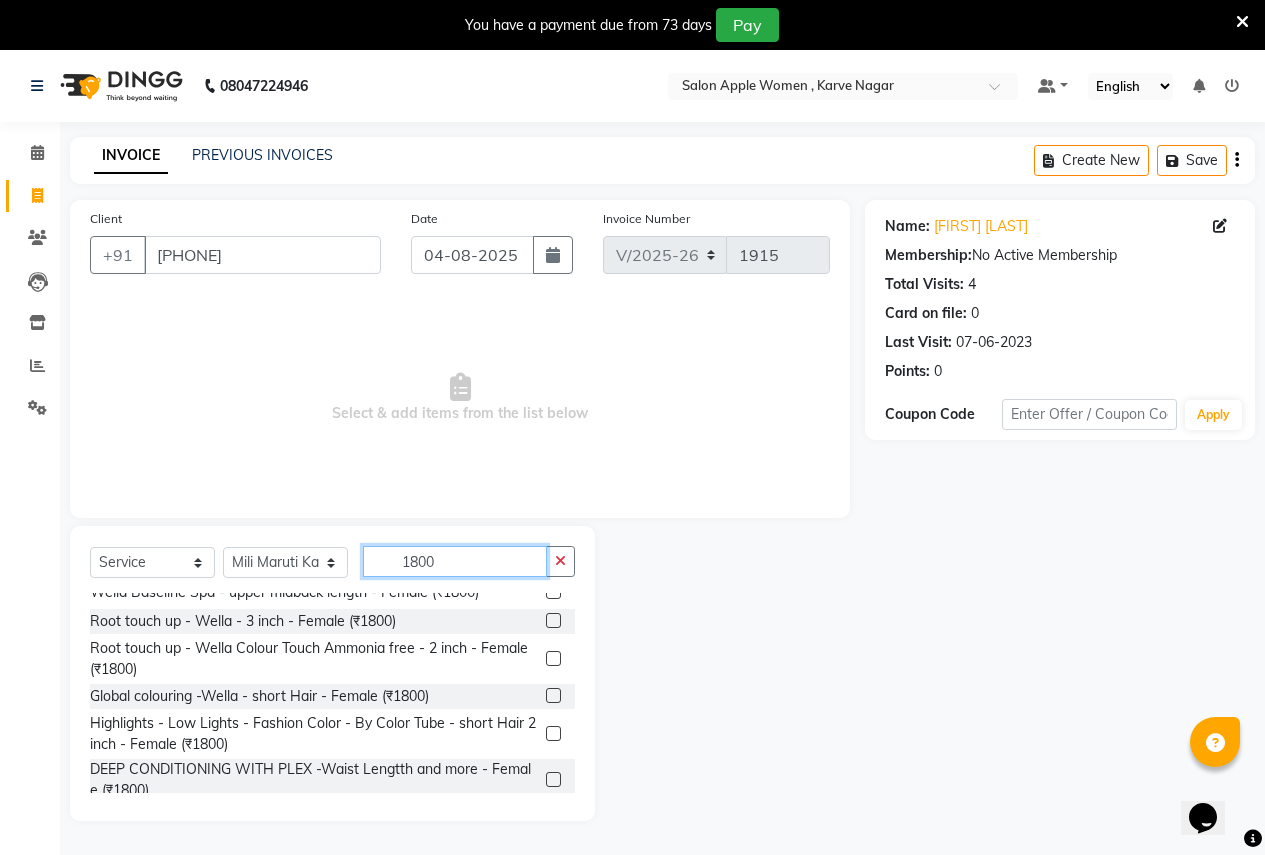 scroll, scrollTop: 199, scrollLeft: 0, axis: vertical 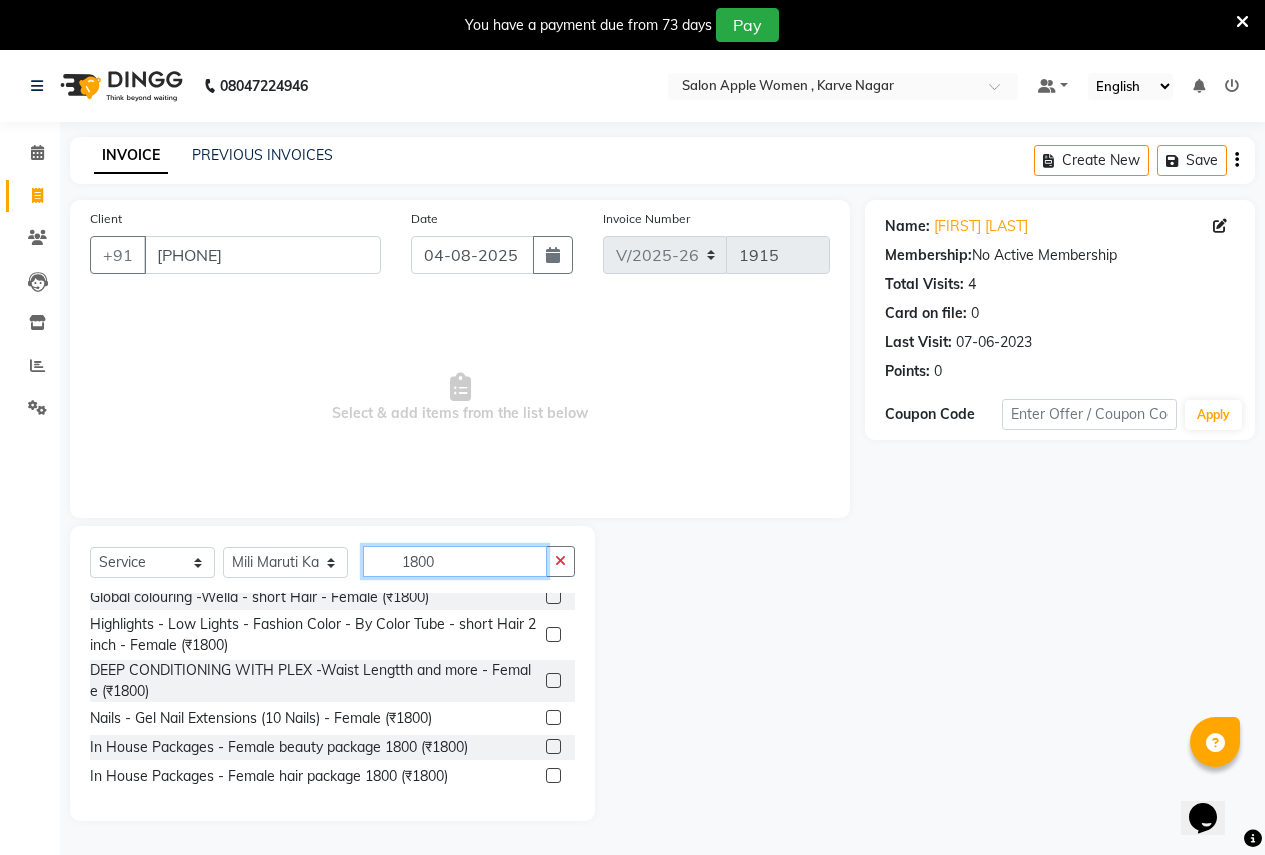 type on "1800" 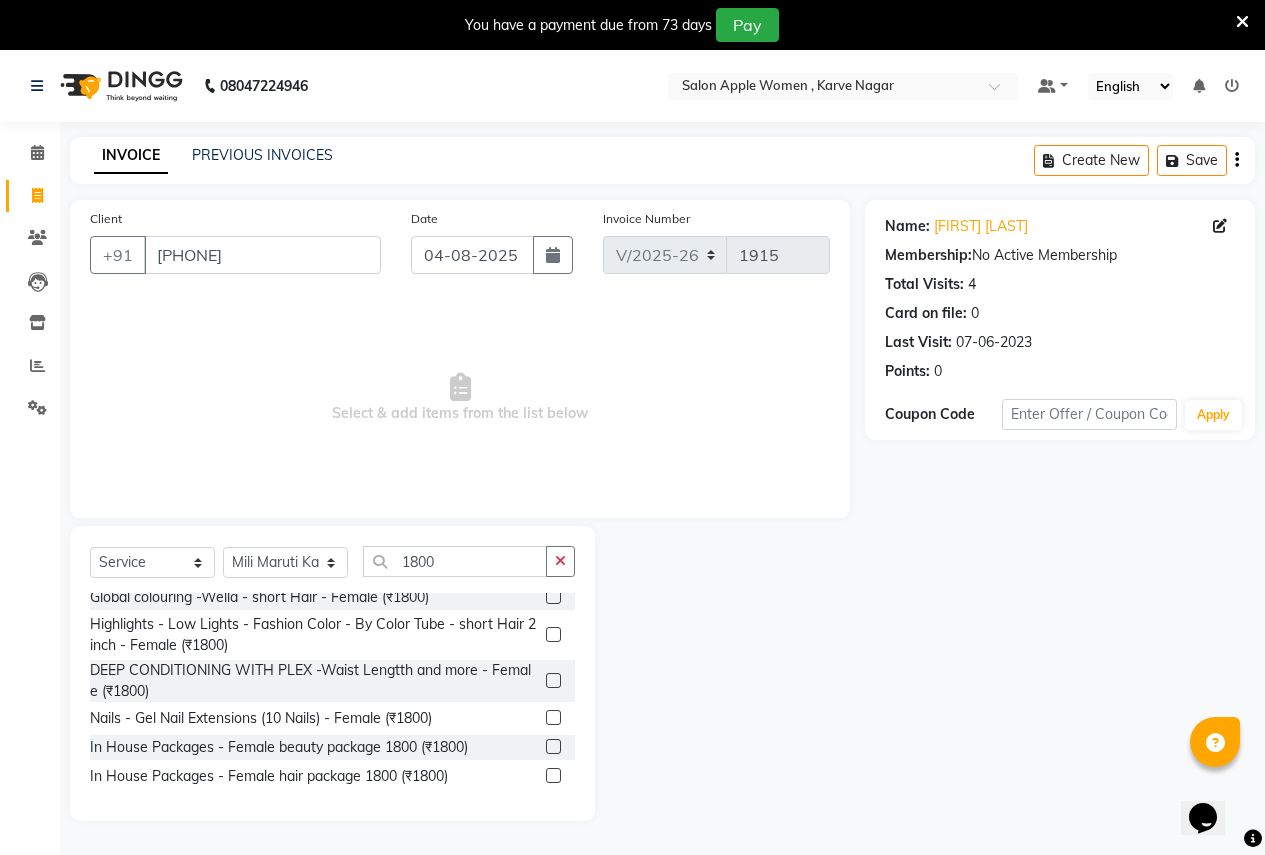 click 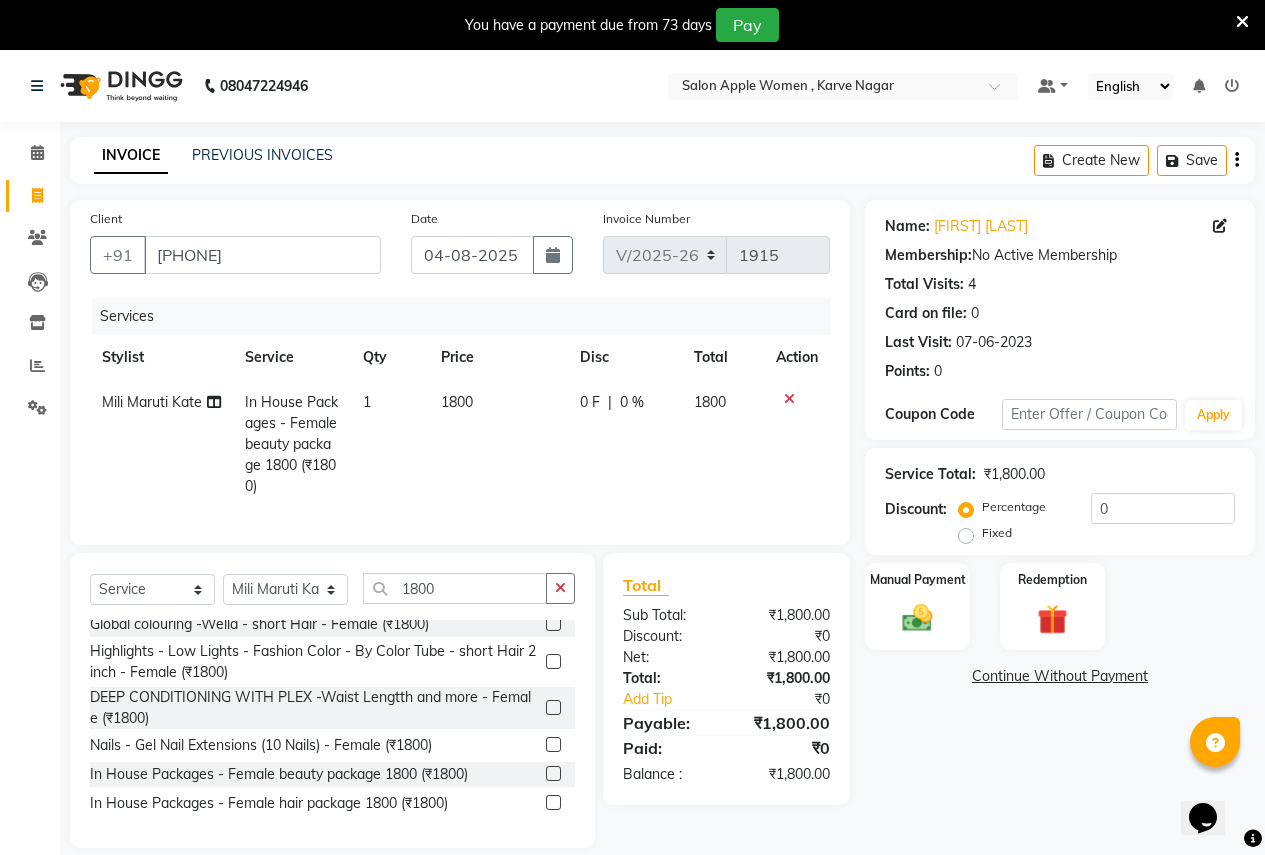 click 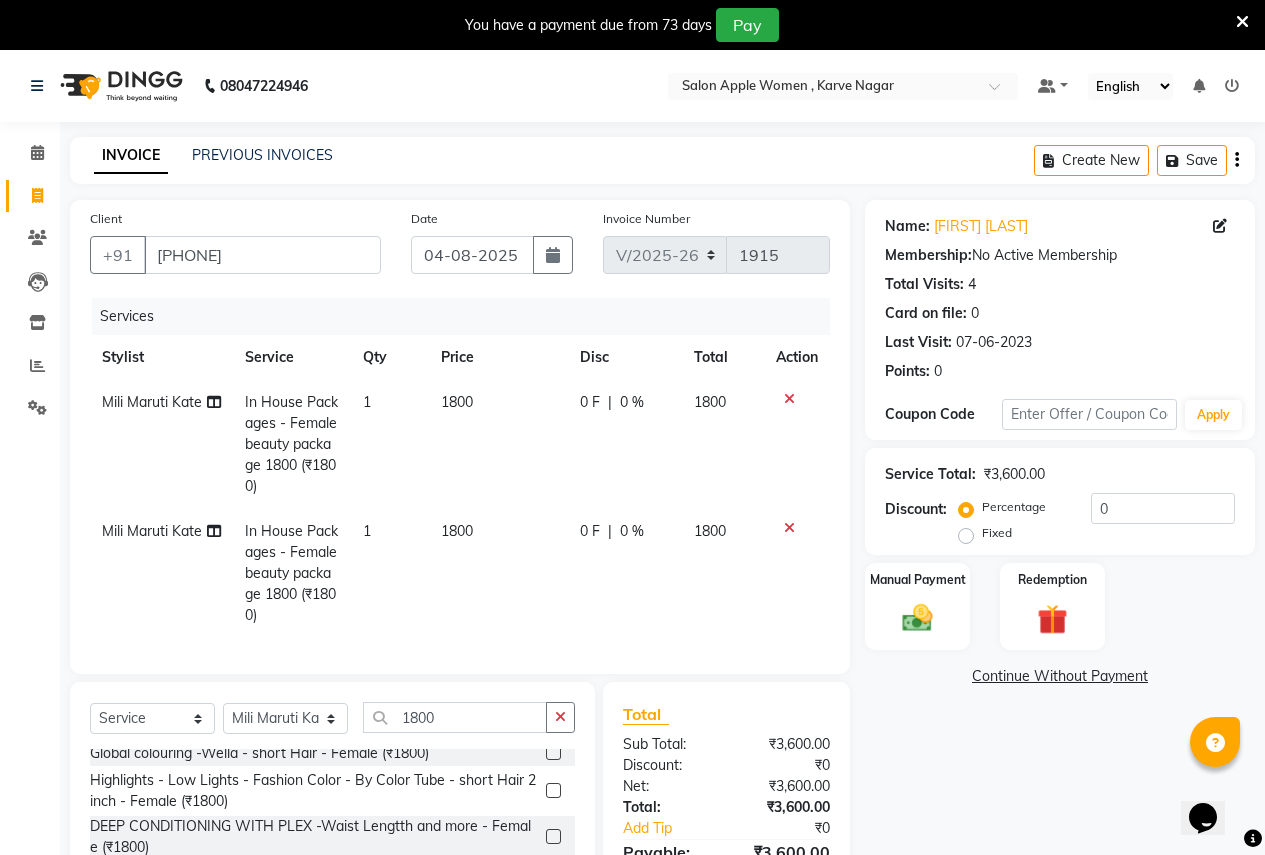 checkbox on "false" 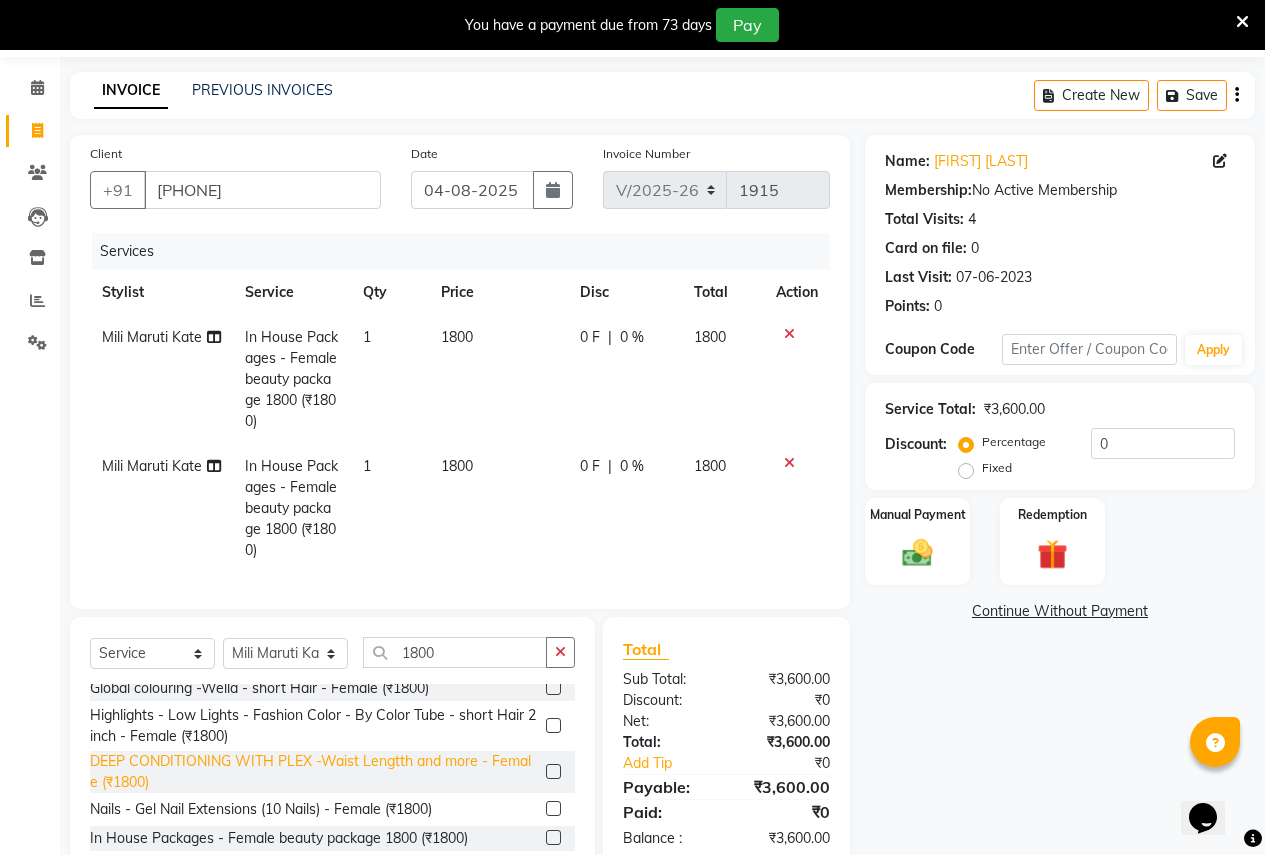 scroll, scrollTop: 167, scrollLeft: 0, axis: vertical 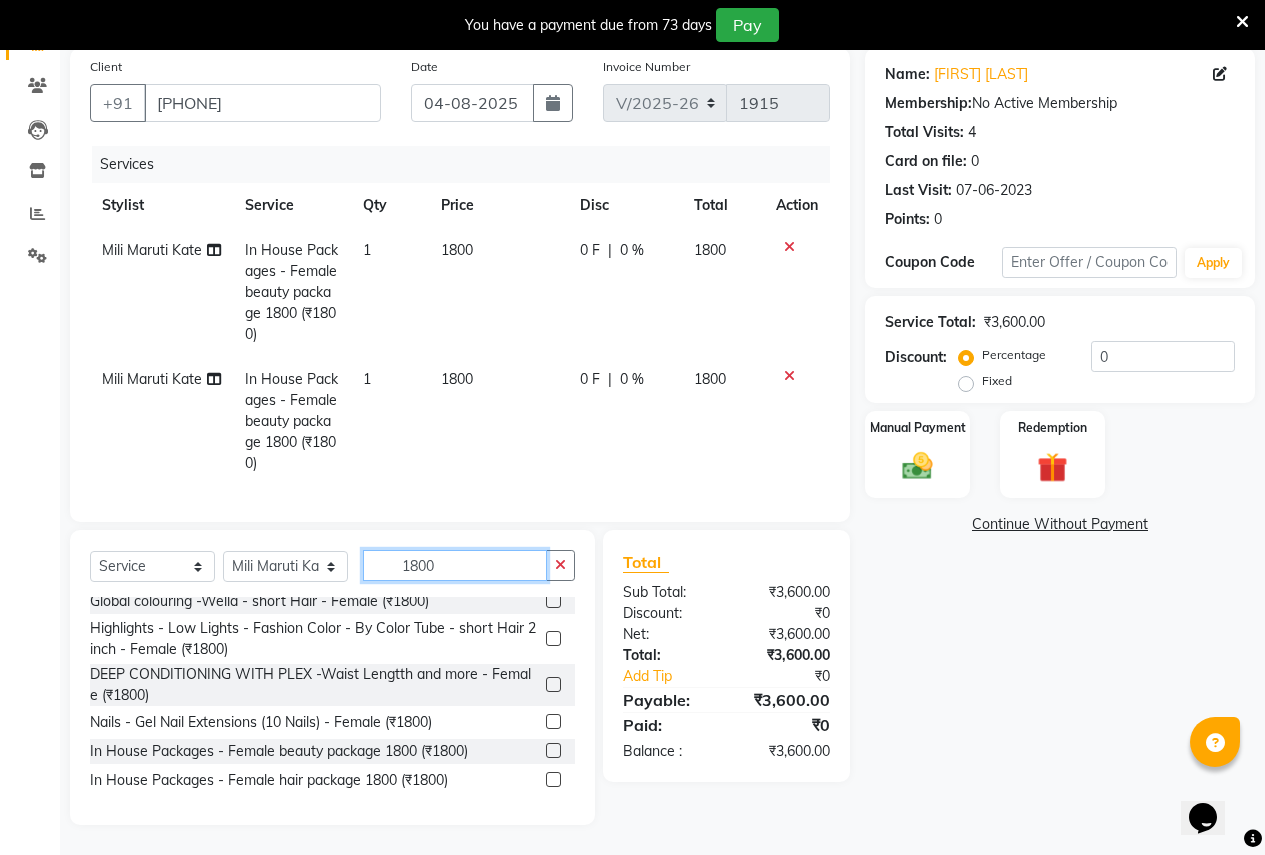click on "1800" 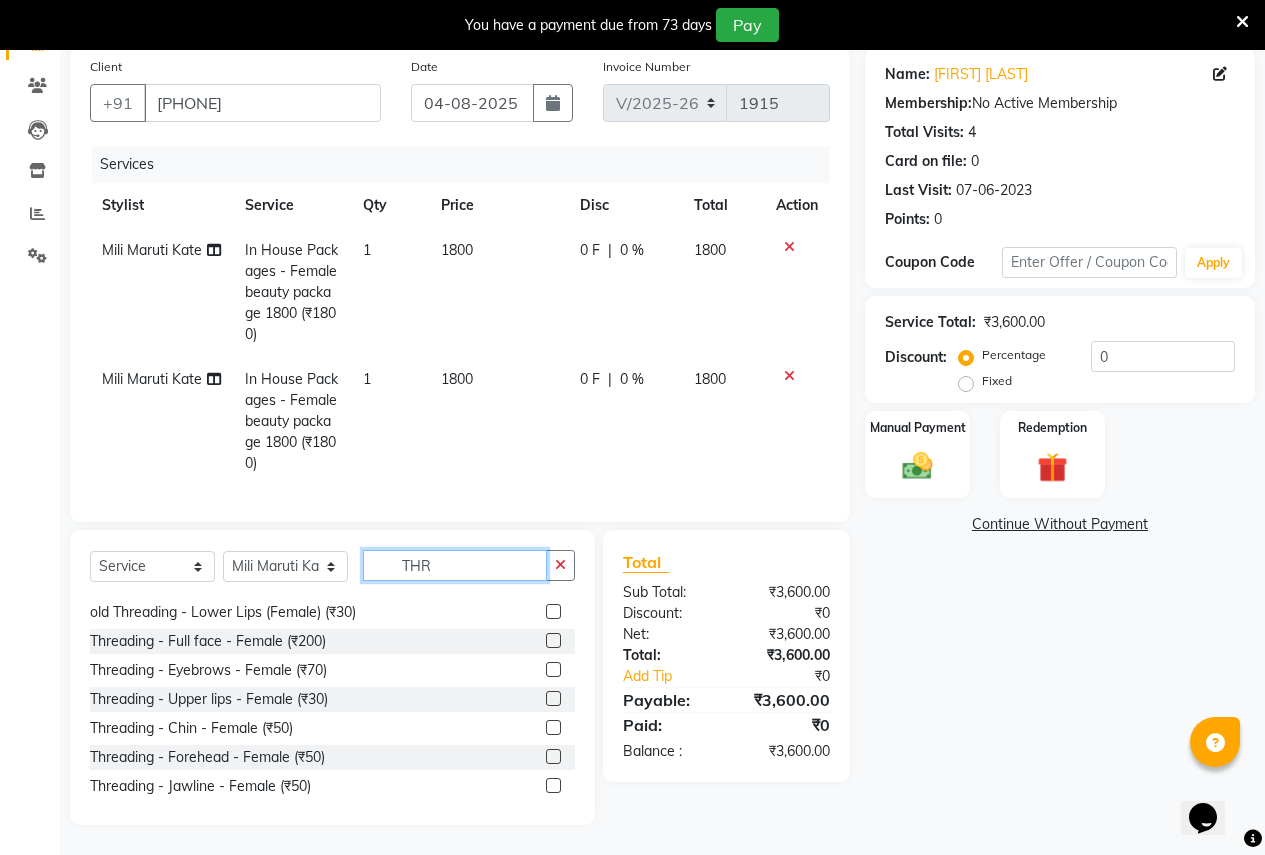 scroll, scrollTop: 264, scrollLeft: 0, axis: vertical 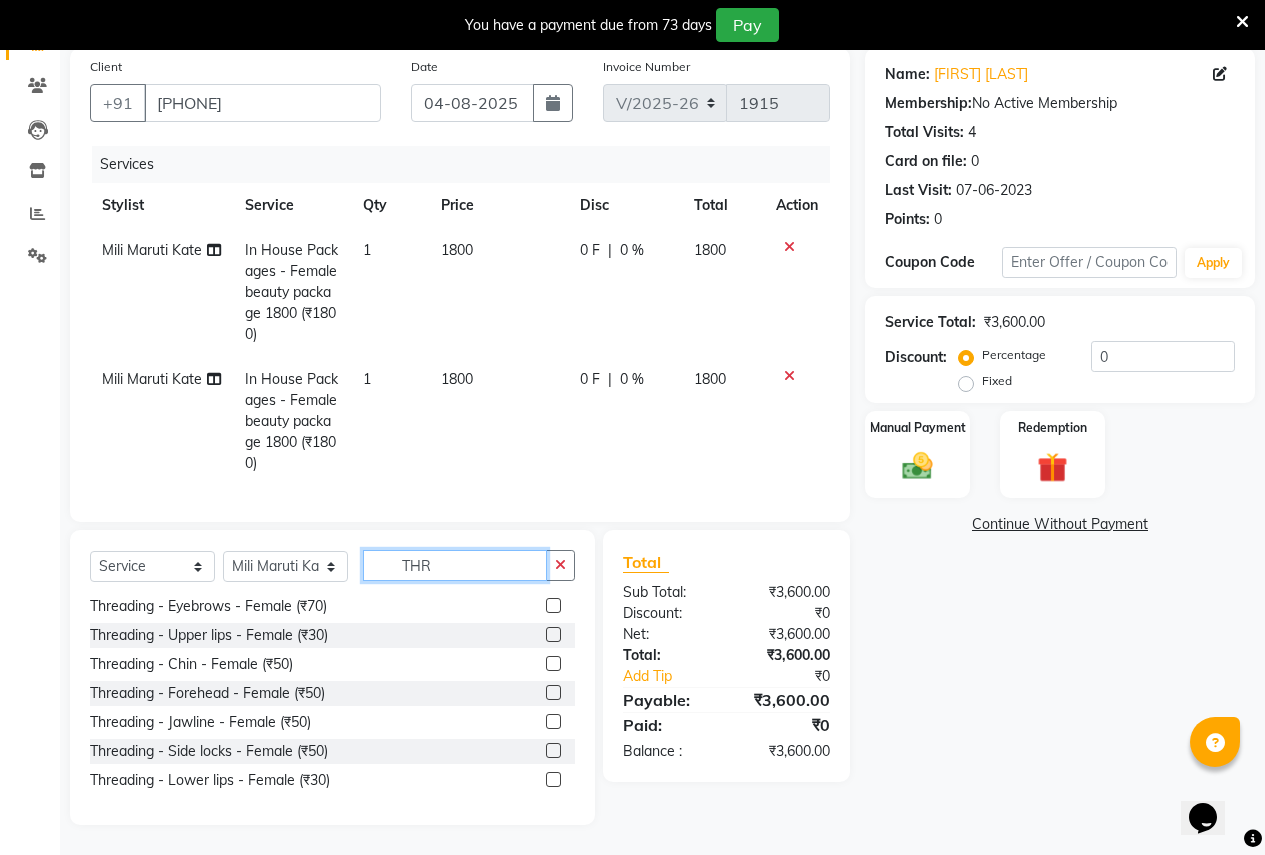 type on "THR" 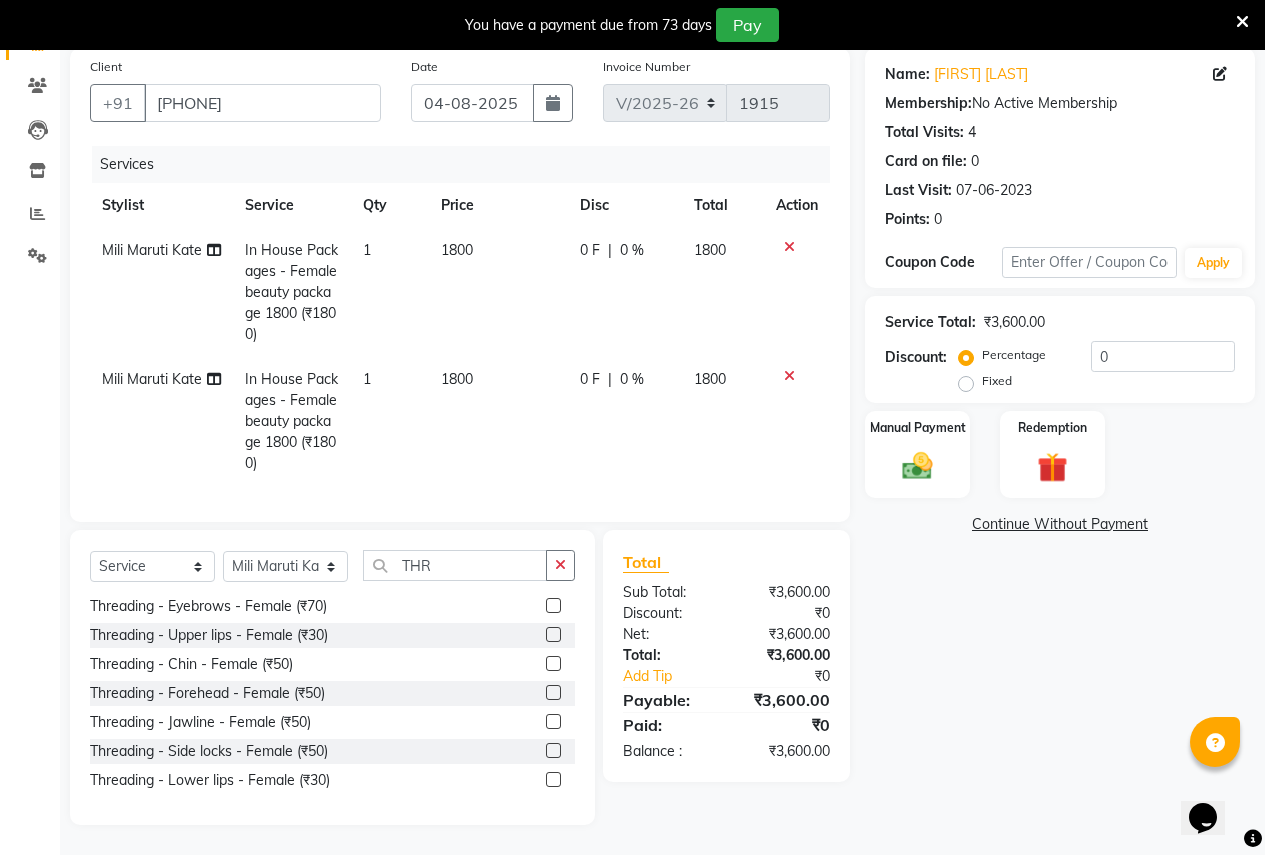 click 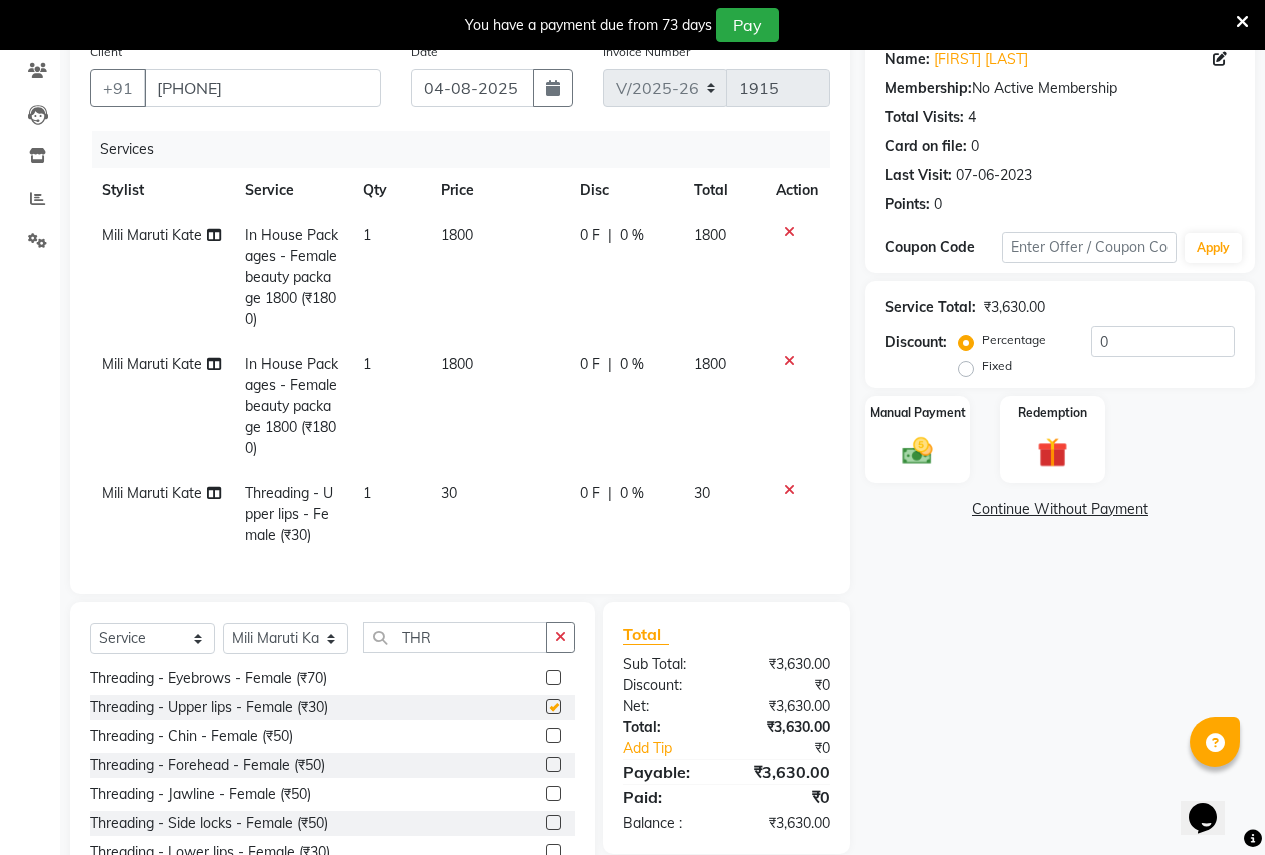 checkbox on "false" 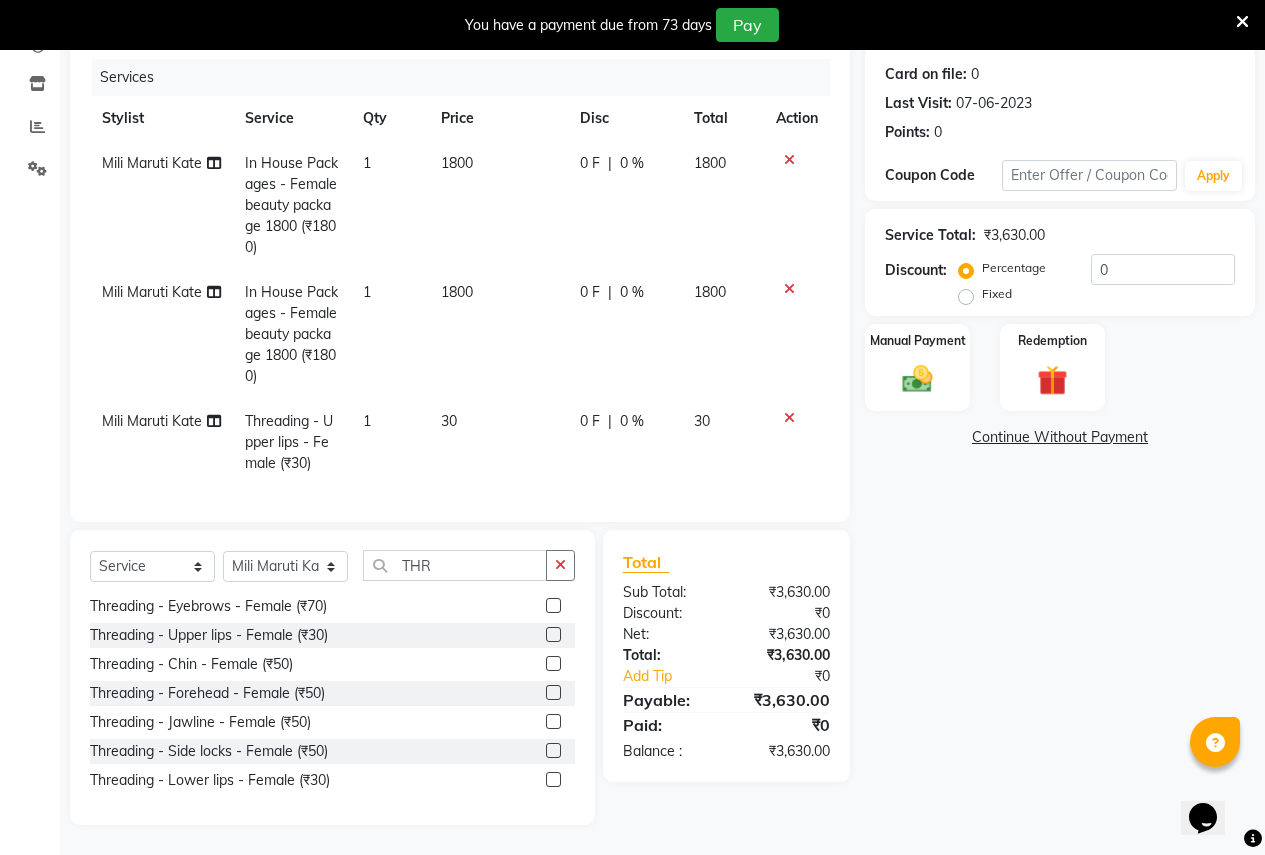 scroll, scrollTop: 254, scrollLeft: 0, axis: vertical 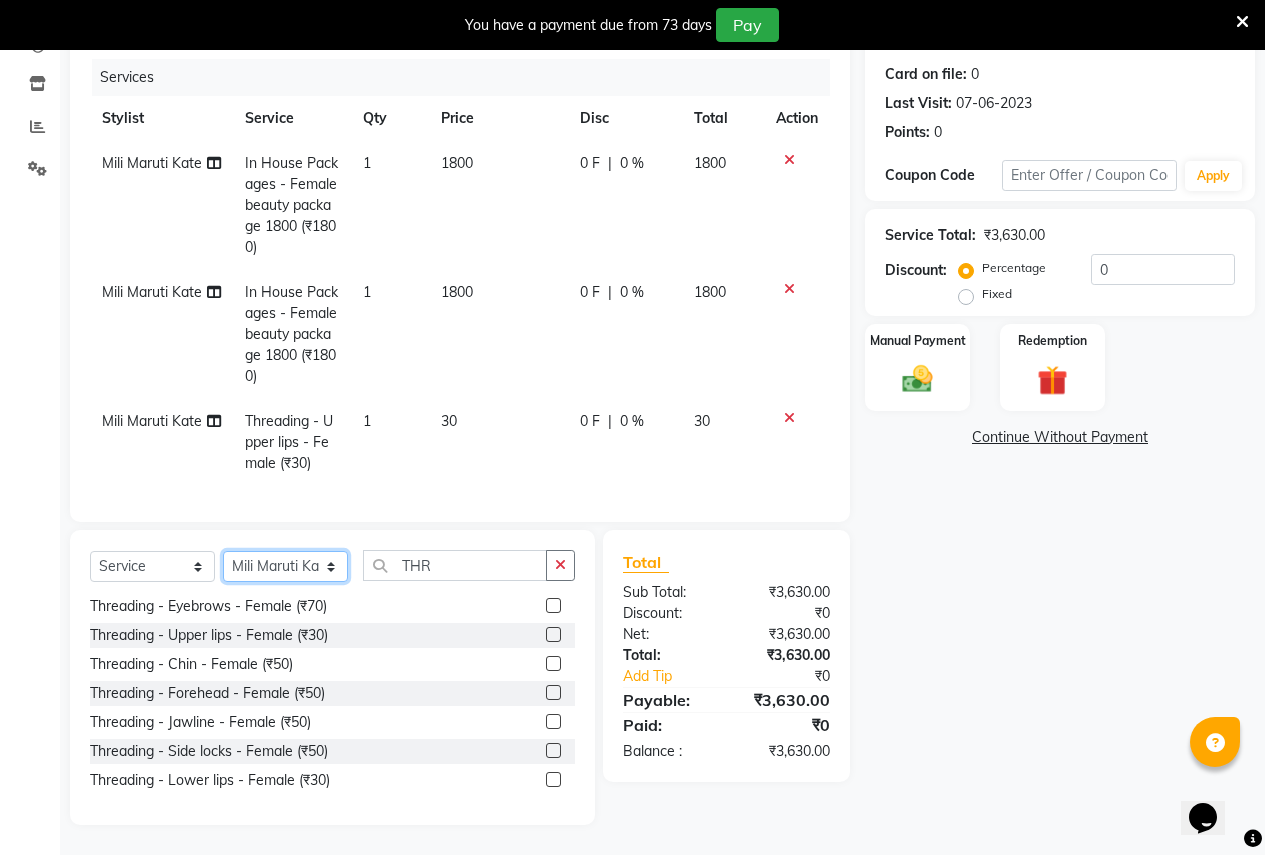 click on "Select Stylist Ajay Rajendra Sonawane Anjali Anil Patil Ashwini chaitrali Jyoti Rahul Shinde Laxmi Mili Maruti Kate NSS Pratibha Paswan Pratik Balasaheb salunkhe Reception  Reshma Operations Head Shobhana Rajendra Muly TejashriTushar Shinde Vandana Ganesh Kambale" 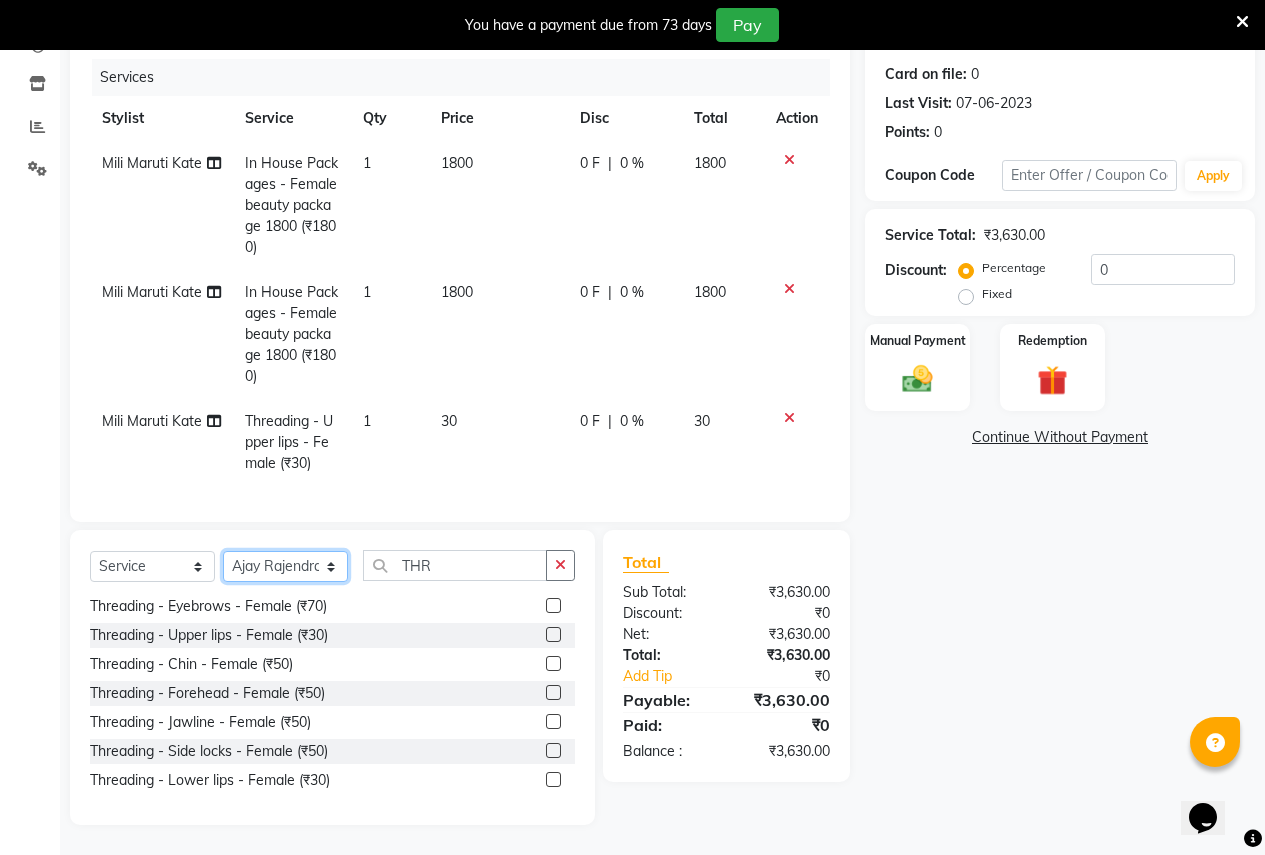 click on "Select Stylist Ajay Rajendra Sonawane Anjali Anil Patil Ashwini chaitrali Jyoti Rahul Shinde Laxmi Mili Maruti Kate NSS Pratibha Paswan Pratik Balasaheb salunkhe Reception  Reshma Operations Head Shobhana Rajendra Muly TejashriTushar Shinde Vandana Ganesh Kambale" 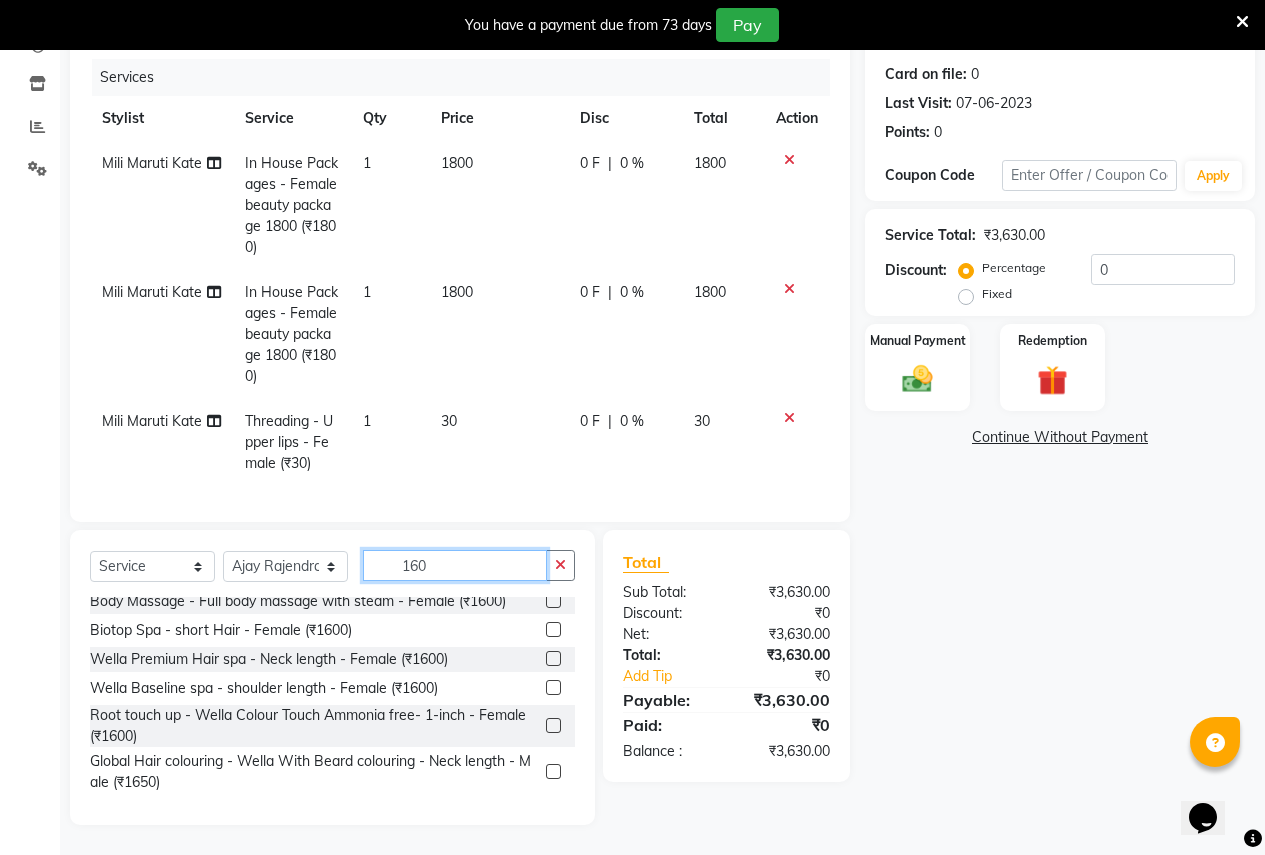 scroll, scrollTop: 49, scrollLeft: 0, axis: vertical 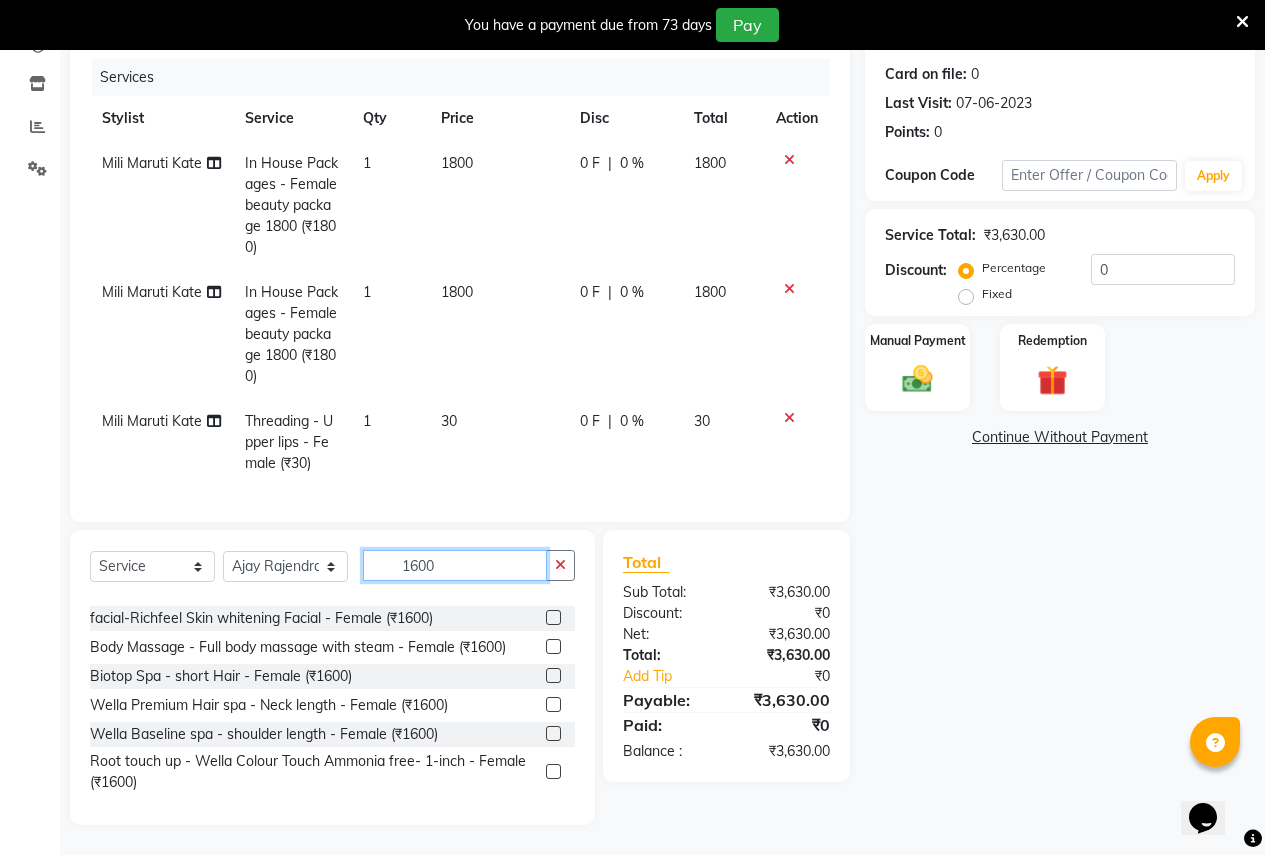 type on "1600" 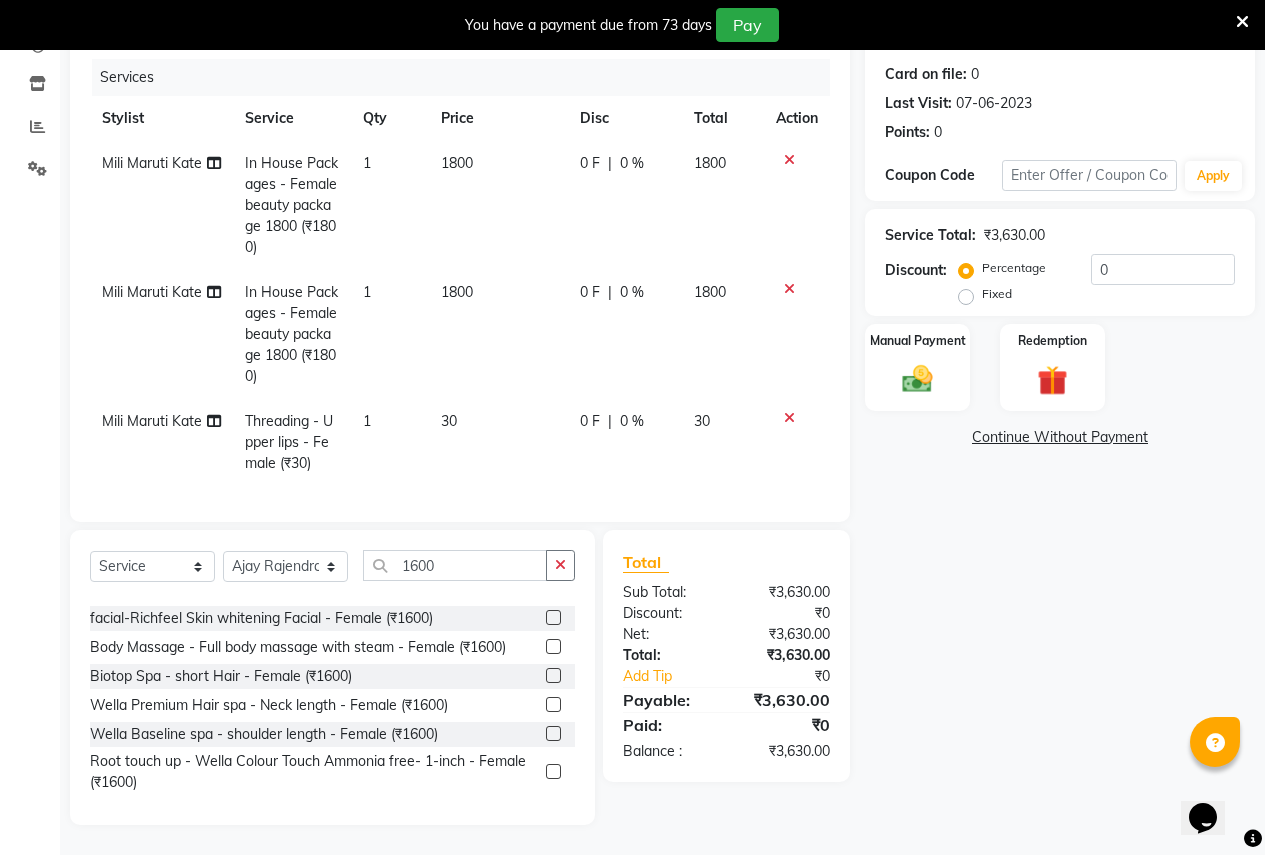 click 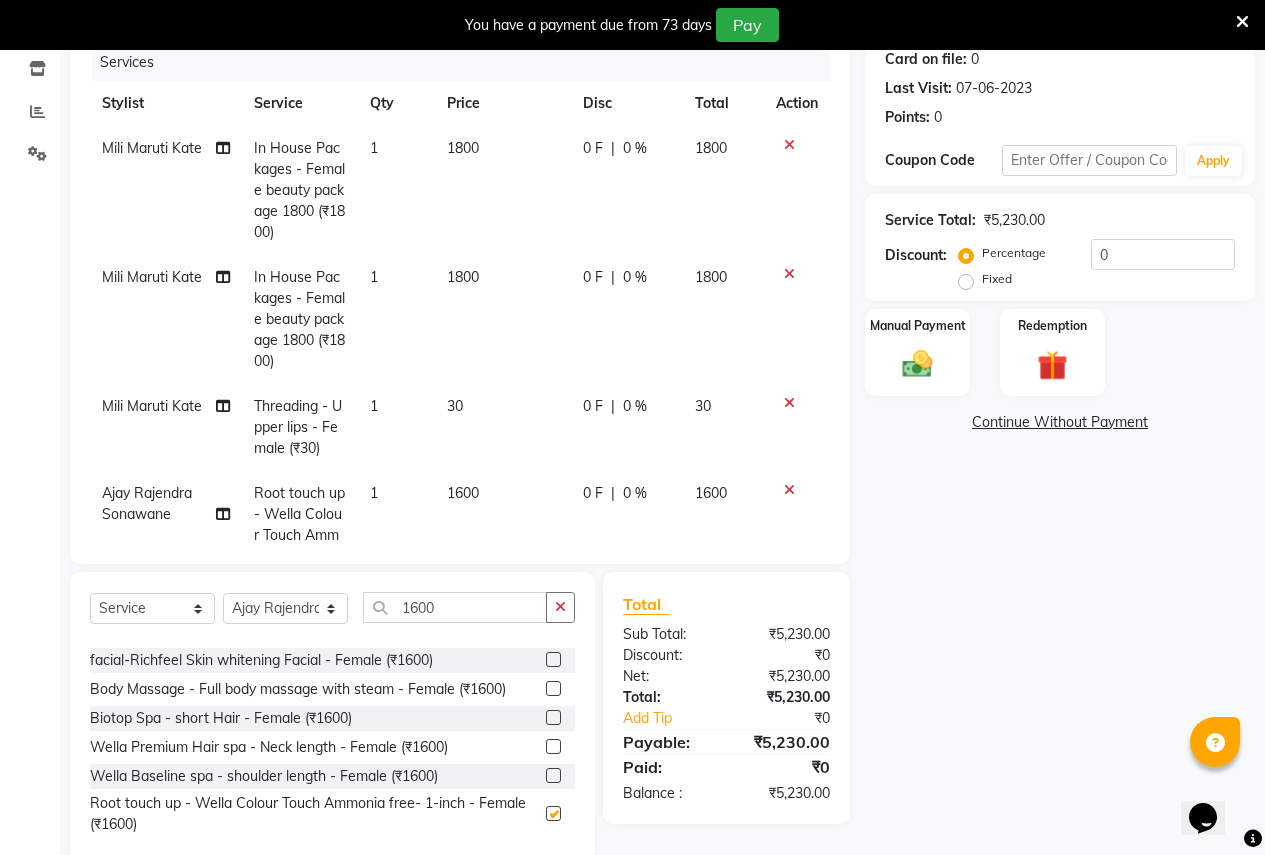 checkbox on "false" 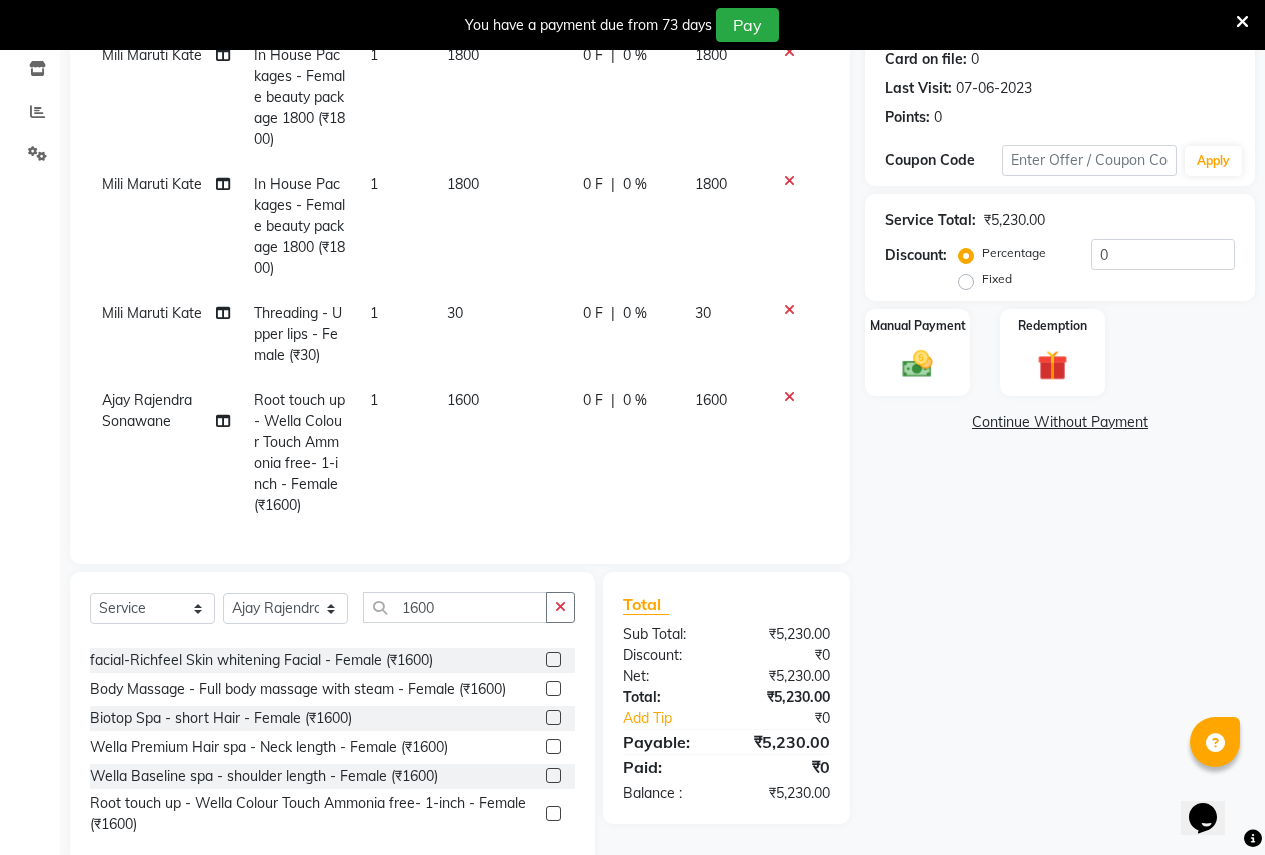 scroll, scrollTop: 108, scrollLeft: 0, axis: vertical 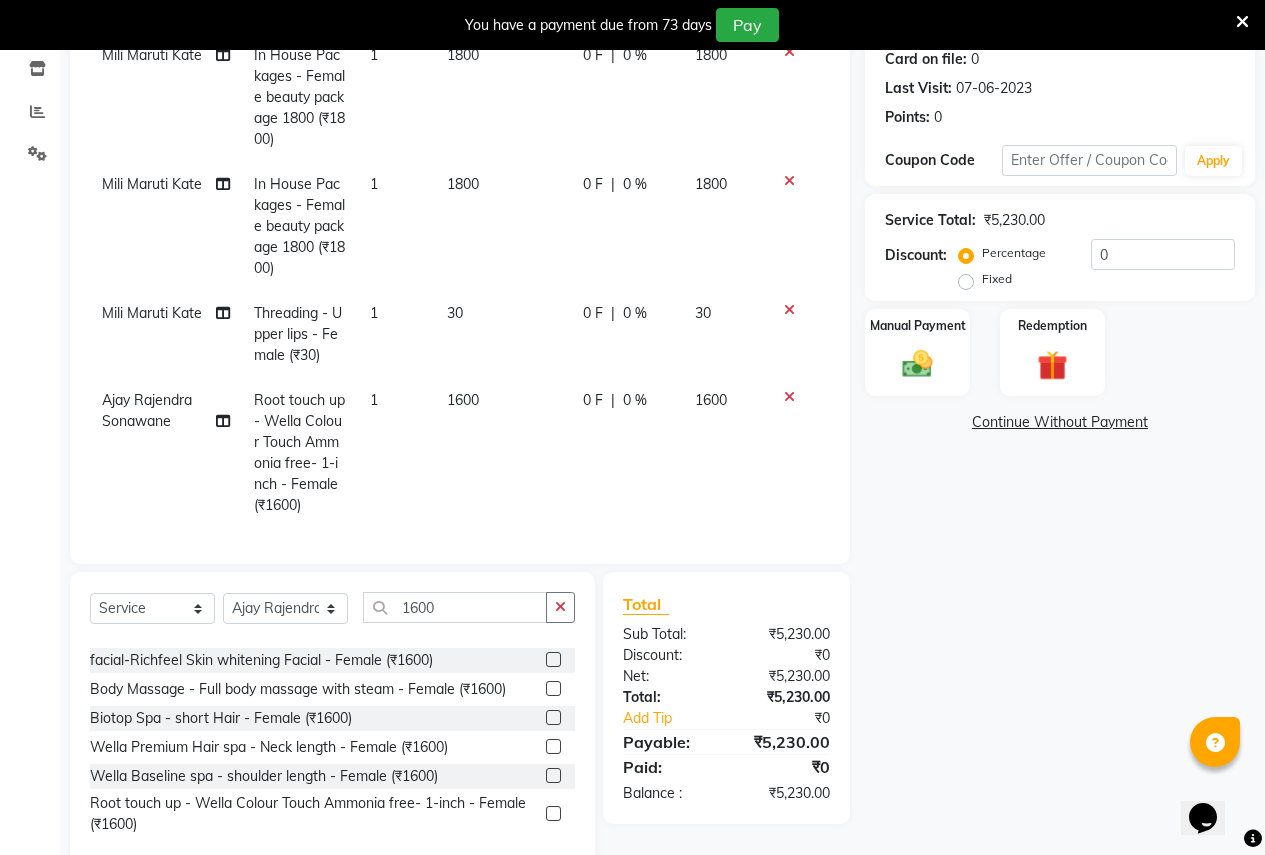 click on "0 %" 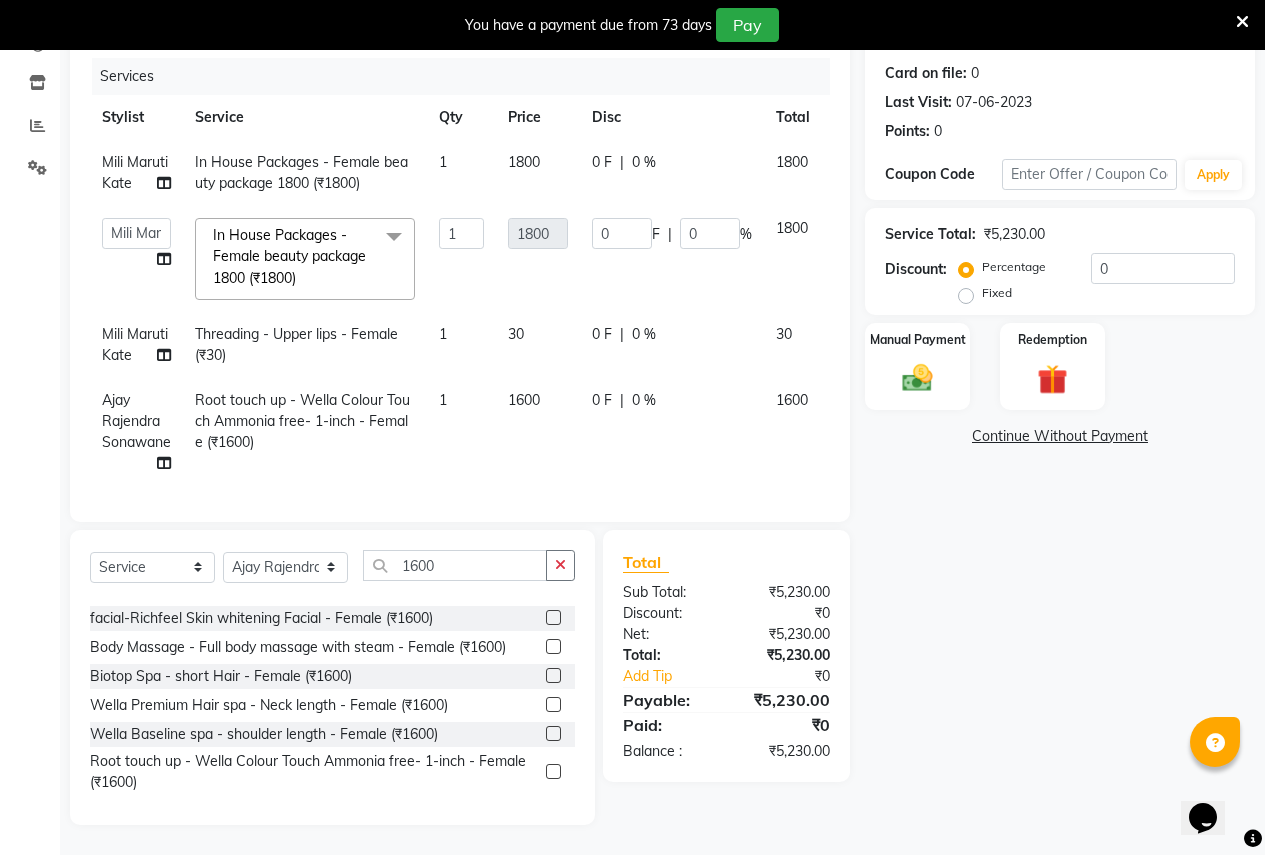 scroll, scrollTop: 0, scrollLeft: 0, axis: both 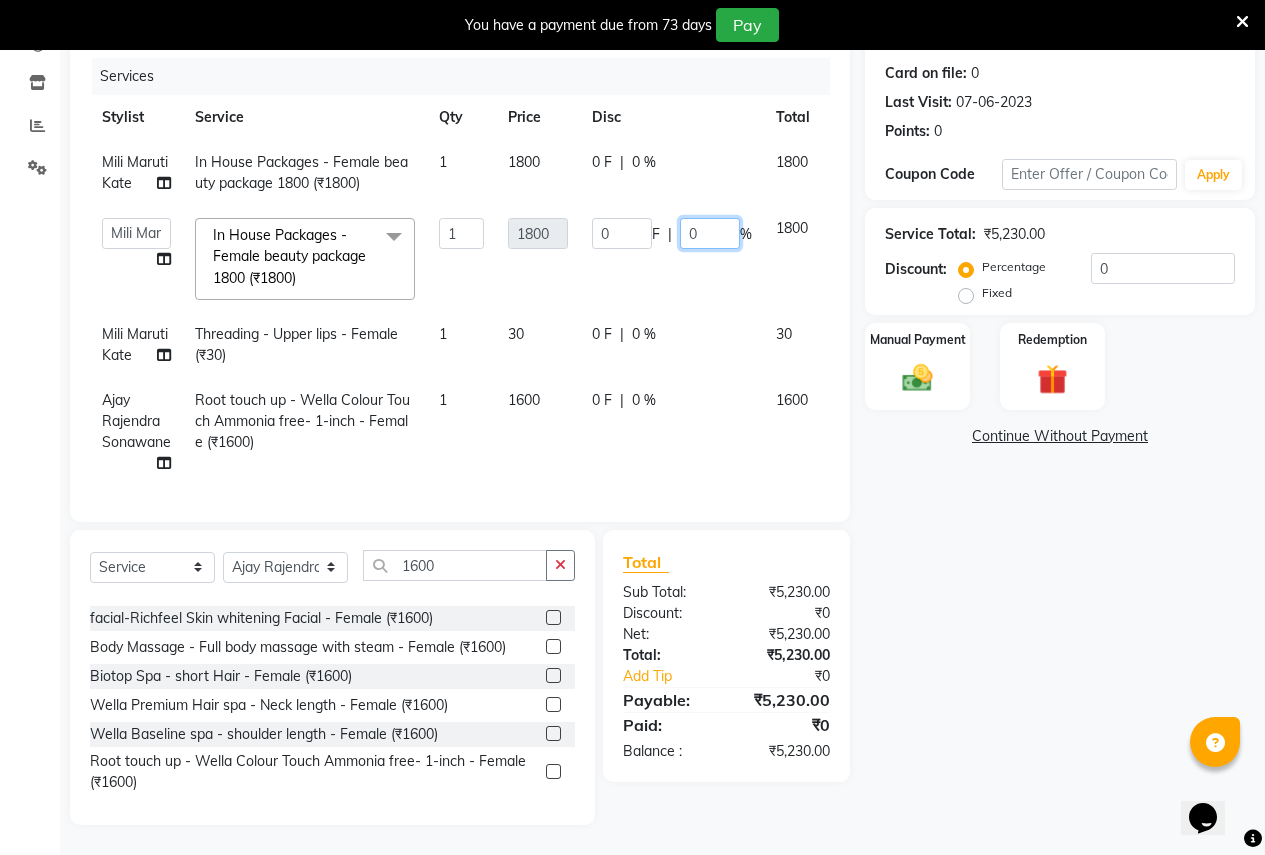drag, startPoint x: 698, startPoint y: 217, endPoint x: 642, endPoint y: 217, distance: 56 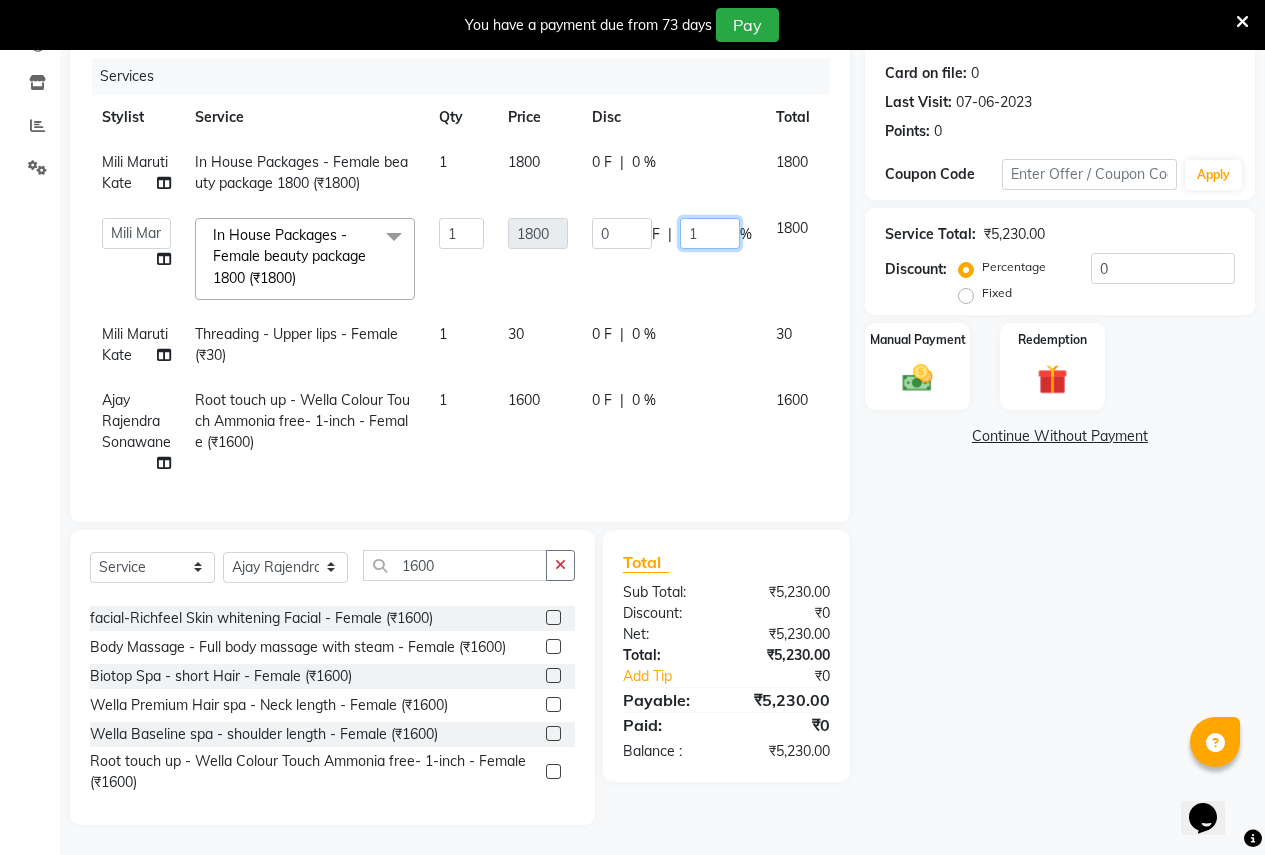 type on "10" 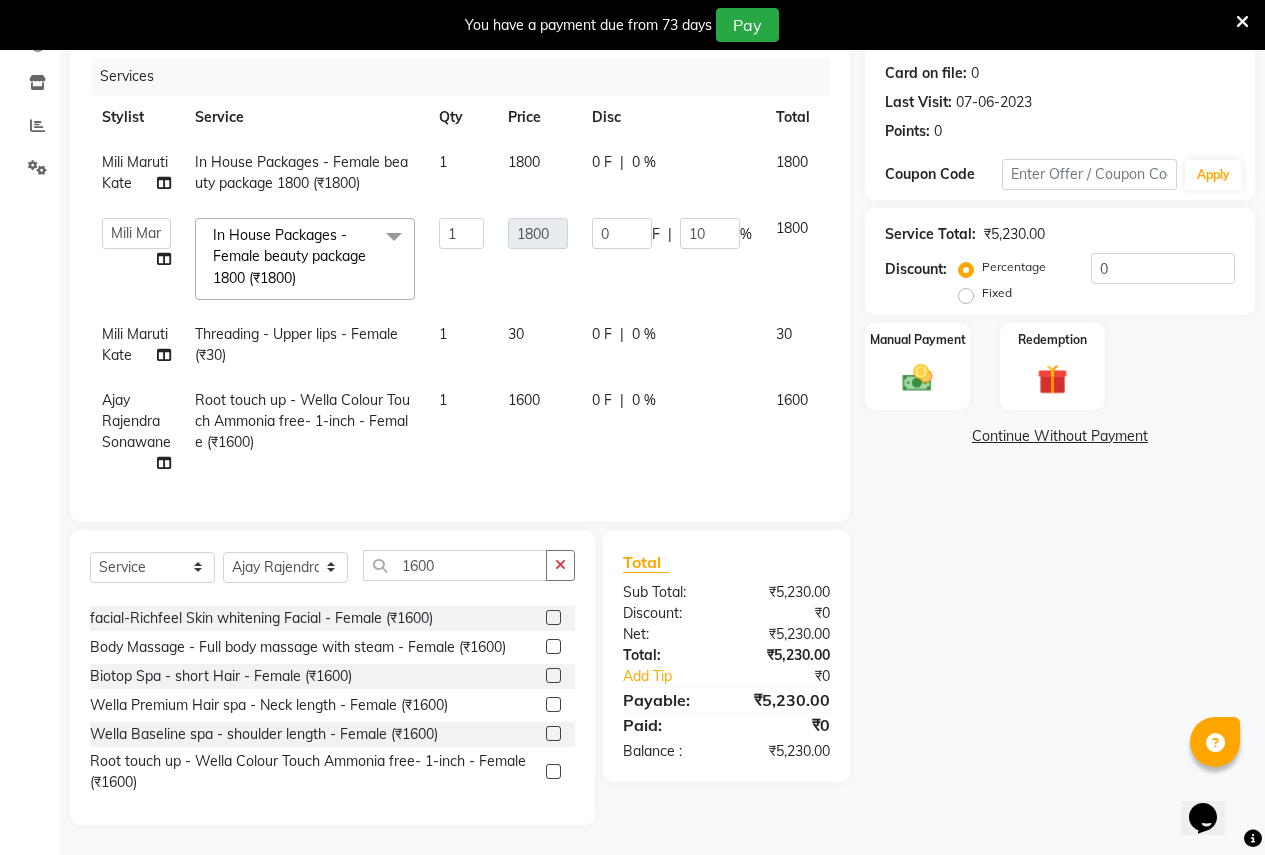 click on "[FIRST] [LAST] In House Packages - Female beauty package 1800 (₹1800) 1 1800 0 F | 0 % 1800  [FIRST] [LAST]   [FIRST] [LAST]   [FIRST]  [FIRST]   [FIRST] [LAST]   [FIRST]   [FIRST] [LAST]   NSS   [FIRST] [LAST]   [FIRST] [LAST]   [FIRST]   [FIRST]  [LAST]  In House Packages - Female beauty package 1800 (₹1800)  x old Facial - Signature Facial Oily Skin (Female) (₹2100)  old Facial - Signature Facial Dry Skin (Female) (₹1800) old Facial - O3+Whitening With Peel Off Mask (Female) (₹1800) old - O3+ Seaweed With Peel Off Mask (Female) (₹1250) old Facial - O3+Whitening Without Peel Off Mask (Female) (₹850) old Facial - O3+ Seaweed Without Peel Off Mask (Female) (₹850) old Facial - Richfeel Skin Whitening Facial (Female) (₹750) old Cleanup - O3+ Face Clean Up (Female) (₹700) old Cleanup - Signature Clean Up Oily Skin (Female) (₹700) old Cleanup - De-Tan (Female) (₹400) 1 1800" 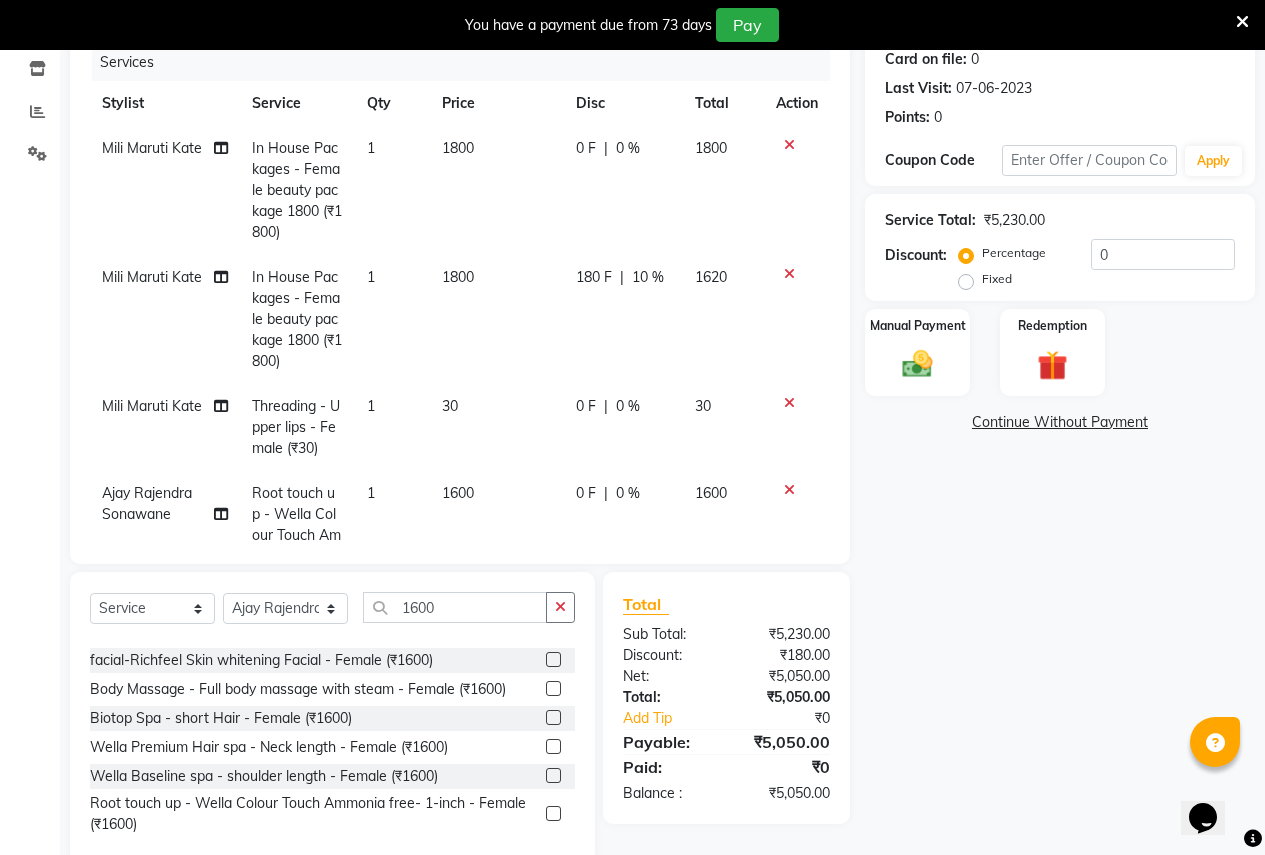 click on "0 F | 0 %" 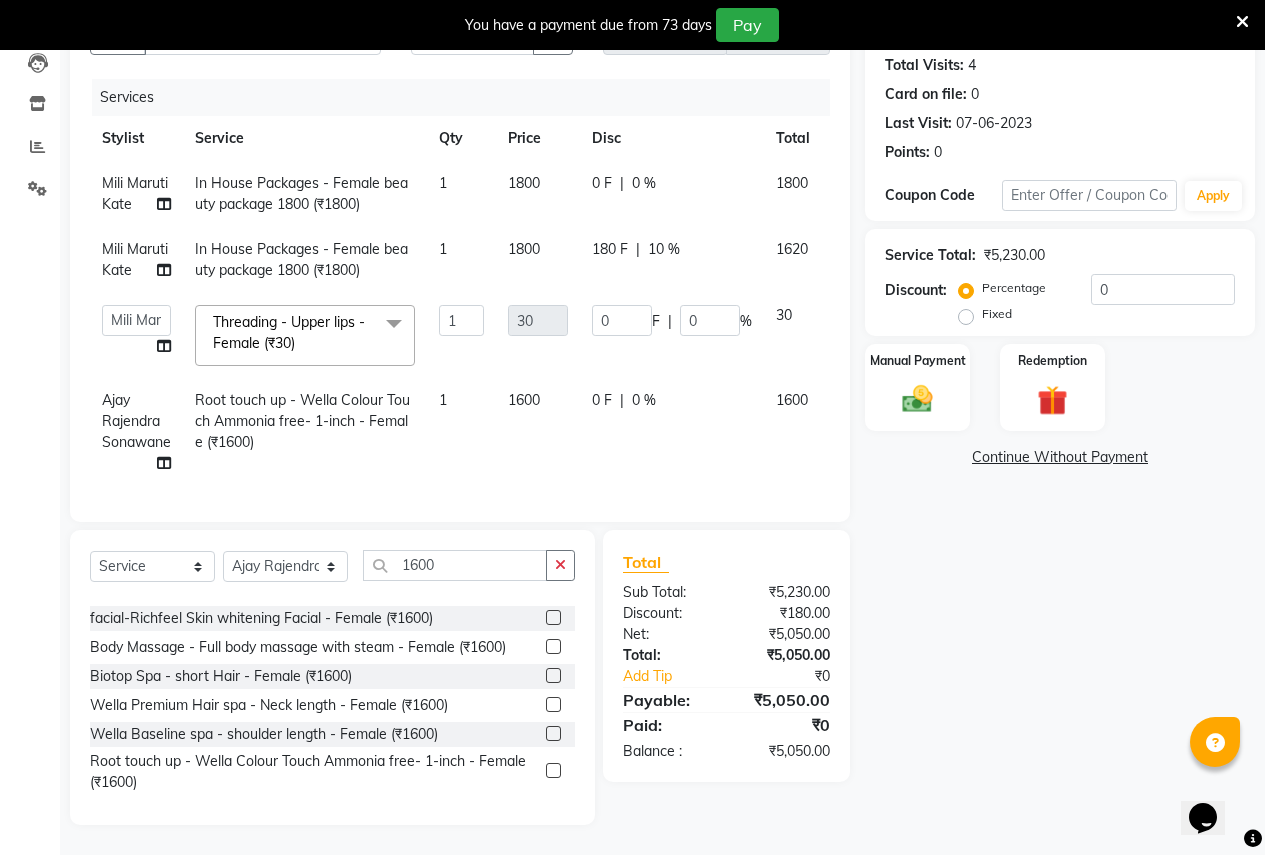 scroll, scrollTop: 234, scrollLeft: 0, axis: vertical 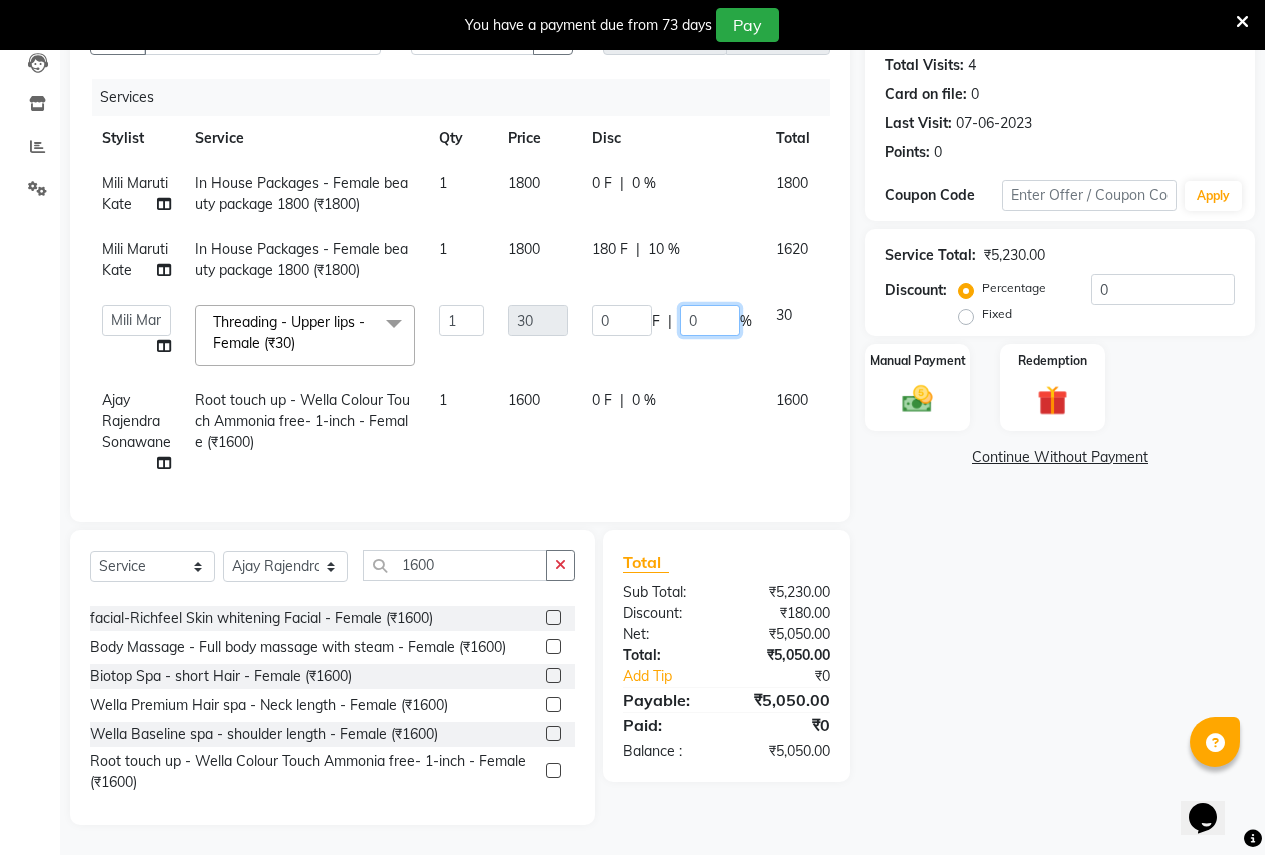 drag, startPoint x: 703, startPoint y: 299, endPoint x: 669, endPoint y: 297, distance: 34.058773 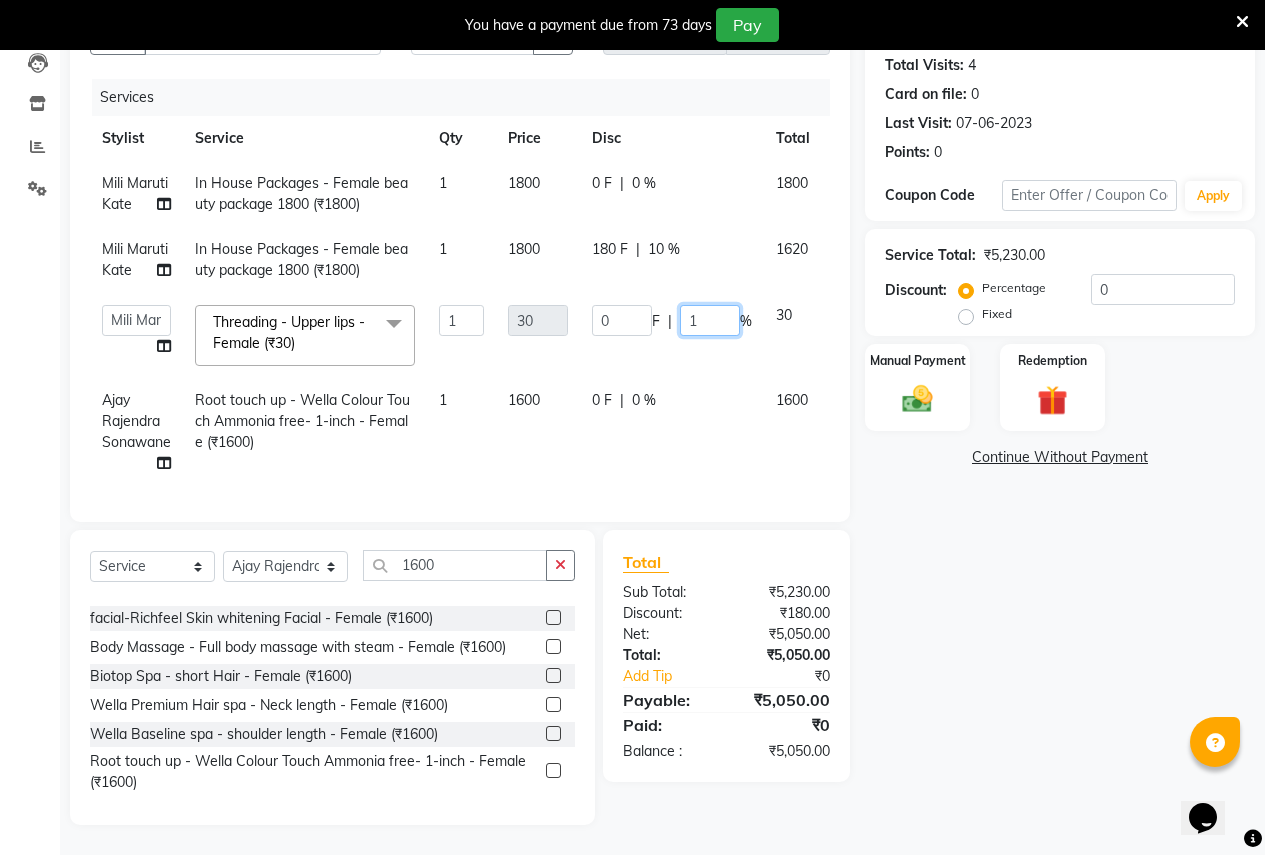 type on "10" 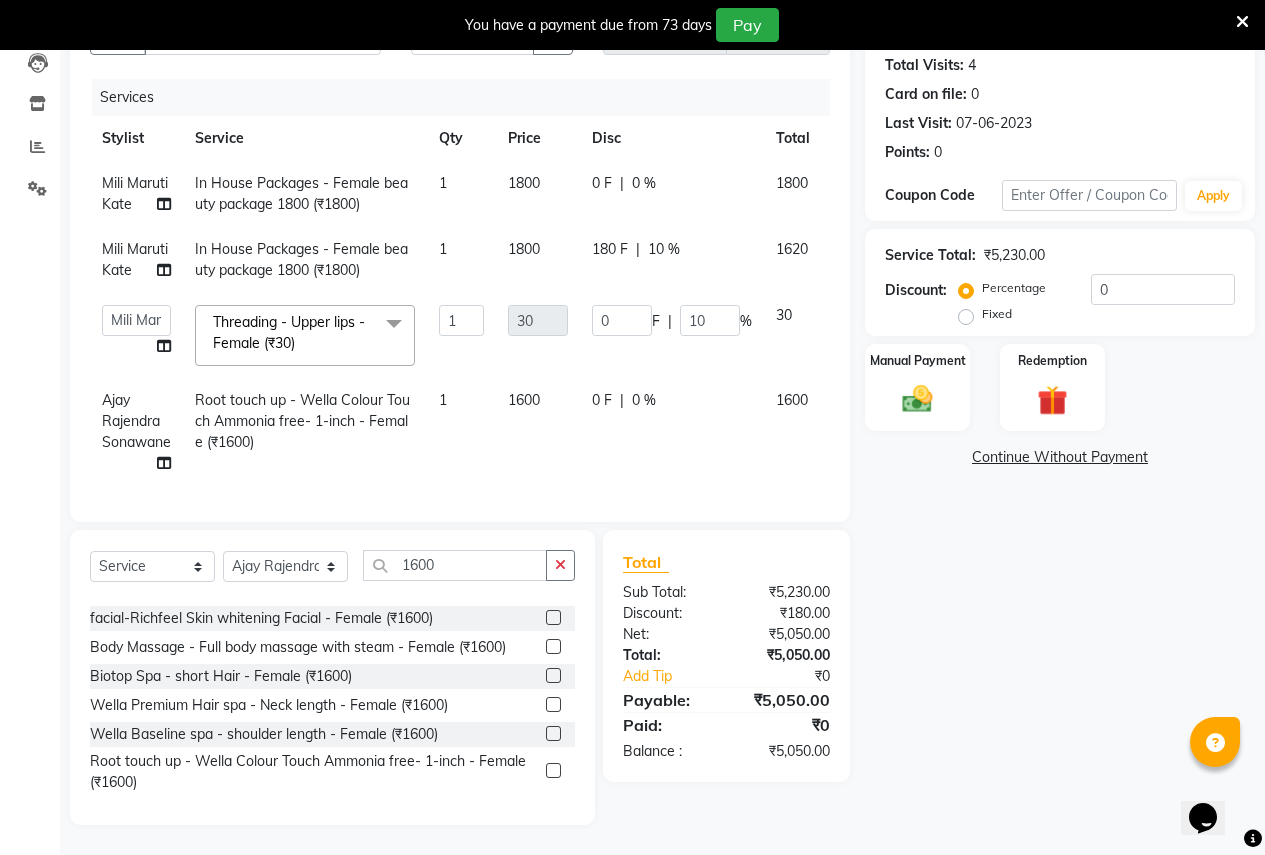 click on "Name: [FIRST] [LAST] Membership:  No Active Membership  Total Visits:  4 Card on file:  0 Last Visit:   07-06-2023 Points:   0  Coupon Code Apply Service Total:  ₹5,230.00  Discount:  Percentage   Fixed  0 Manual Payment Redemption  Continue Without Payment" 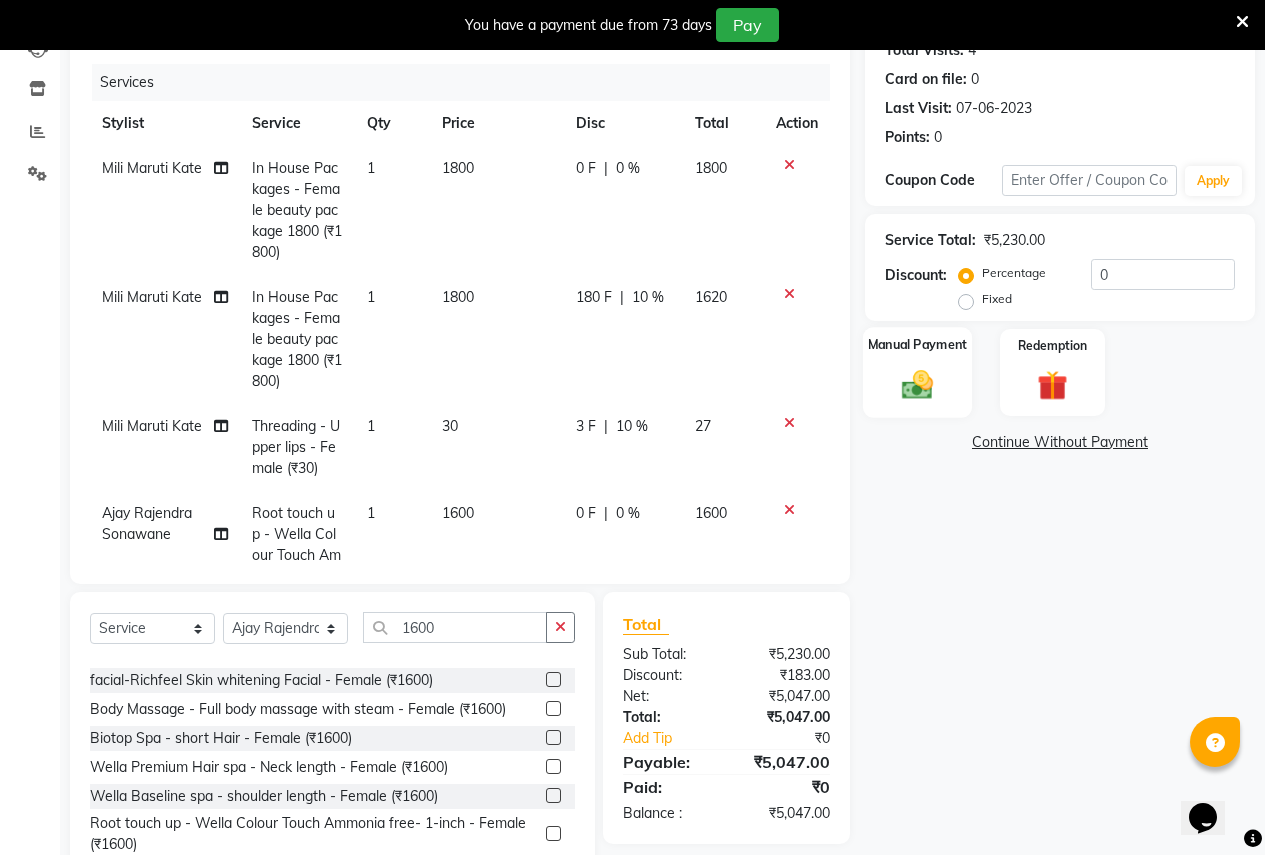 click 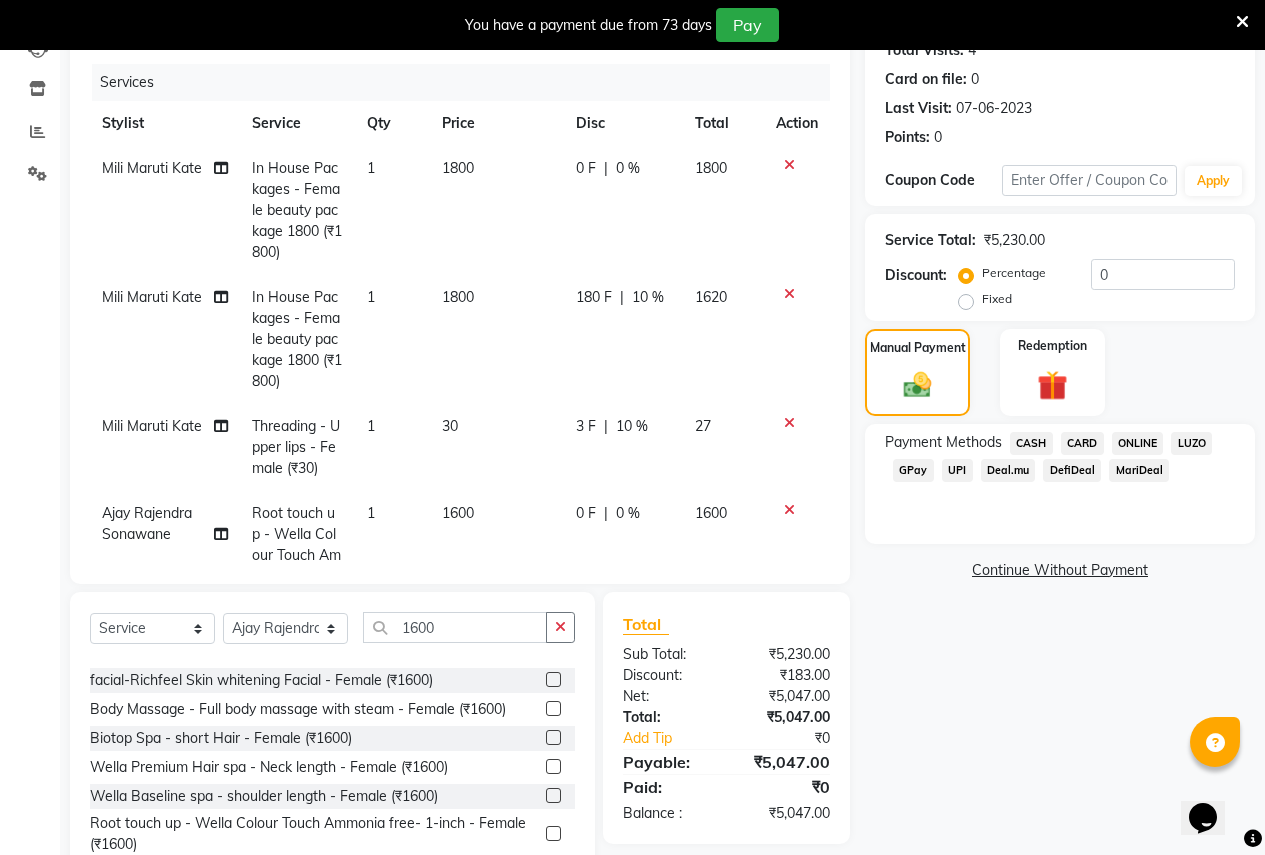 click on "ONLINE" 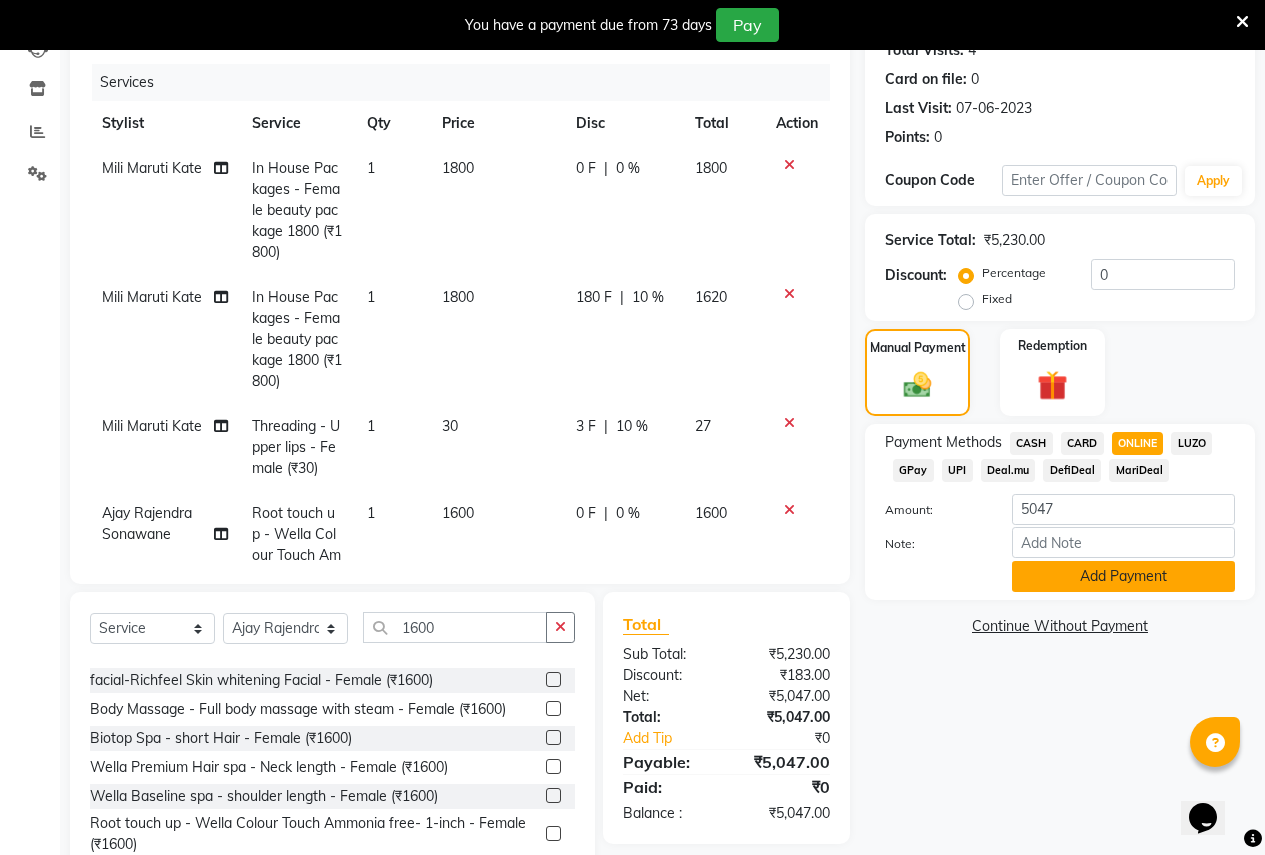click on "Add Payment" 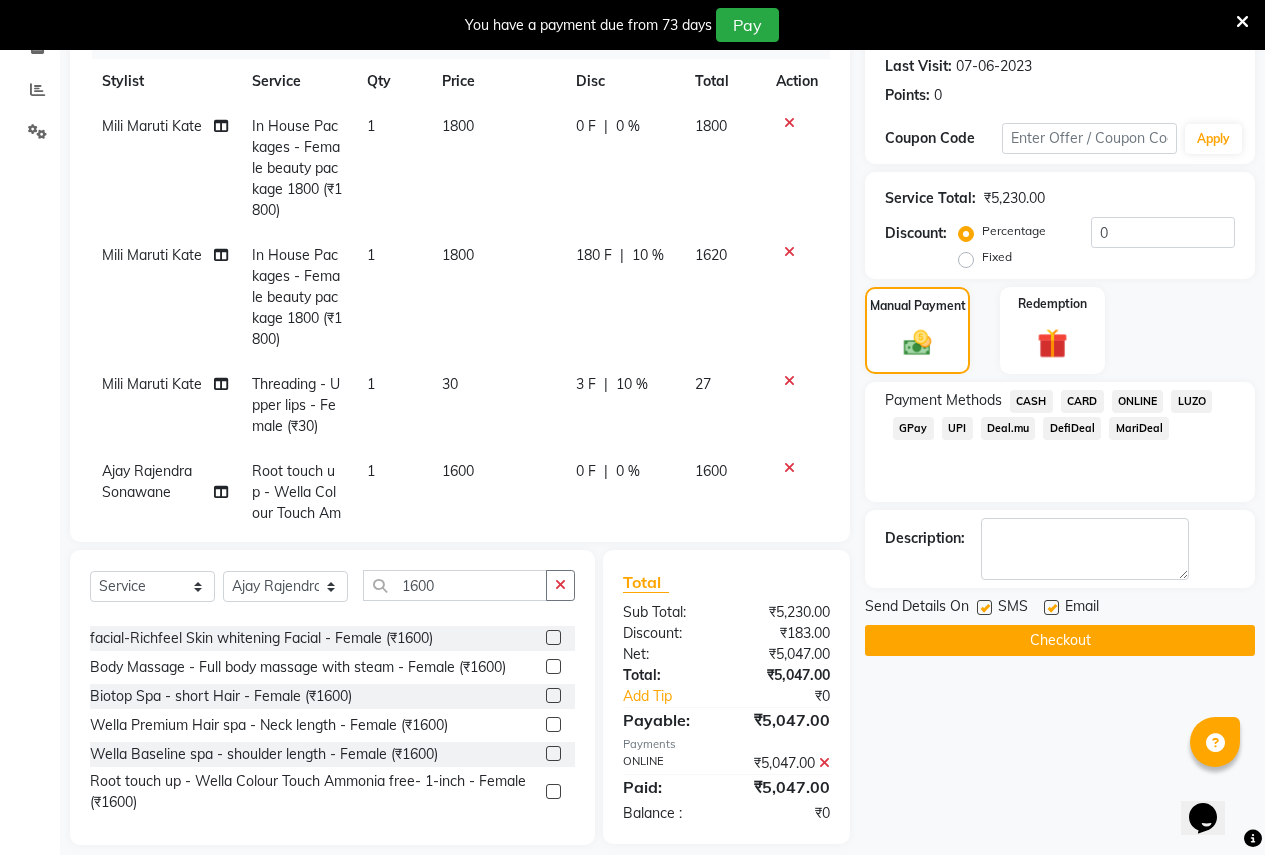 scroll, scrollTop: 296, scrollLeft: 0, axis: vertical 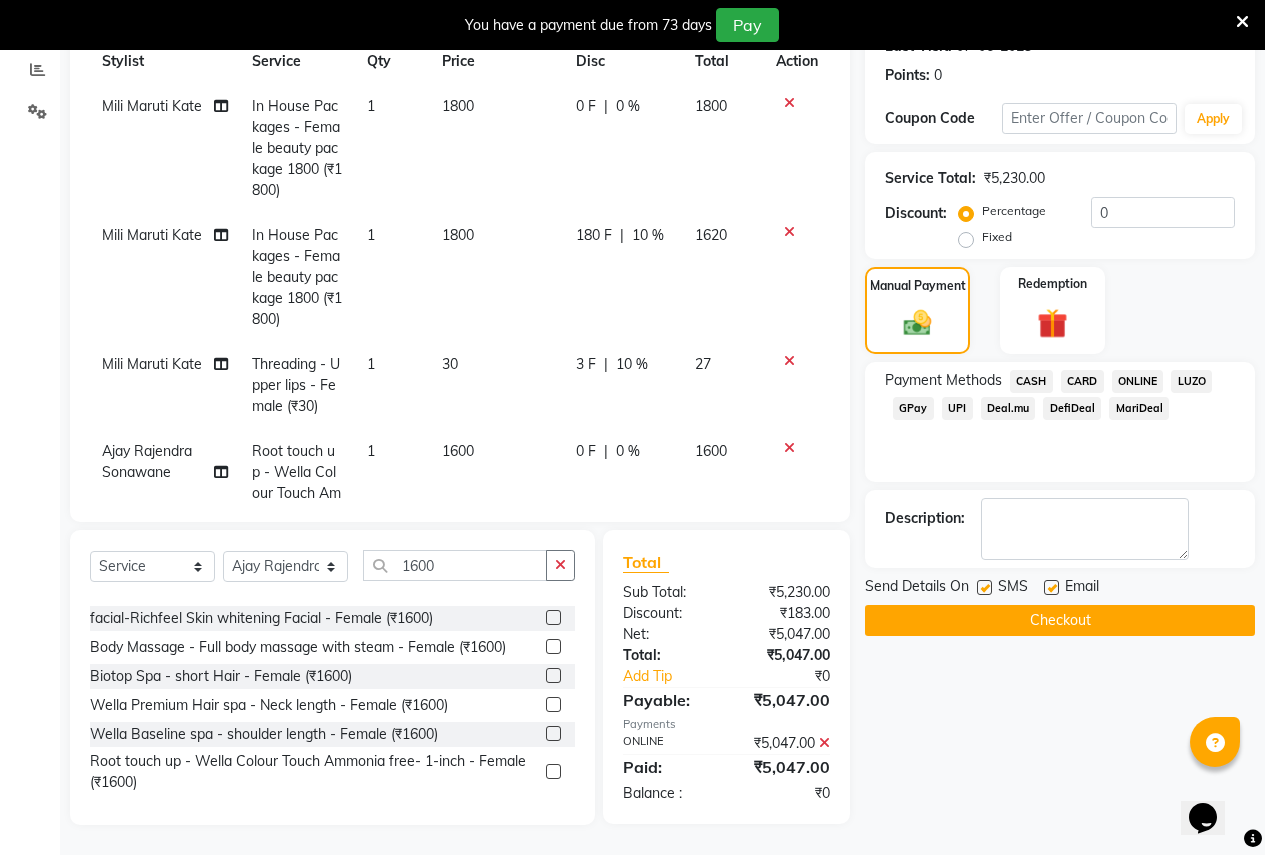 click on "Checkout" 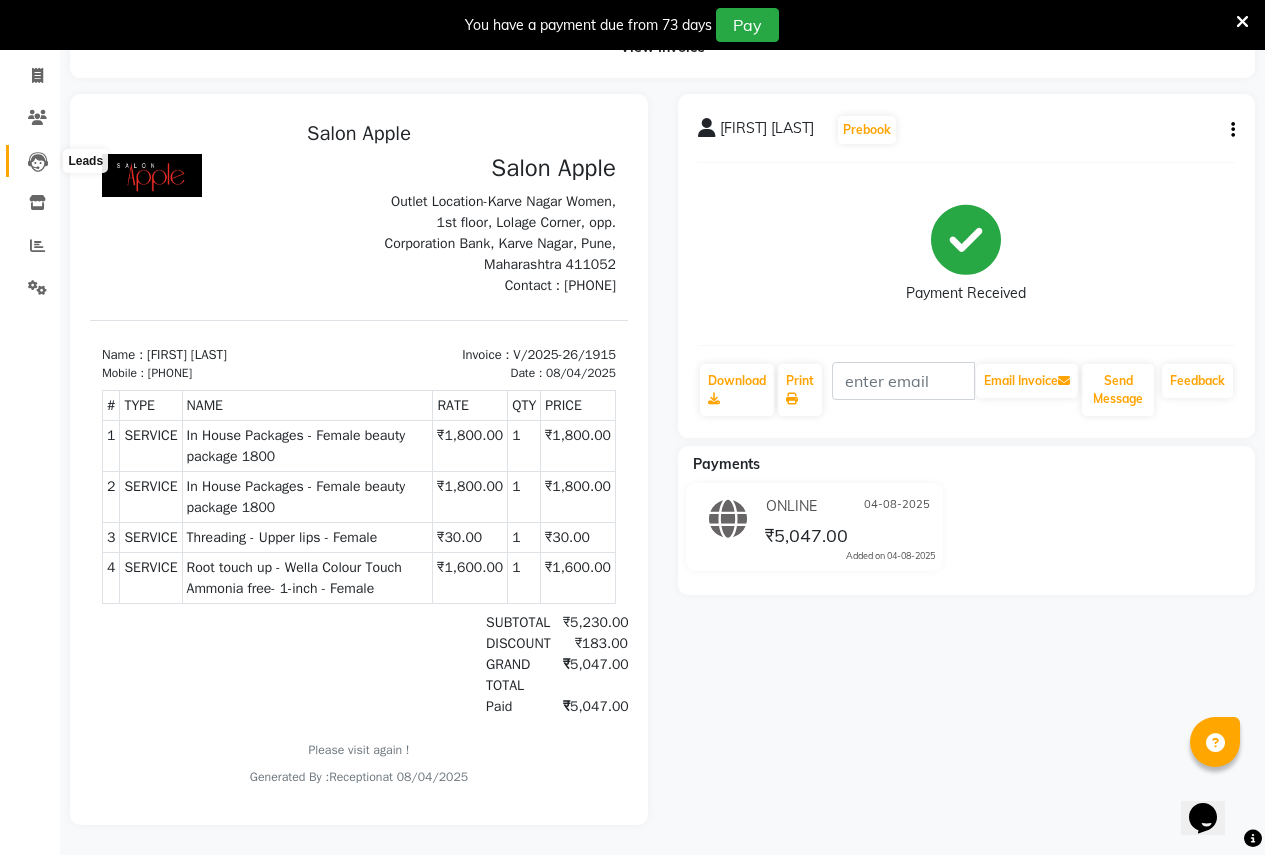 scroll, scrollTop: 0, scrollLeft: 0, axis: both 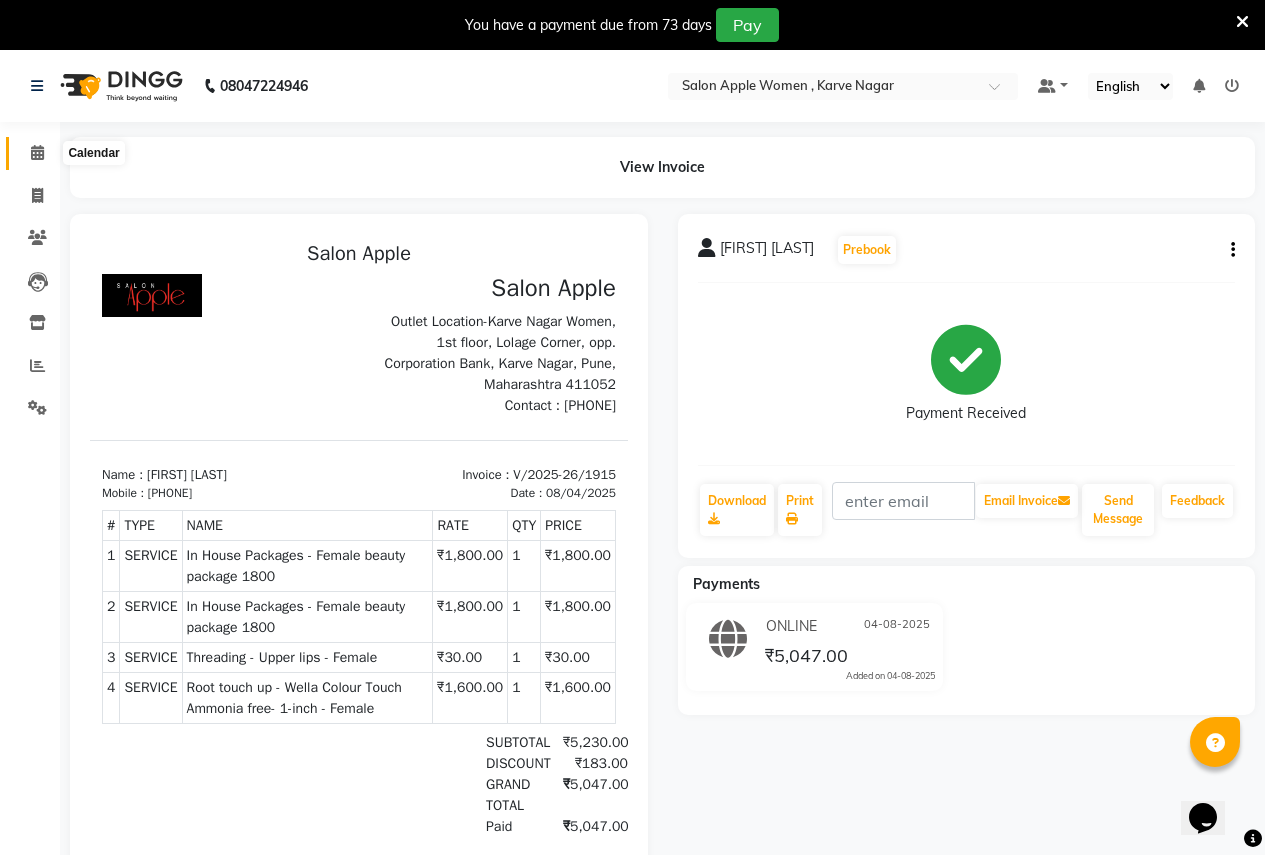 click 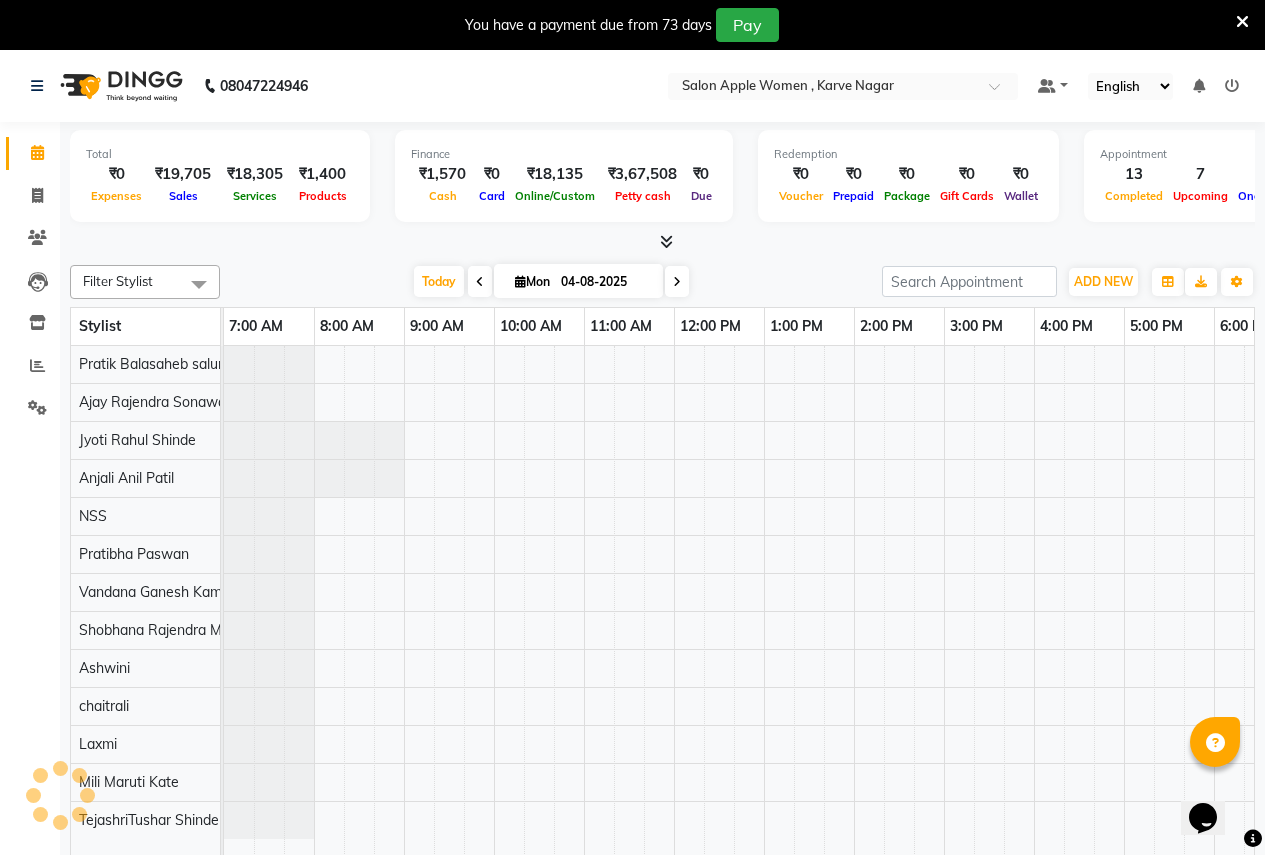 scroll, scrollTop: 0, scrollLeft: 0, axis: both 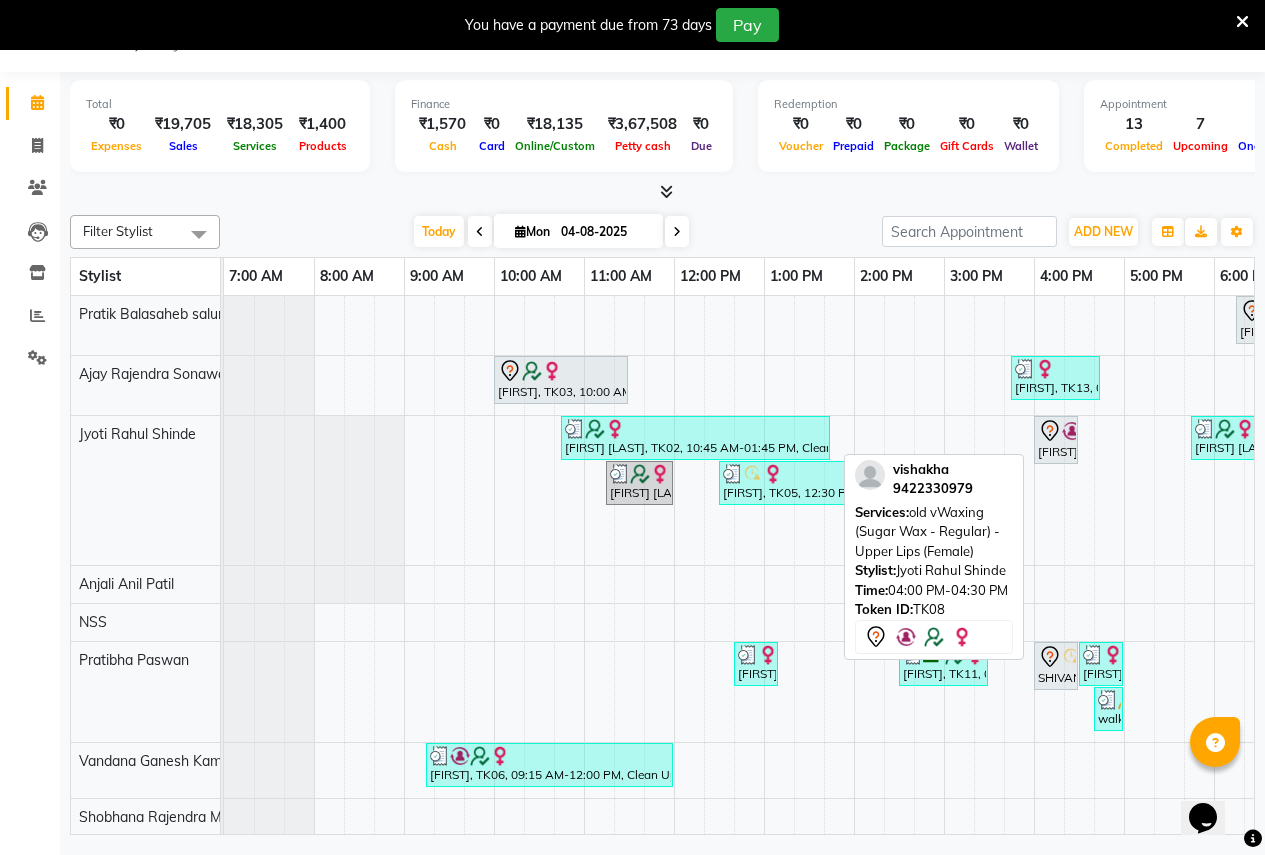click on "[FIRST], TK08, 04:00 PM-04:30 PM, old vWaxing (Sugar Wax - Regular) - Upper Lips (Female)" at bounding box center [1056, 440] 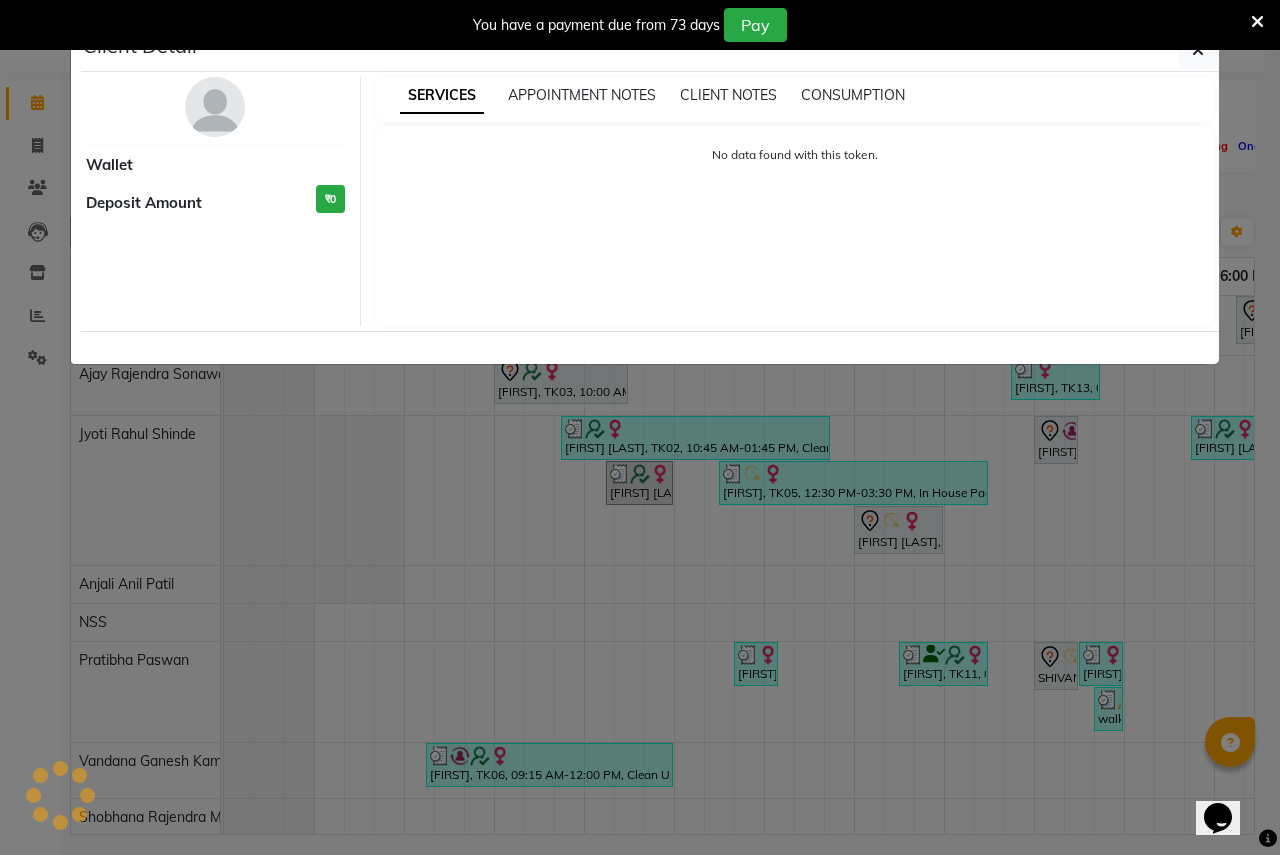 select on "7" 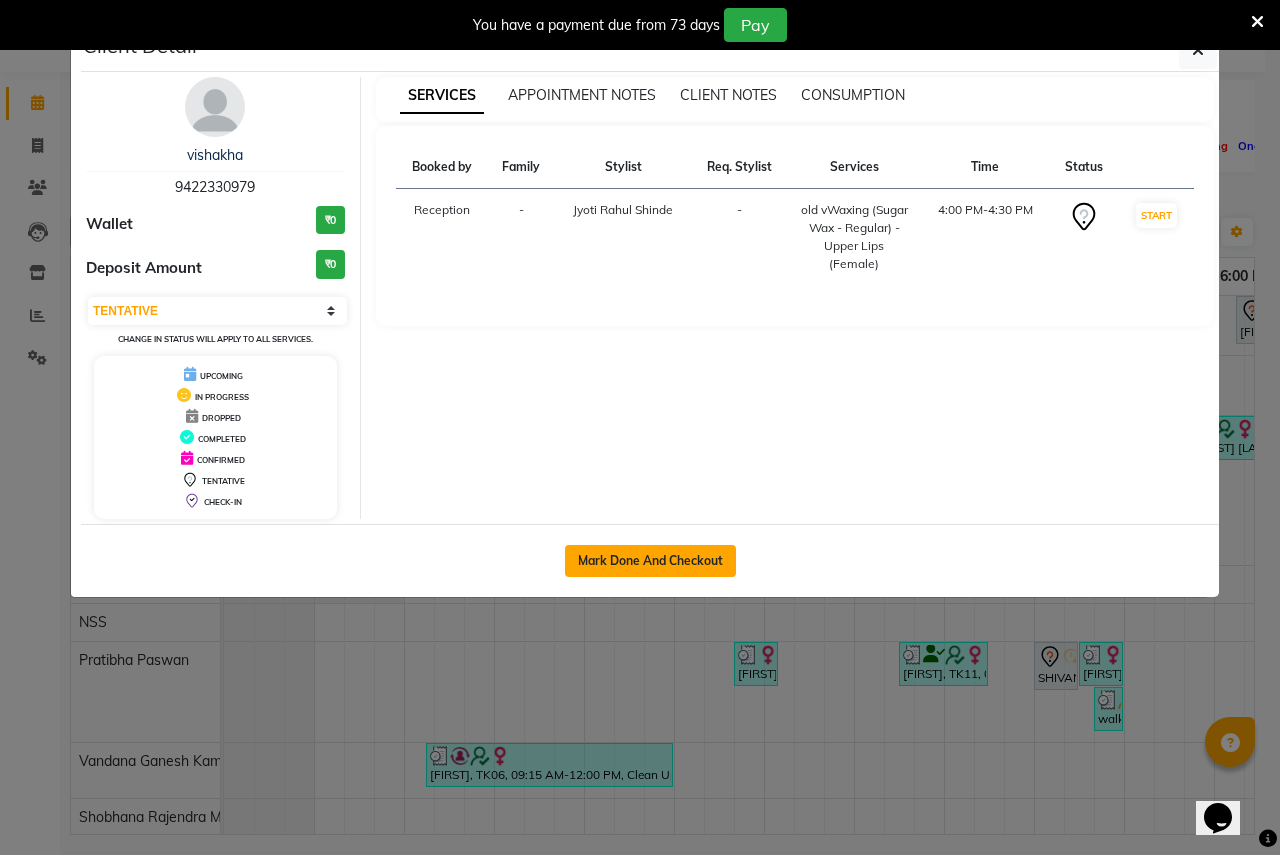 click on "Mark Done And Checkout" 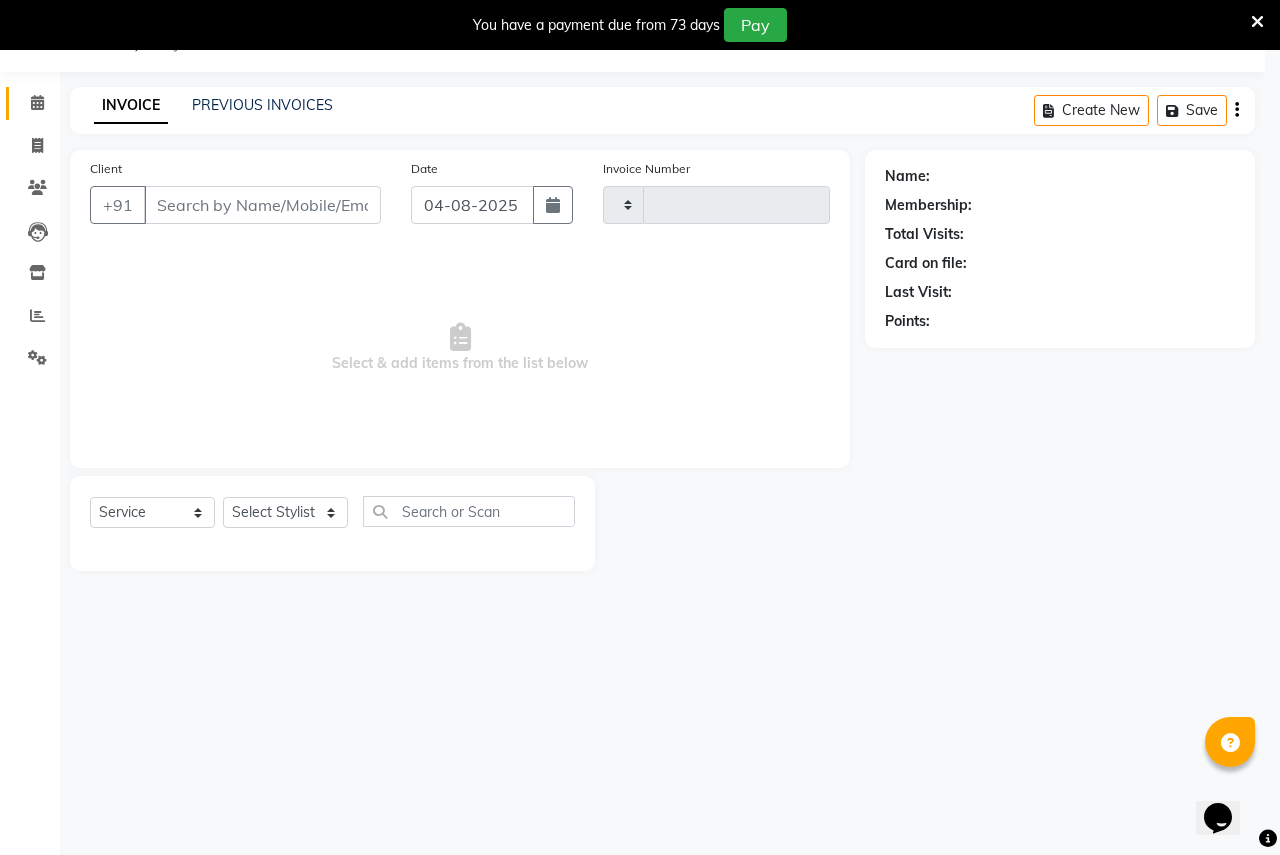 type on "1916" 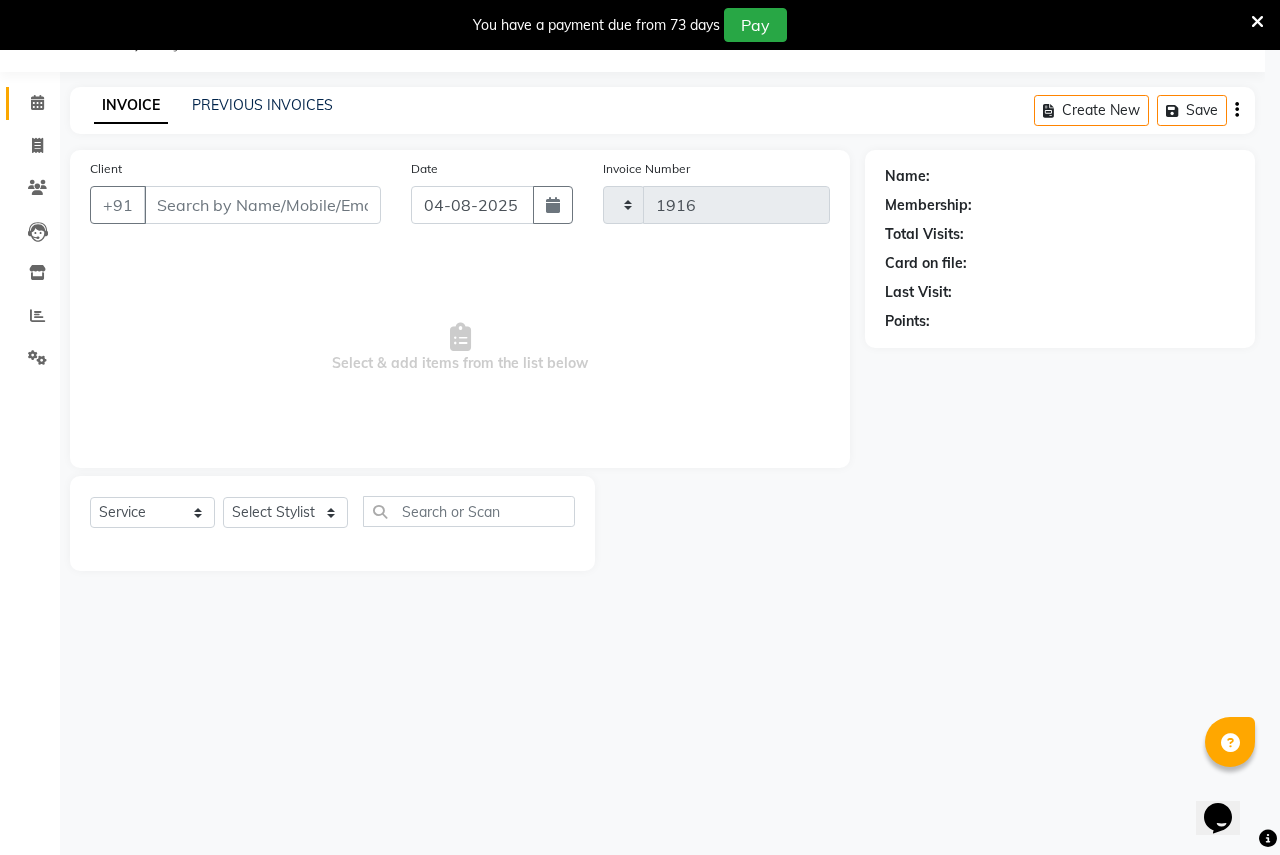 select on "3" 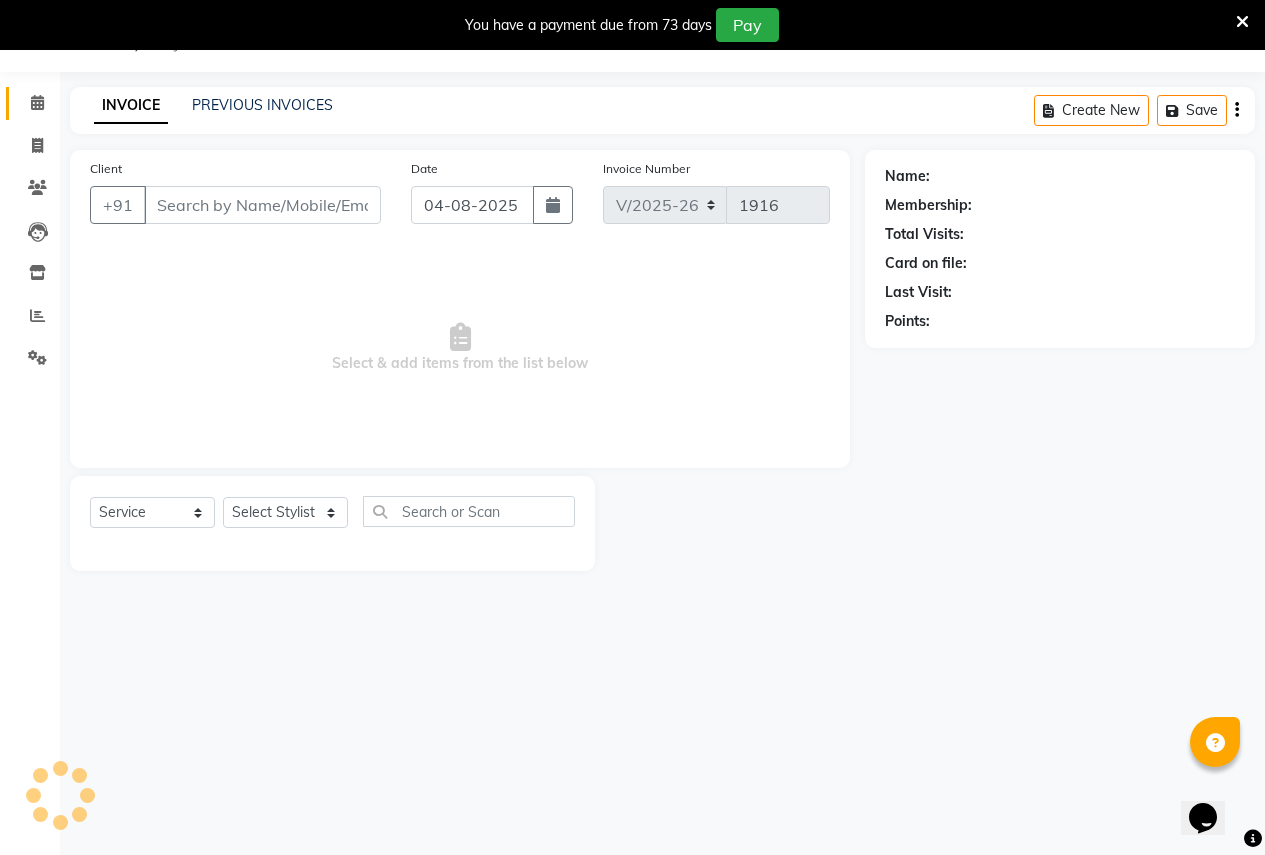 type on "9422330979" 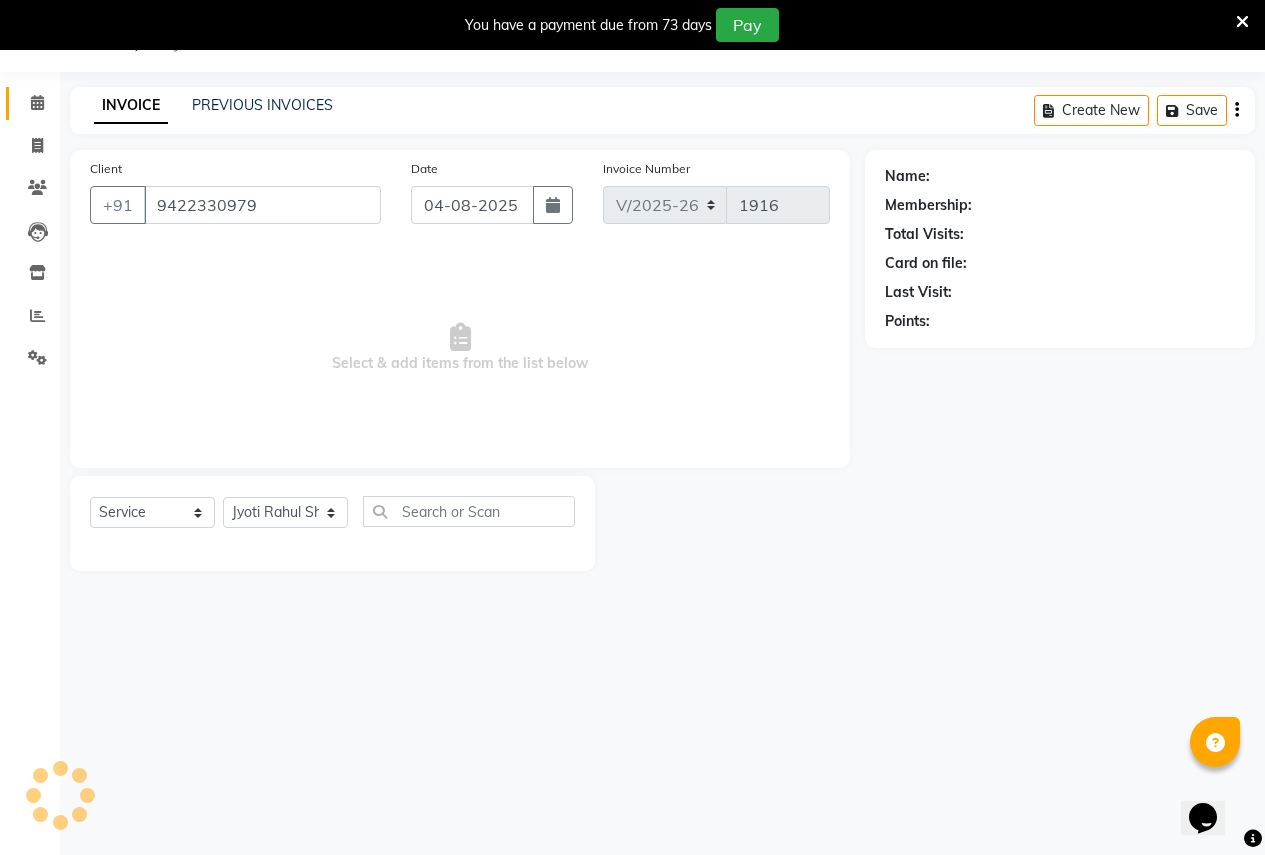 select on "1: Object" 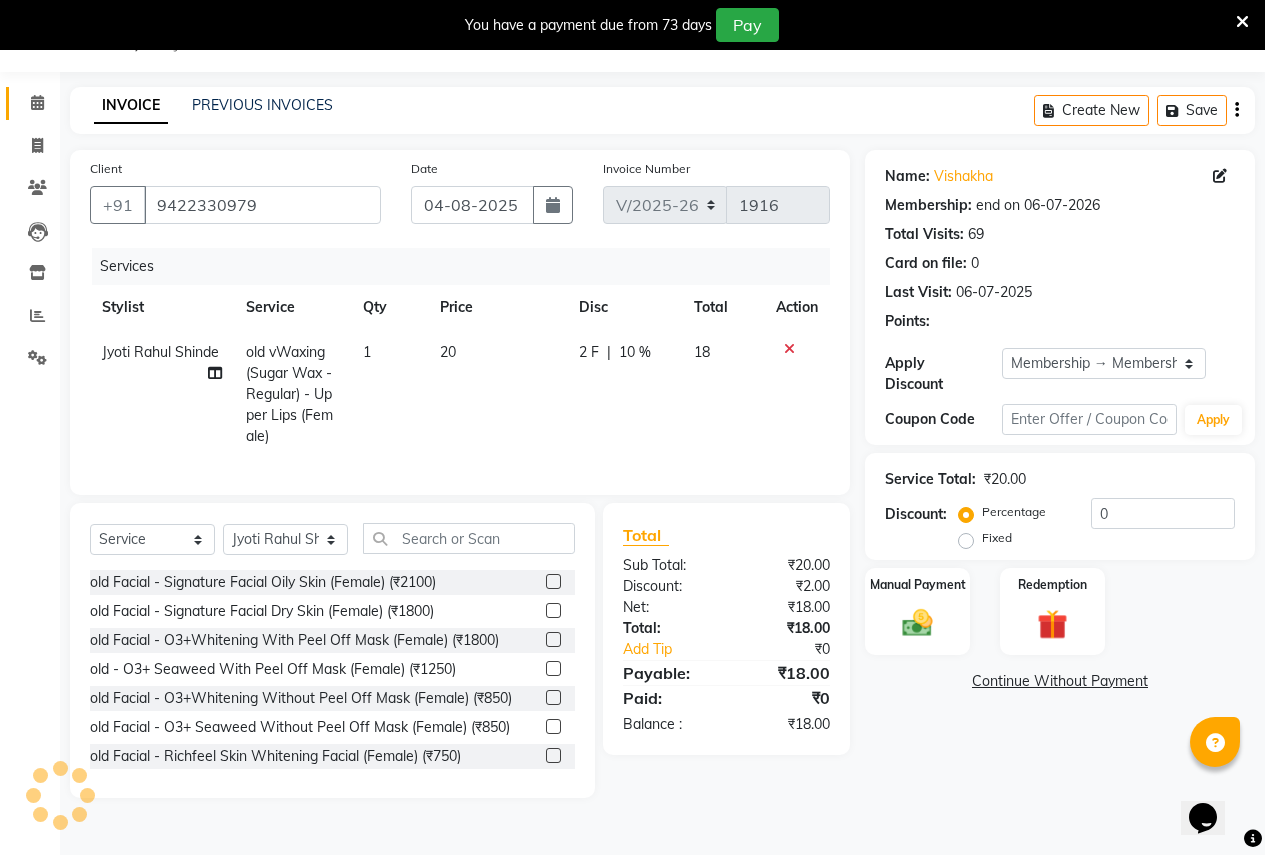 type on "10" 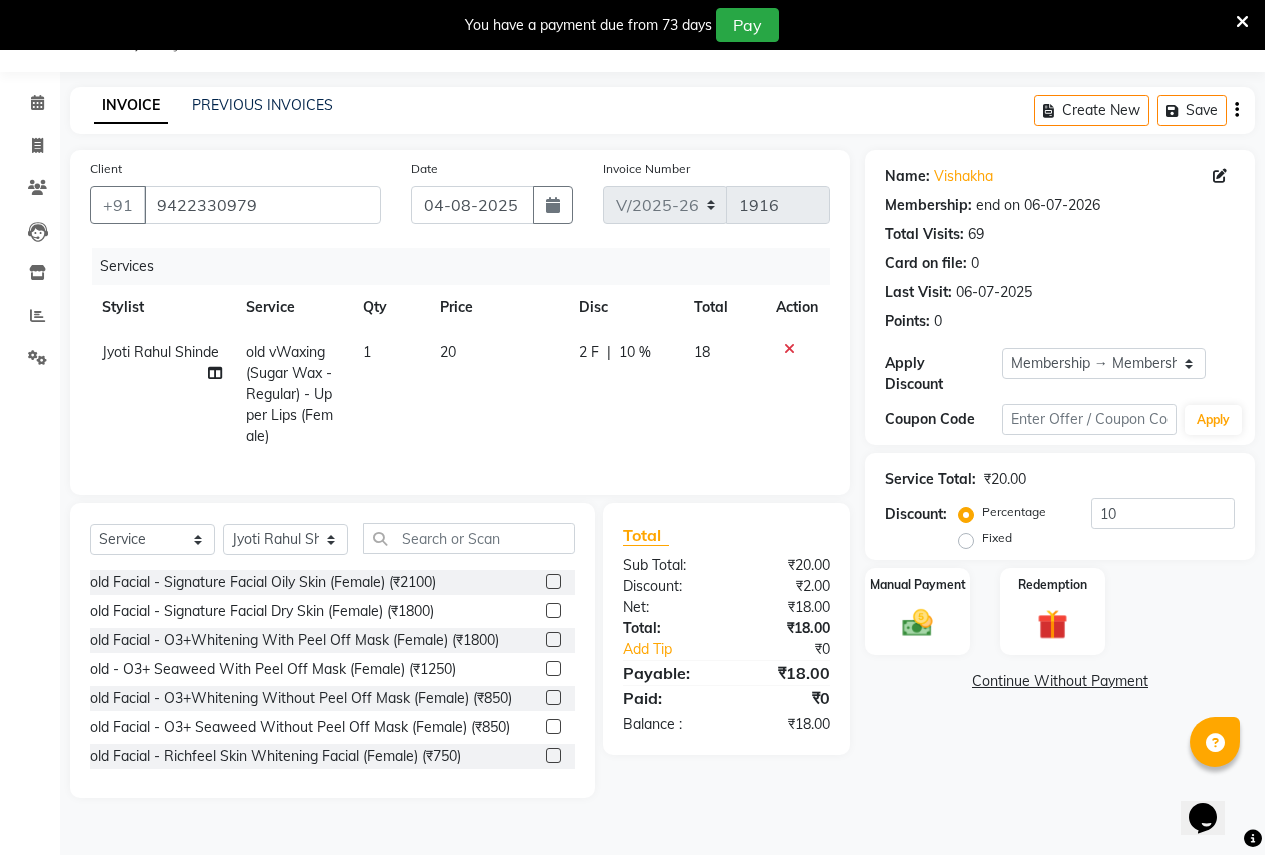click on "20" 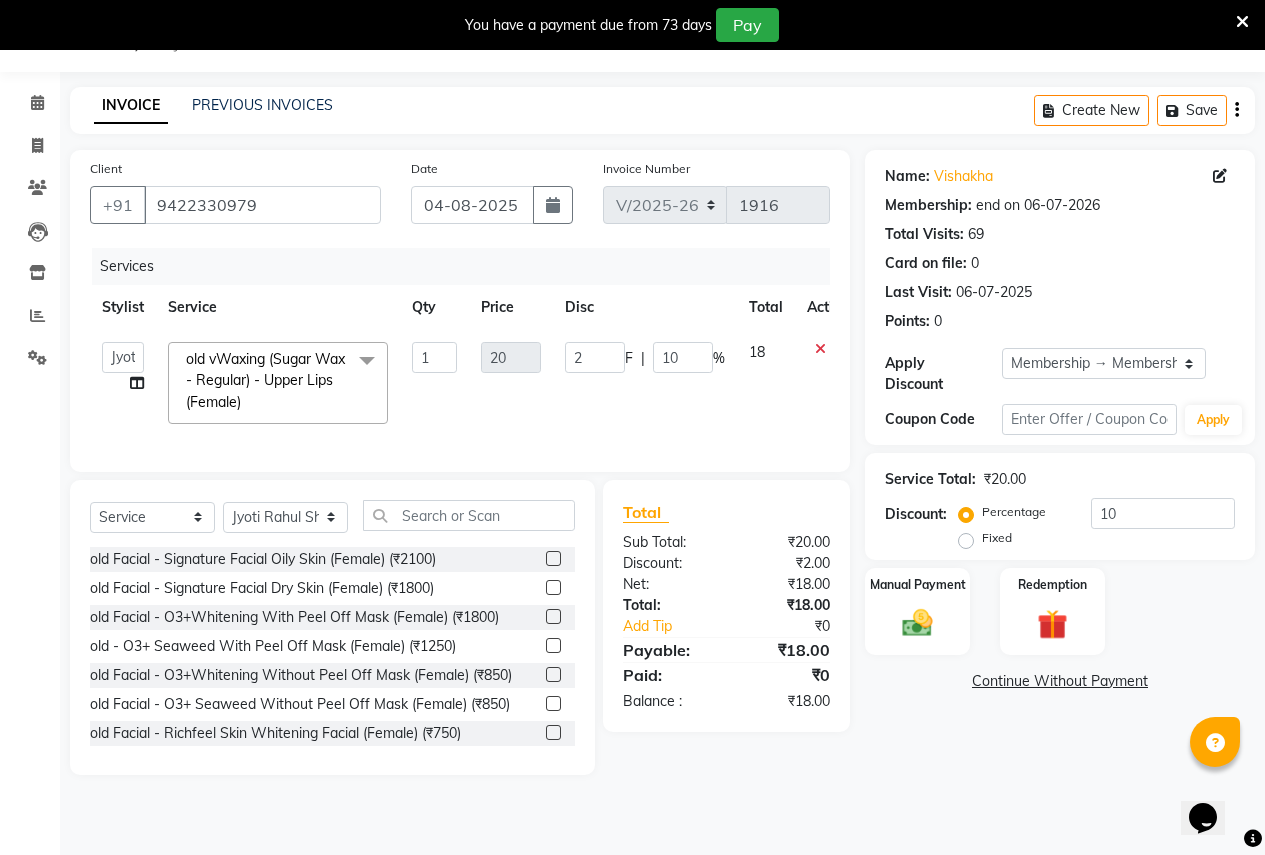 click 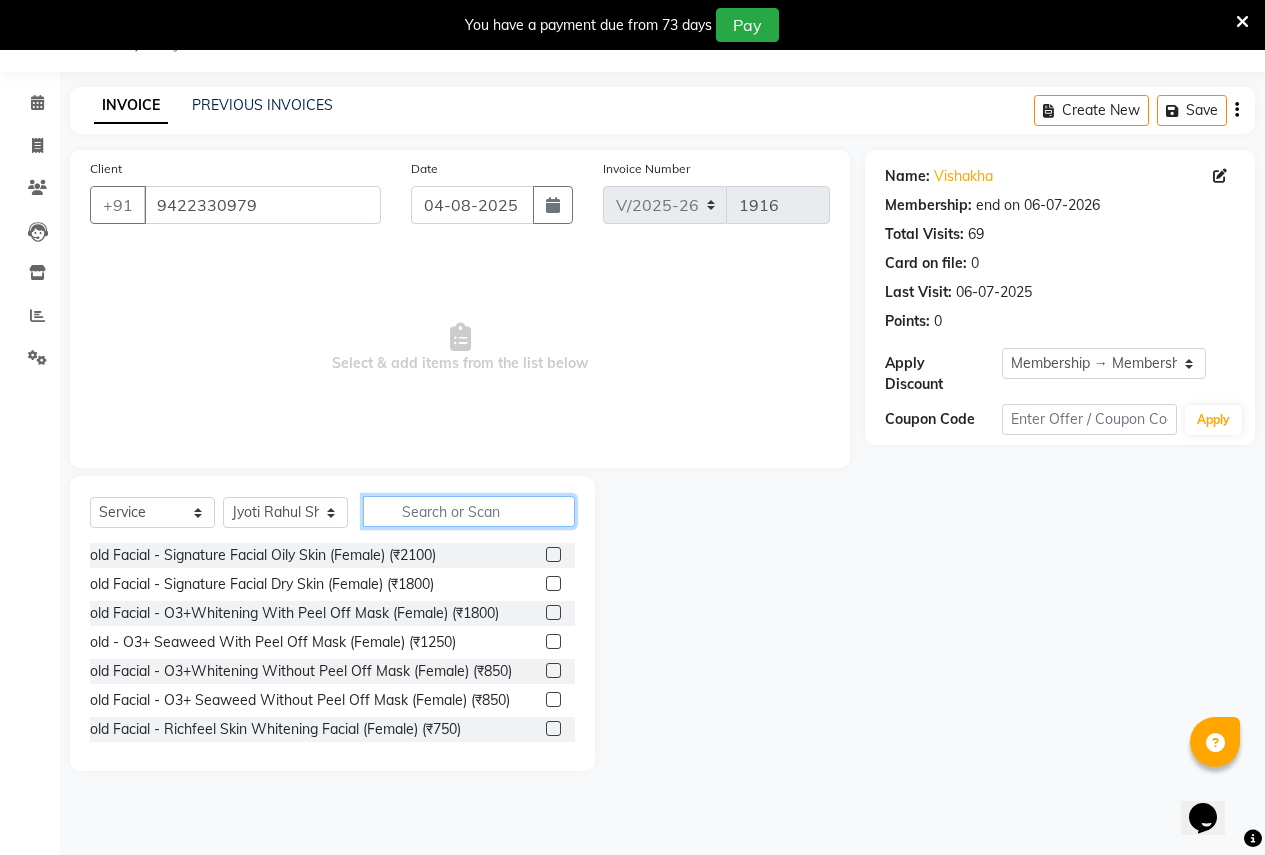 click 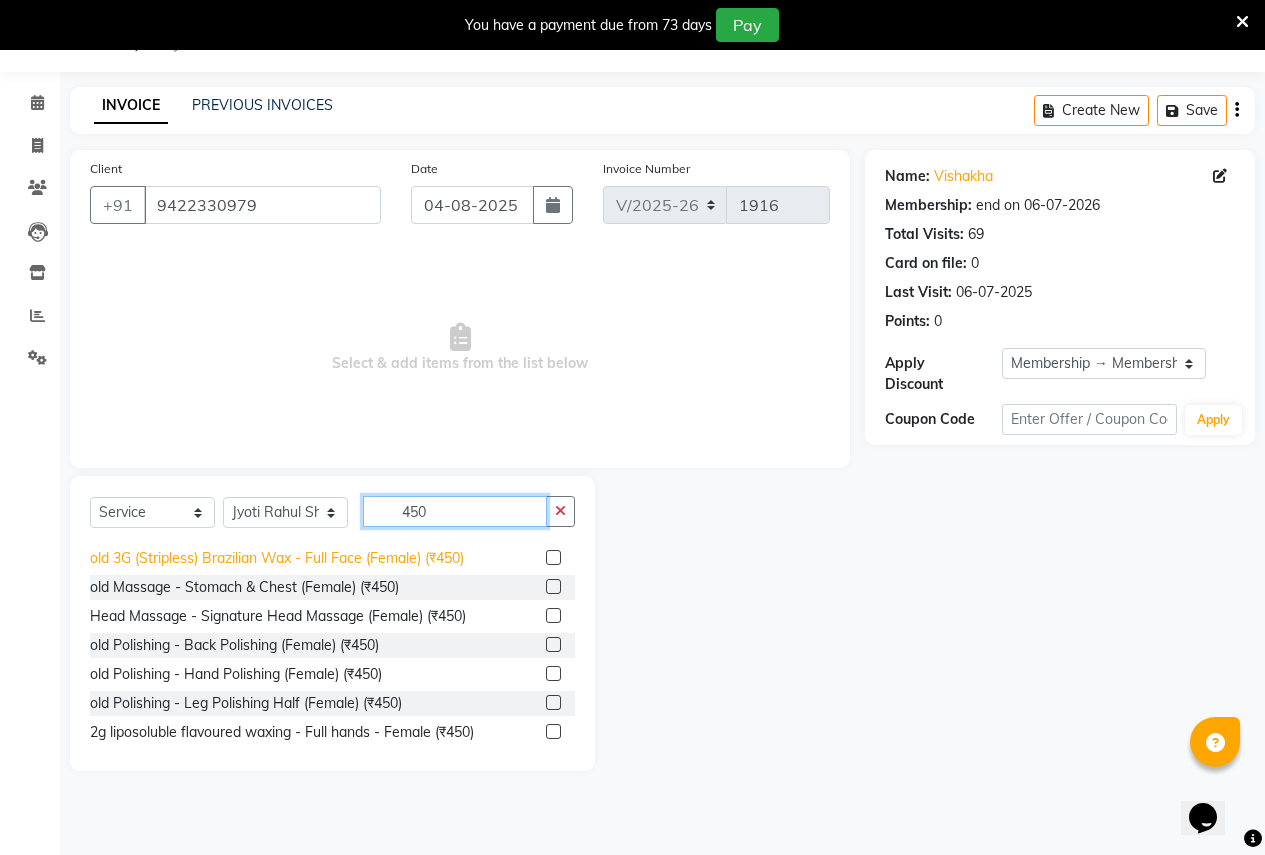 scroll, scrollTop: 300, scrollLeft: 0, axis: vertical 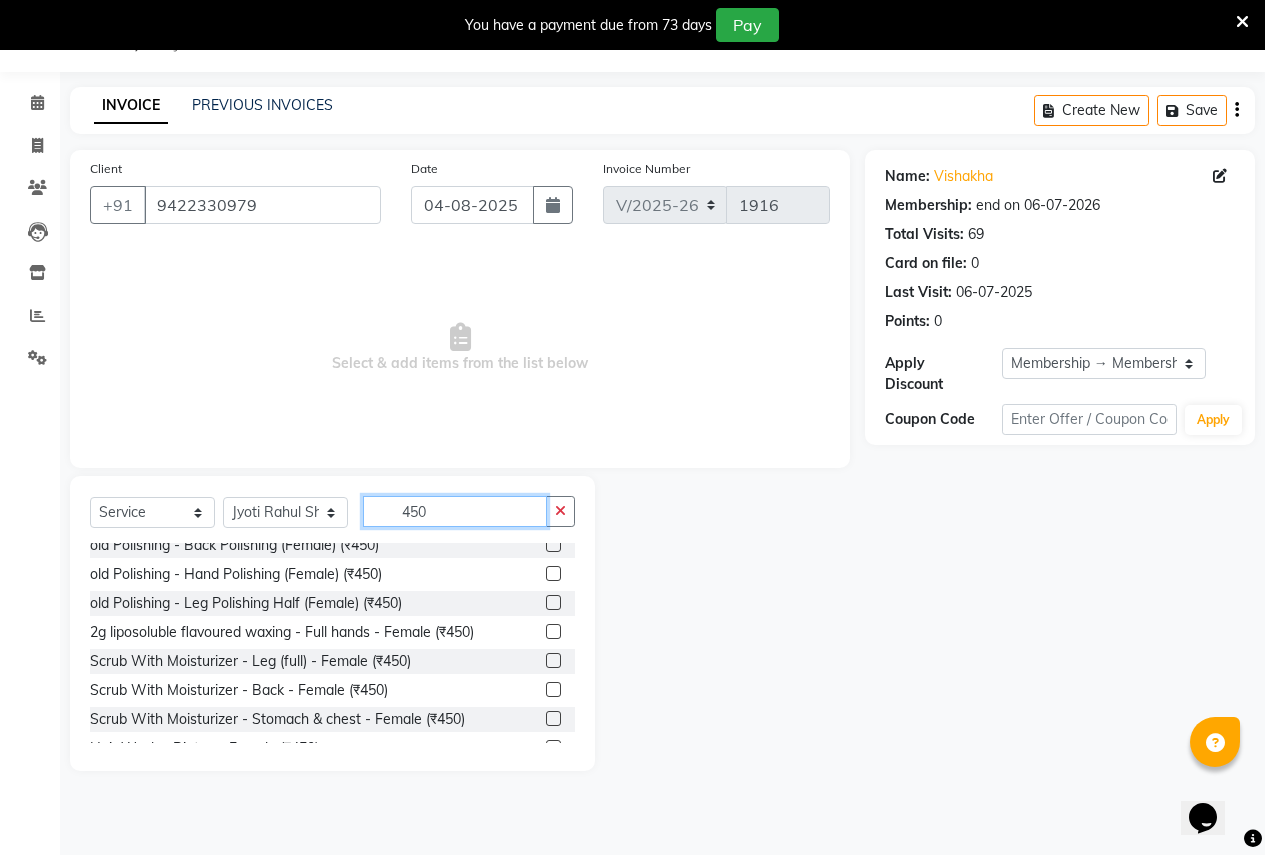 type on "450" 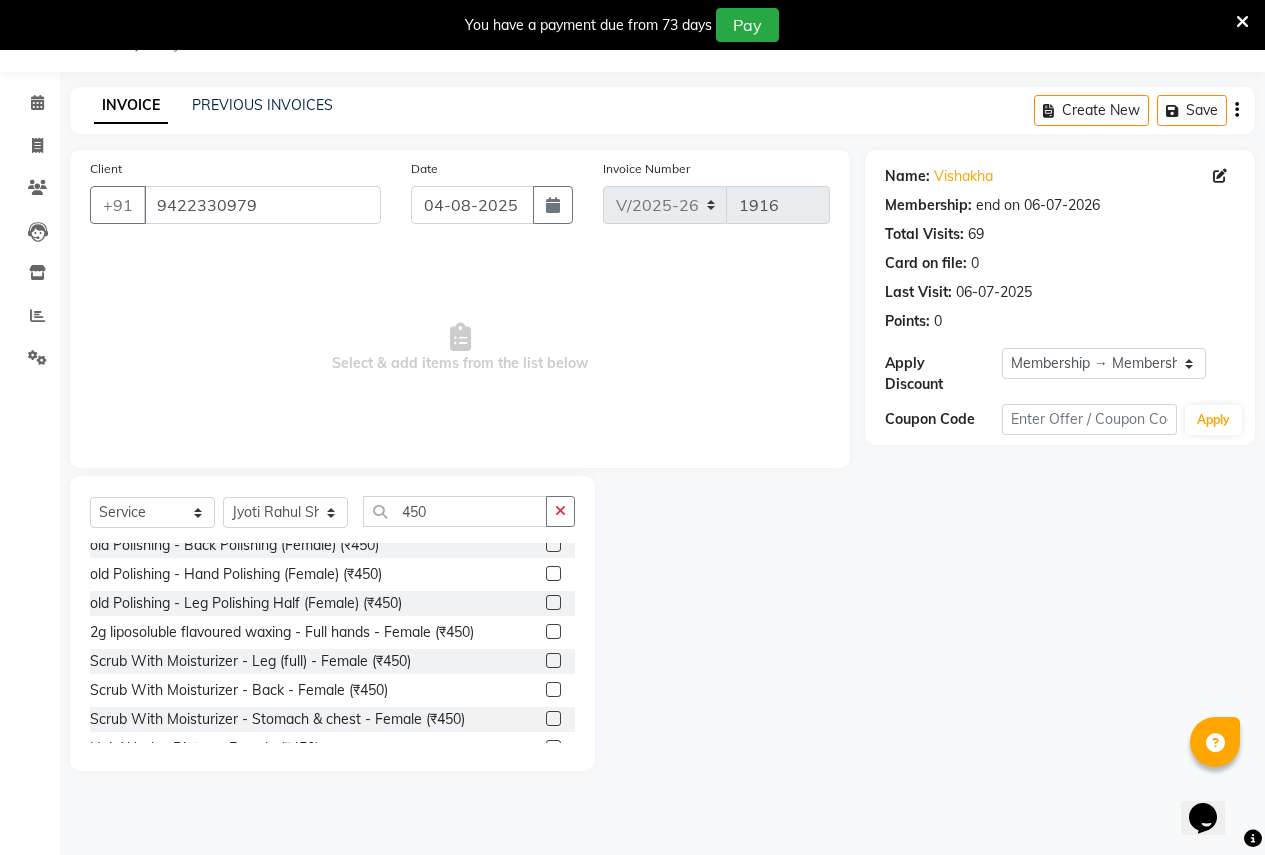 click 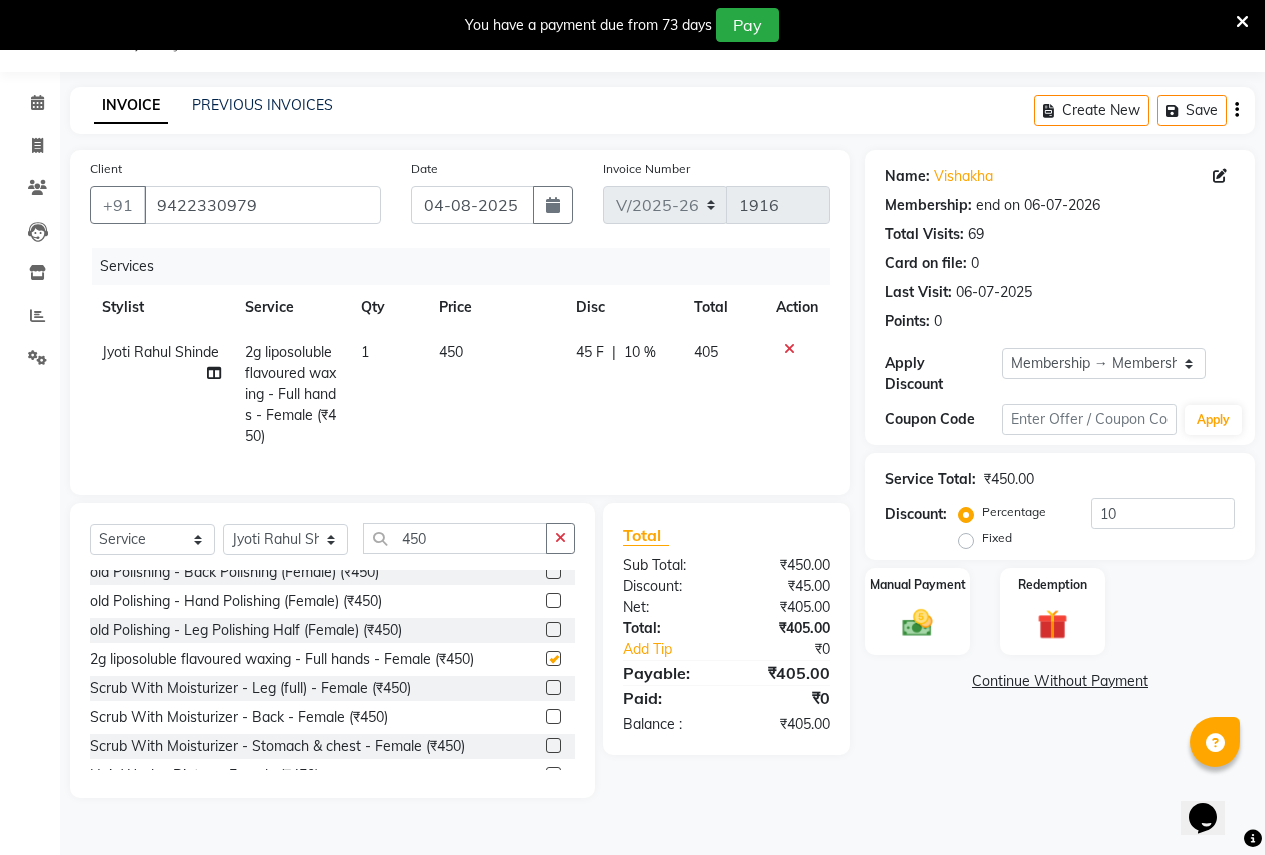 checkbox on "false" 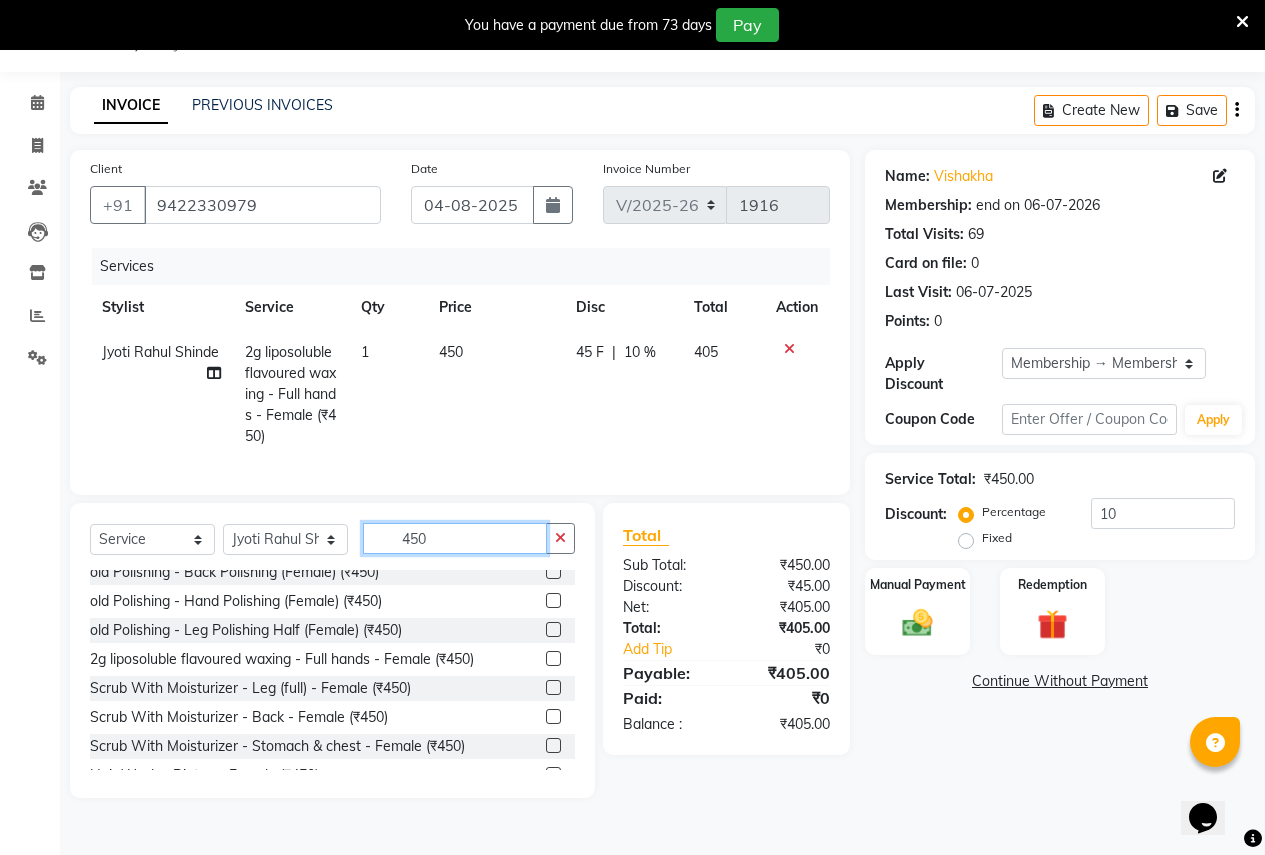 click on "450" 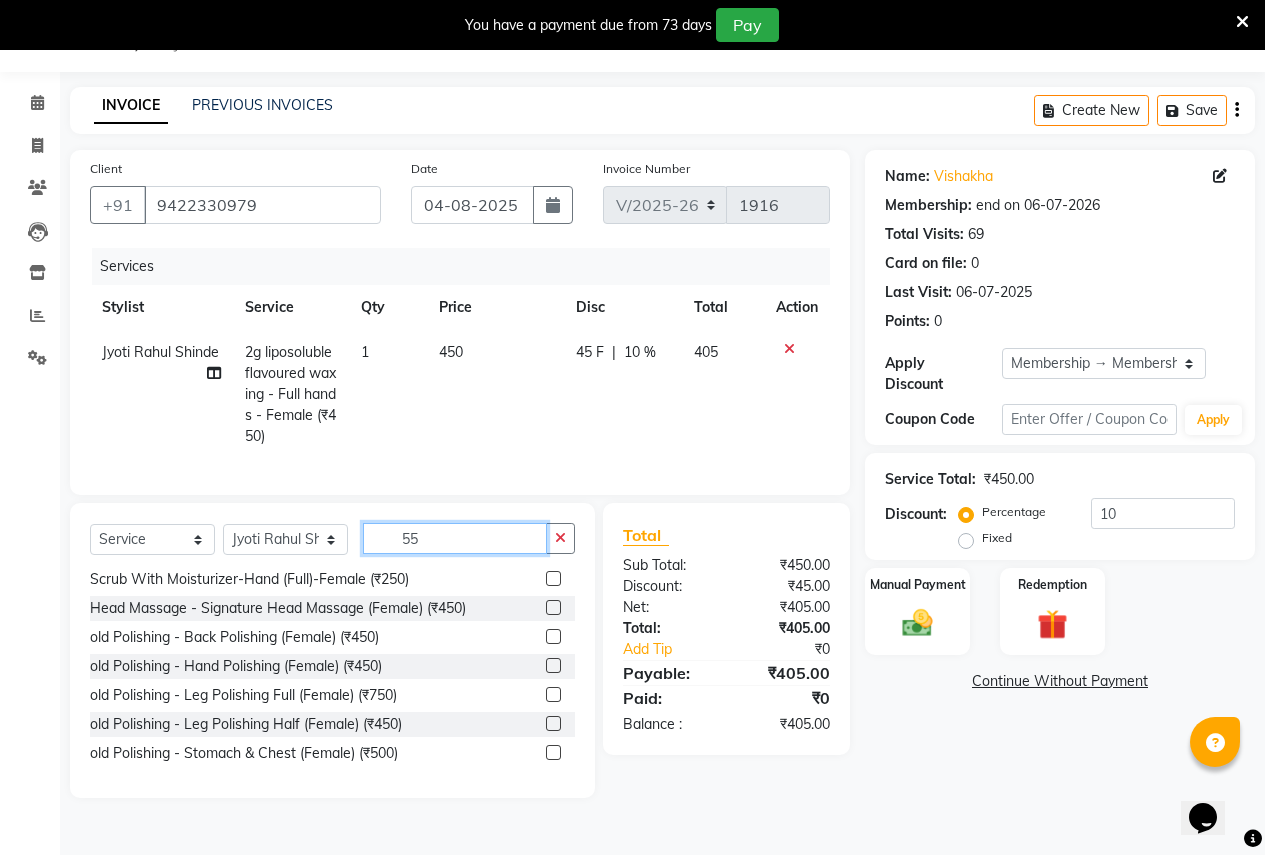 scroll, scrollTop: 332, scrollLeft: 0, axis: vertical 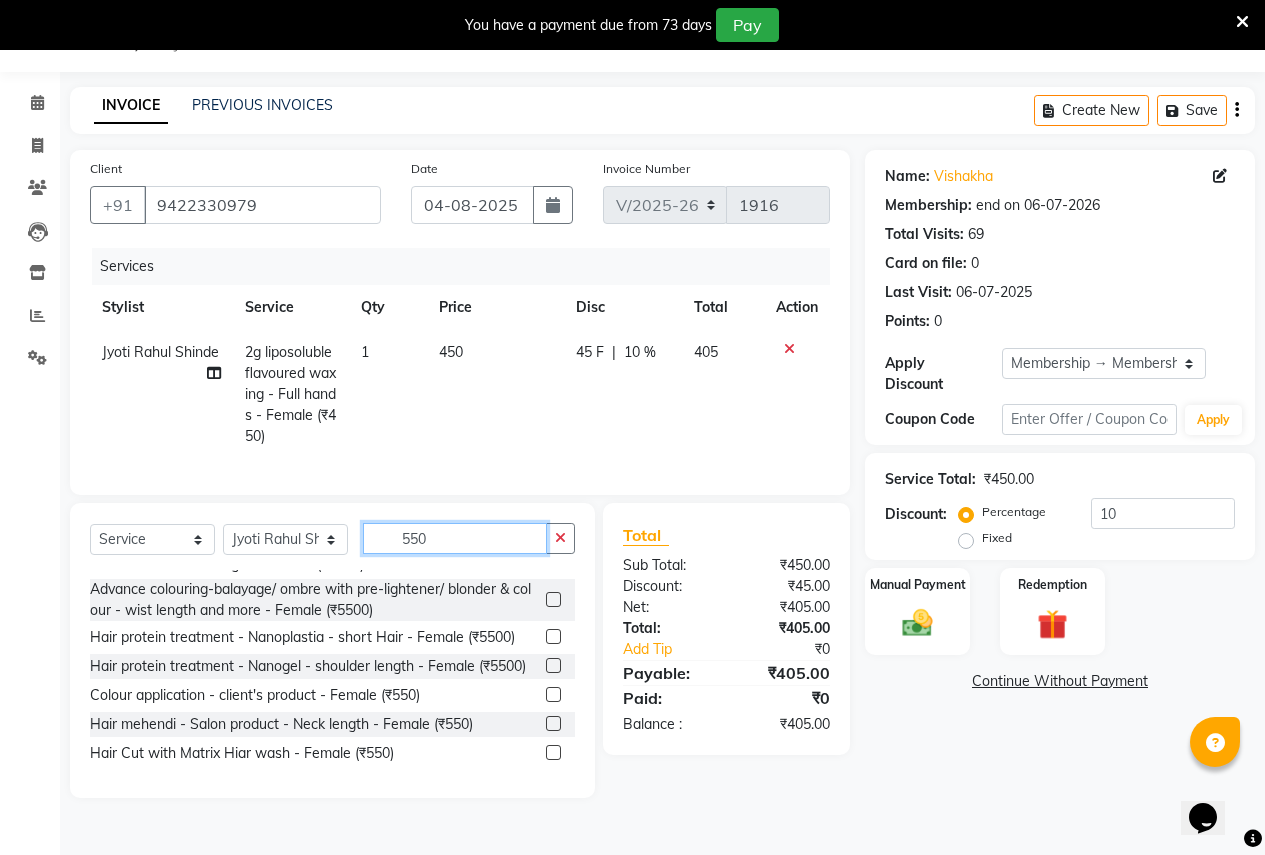 type on "550" 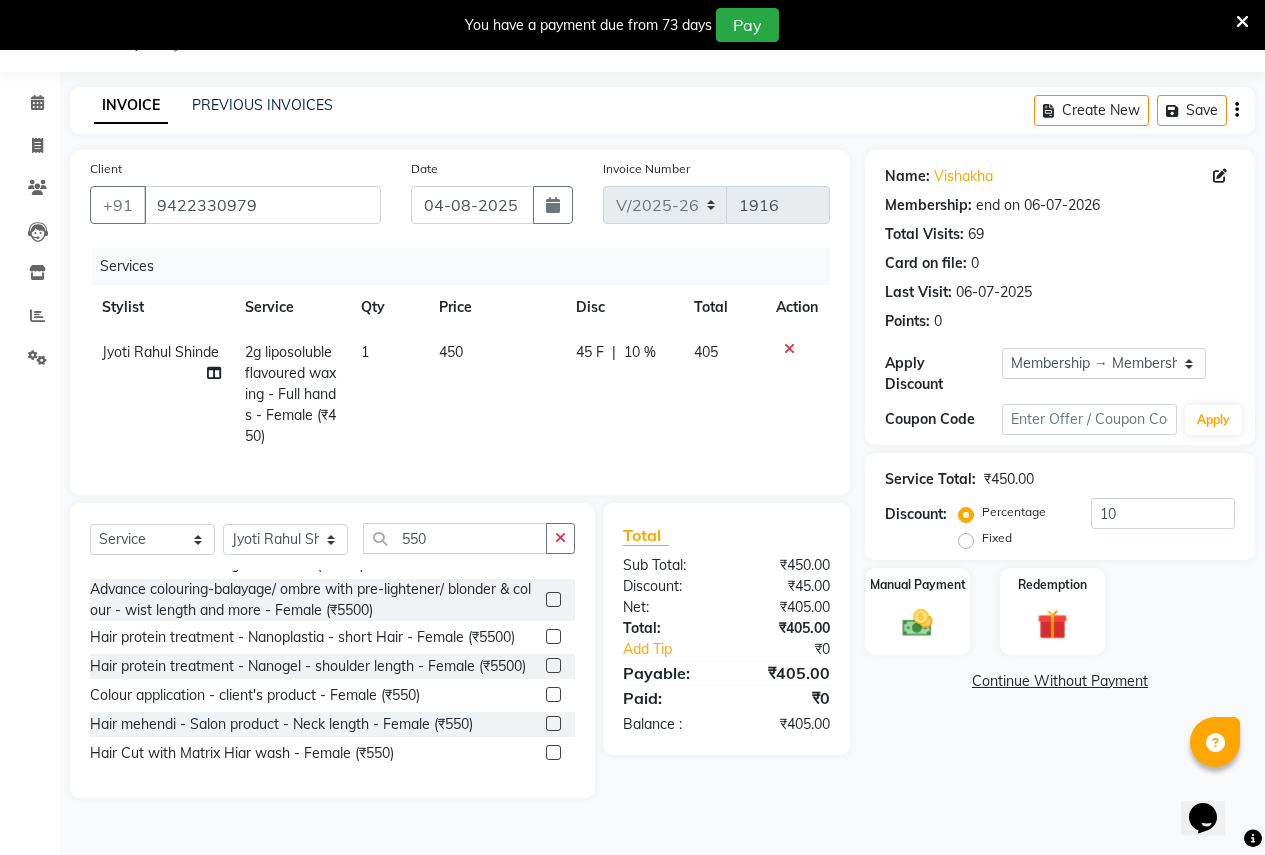 click 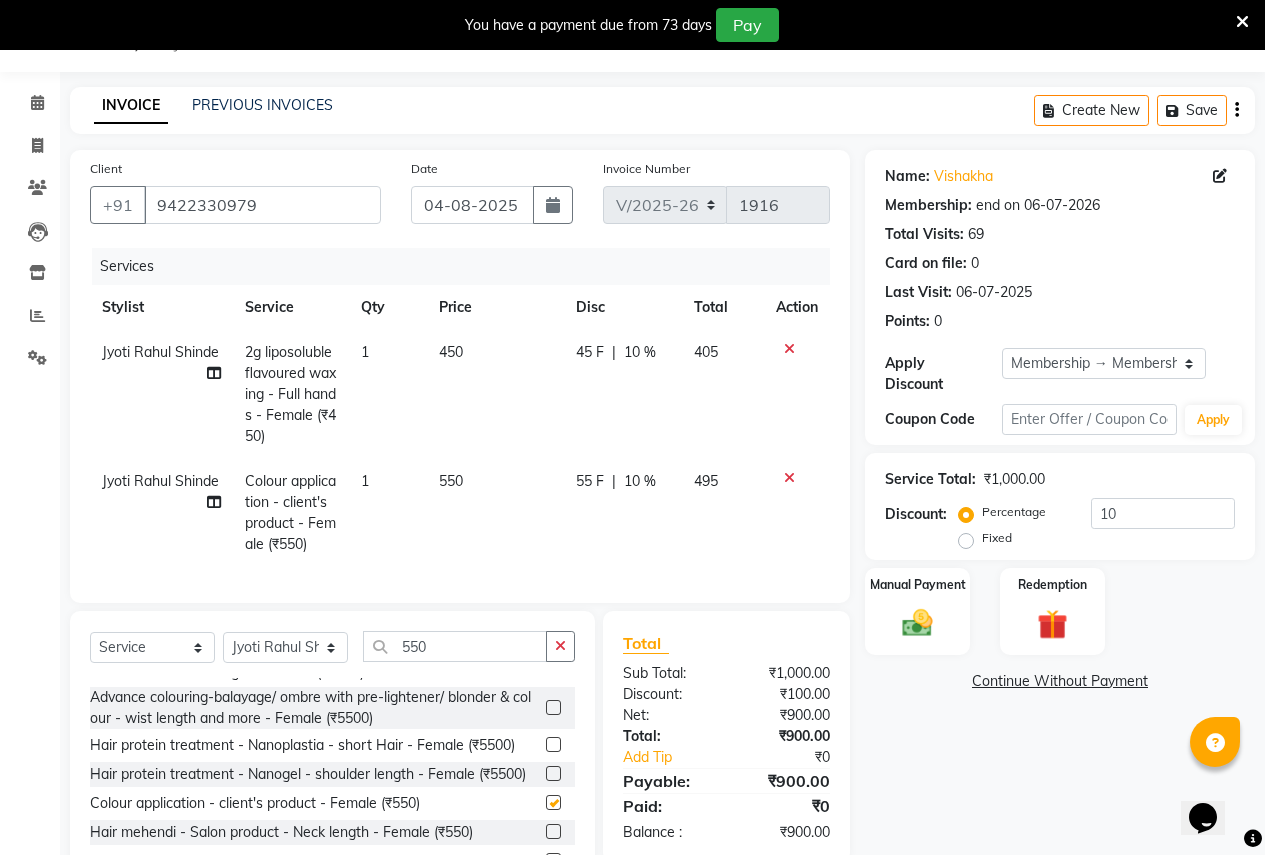 checkbox on "false" 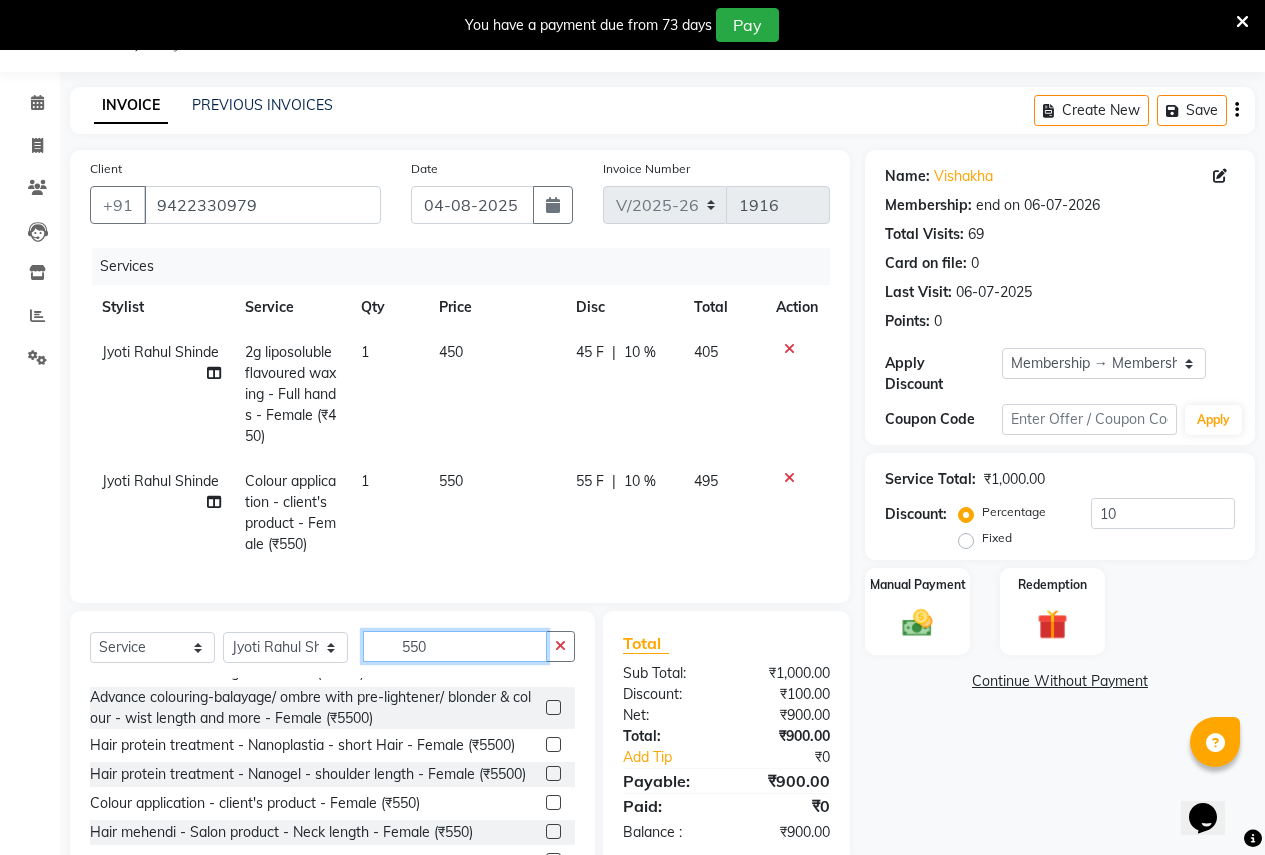 click on "550" 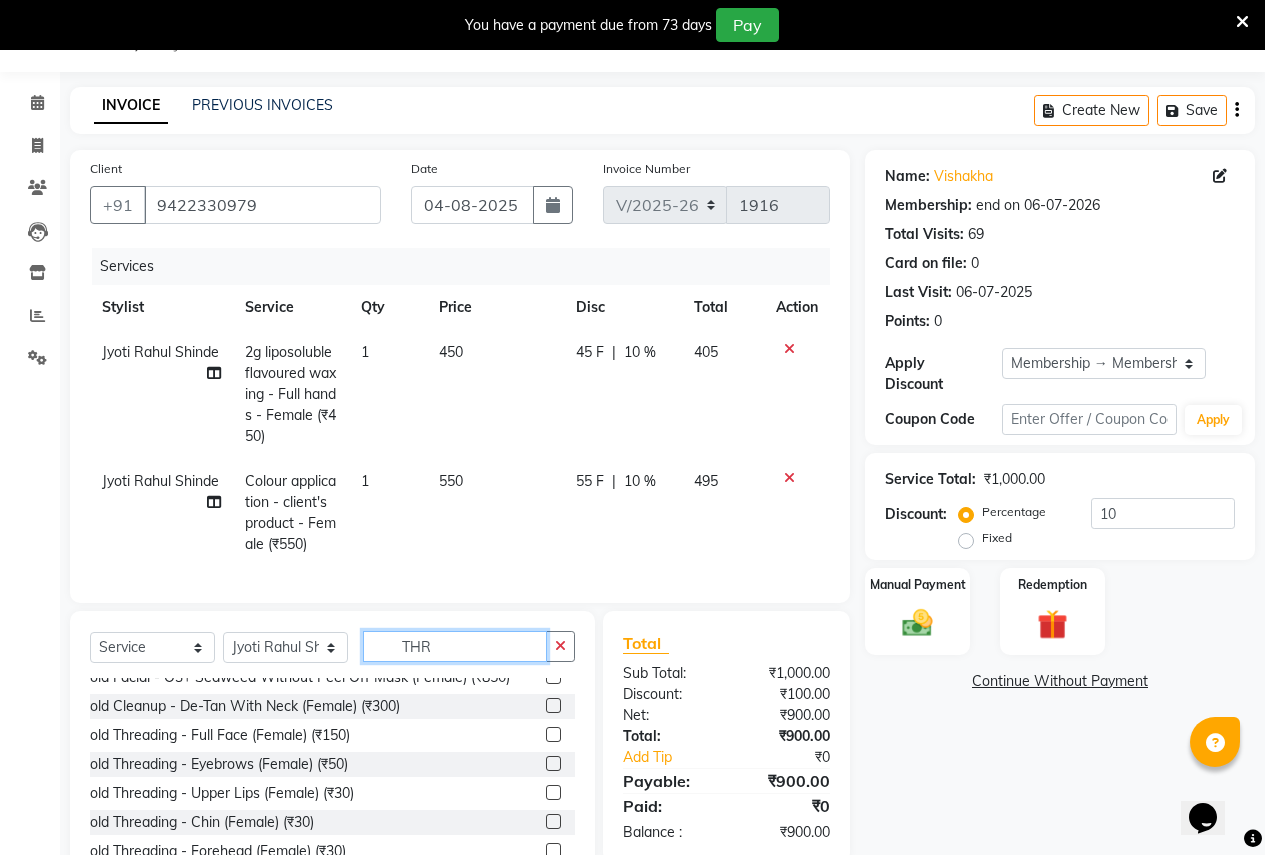 scroll, scrollTop: 0, scrollLeft: 0, axis: both 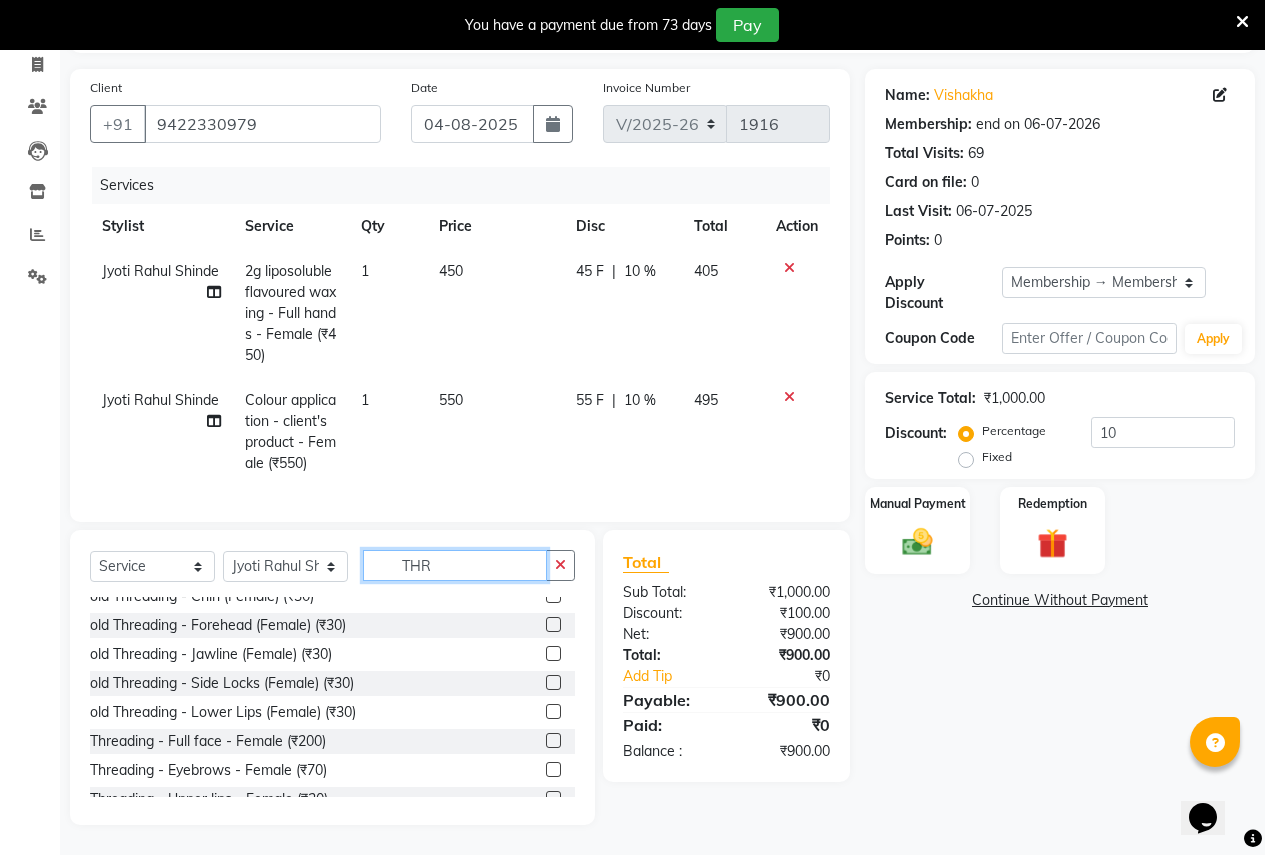 type on "THR" 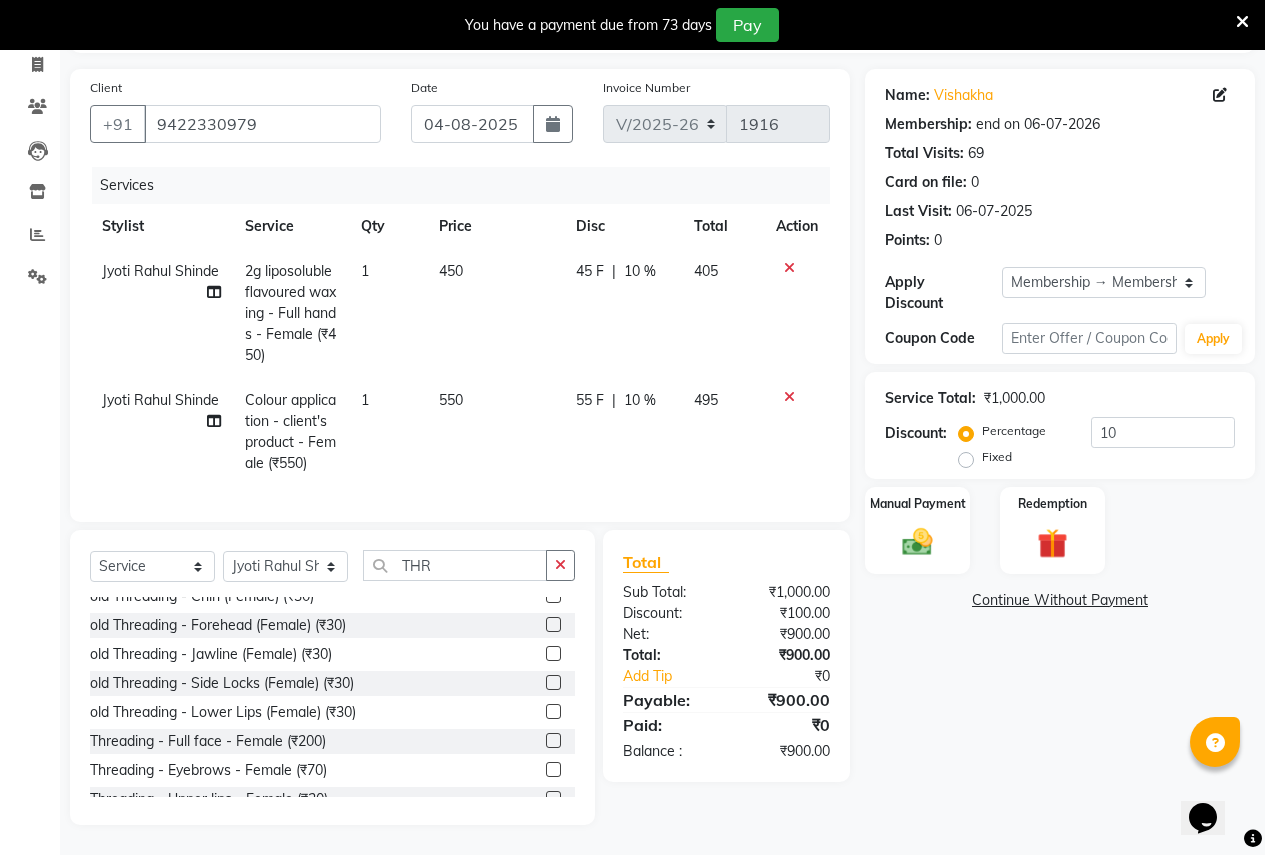 drag, startPoint x: 542, startPoint y: 769, endPoint x: 526, endPoint y: 768, distance: 16.03122 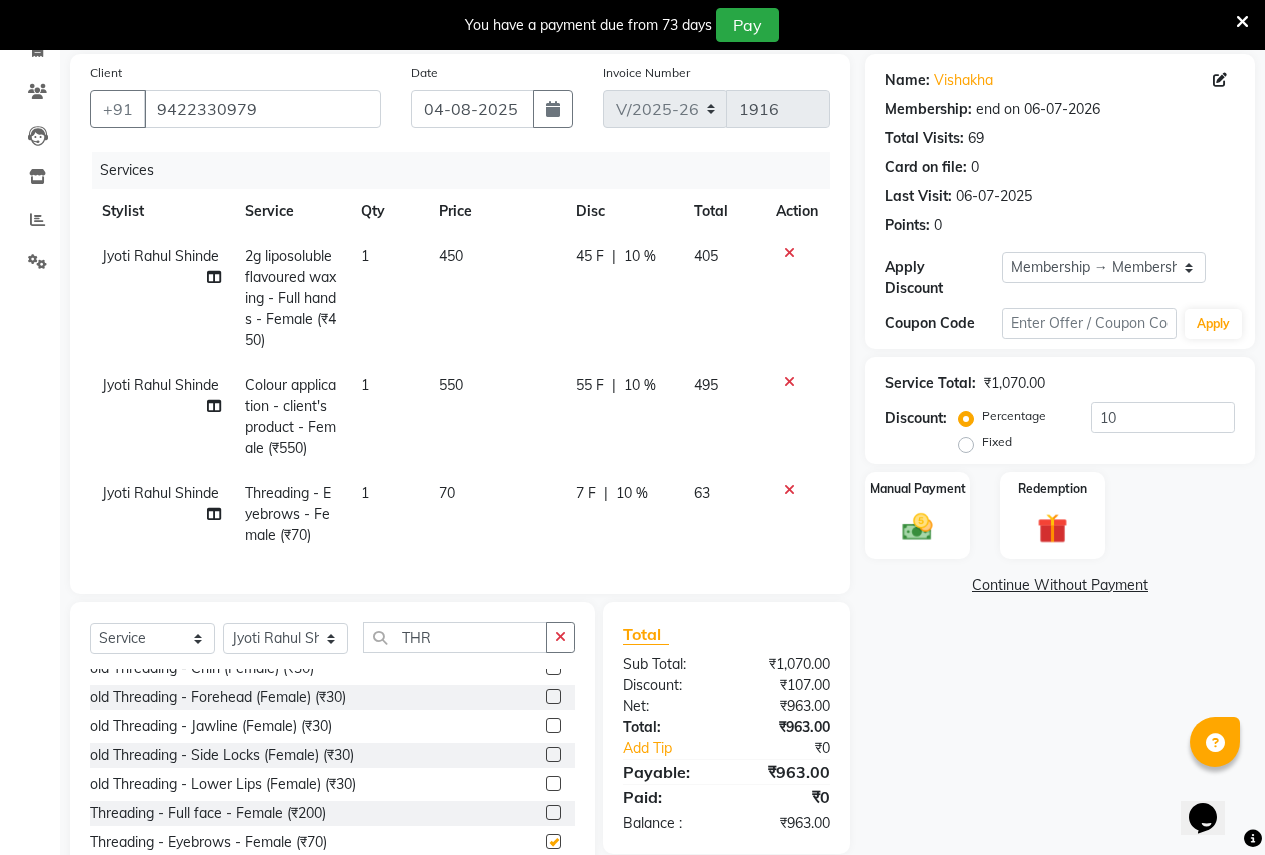 checkbox on "false" 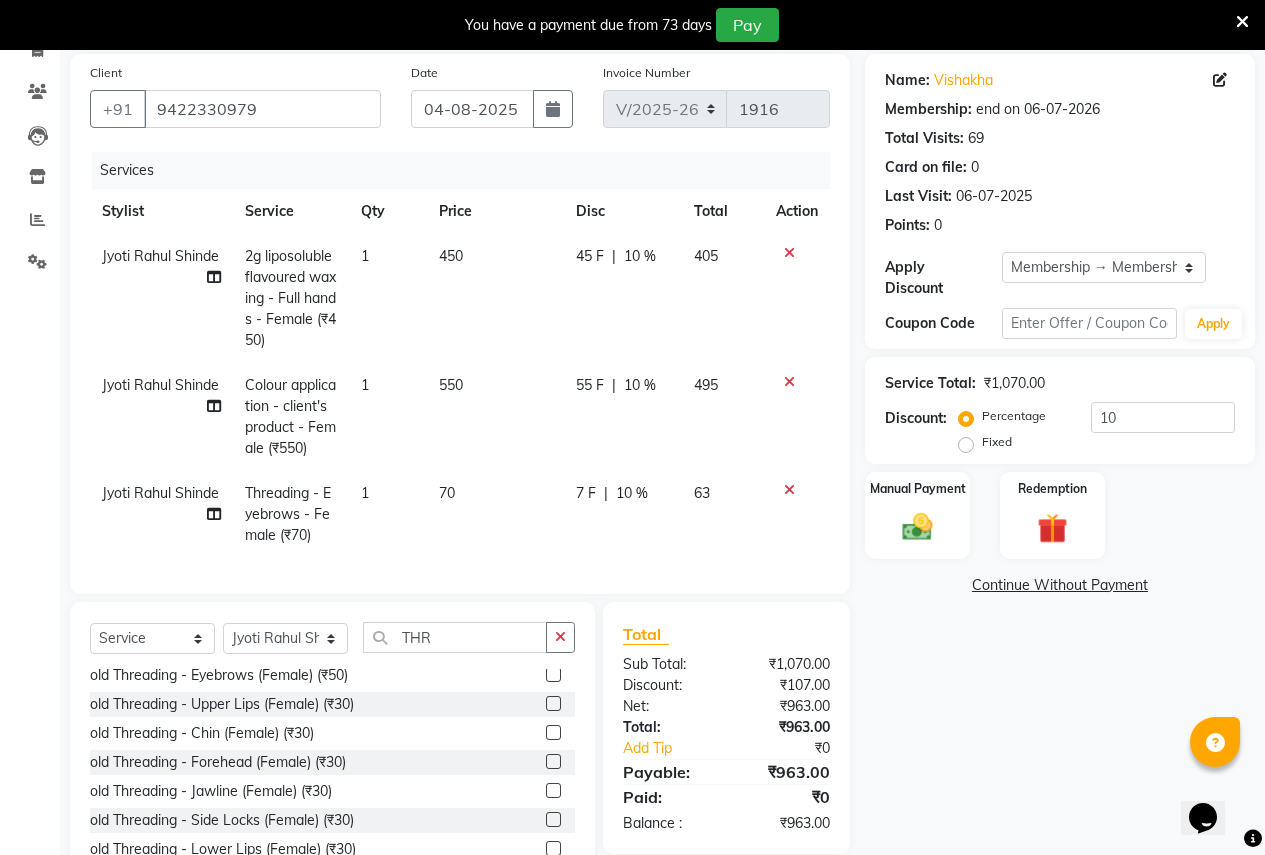 scroll, scrollTop: 0, scrollLeft: 0, axis: both 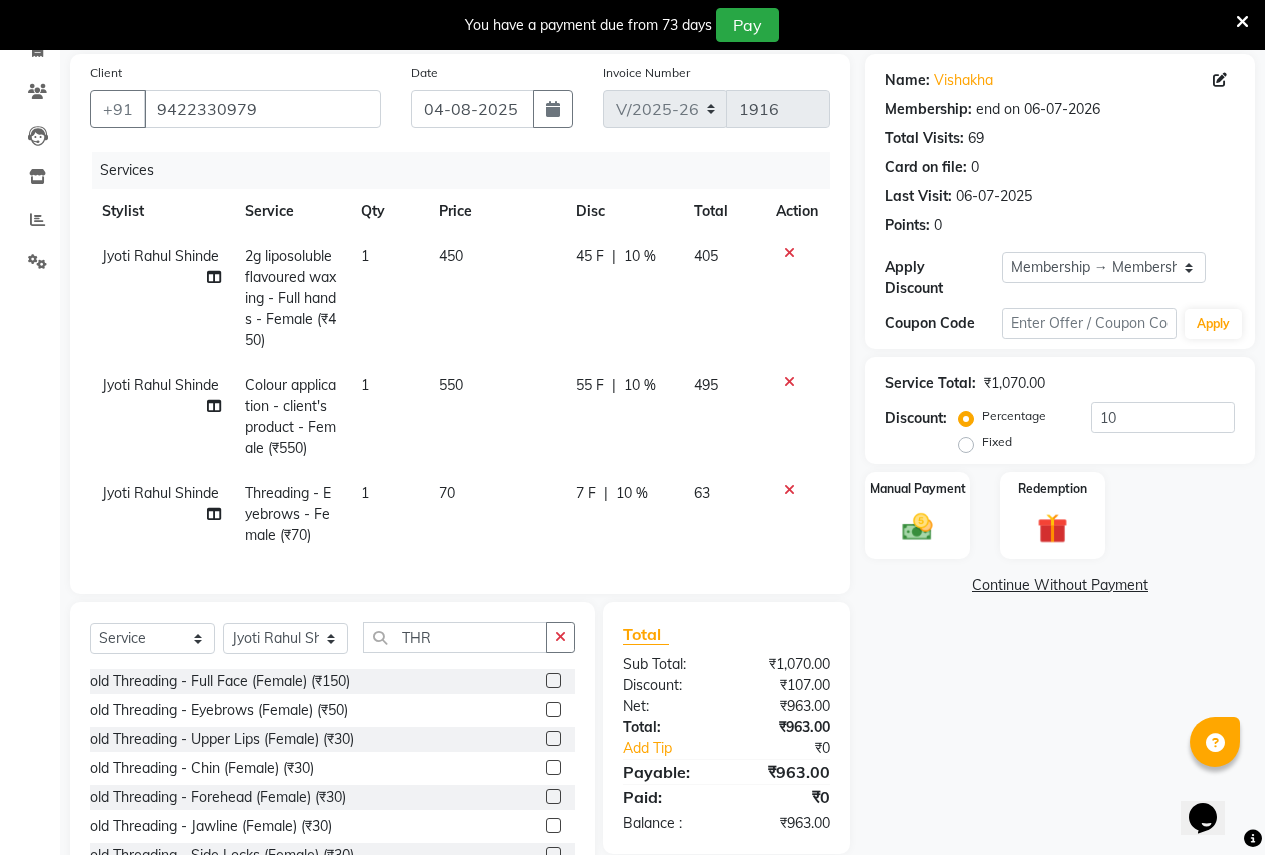 click 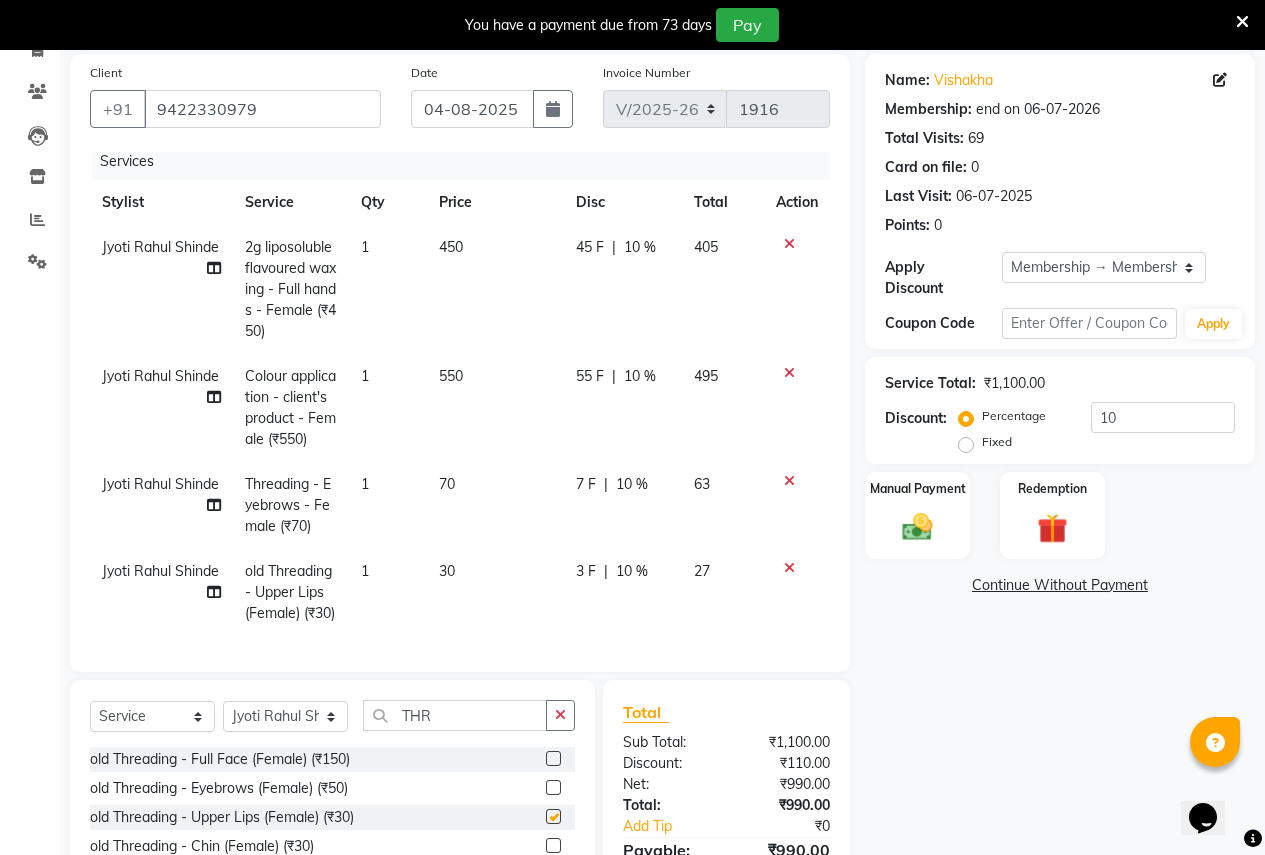checkbox on "false" 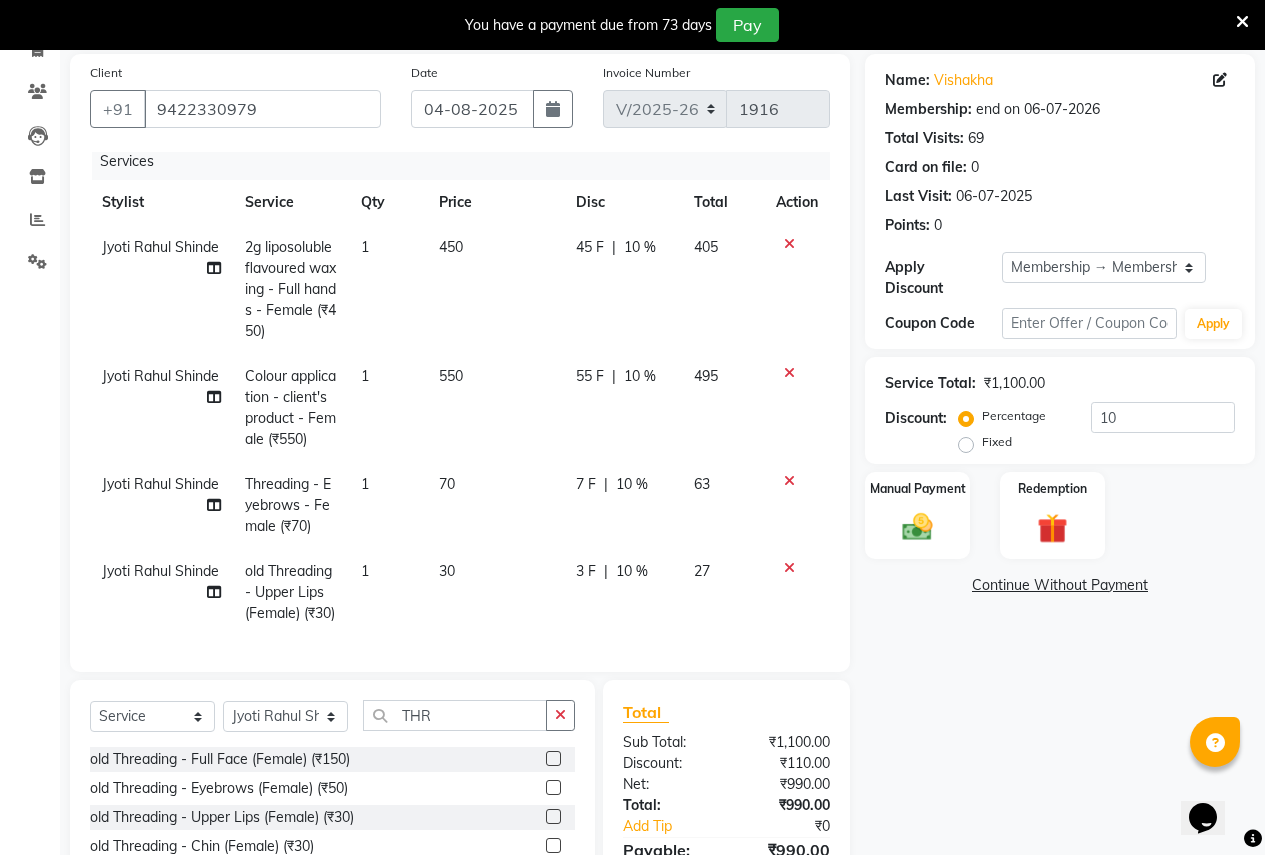 scroll, scrollTop: 45, scrollLeft: 0, axis: vertical 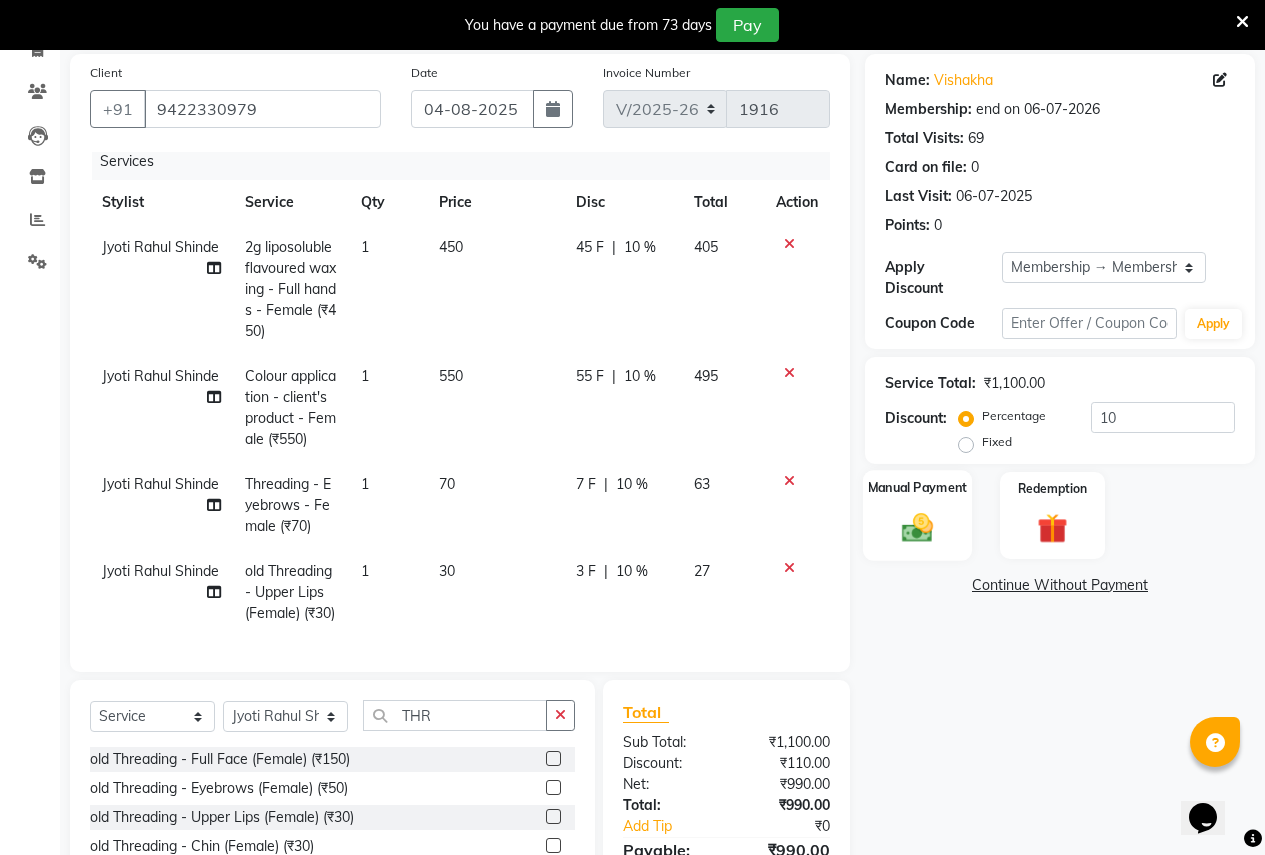 click 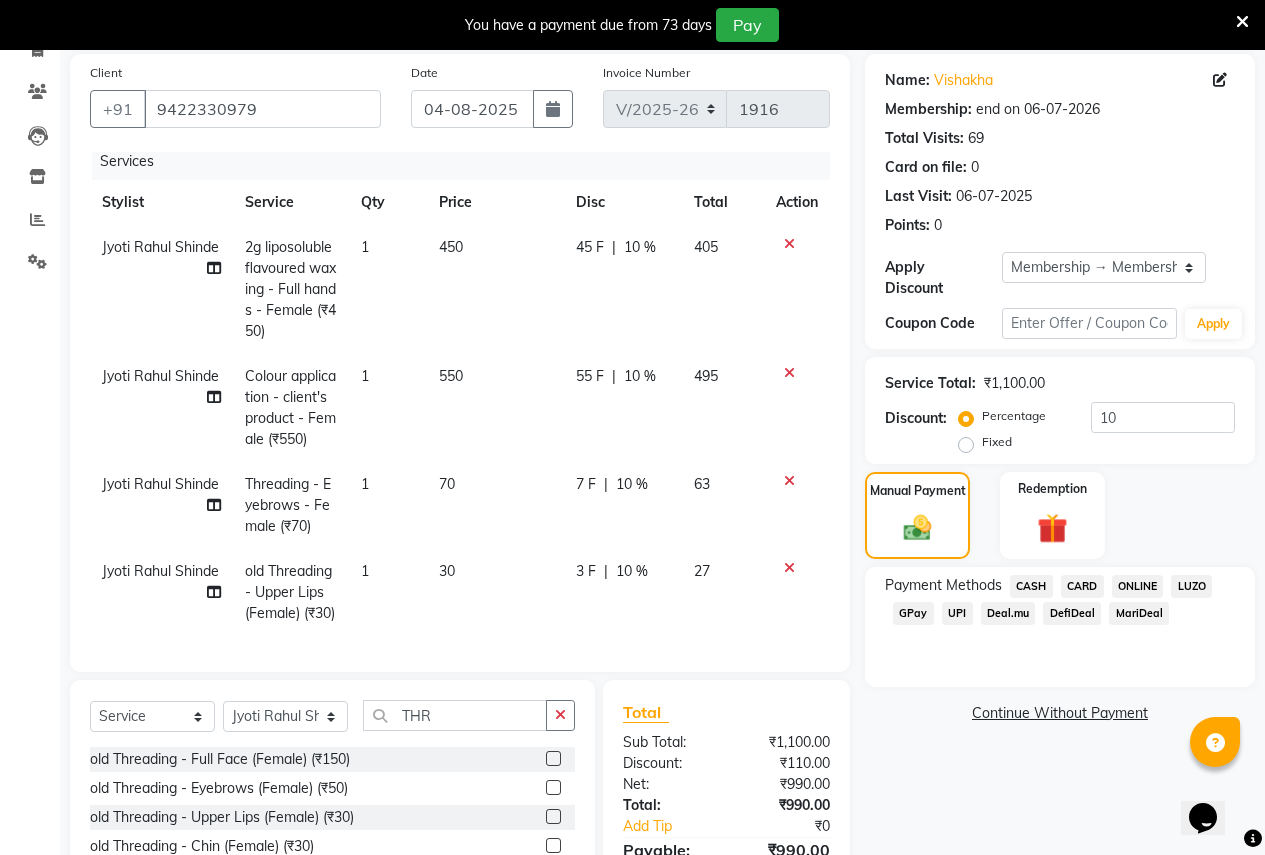 click on "ONLINE" 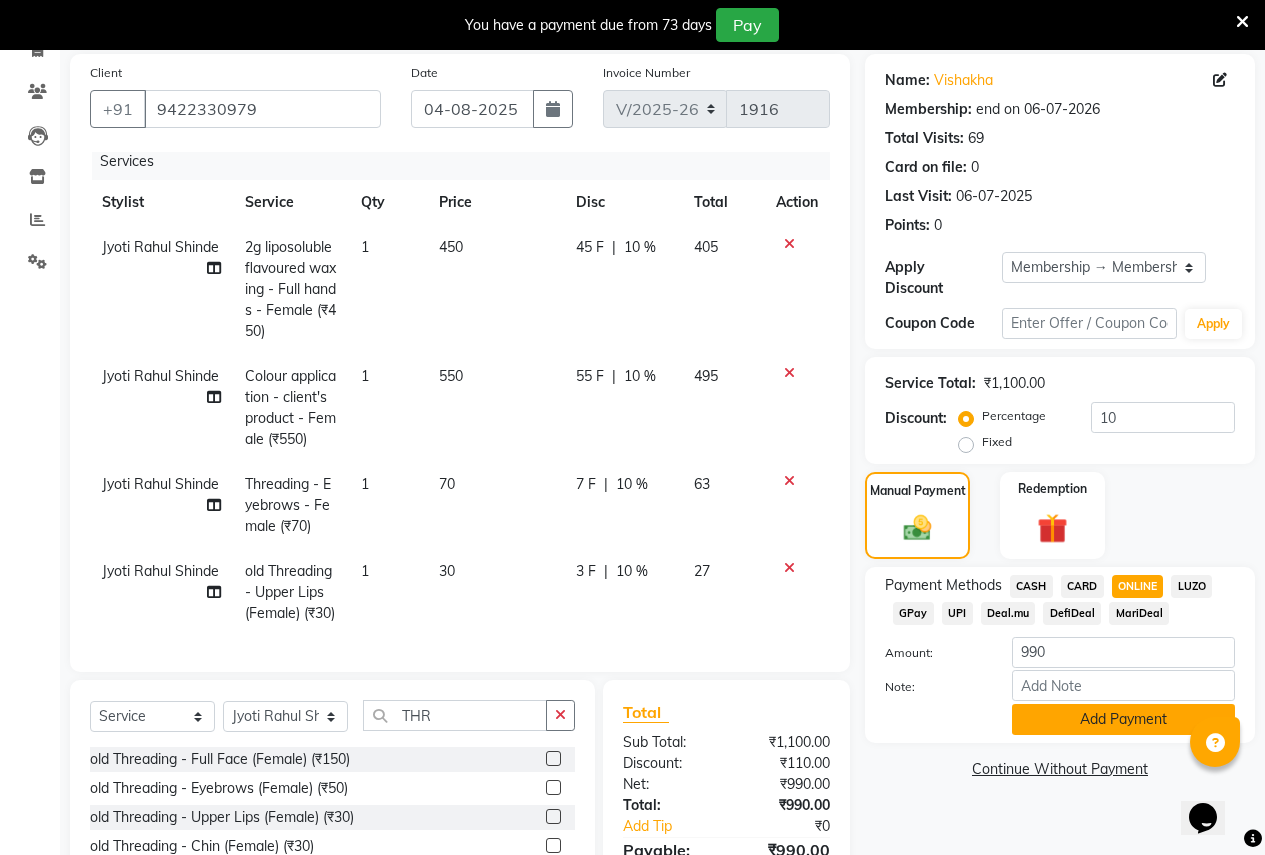 click on "Add Payment" 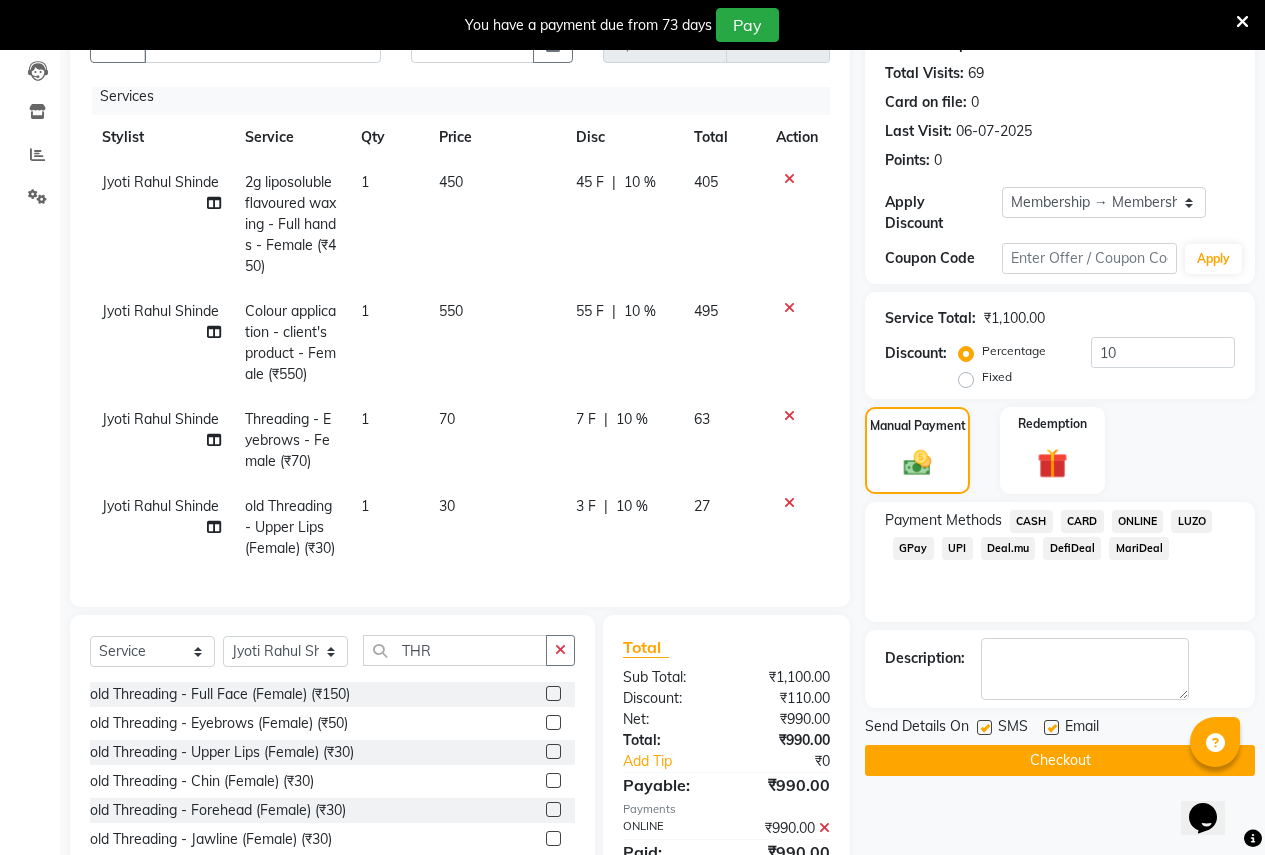 scroll, scrollTop: 296, scrollLeft: 0, axis: vertical 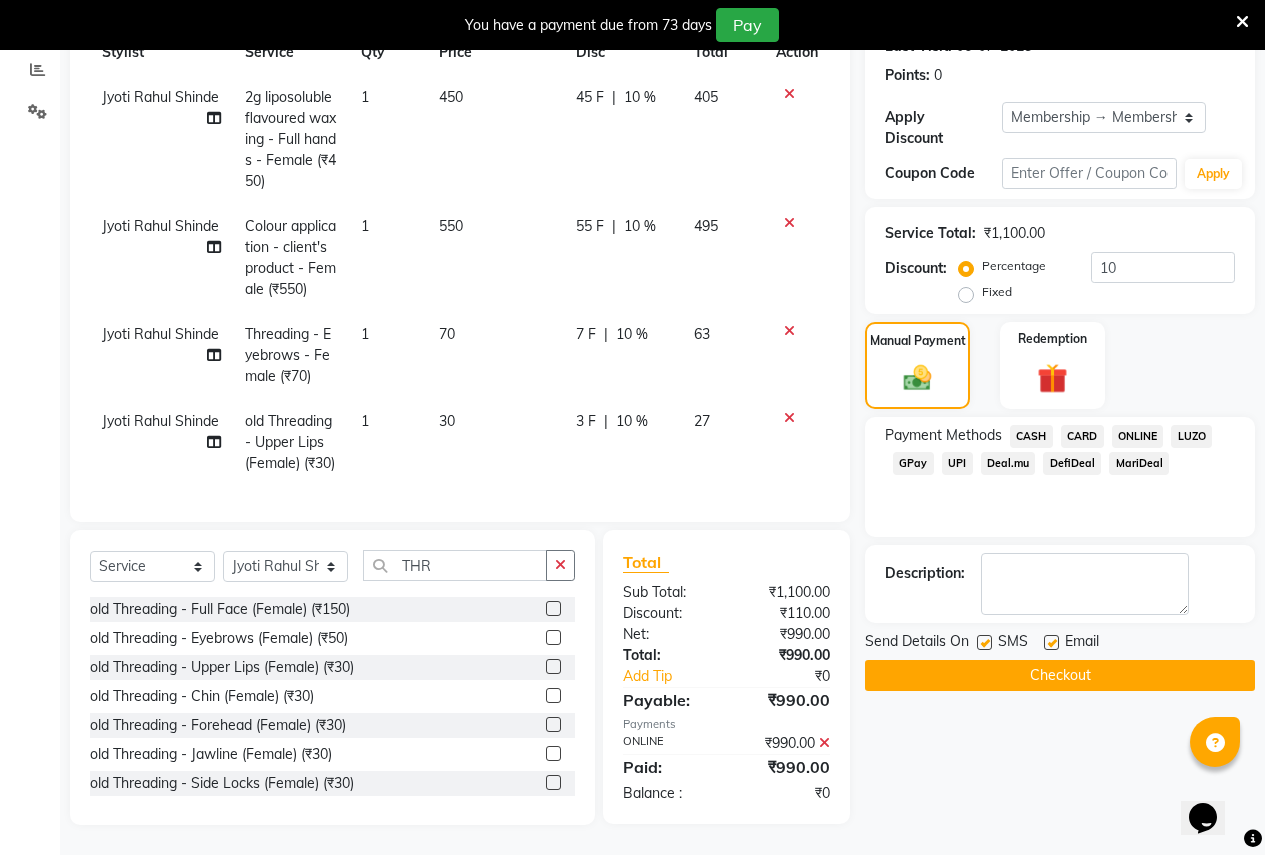 click on "Checkout" 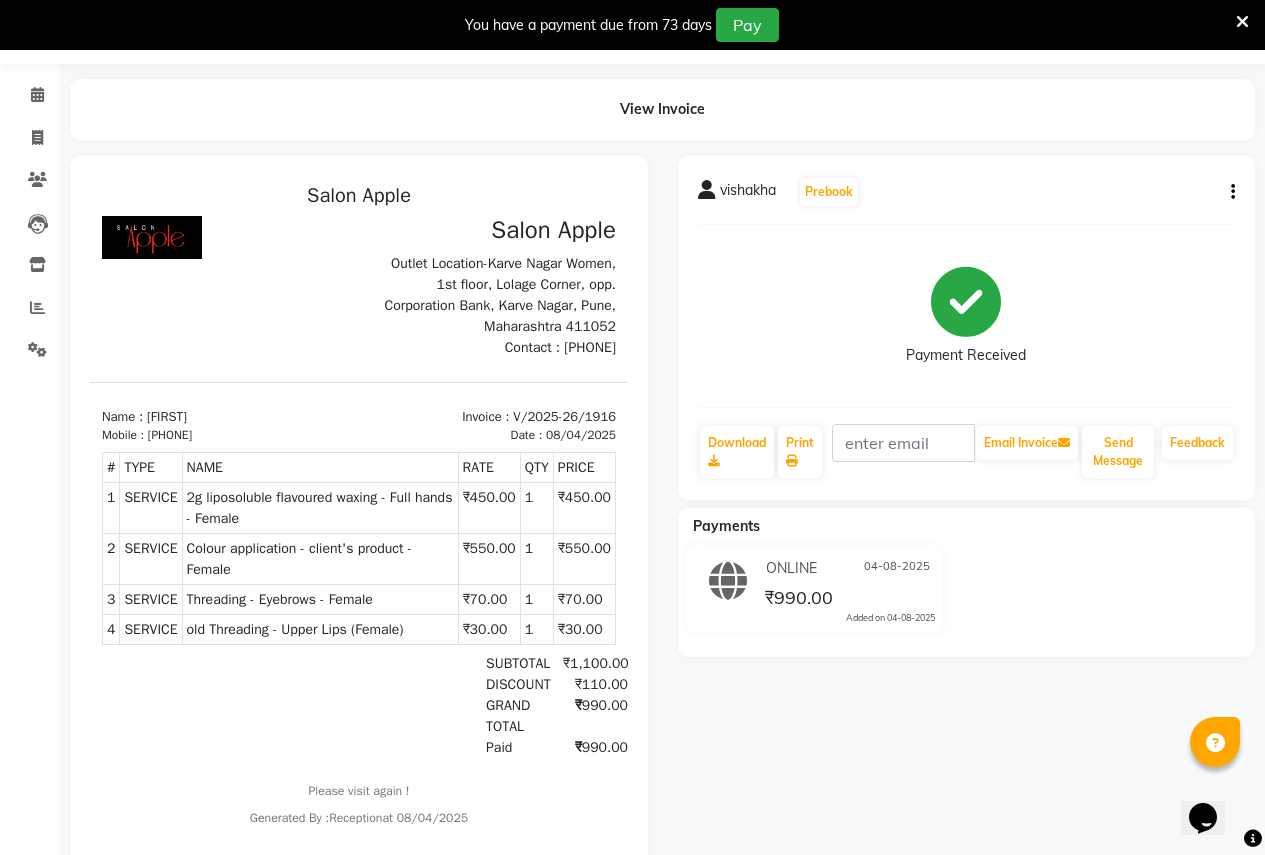 scroll, scrollTop: 0, scrollLeft: 0, axis: both 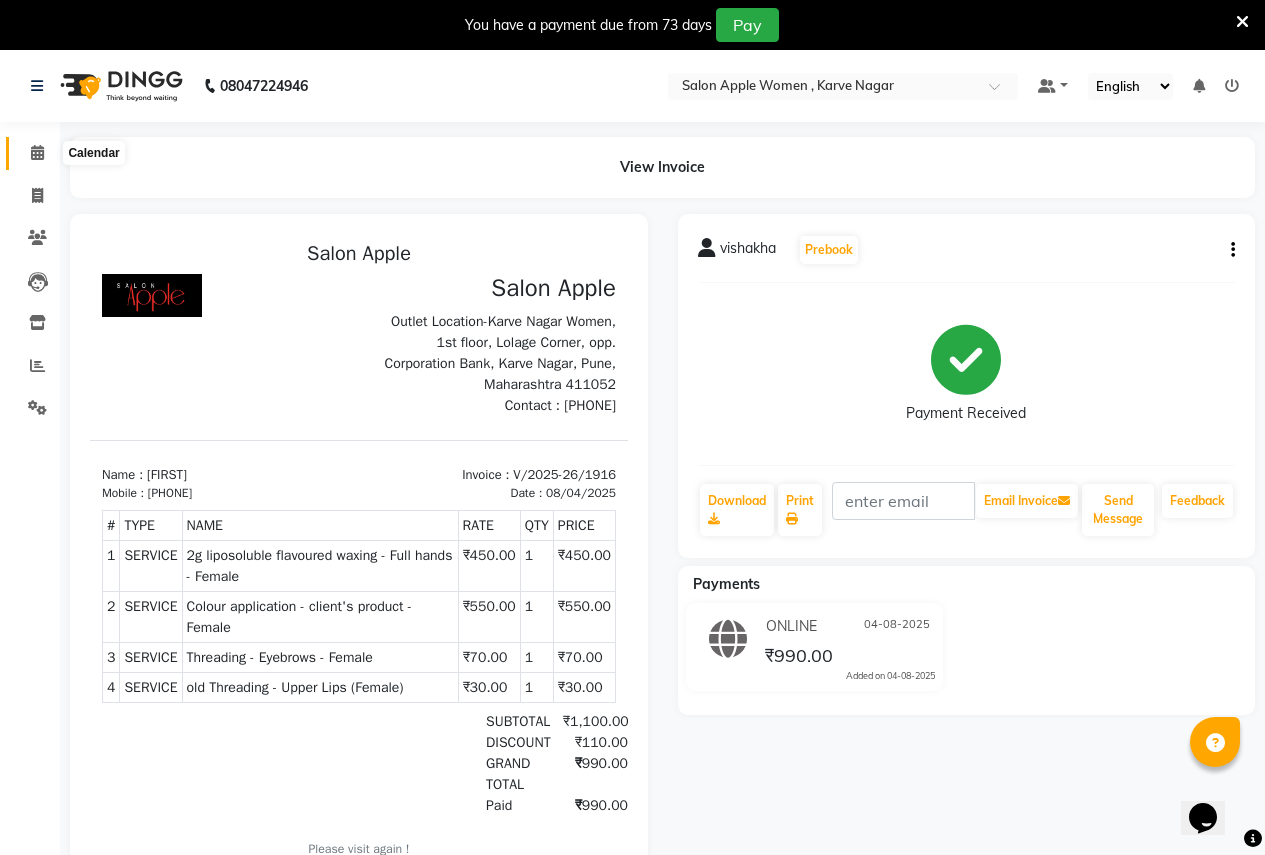 click 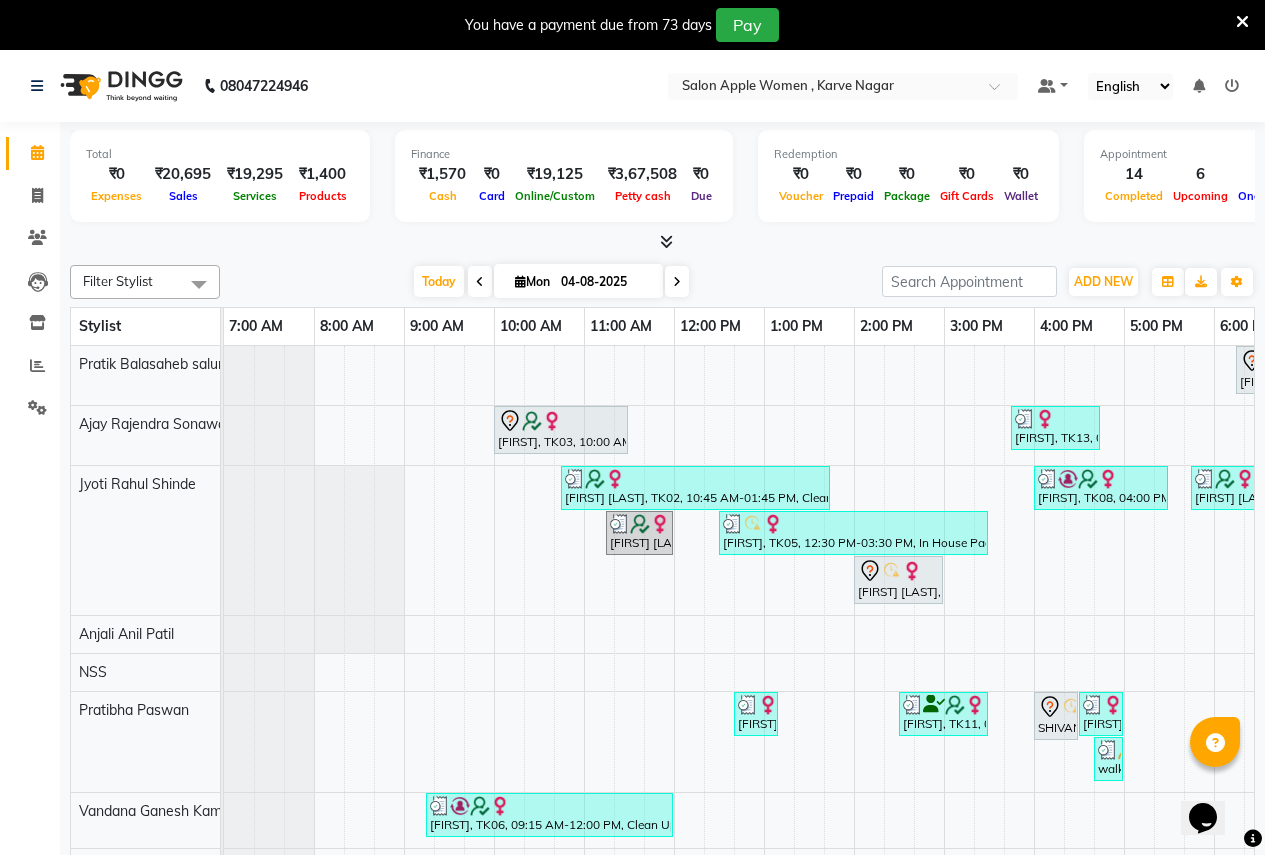 scroll, scrollTop: 98, scrollLeft: 0, axis: vertical 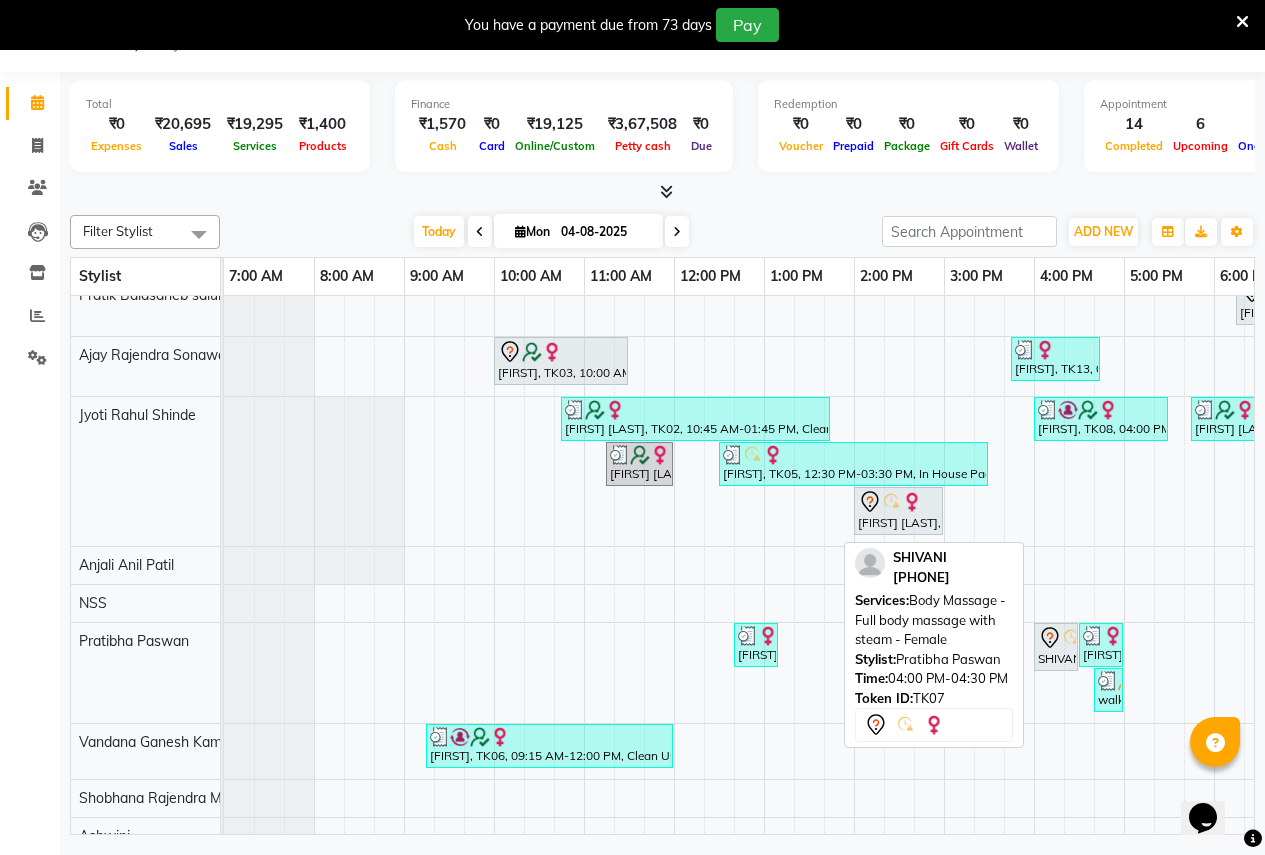 click 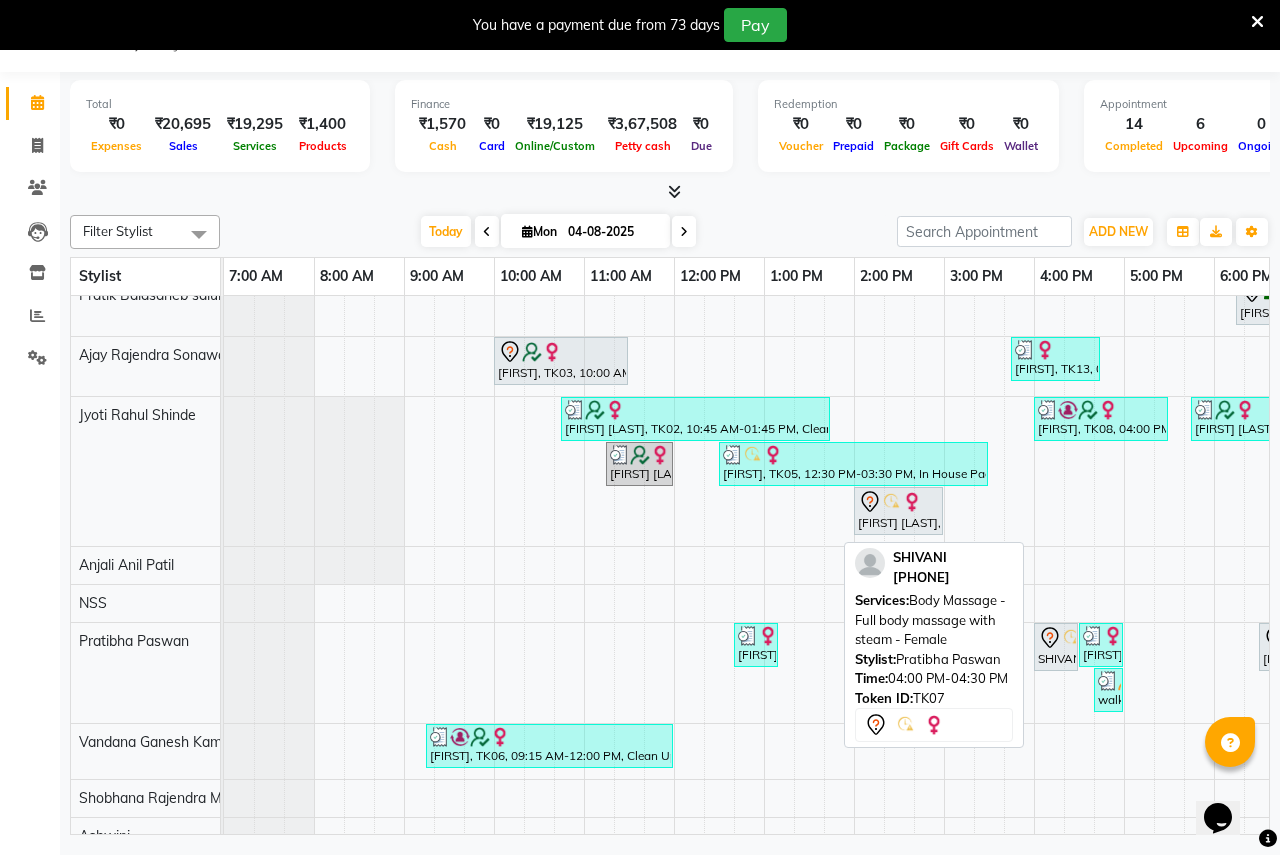 select on "7" 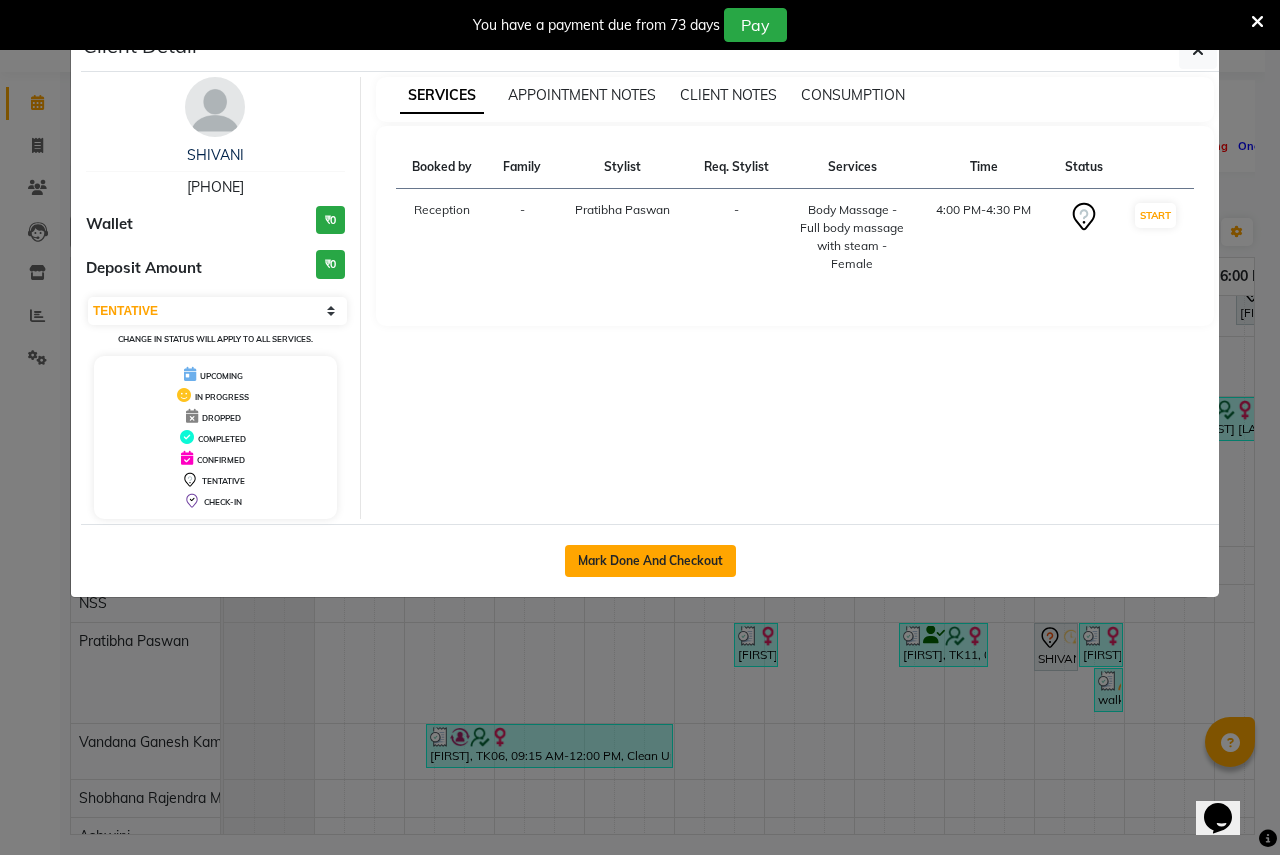 click on "Mark Done And Checkout" 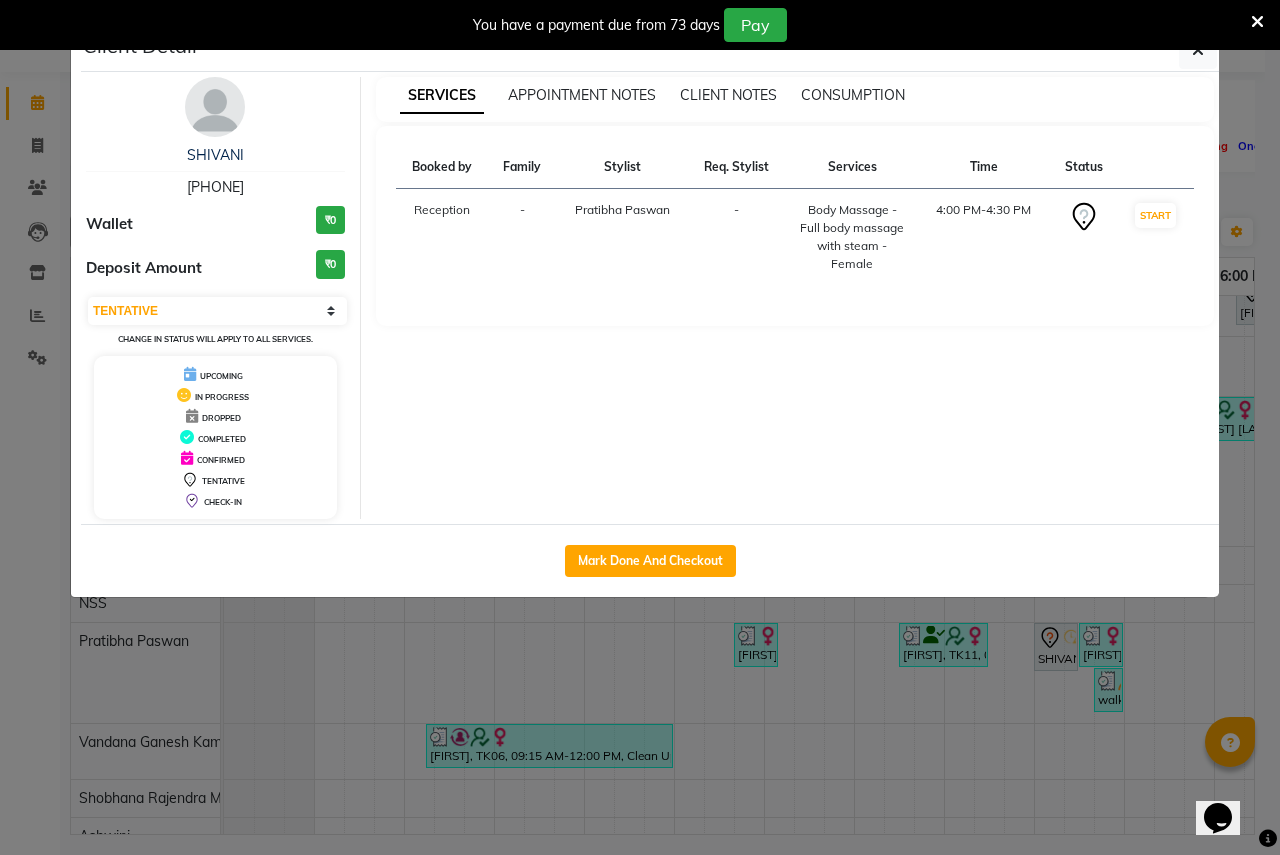 select on "96" 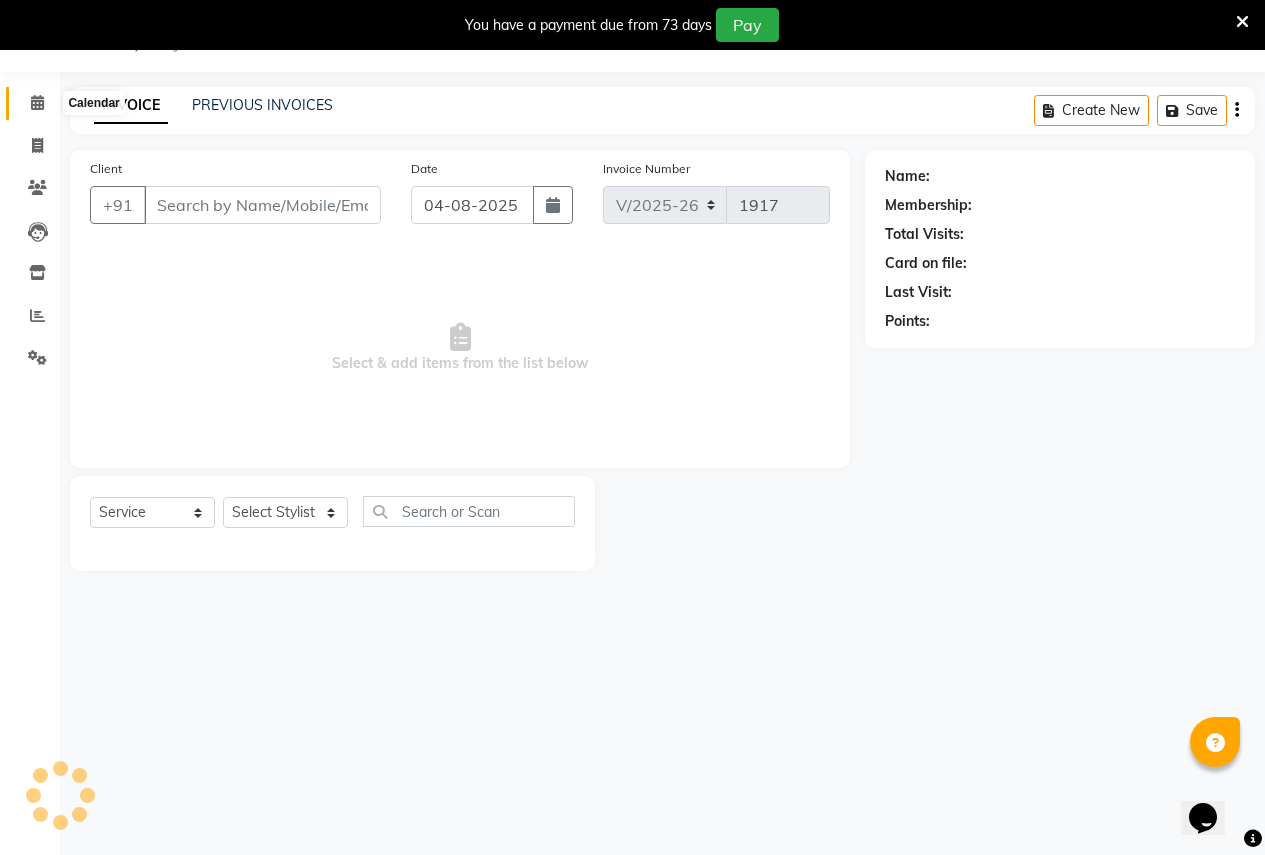click 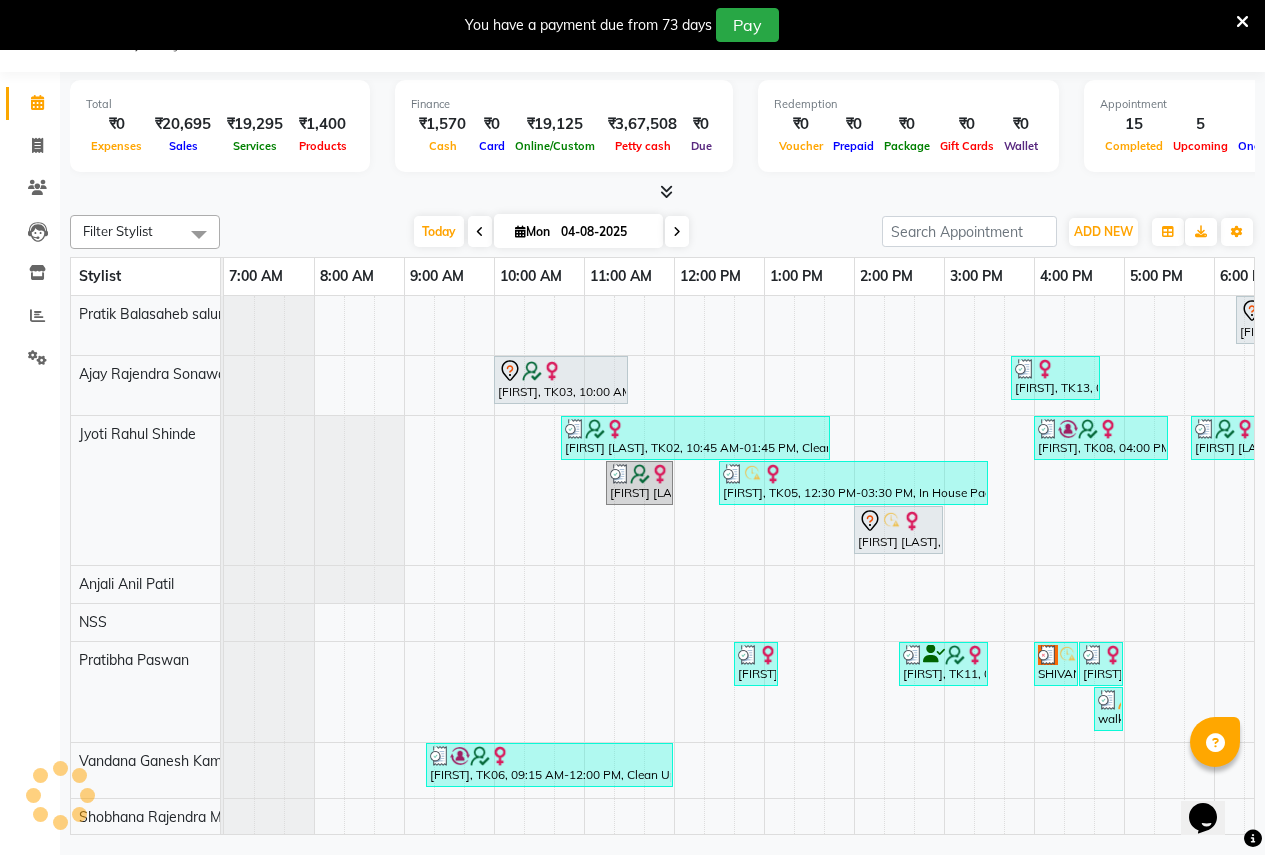 scroll, scrollTop: 0, scrollLeft: 410, axis: horizontal 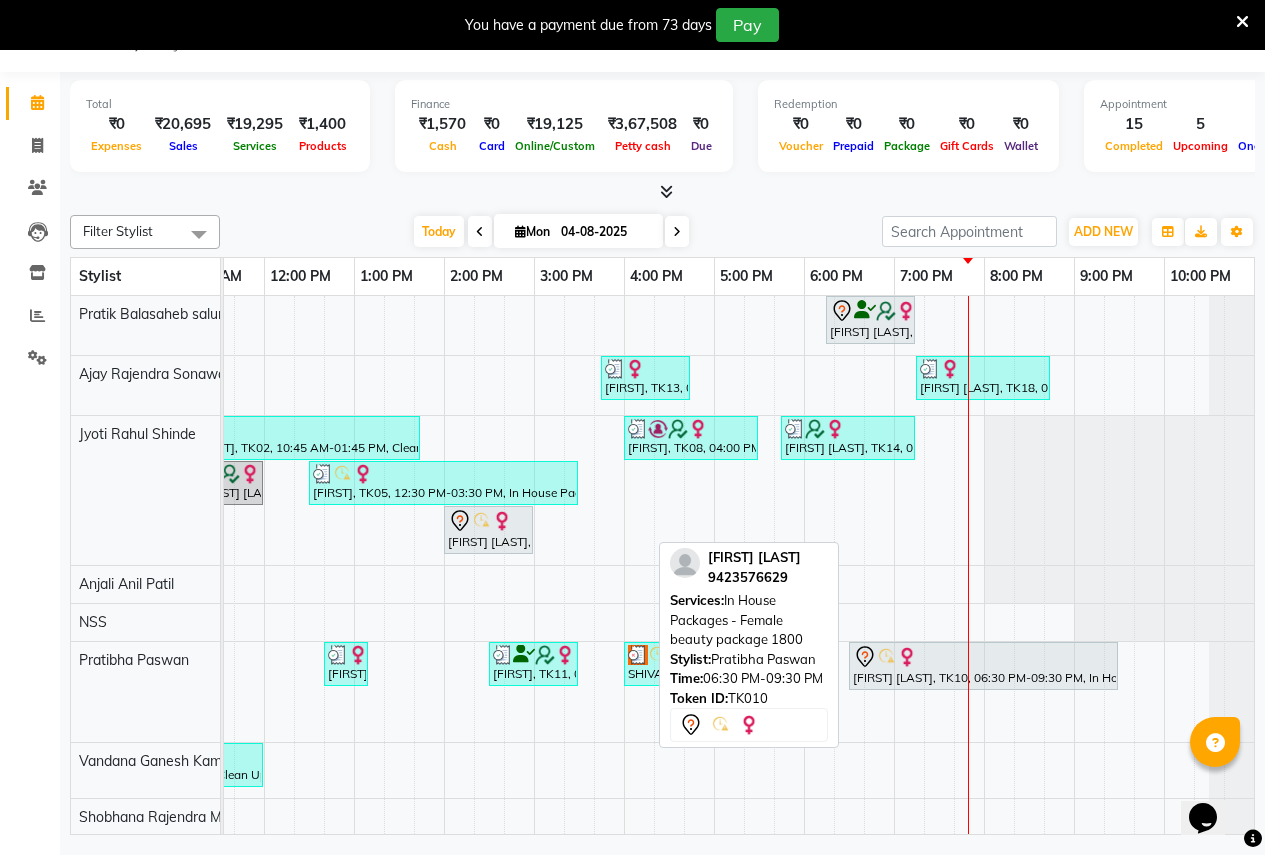 click at bounding box center [907, 657] 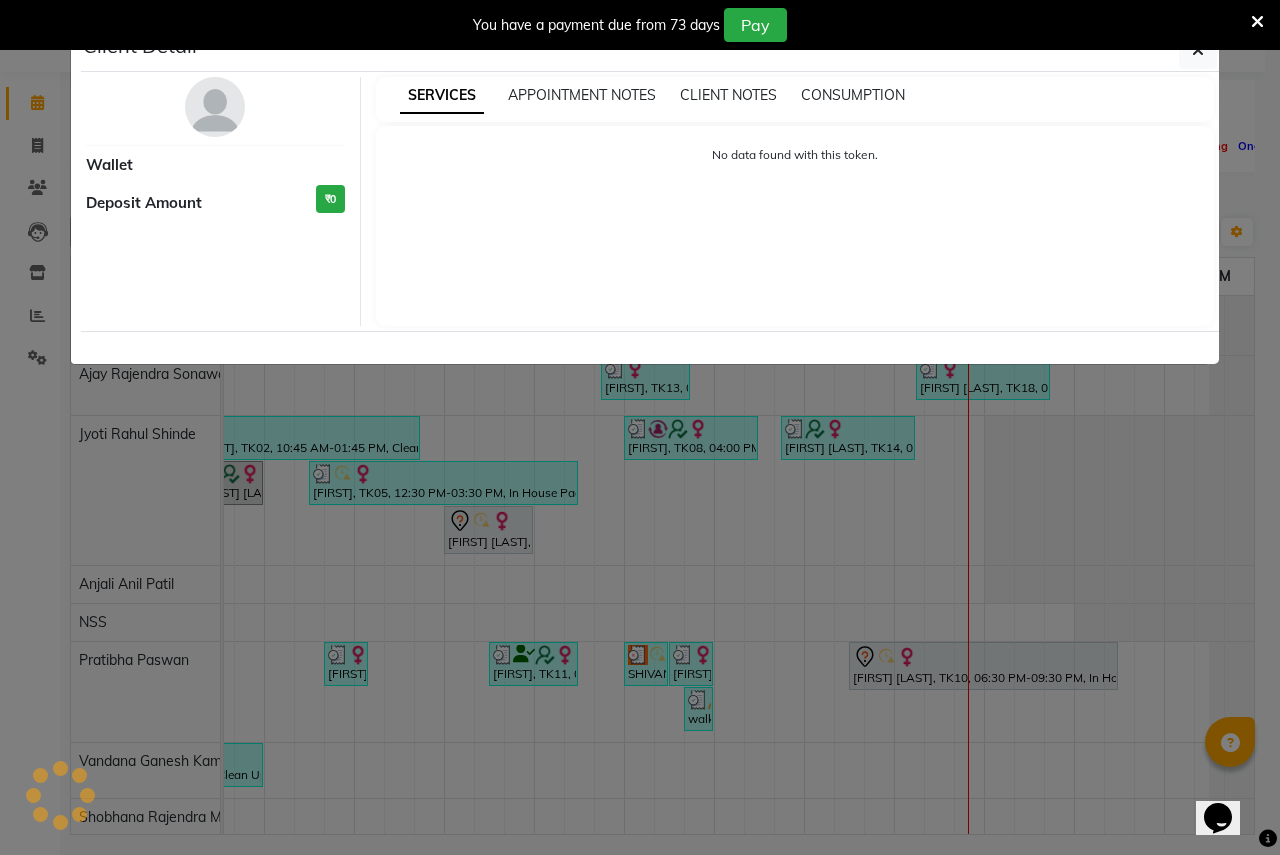 select on "7" 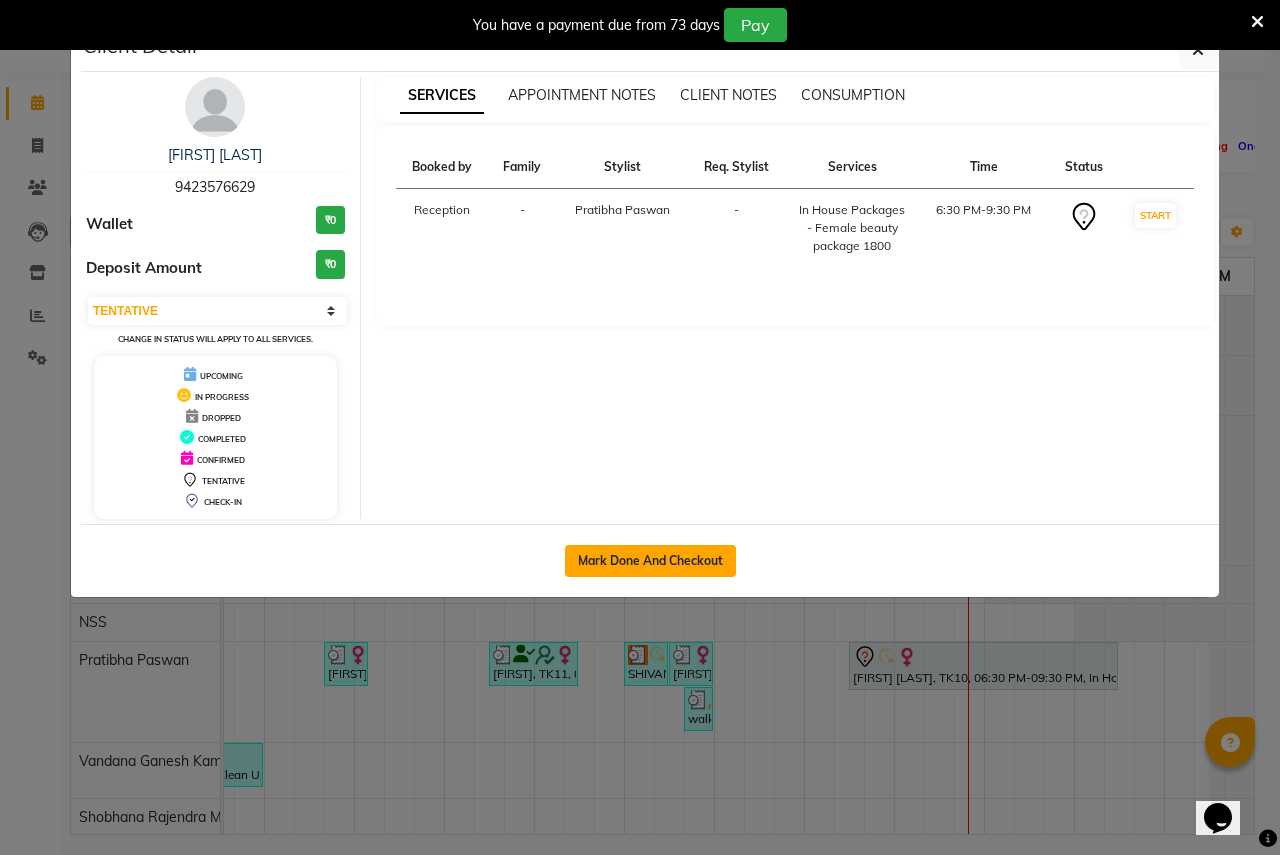 click on "Mark Done And Checkout" 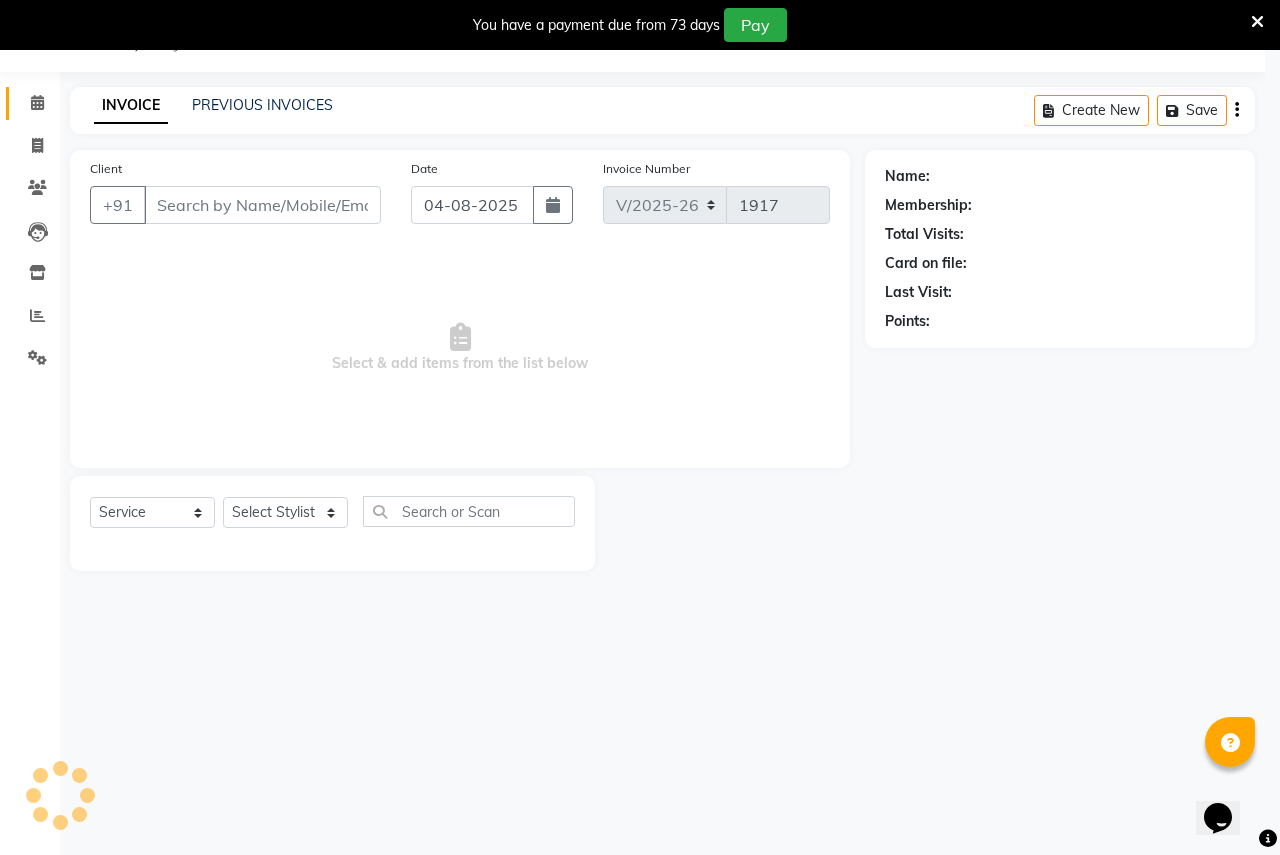 select on "3" 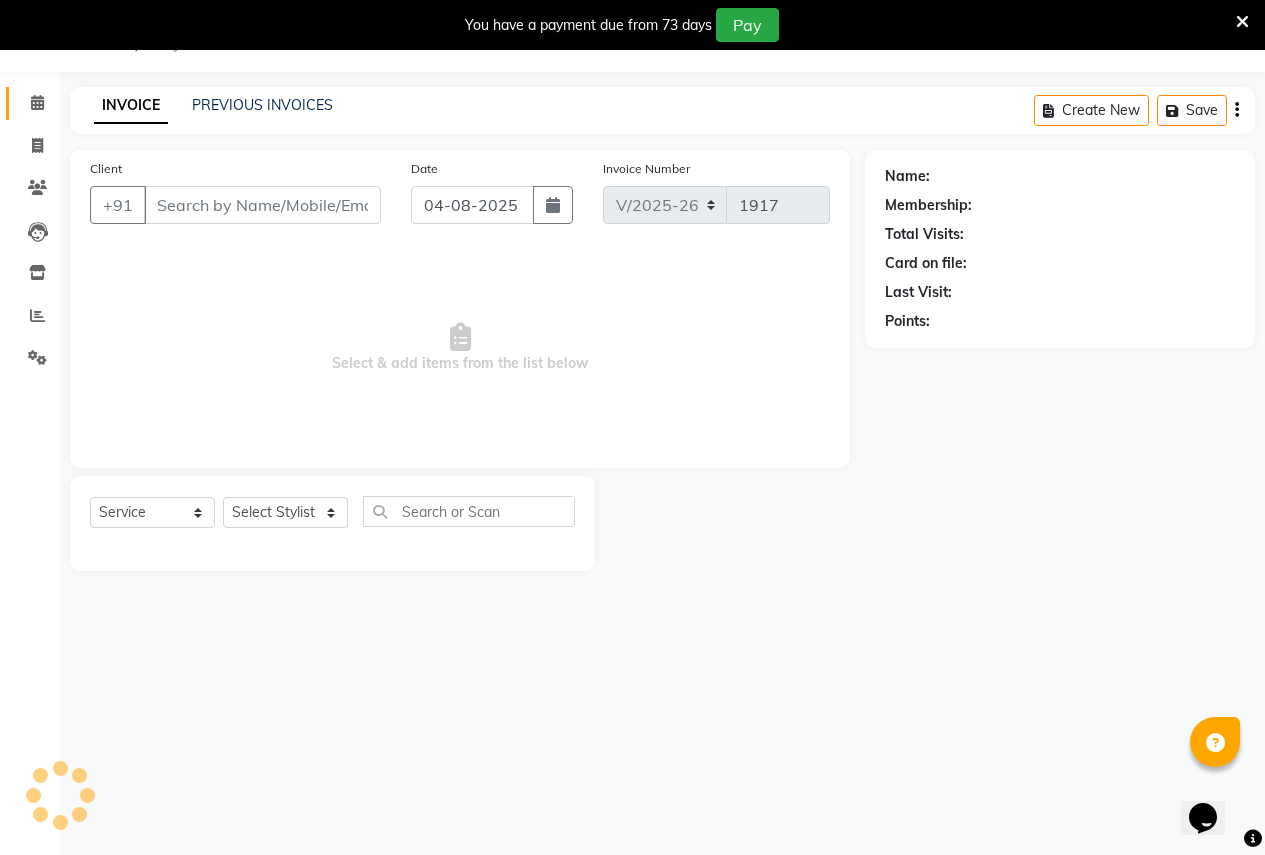 type on "9423576629" 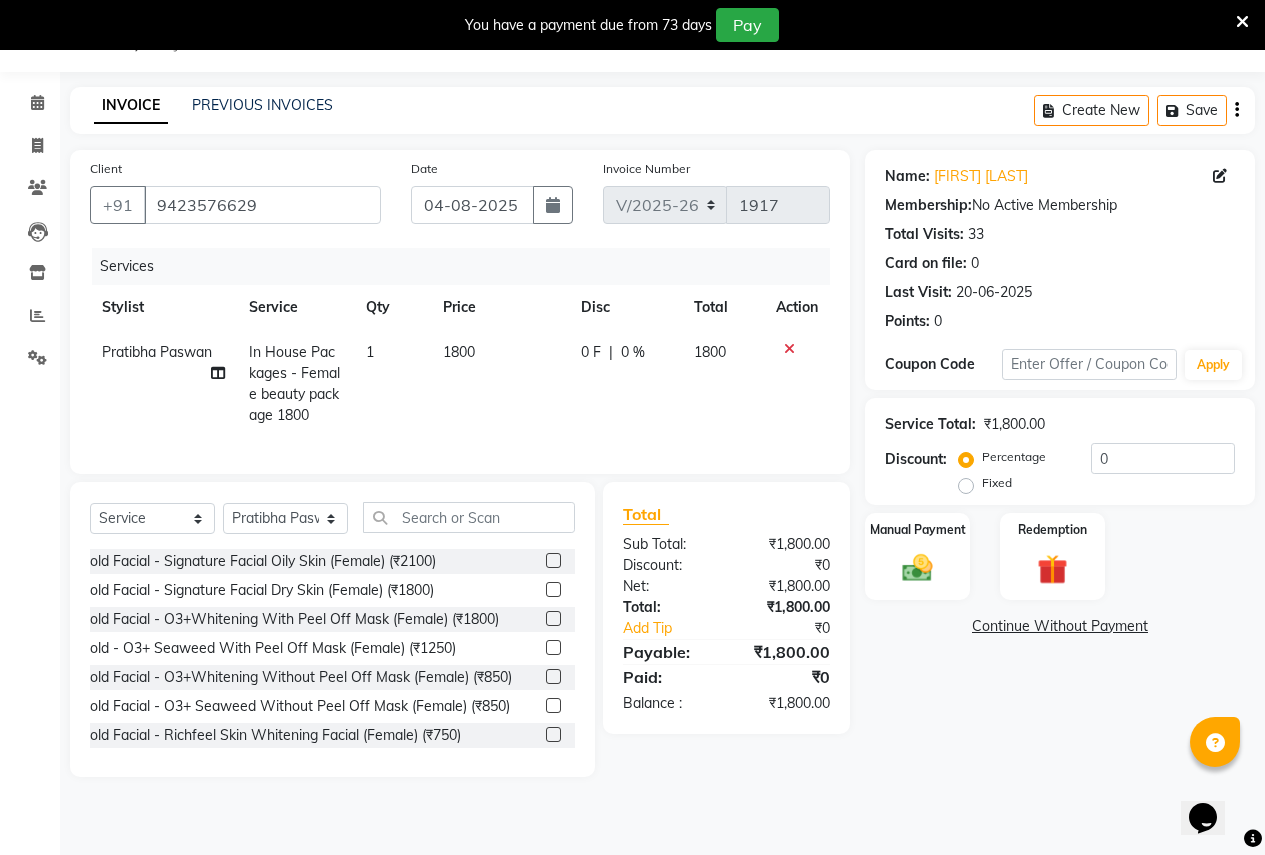 click on "In House Packages - Female beauty package 1800" 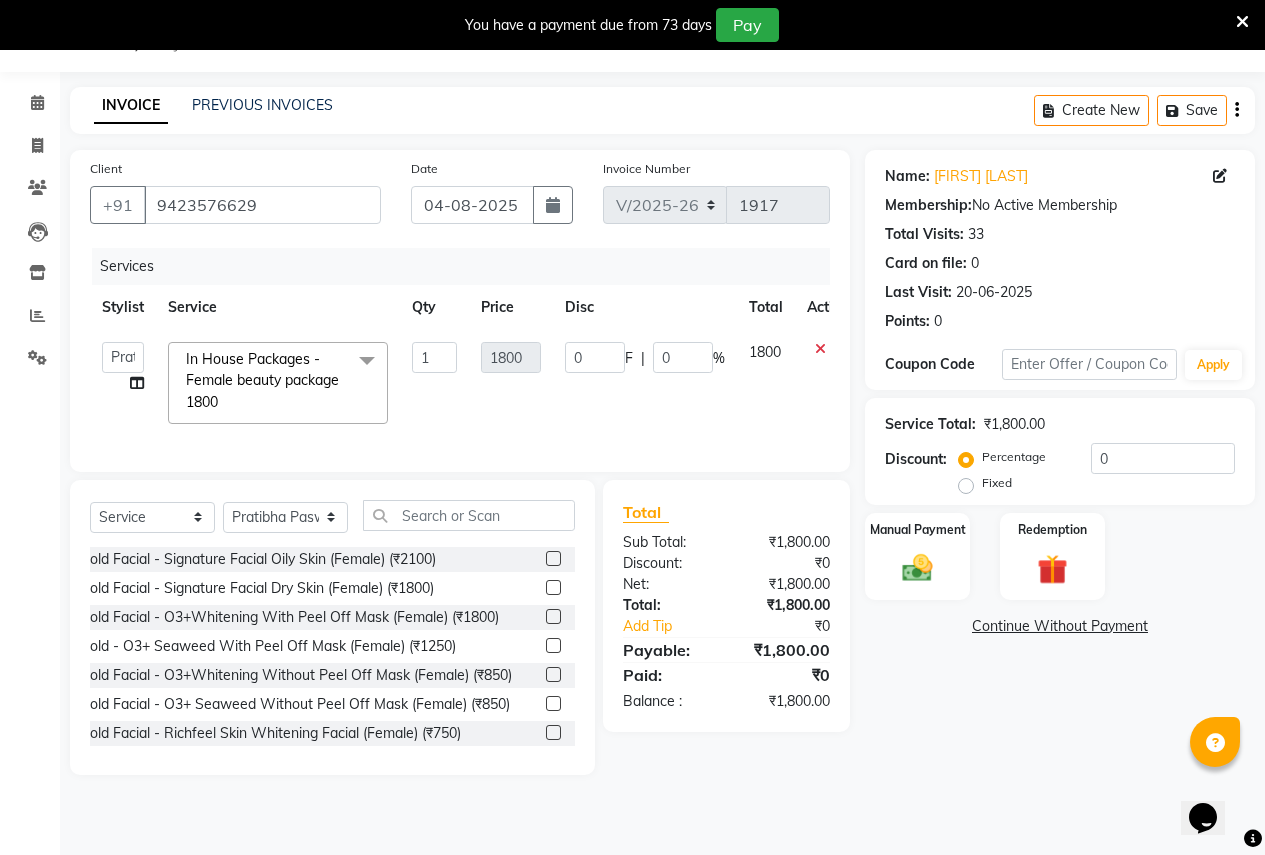 click on "In House Packages - Female beauty package 1800" 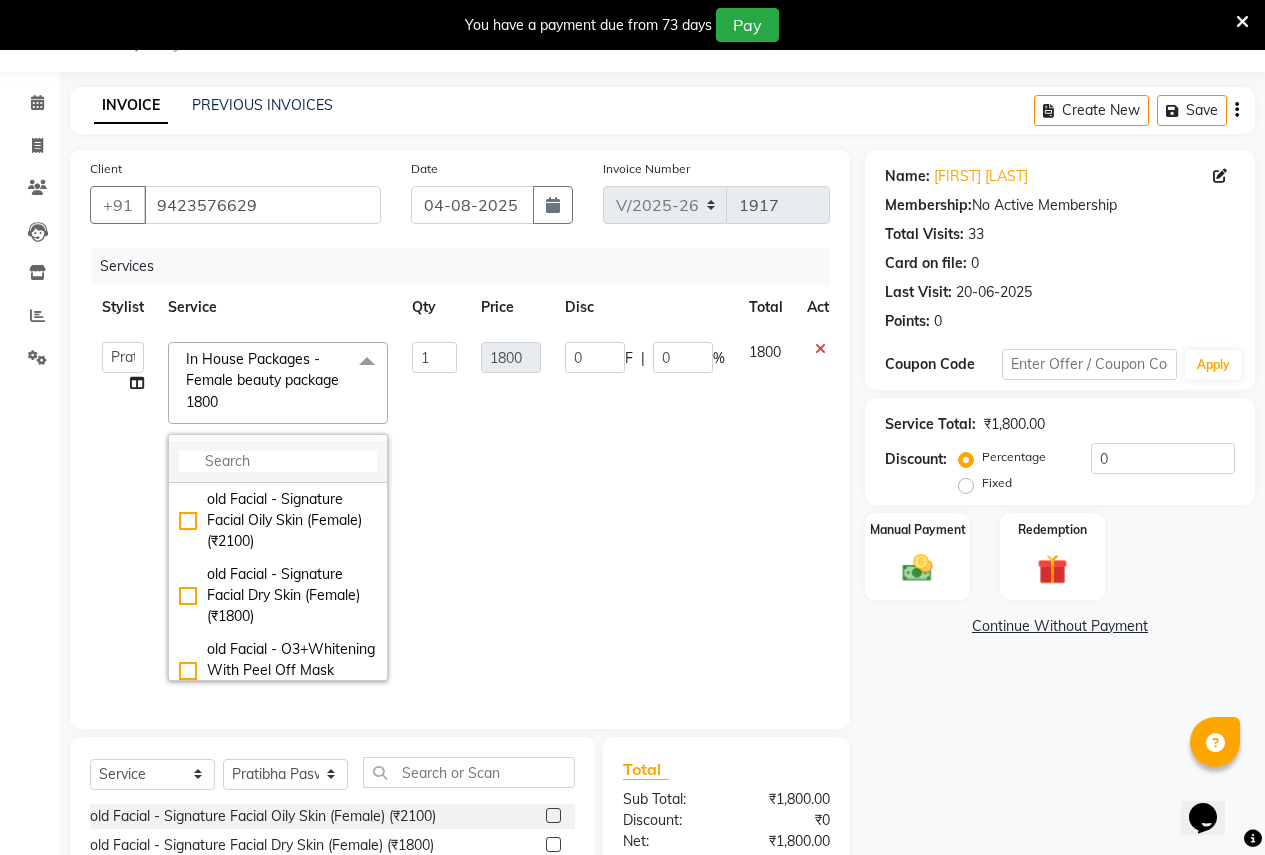click 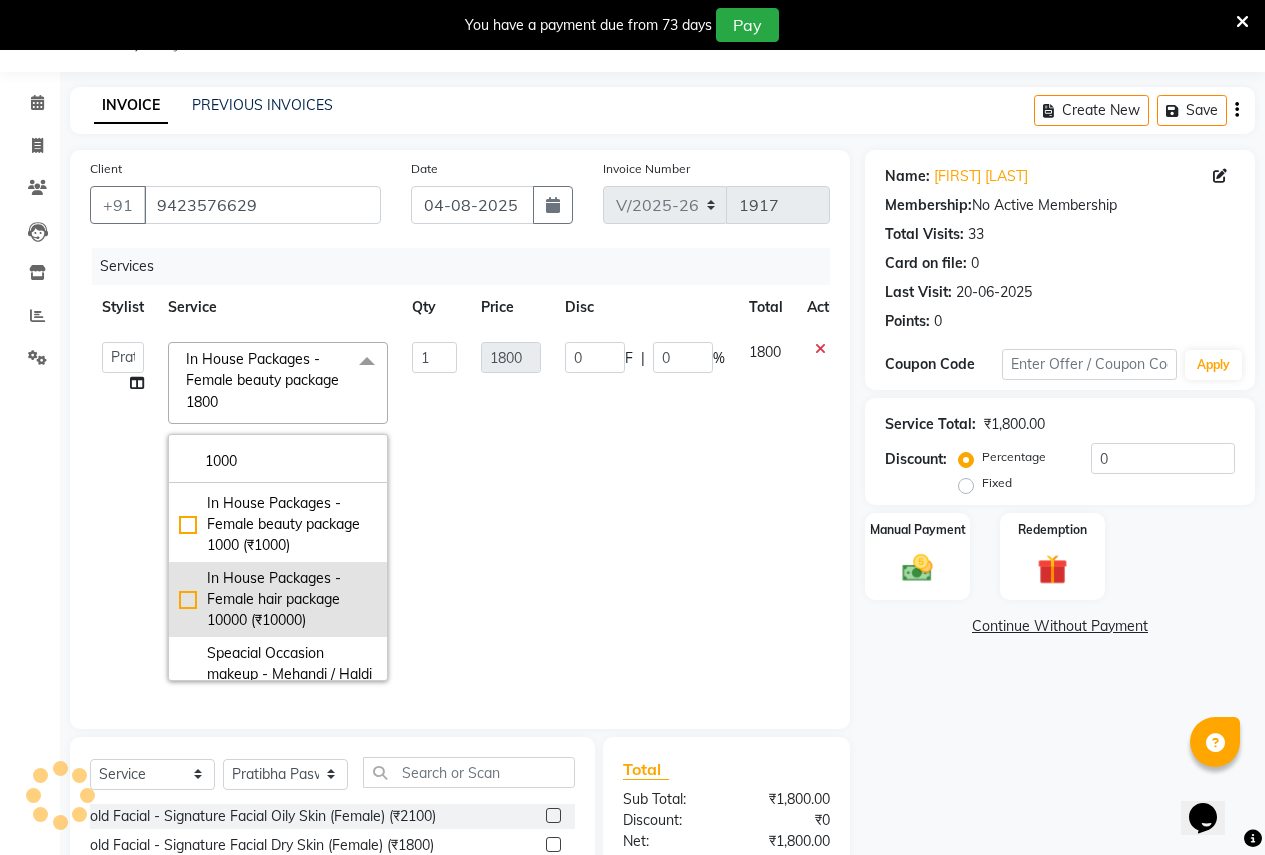scroll, scrollTop: 996, scrollLeft: 0, axis: vertical 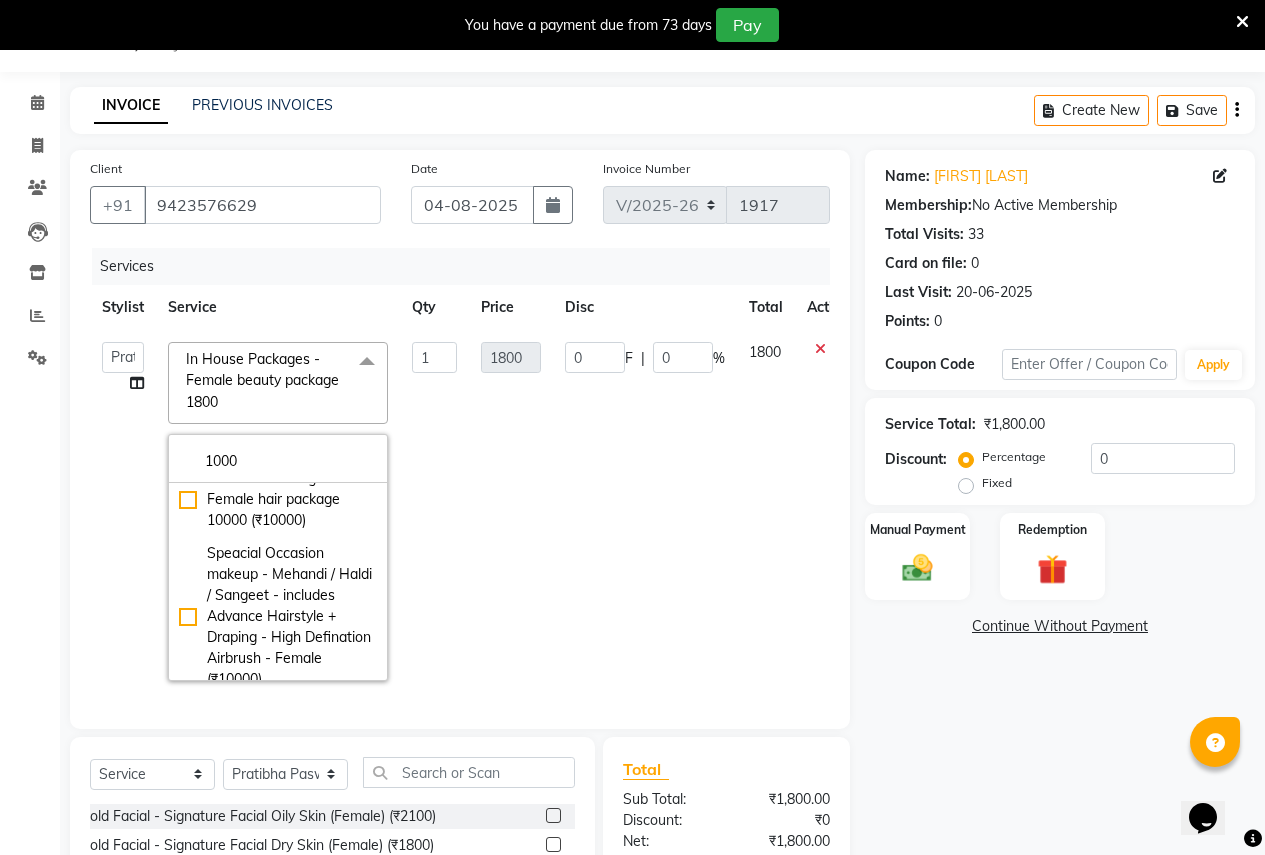 type on "1000" 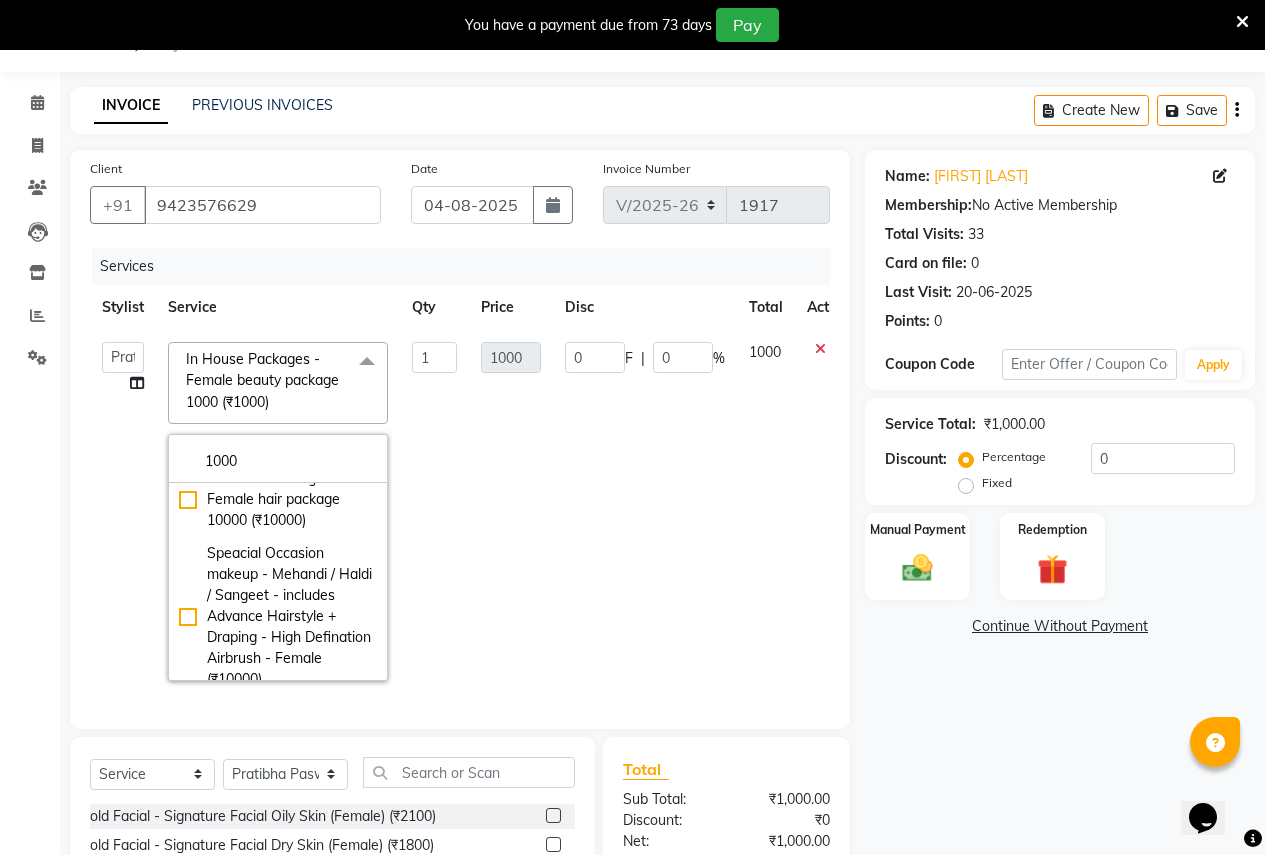 click on "0 F | 0 %" 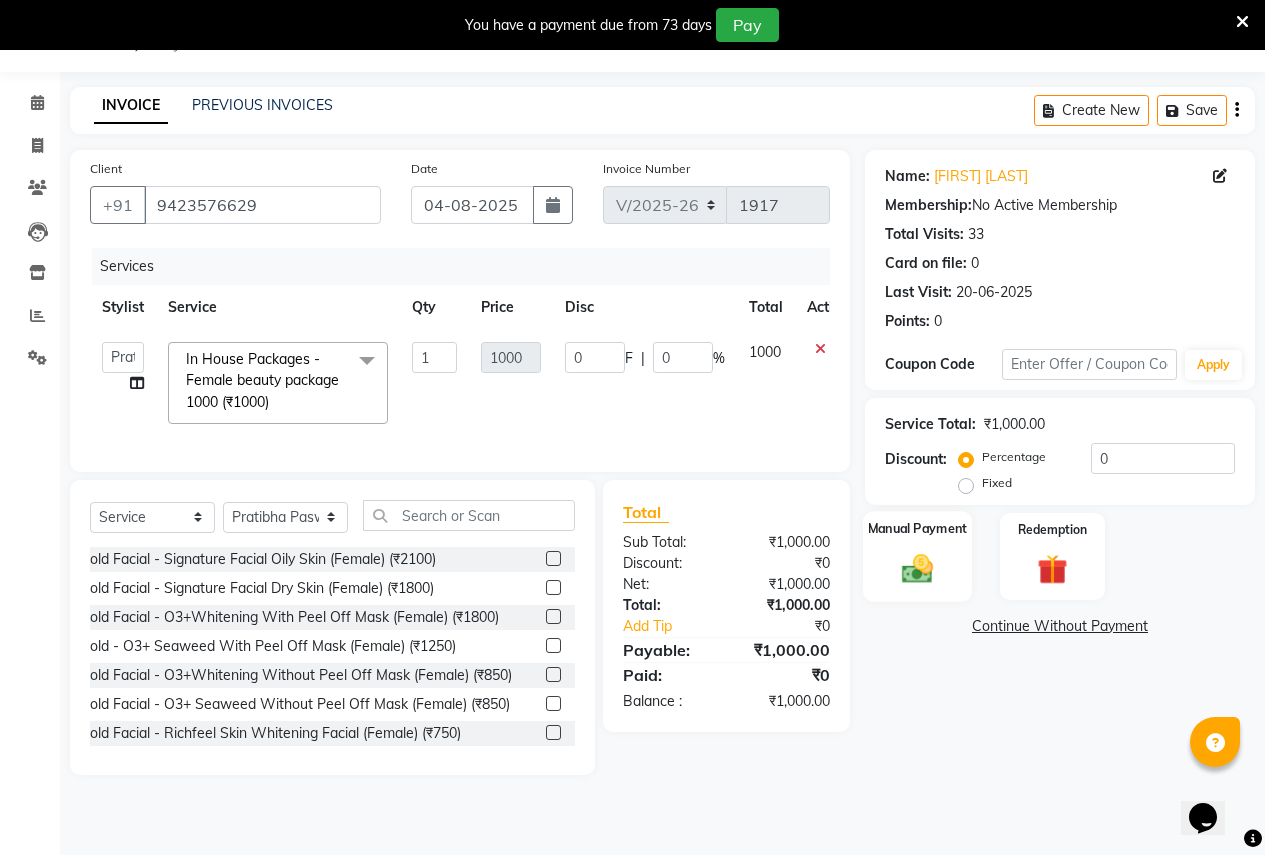 click on "Manual Payment" 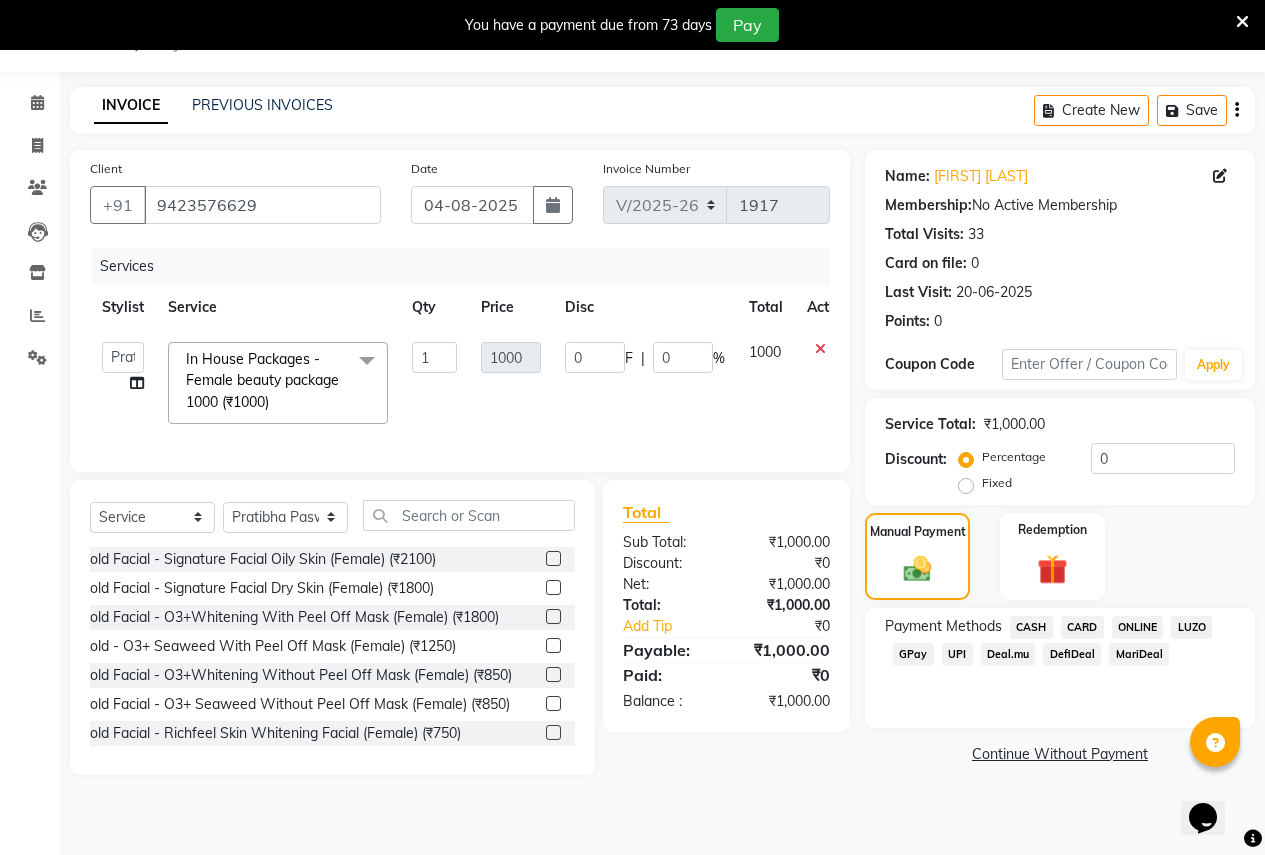 click on "ONLINE" 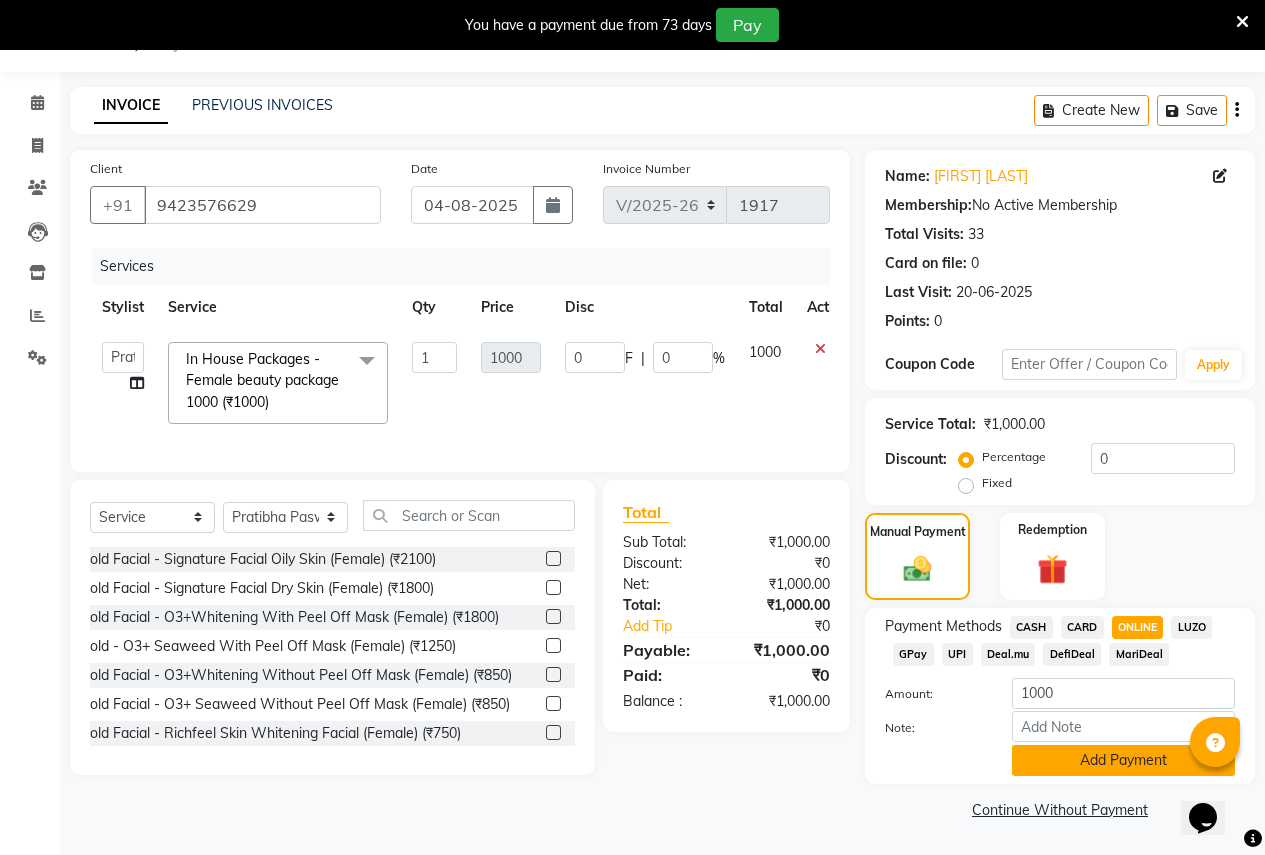 click on "Add Payment" 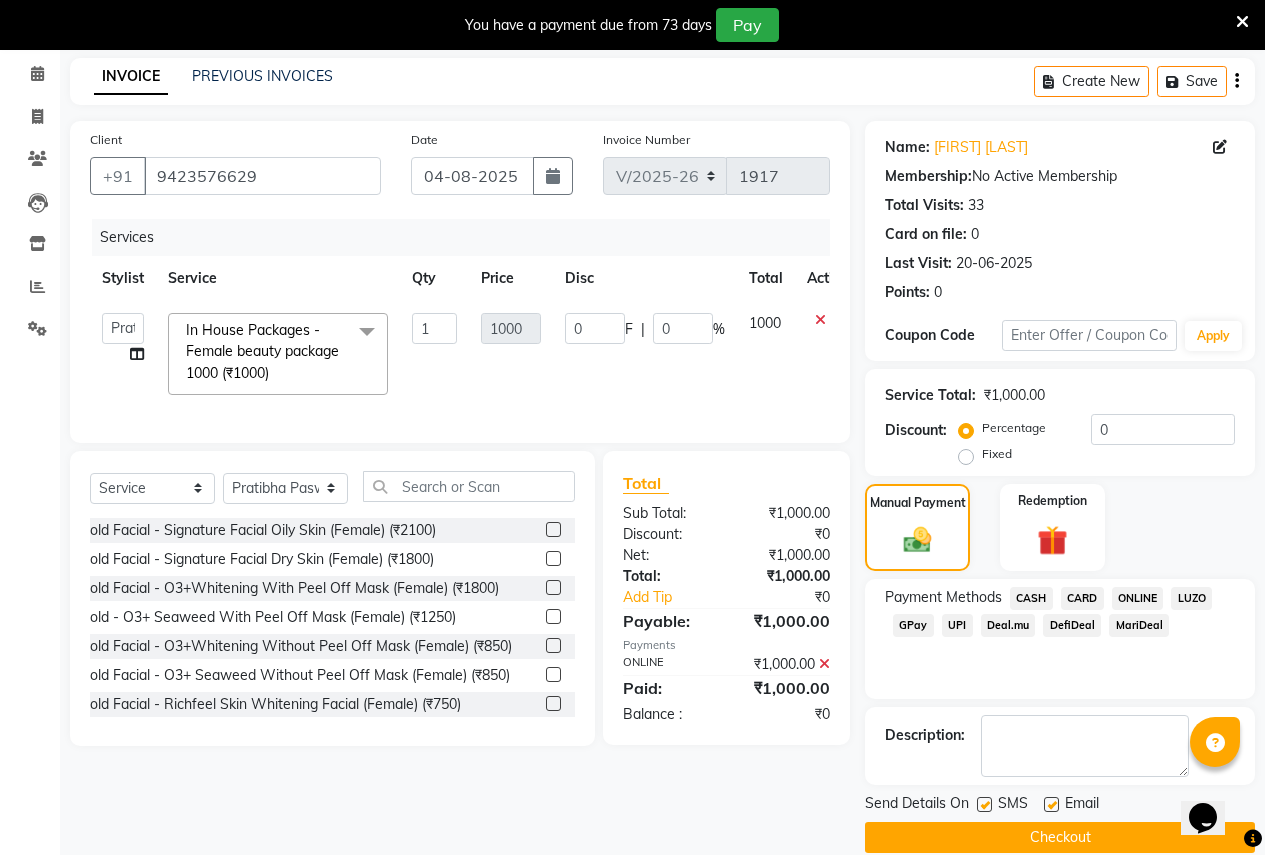 scroll, scrollTop: 107, scrollLeft: 0, axis: vertical 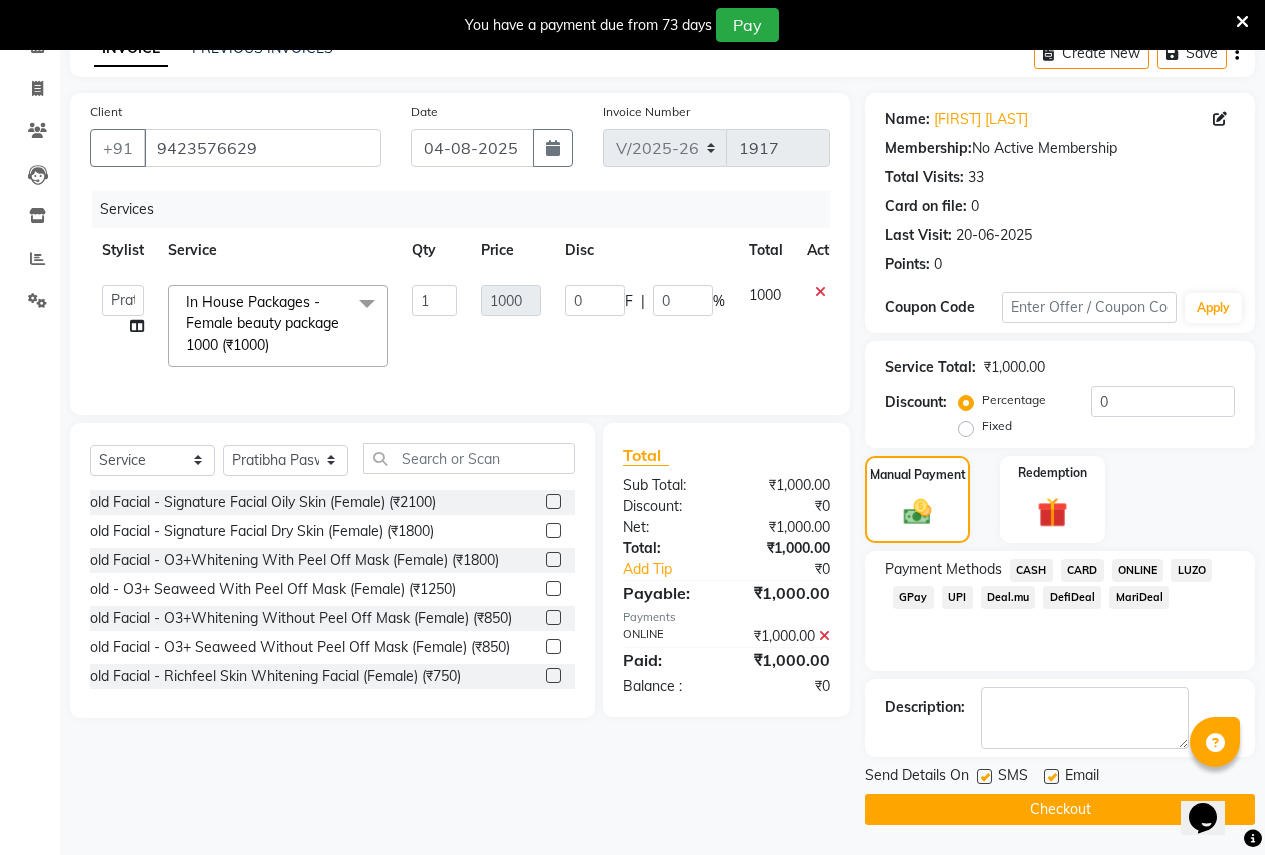 click on "Checkout" 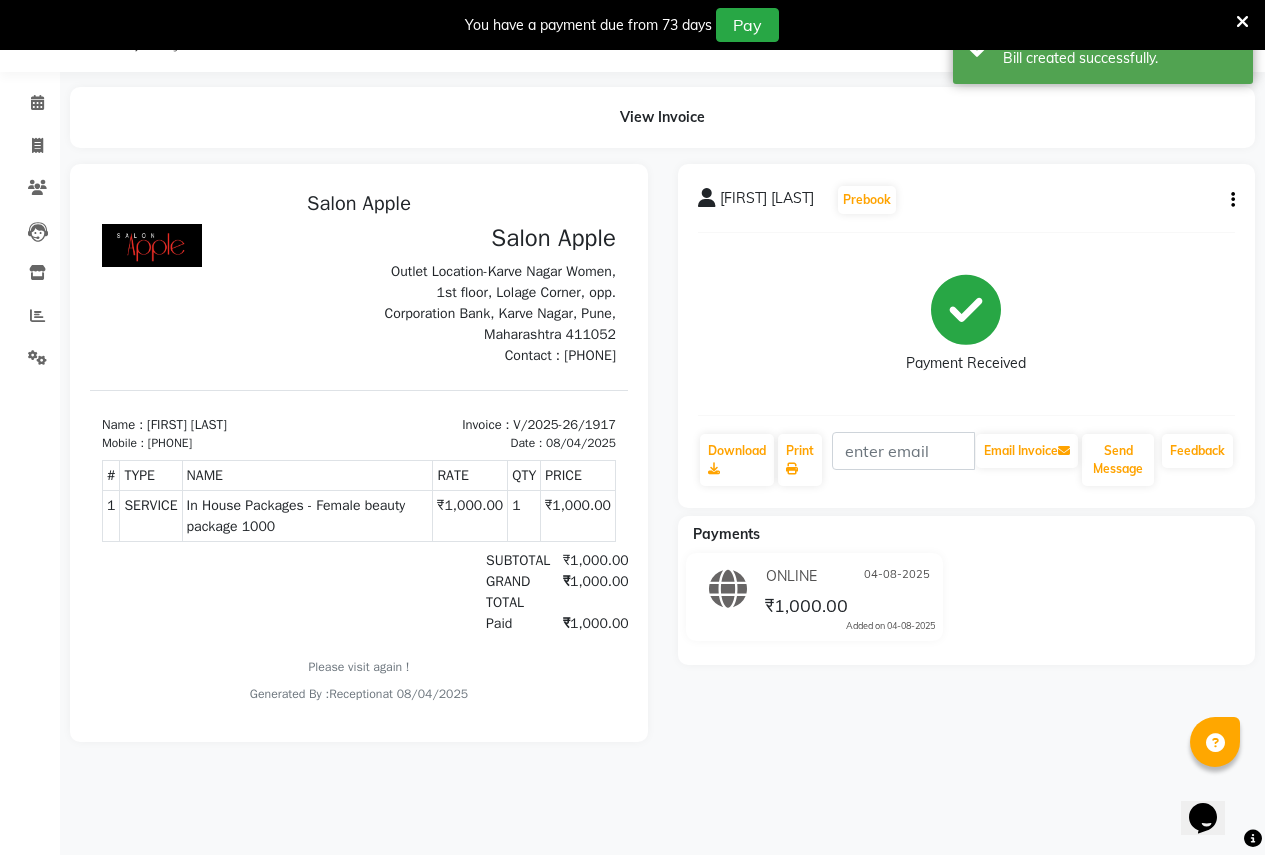 scroll, scrollTop: 0, scrollLeft: 0, axis: both 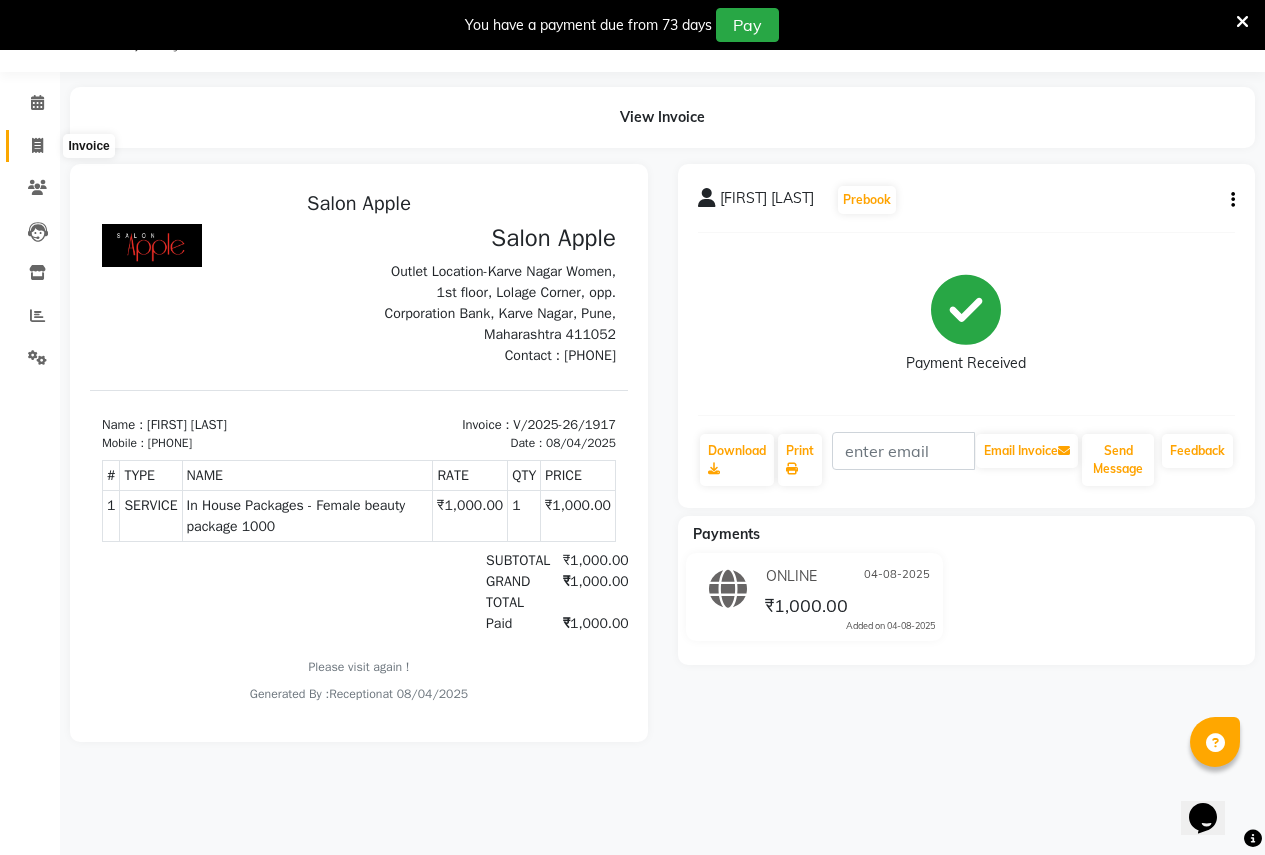 click 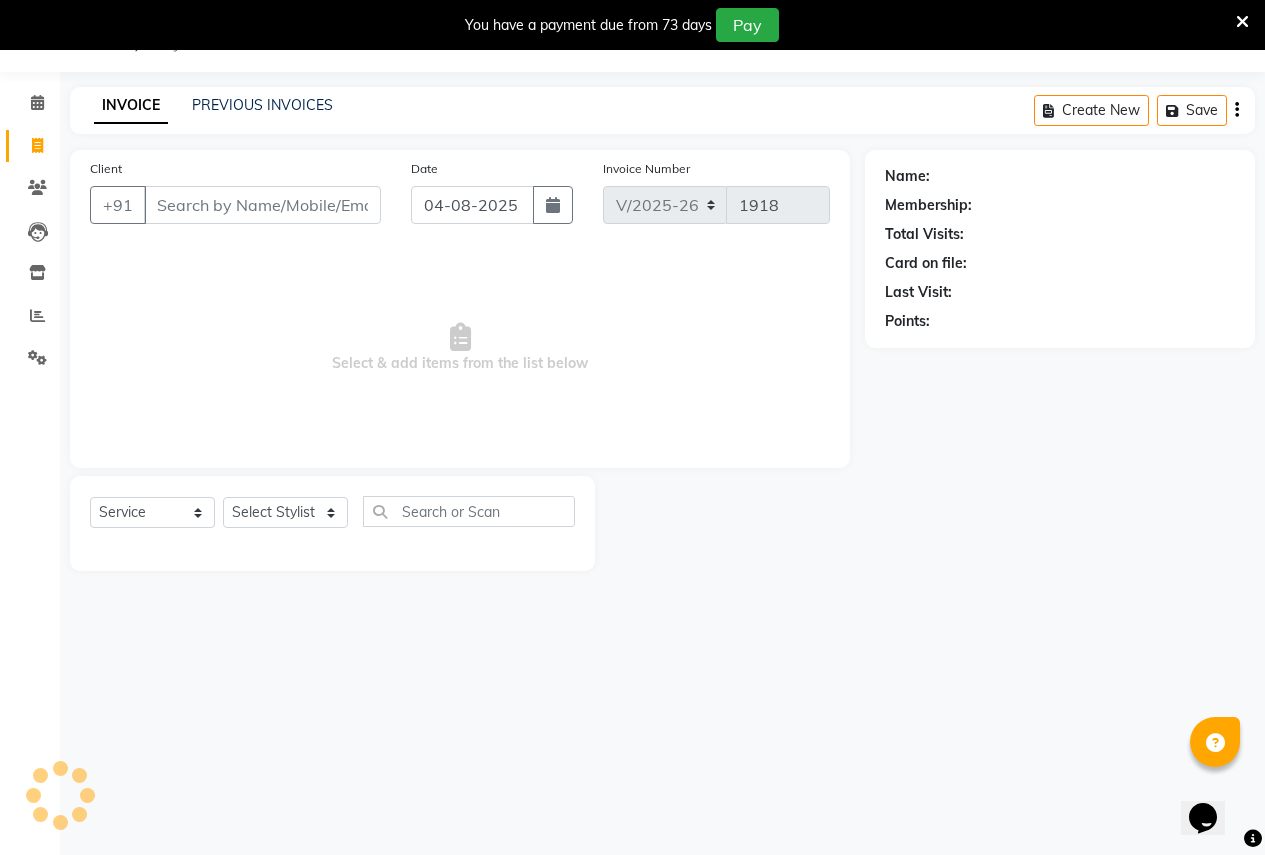 click on "Client" at bounding box center (262, 205) 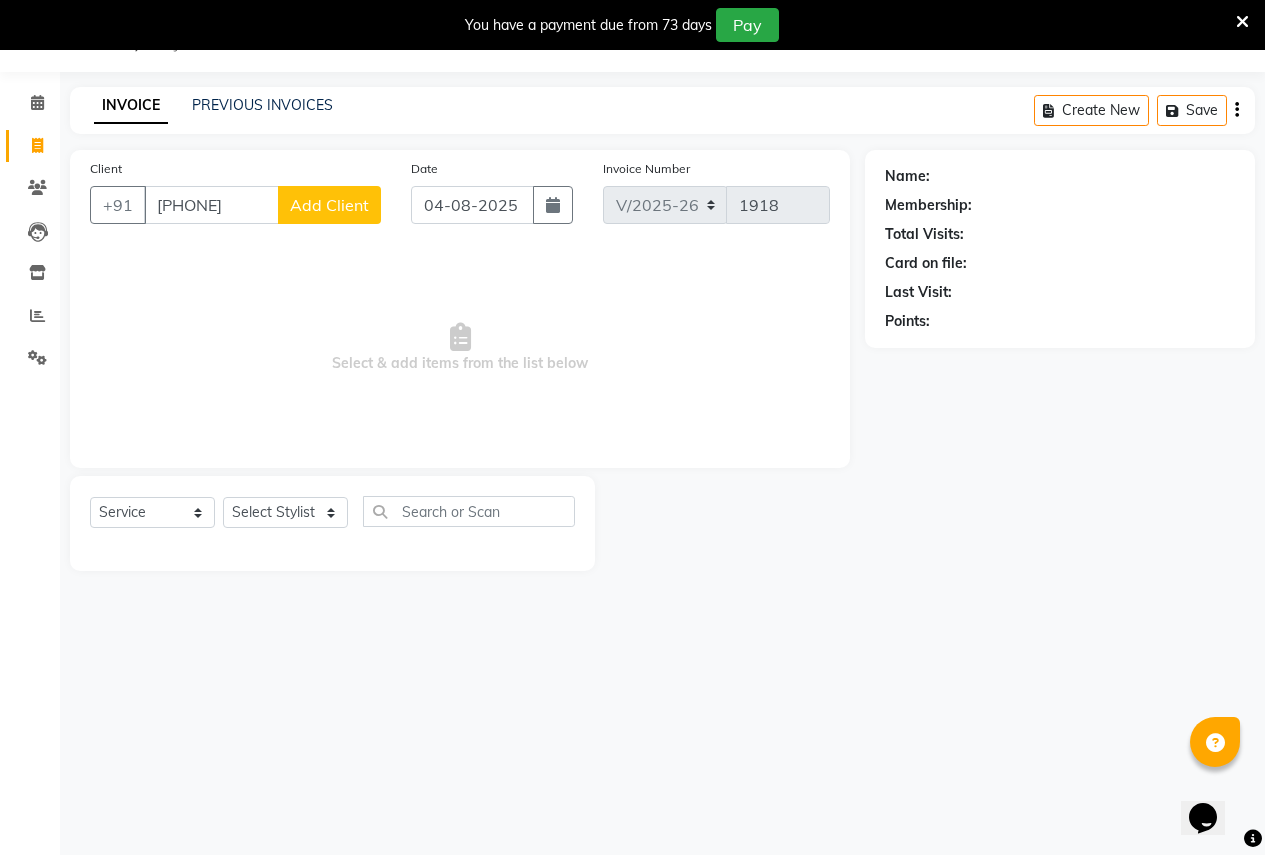 type on "[PHONE]" 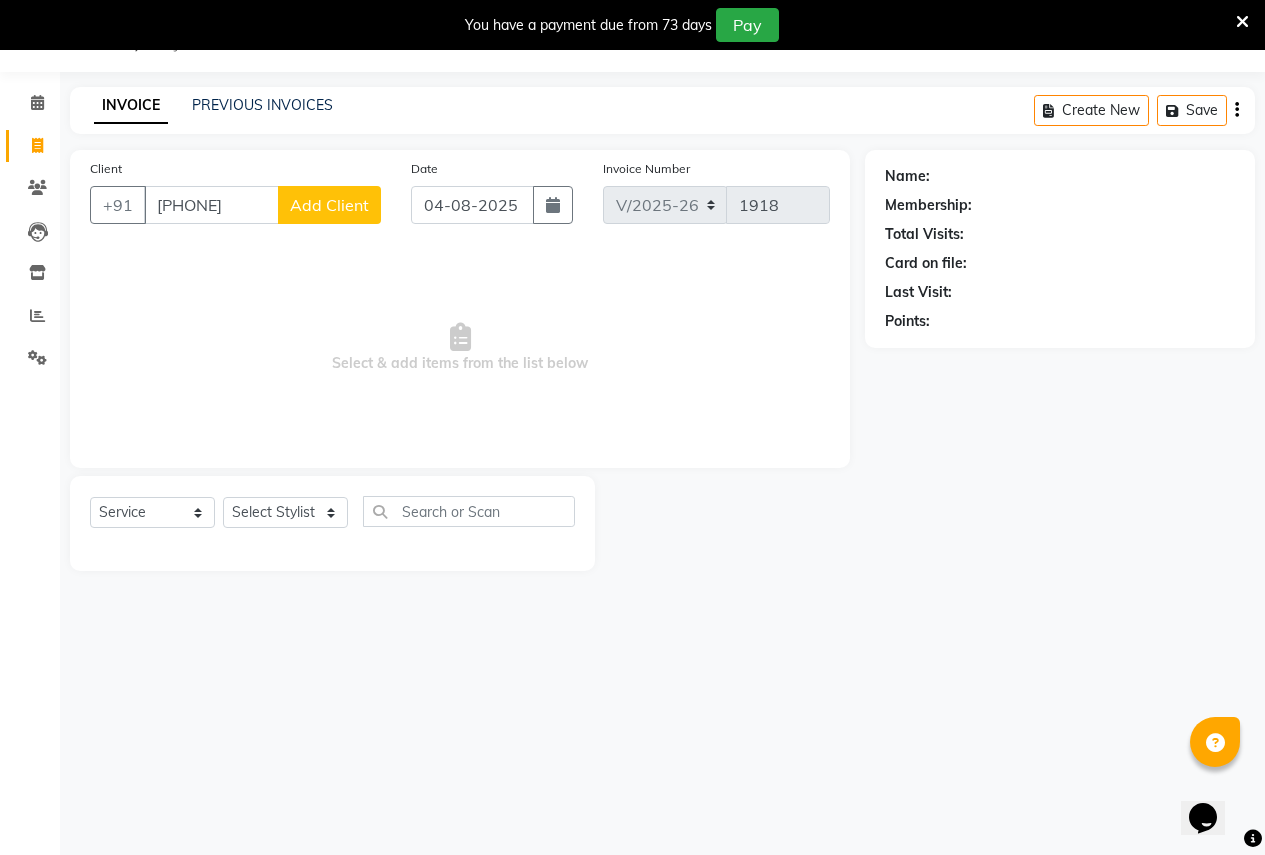 click on "Add Client" 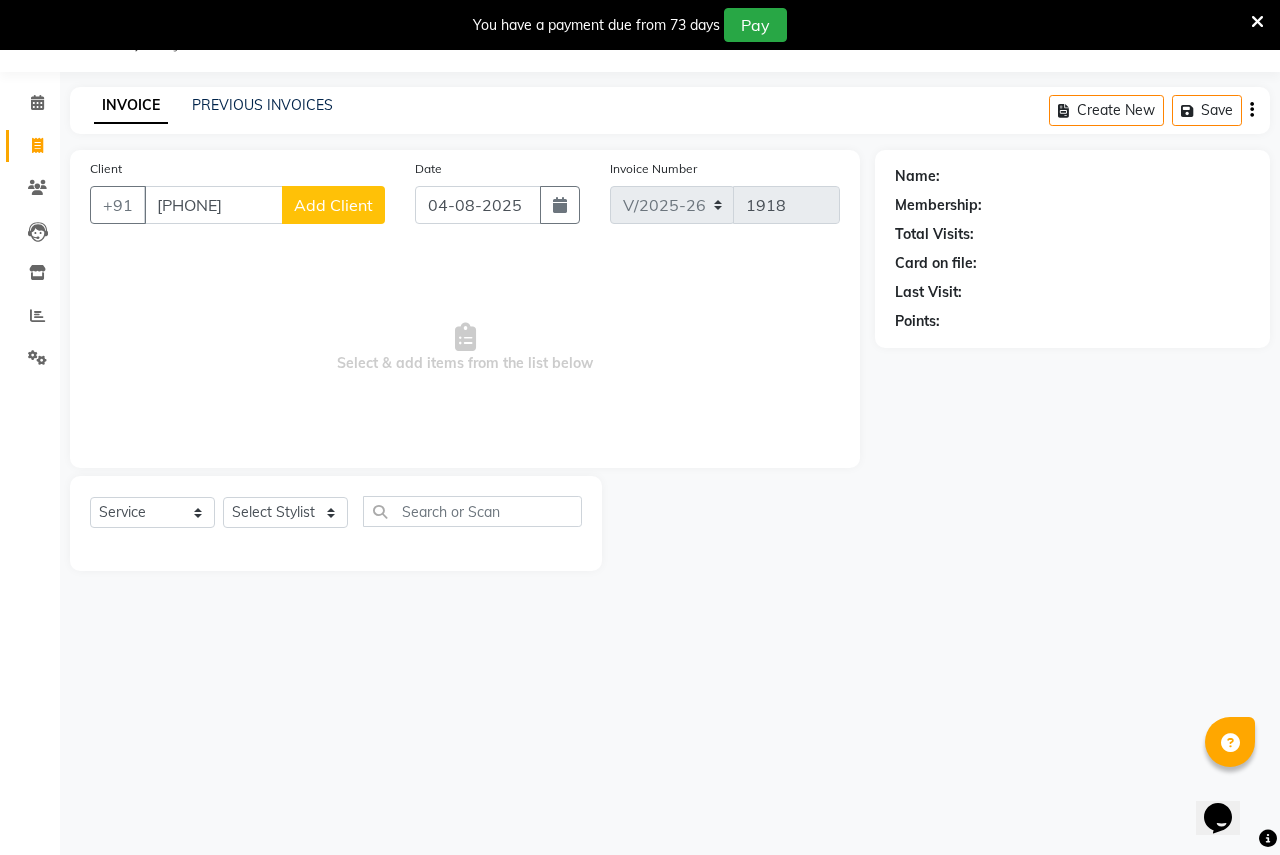 select on "22" 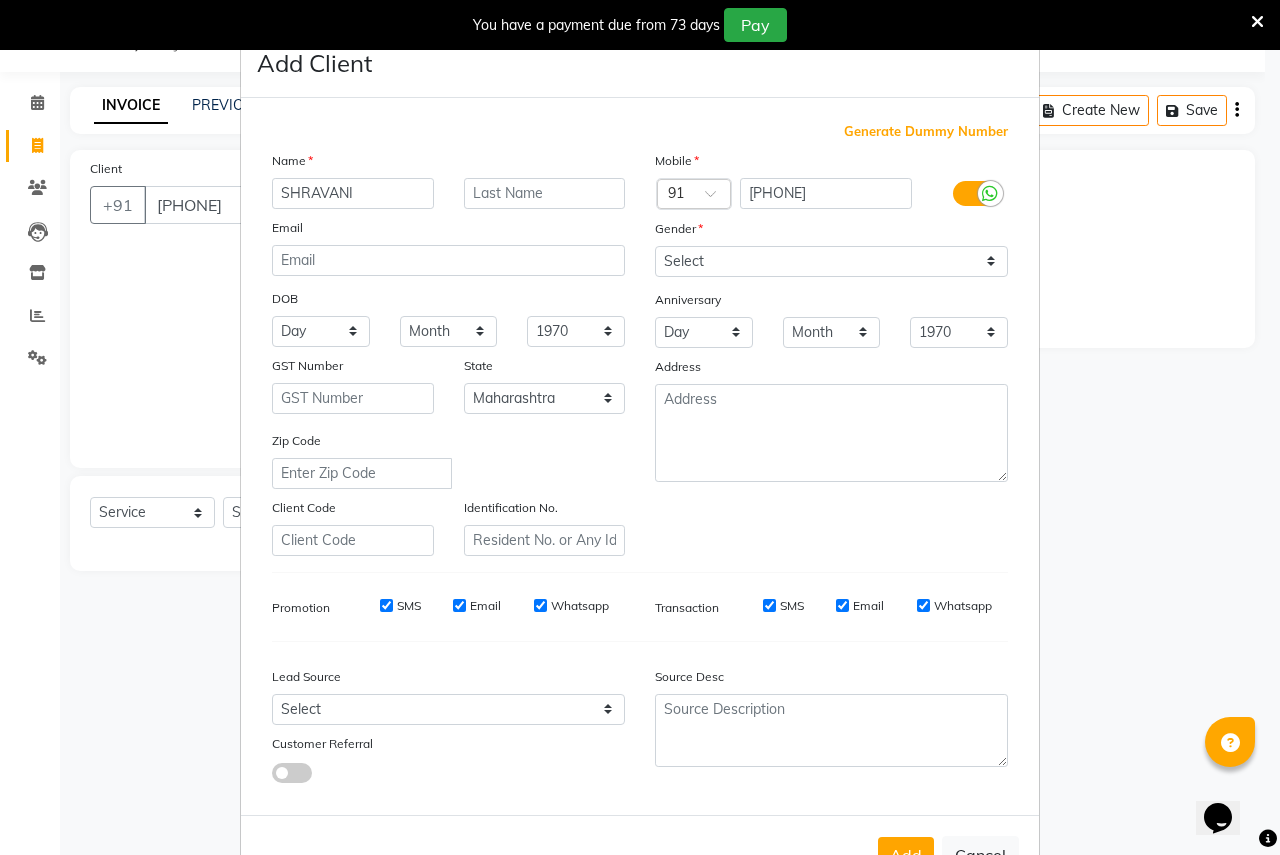 type on "SHRAVANI" 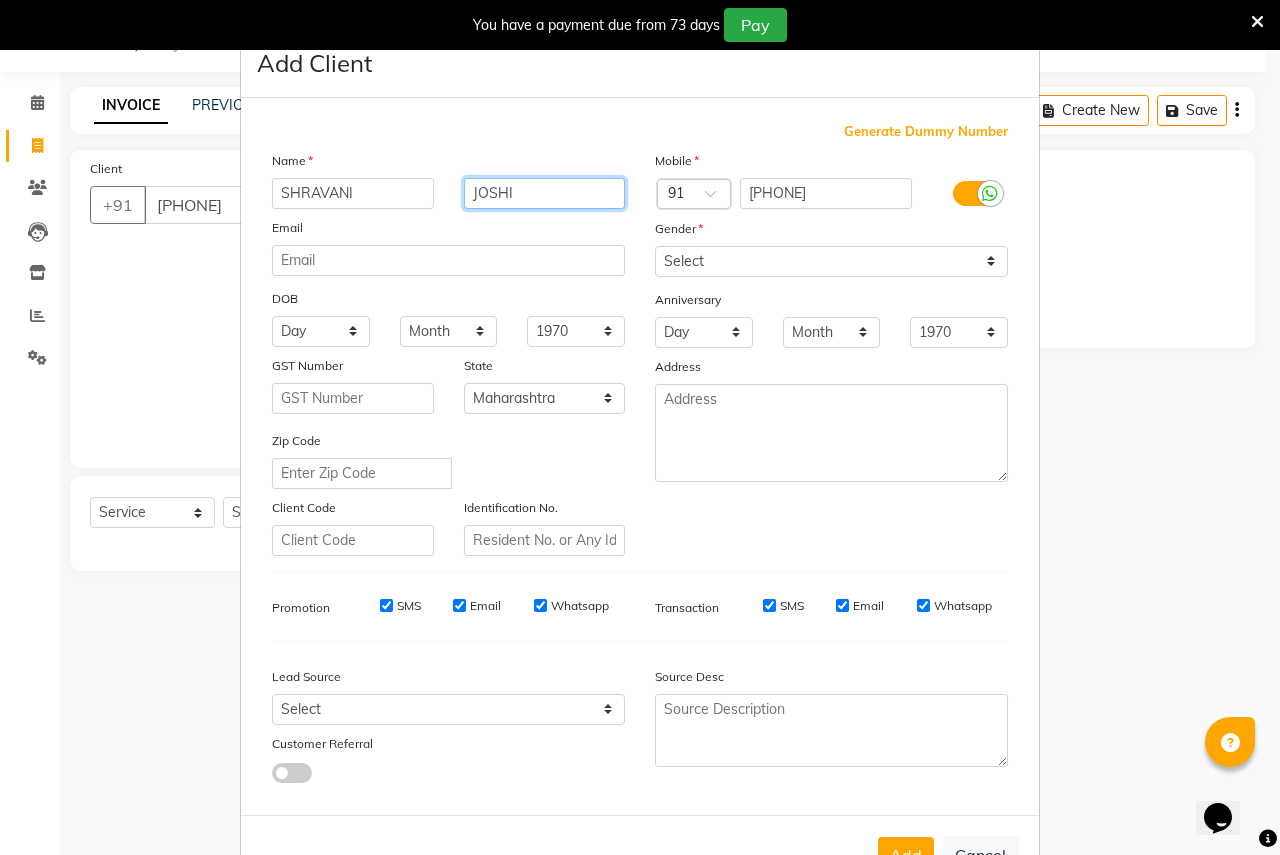 type on "JOSHI" 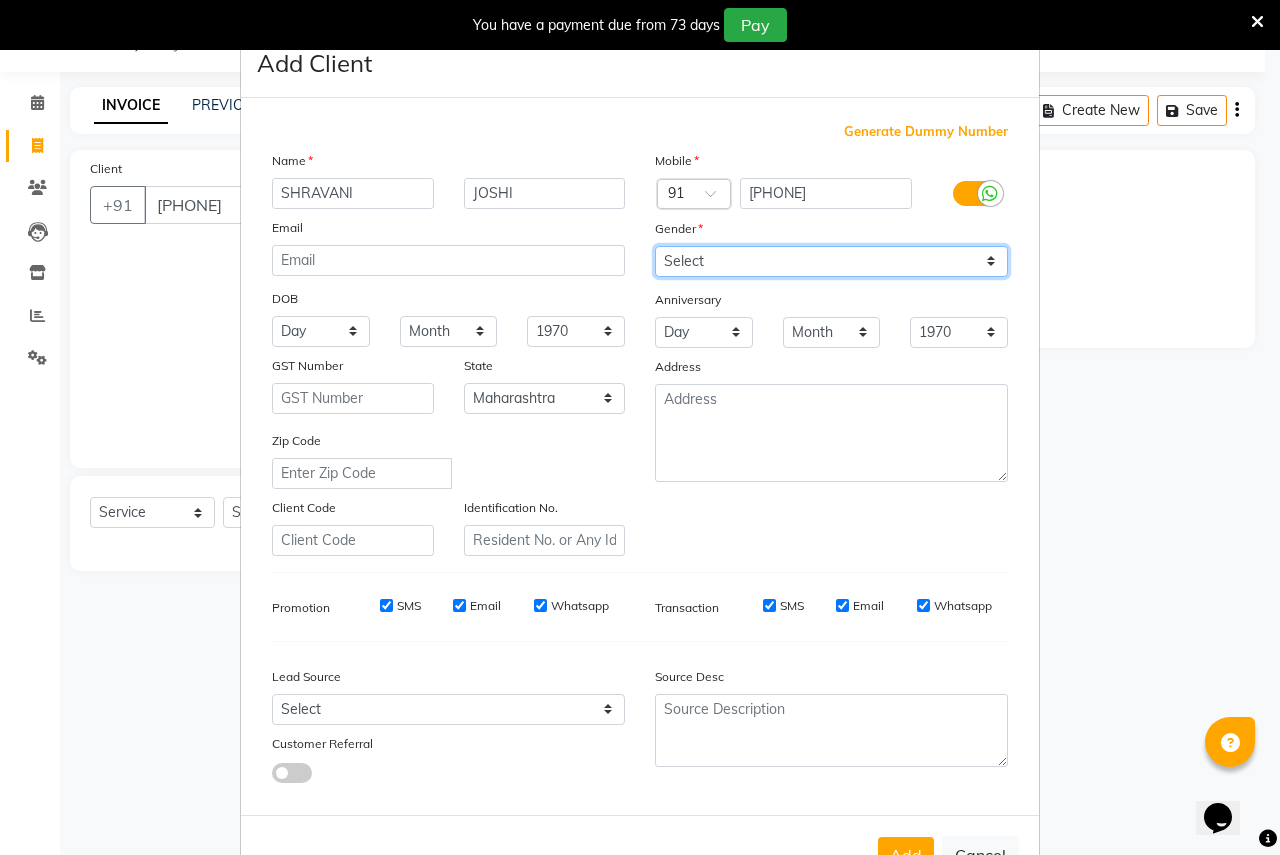 click on "Select Male Female Other Prefer Not To Say" at bounding box center (831, 261) 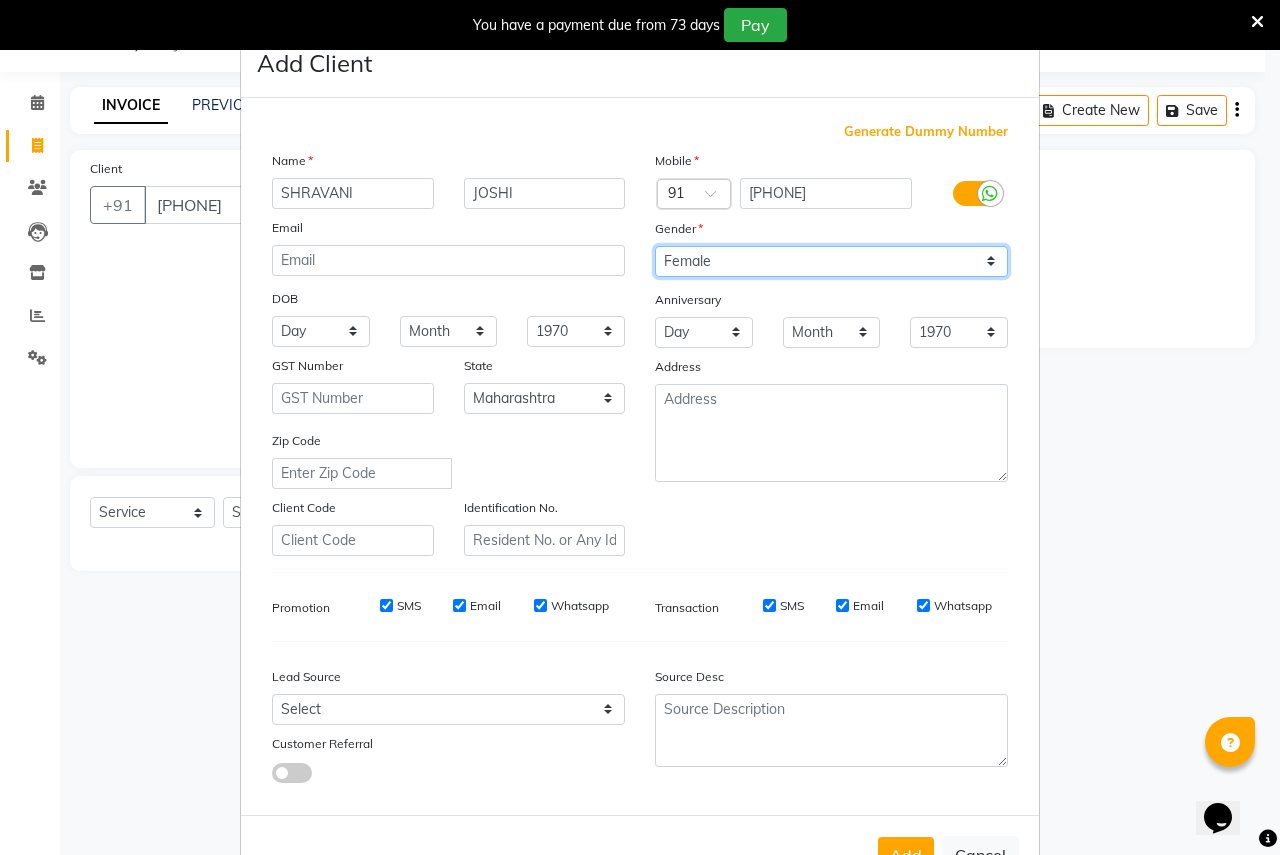 click on "Select Male Female Other Prefer Not To Say" at bounding box center [831, 261] 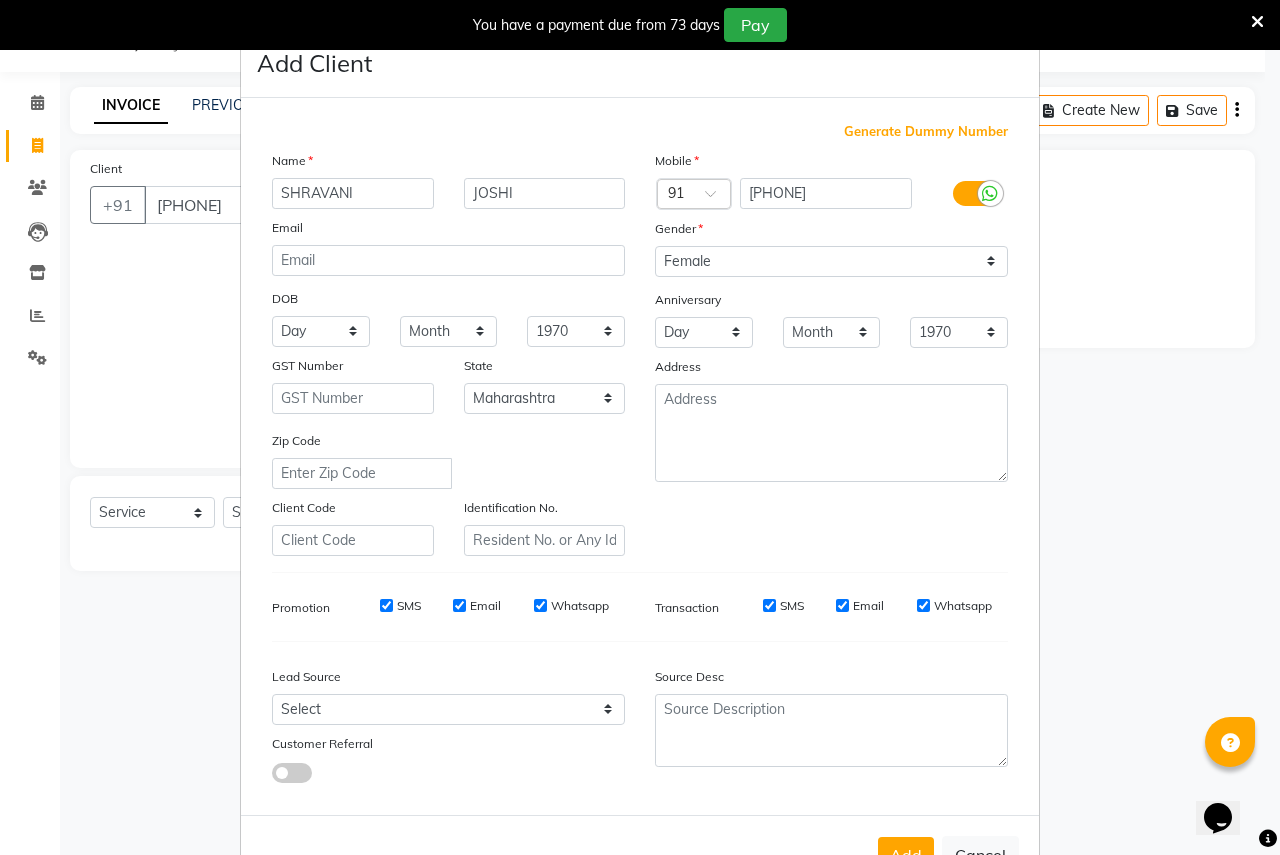 drag, startPoint x: 882, startPoint y: 840, endPoint x: 810, endPoint y: 765, distance: 103.96634 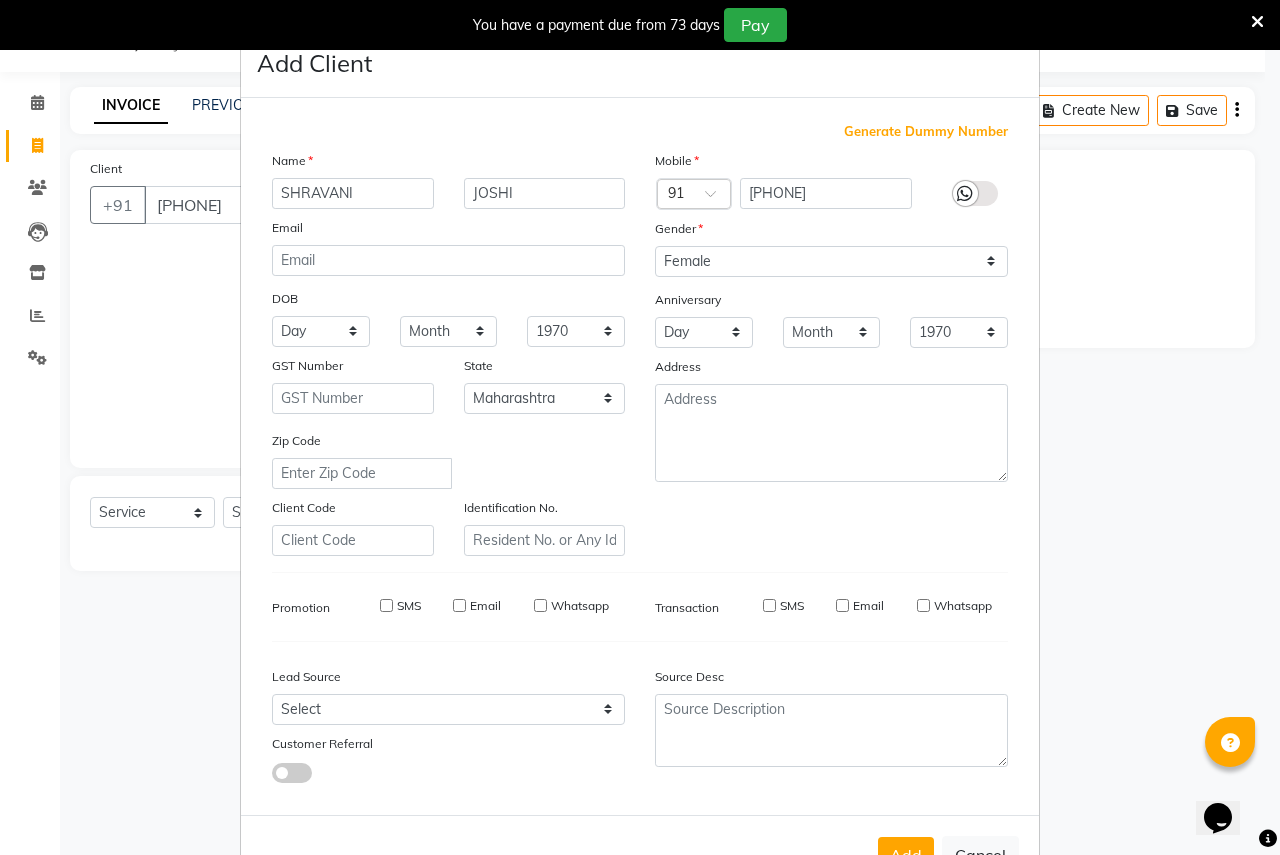 type 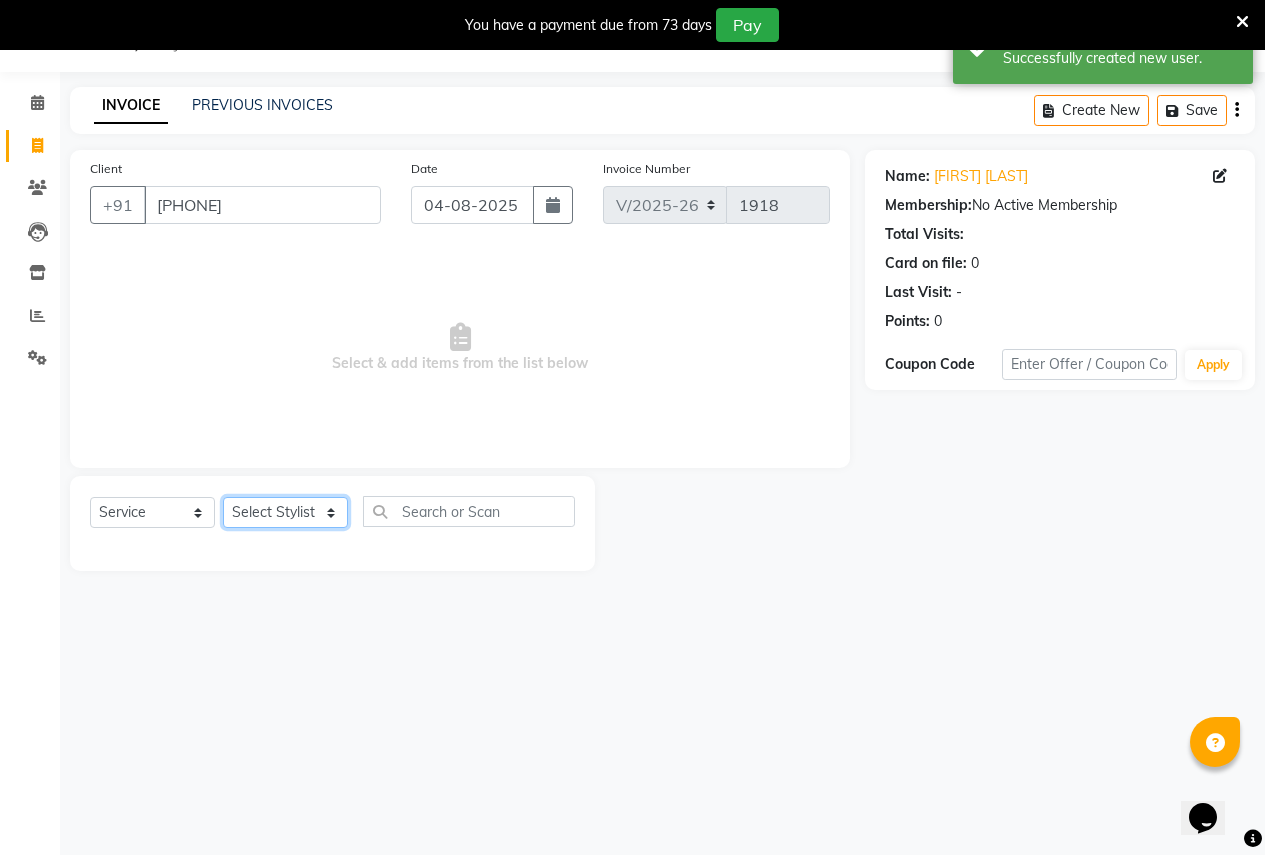 drag, startPoint x: 295, startPoint y: 509, endPoint x: 278, endPoint y: 505, distance: 17.464249 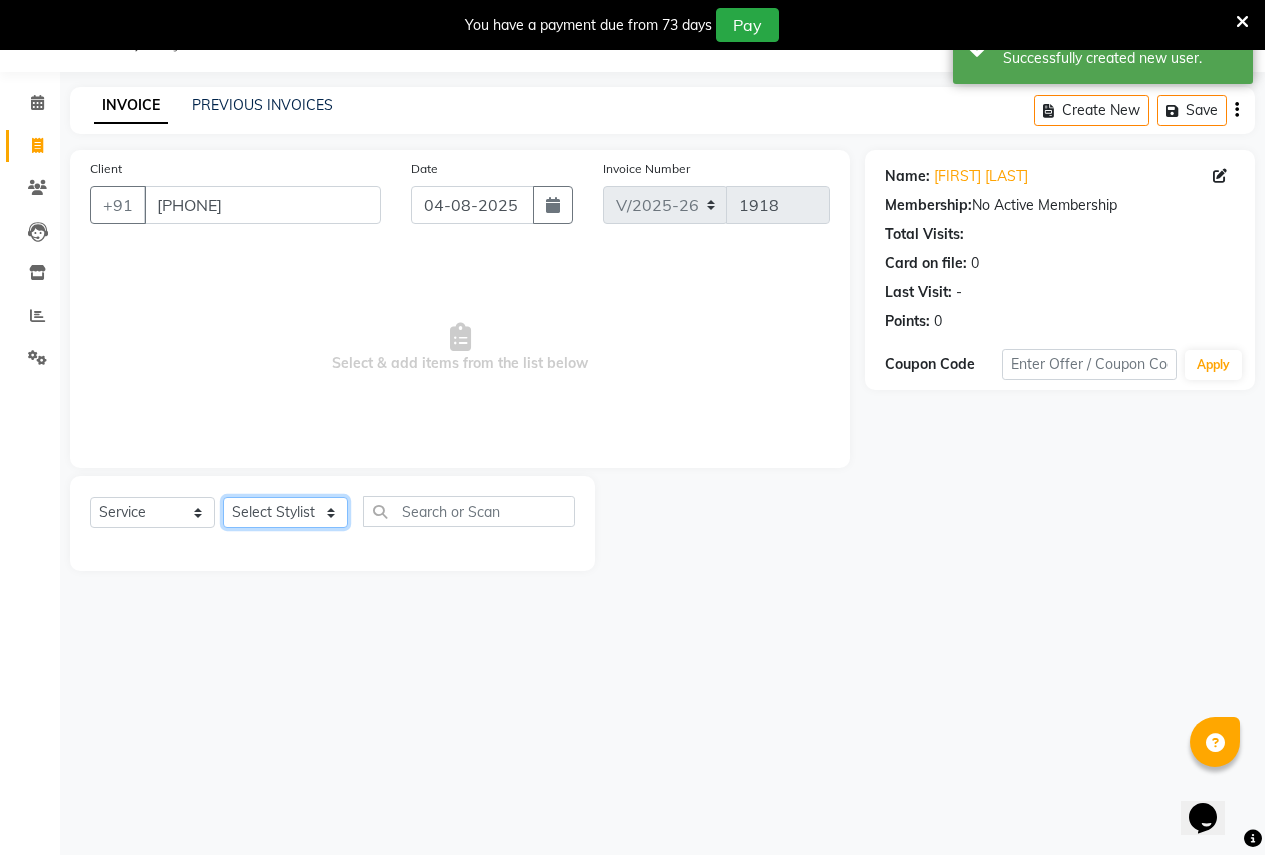 click on "Select Stylist Ajay Rajendra Sonawane Anjali Anil Patil Ashwini chaitrali Jyoti Rahul Shinde Laxmi Mili Maruti Kate NSS Pratibha Paswan Pratik Balasaheb salunkhe Reception  Reshma Operations Head Shobhana Rajendra Muly TejashriTushar Shinde Vandana Ganesh Kambale" 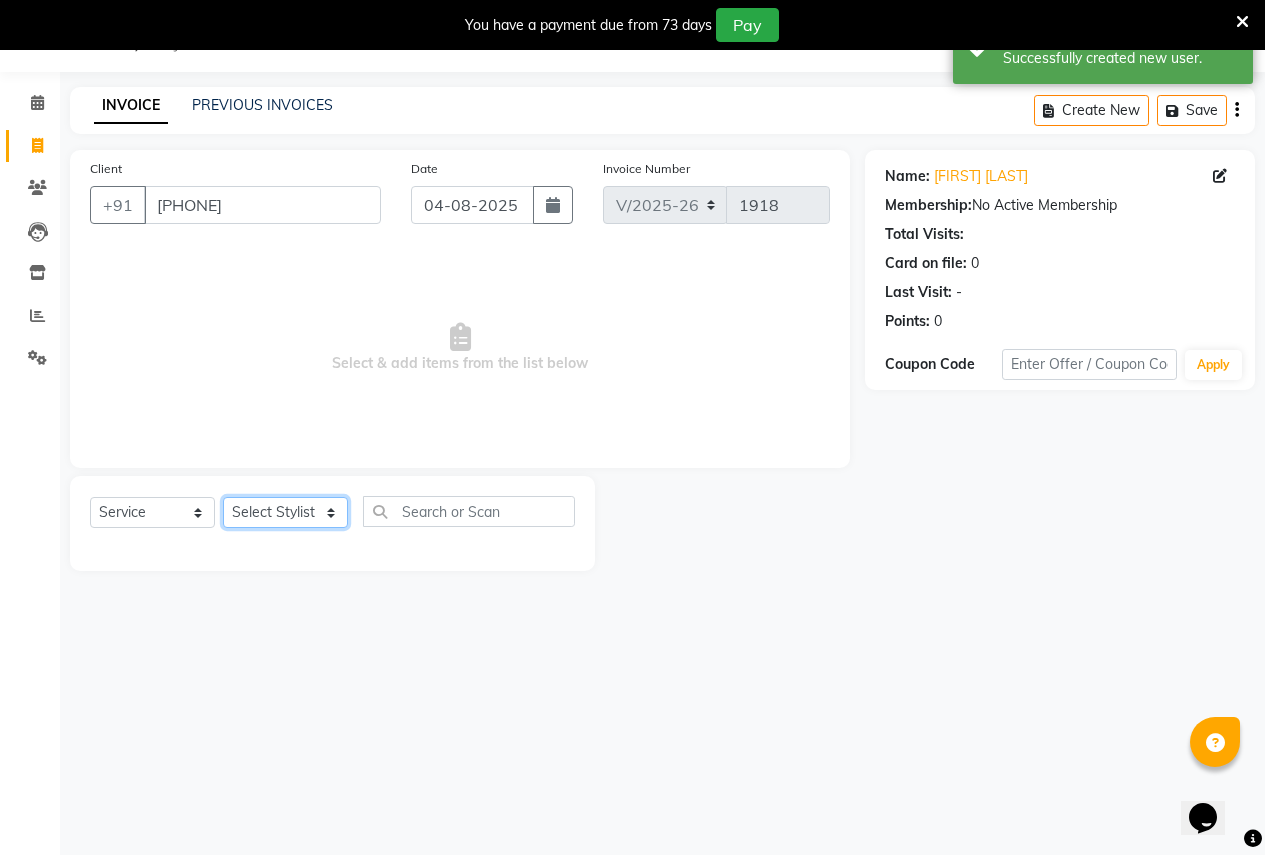select on "70309" 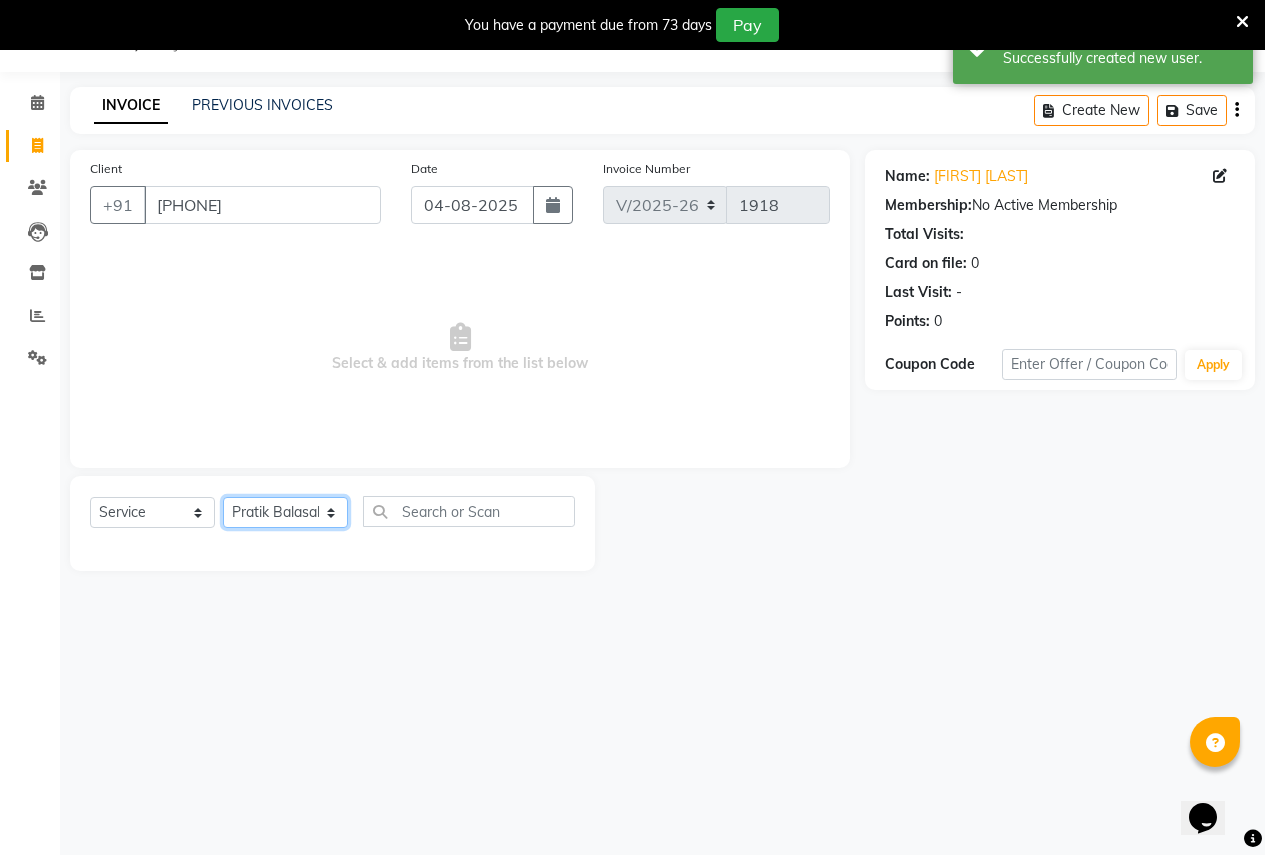 click on "Select Stylist Ajay Rajendra Sonawane Anjali Anil Patil Ashwini chaitrali Jyoti Rahul Shinde Laxmi Mili Maruti Kate NSS Pratibha Paswan Pratik Balasaheb salunkhe Reception  Reshma Operations Head Shobhana Rajendra Muly TejashriTushar Shinde Vandana Ganesh Kambale" 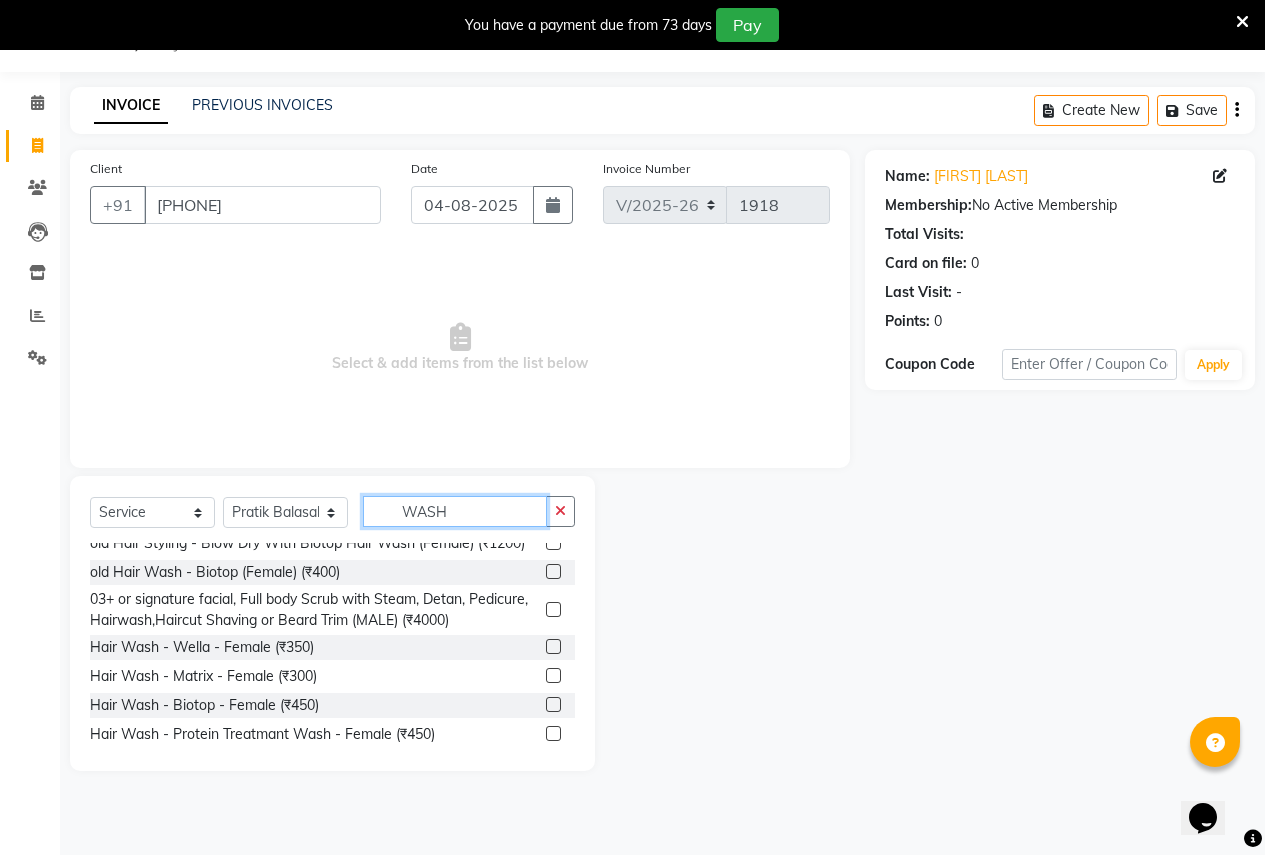 scroll, scrollTop: 100, scrollLeft: 0, axis: vertical 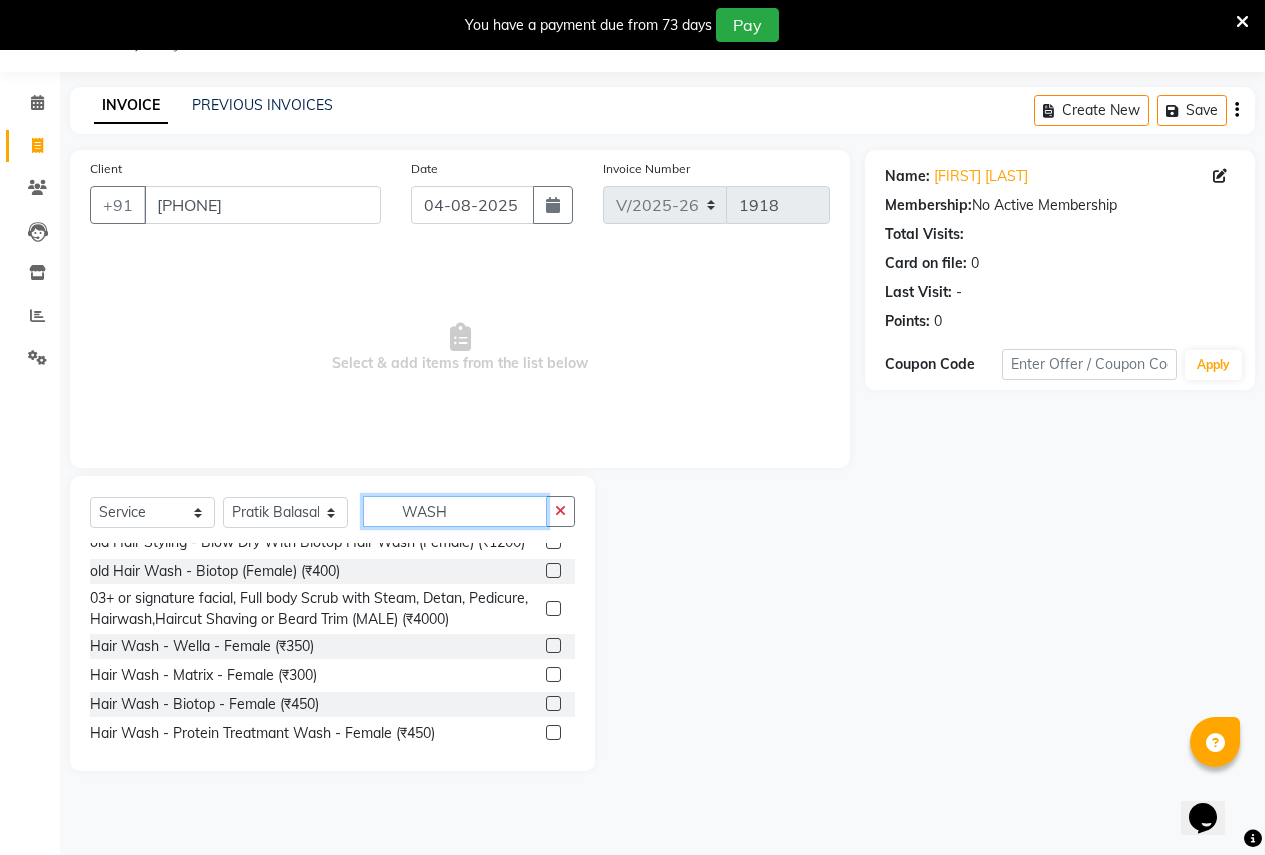type on "WASH" 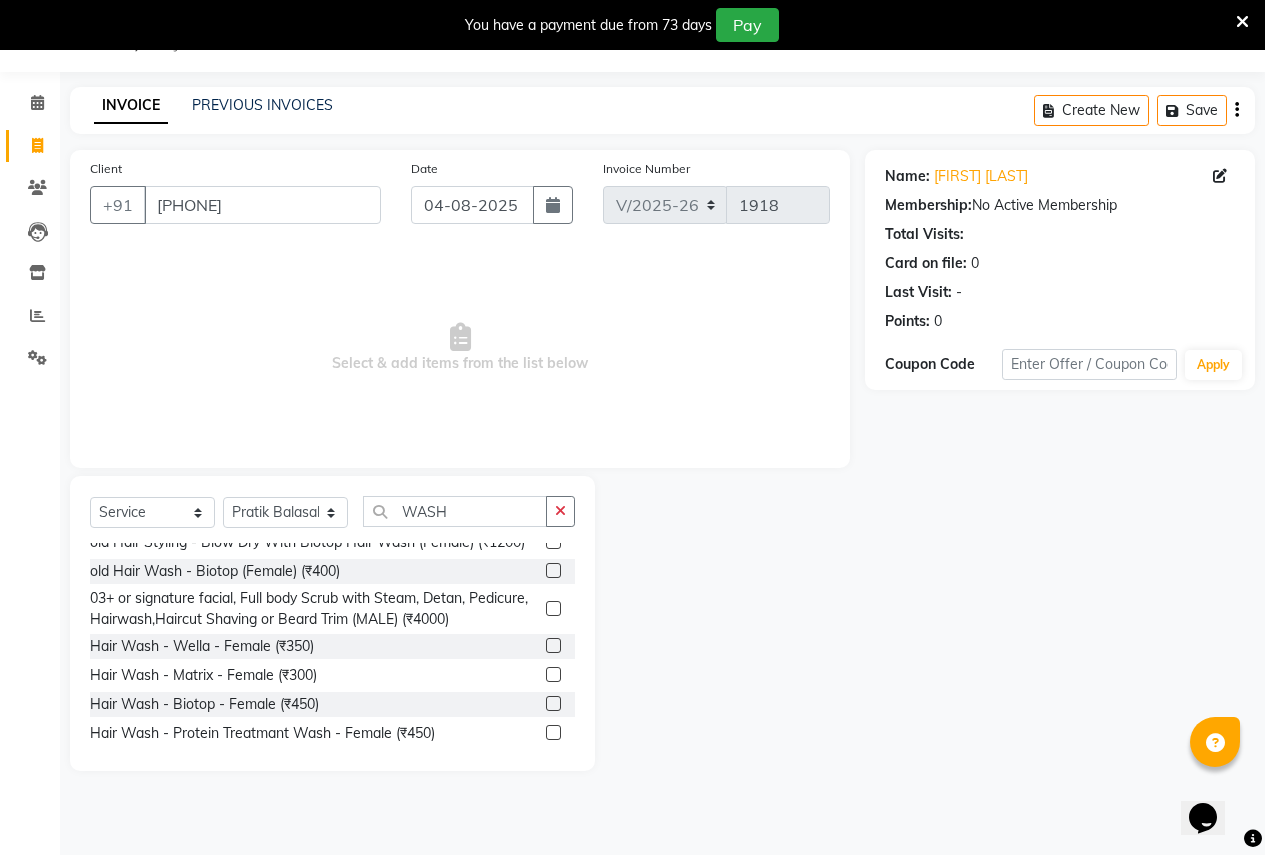 click 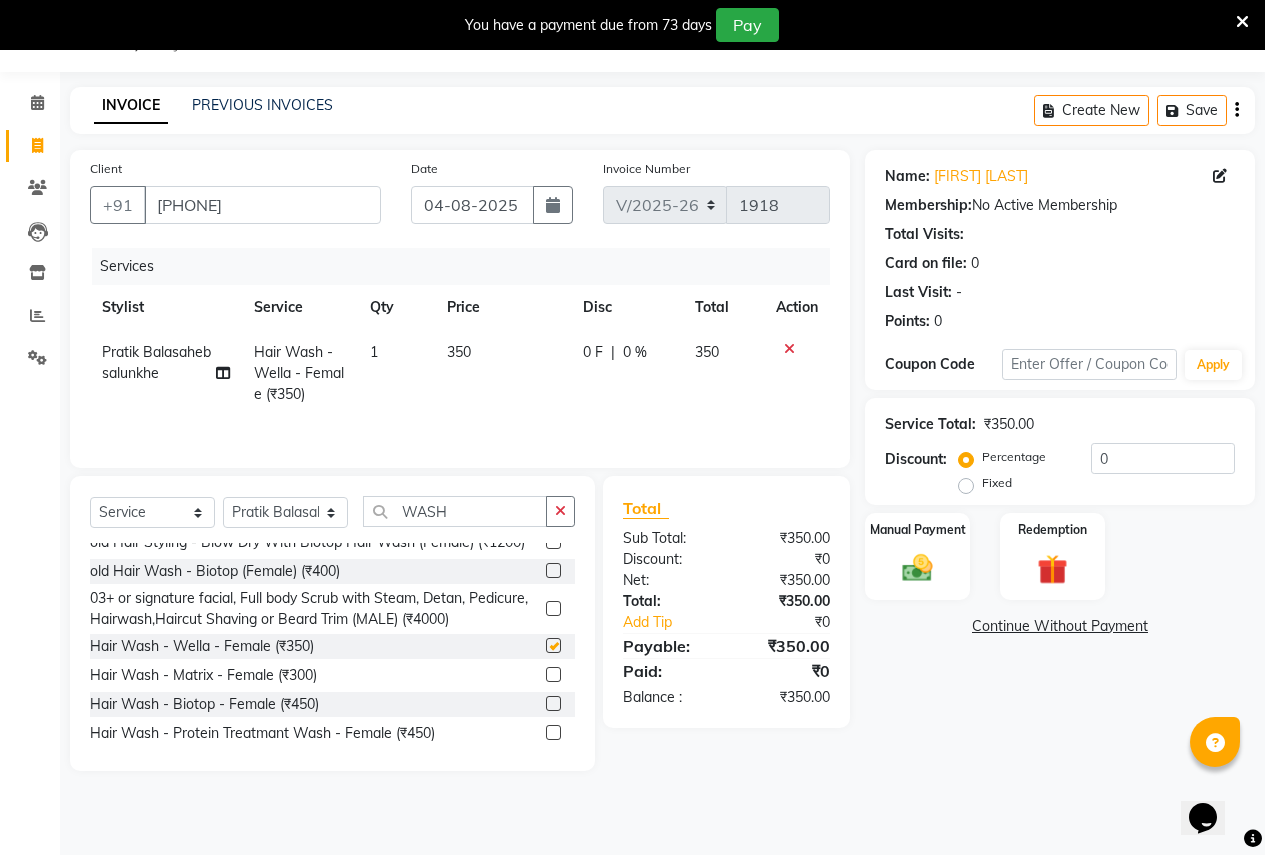 checkbox on "false" 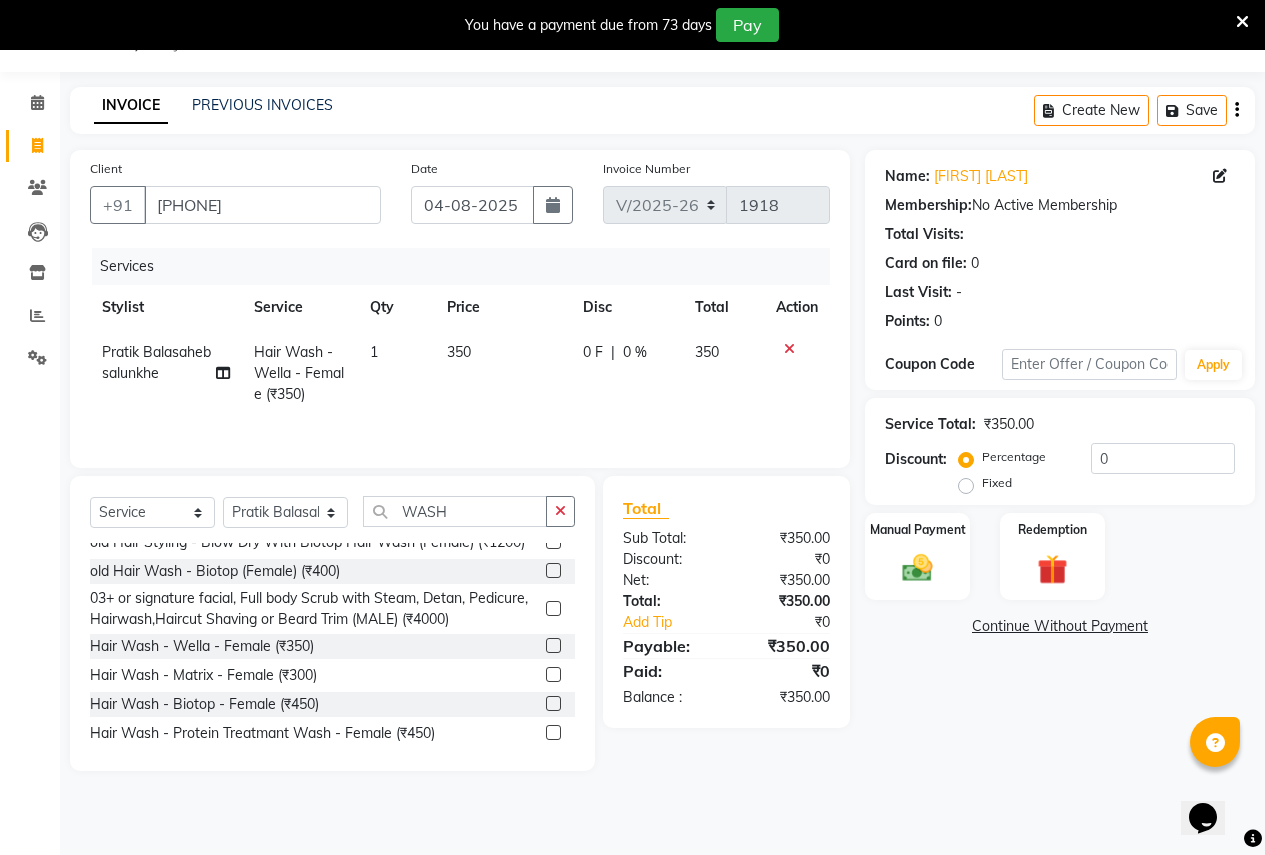 click on "Select  Service  Product  Membership  Package Voucher Prepaid Gift Card  Select Stylist [FIRST] [LAST] [FIRST] [LAST] [FIRST] [FIRST] [FIRST] [LAST]   [FIRST]   [FIRST] [LAST]   [FIRST]   [FIRST] [LAST]   NSS   [FIRST] [LAST]   [FIRST] [LAST]   [FIRST]   [FIRST]  [LAST]  WASH old Hair Cut - Hair Cut With Loreal Hair Wash (Female) (₹600)  old Hair Styling - Blow Dry With Matrix Hair Wash (Female) (₹2000)  old Hair Styling - Blow Dry With Wella Hair Wash (Female) (₹1200)  old Hair Styling - Blow Dry With Biotop Hair Wash (Female) (₹1200)  old Hair Wash - Biotop (Female) (₹400)  03+ or signature facial, Full body Scrub with Steam, Detan, Pedicure, Hairwash,Haircut Shaving or Beard Trim (MALE) (₹4000)  Hair Wash - Wella - Female (₹350)  Hair Wash - Matrix - Female (₹300)  Hair Wash - Biotop - Female (₹450)  Hair Wash - Protein Treatmant Wash - Female (₹450)  Hair Styling - Blow dry with Matrix hairwash - Female (₹450)" 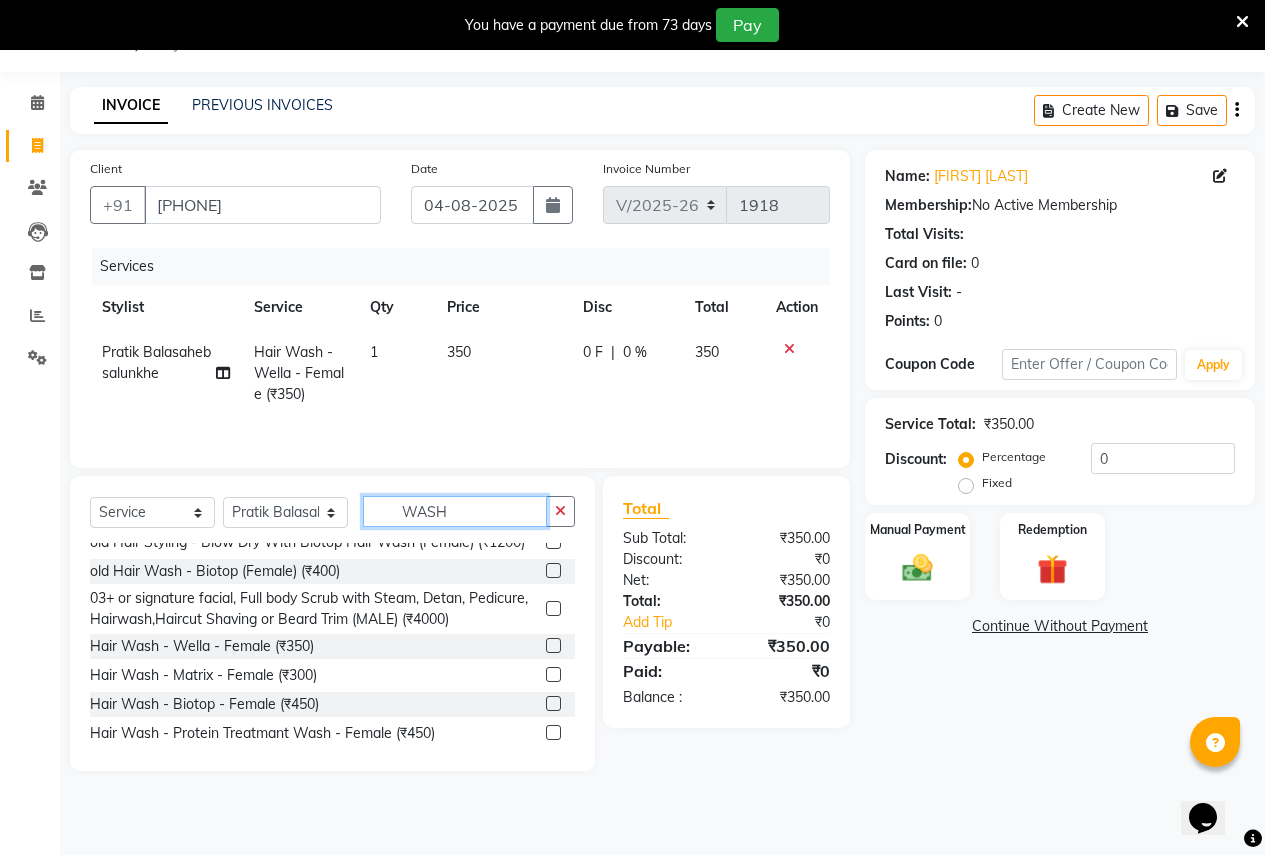 click on "WASH" 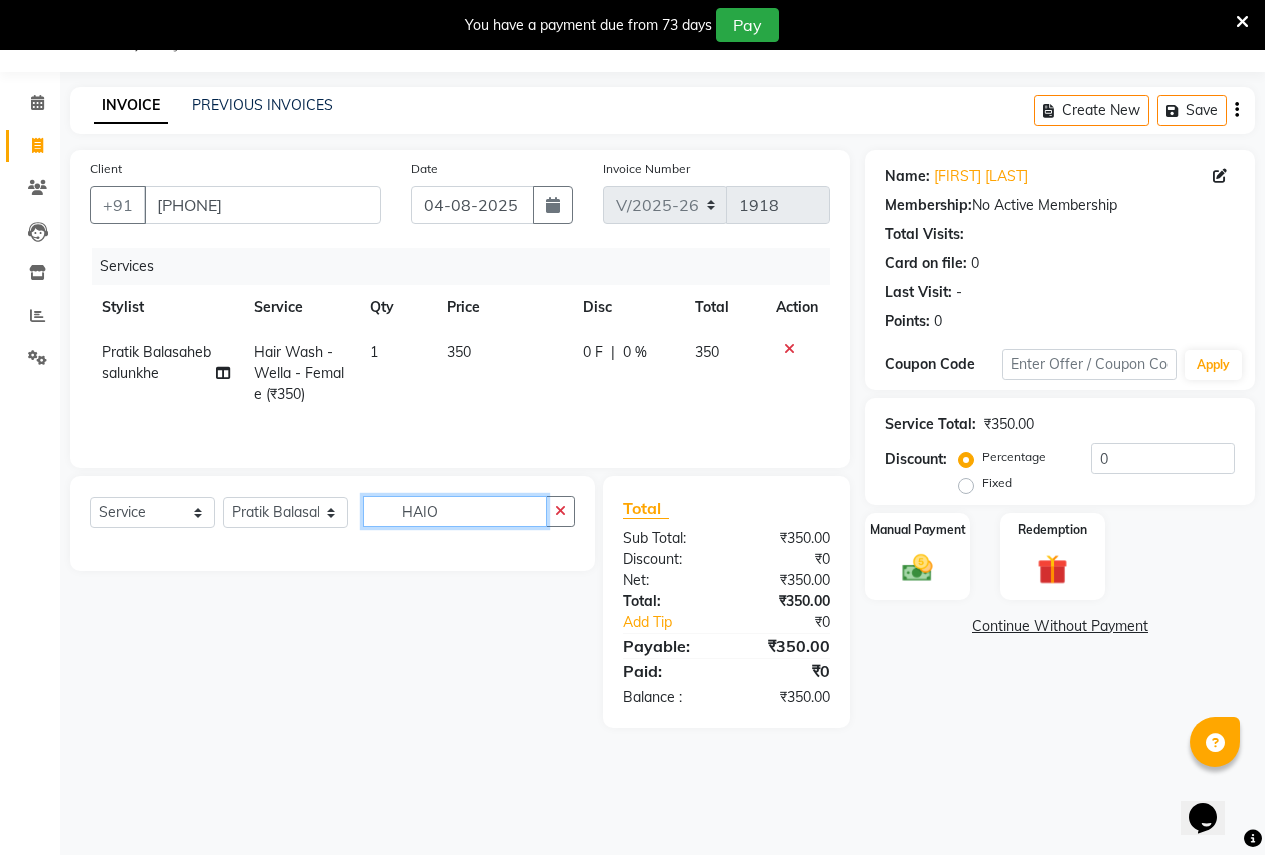 scroll, scrollTop: 0, scrollLeft: 0, axis: both 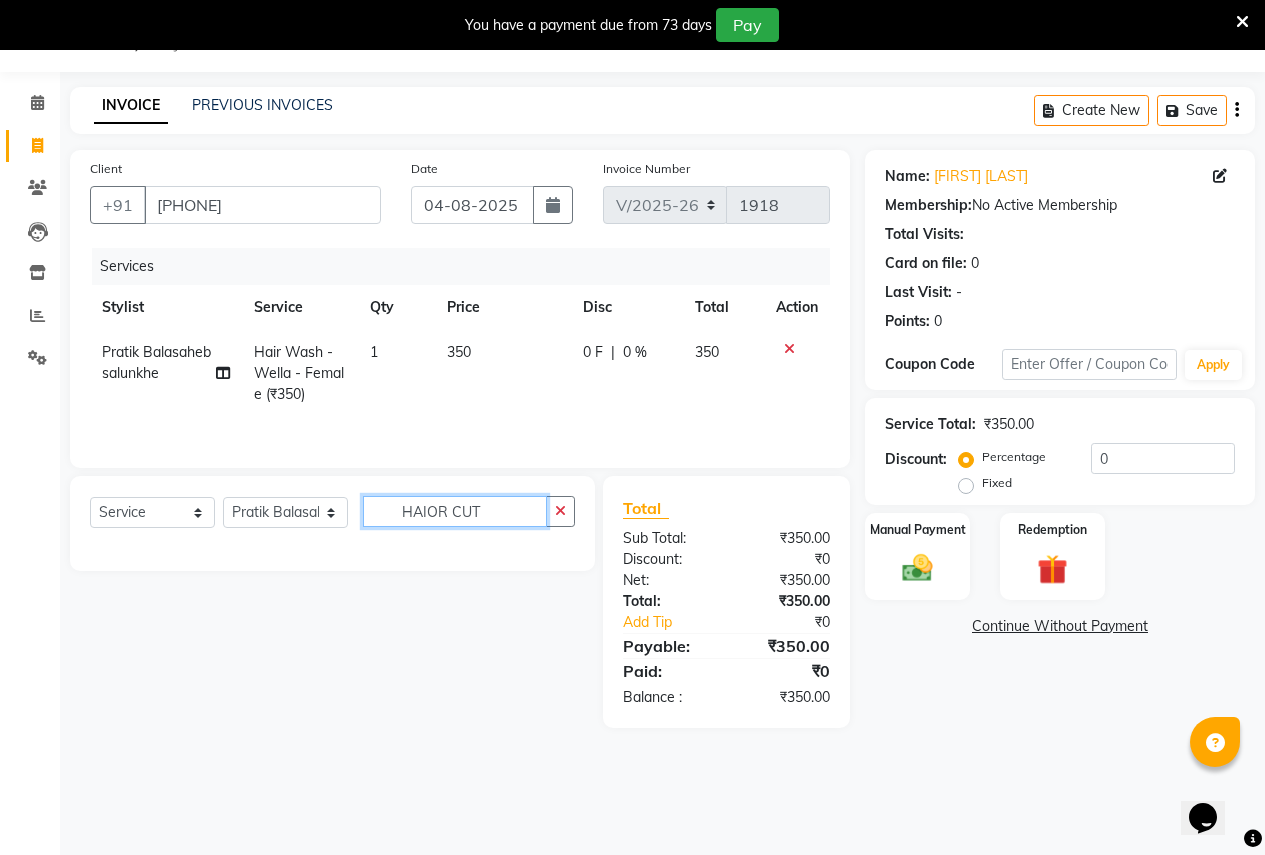 click on "HAIOR CUT" 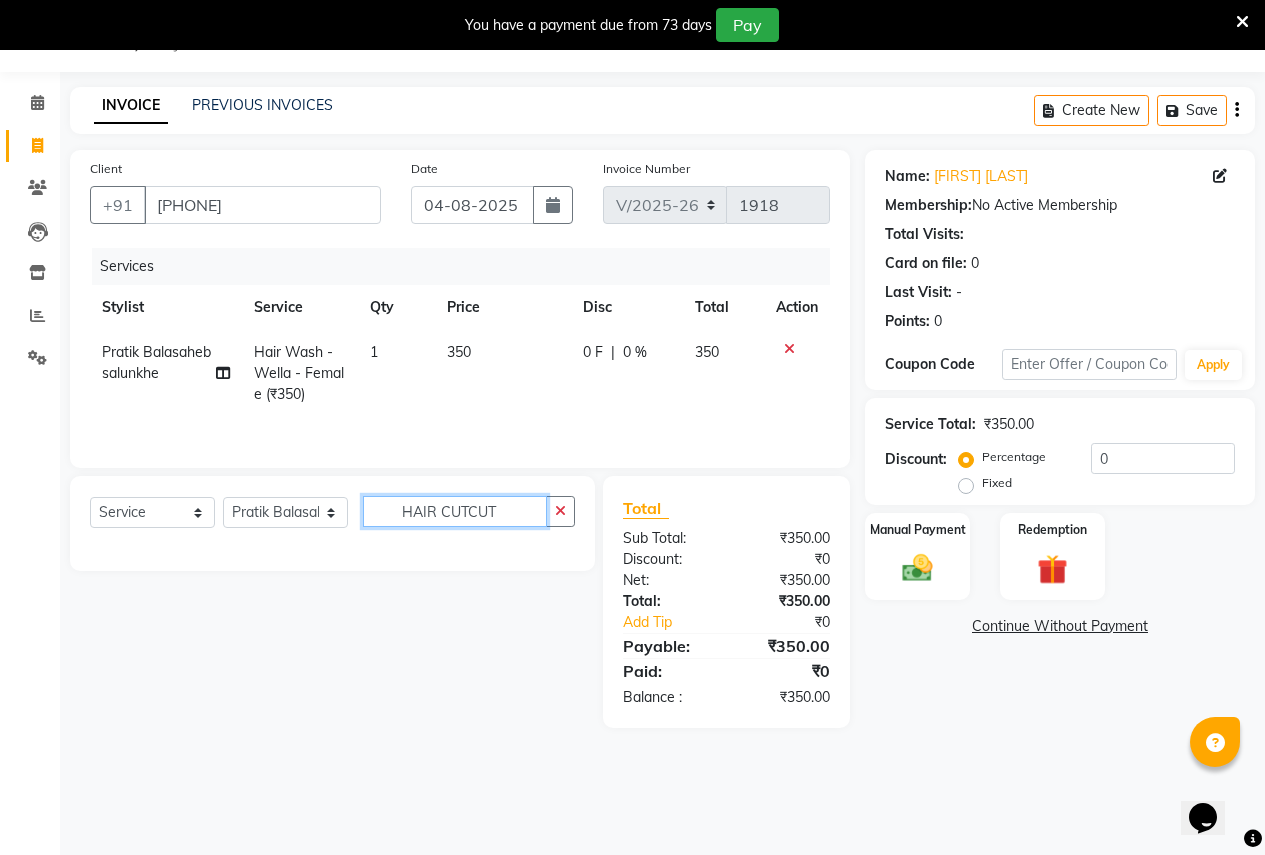click on "HAIR CUTCUT" 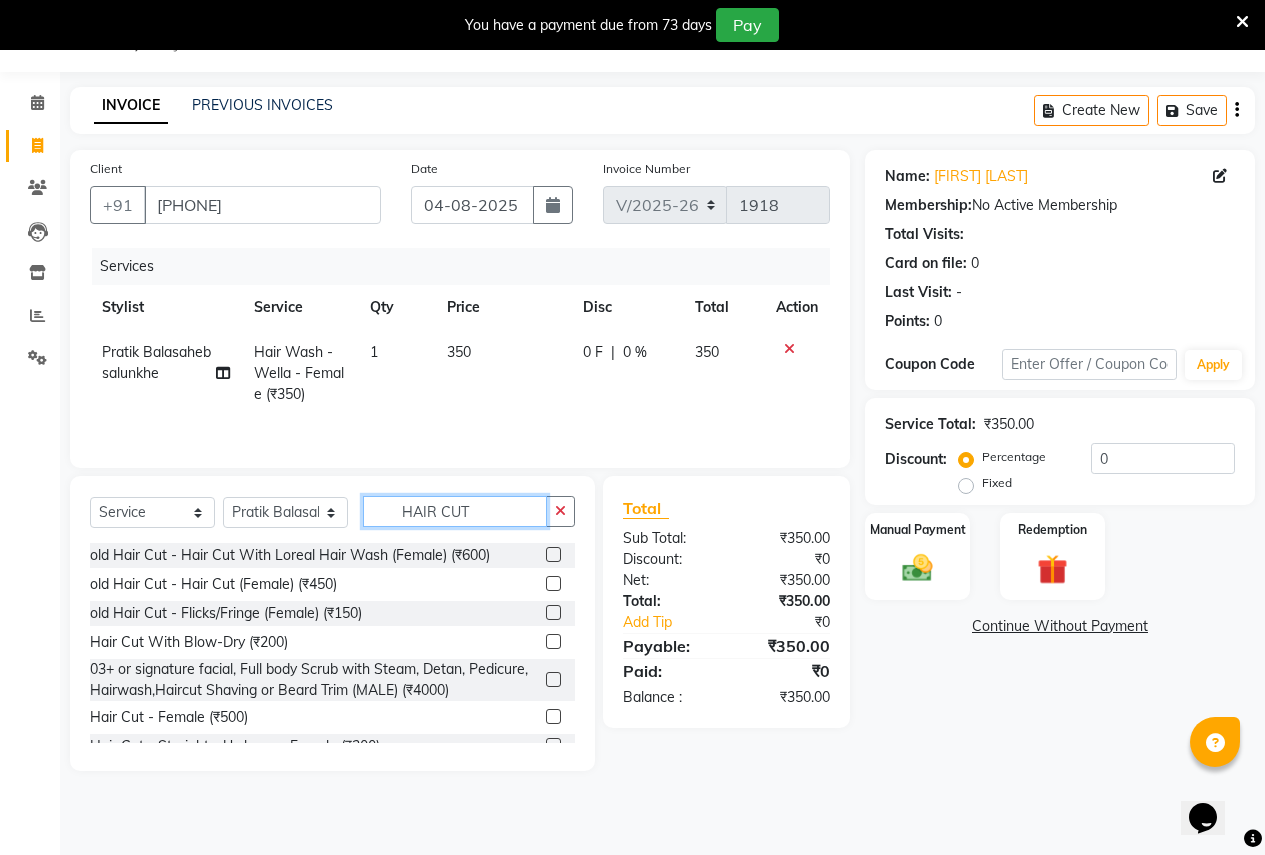 type on "HAIR CUT" 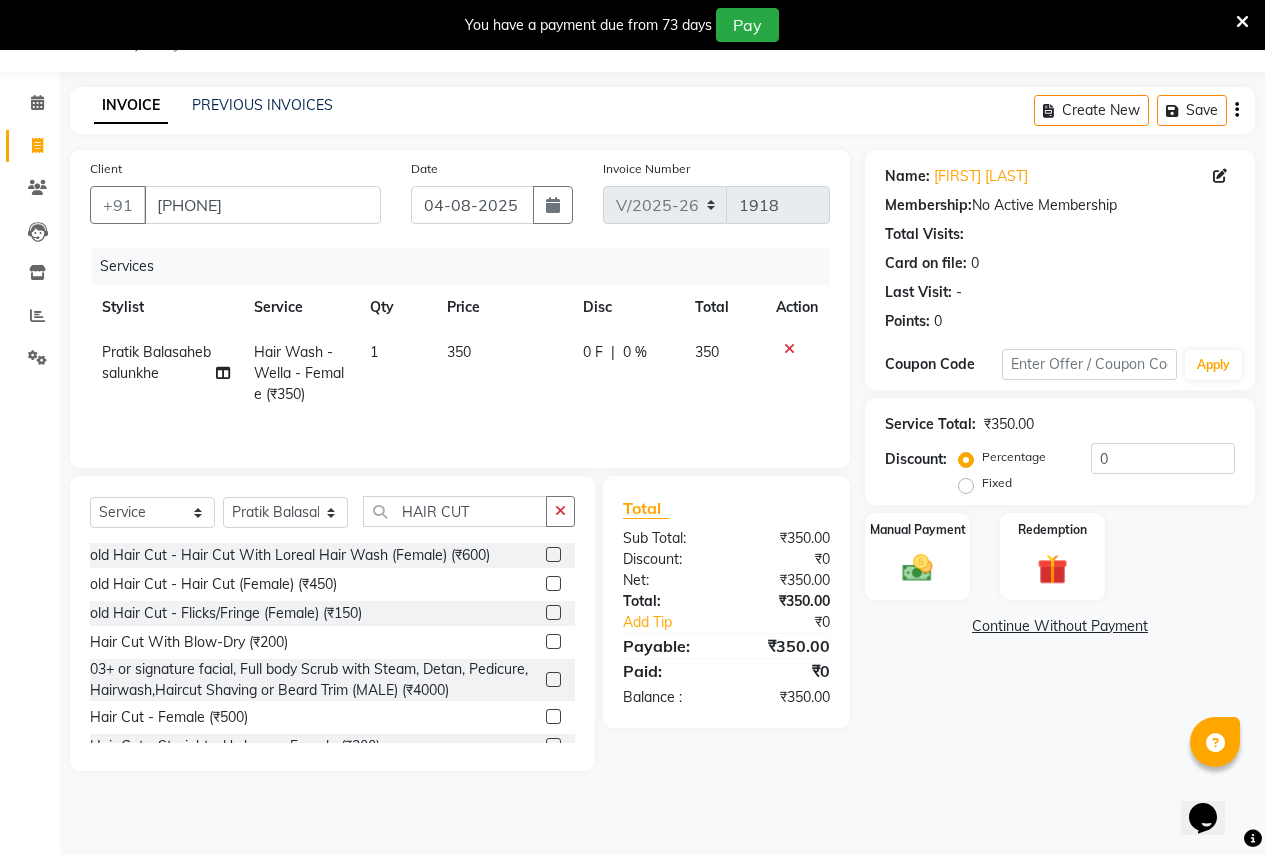 click 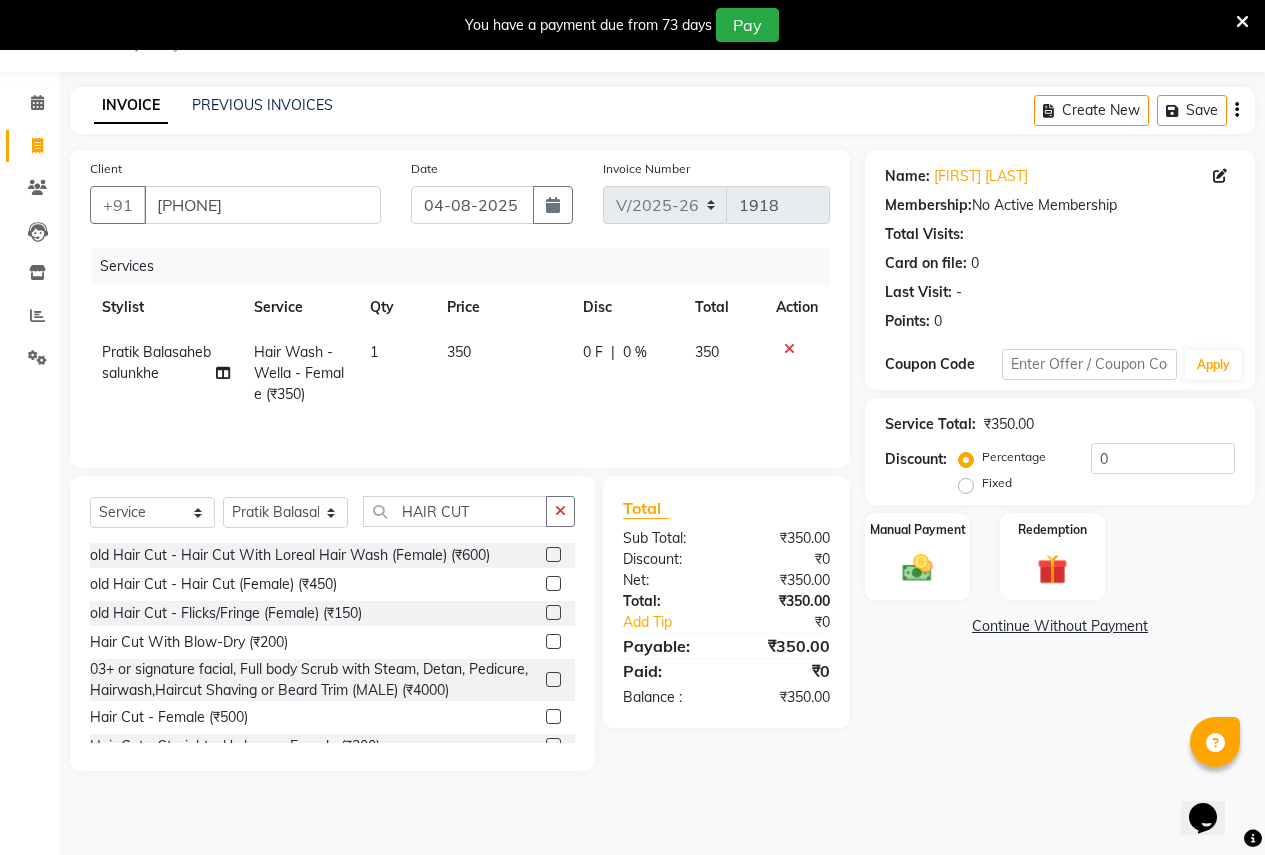 click at bounding box center (552, 717) 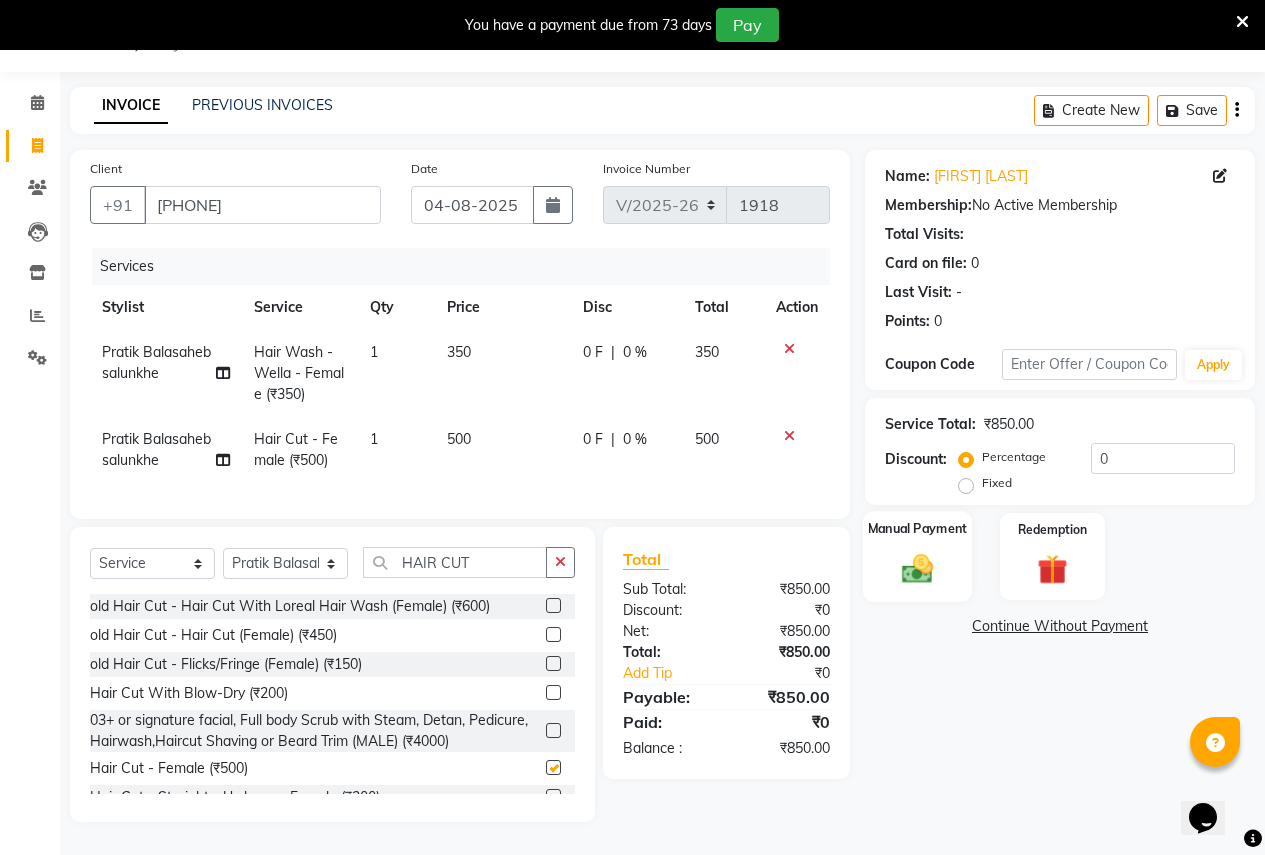 checkbox on "false" 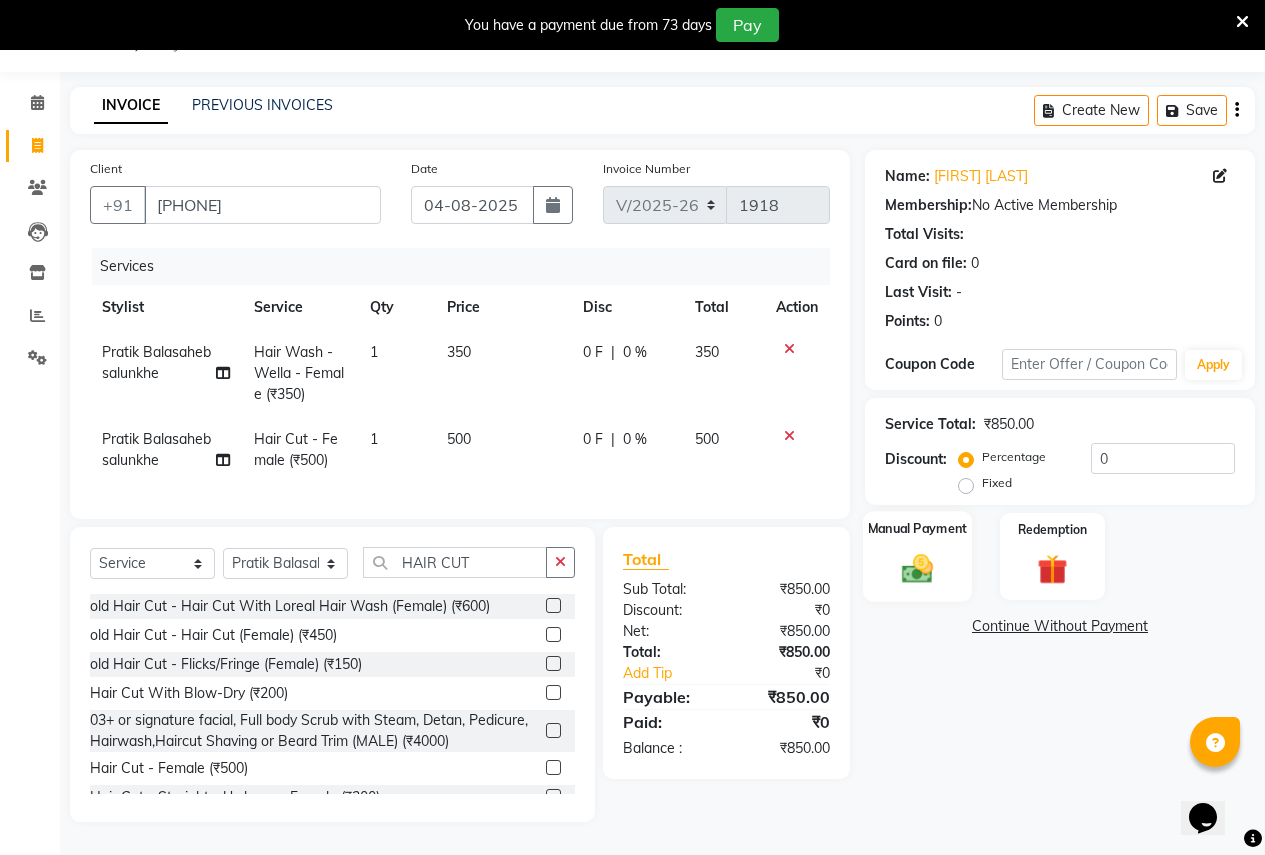 click 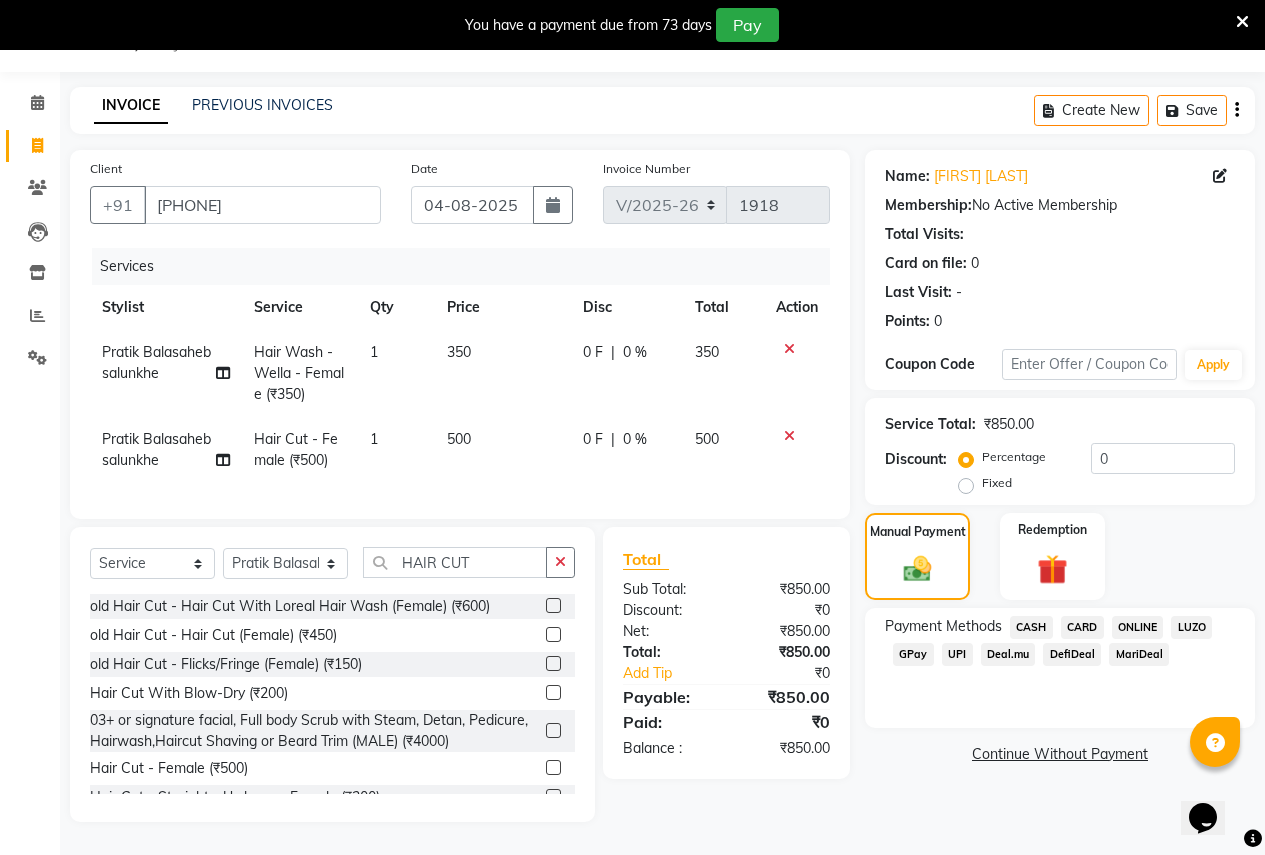 click on "ONLINE" 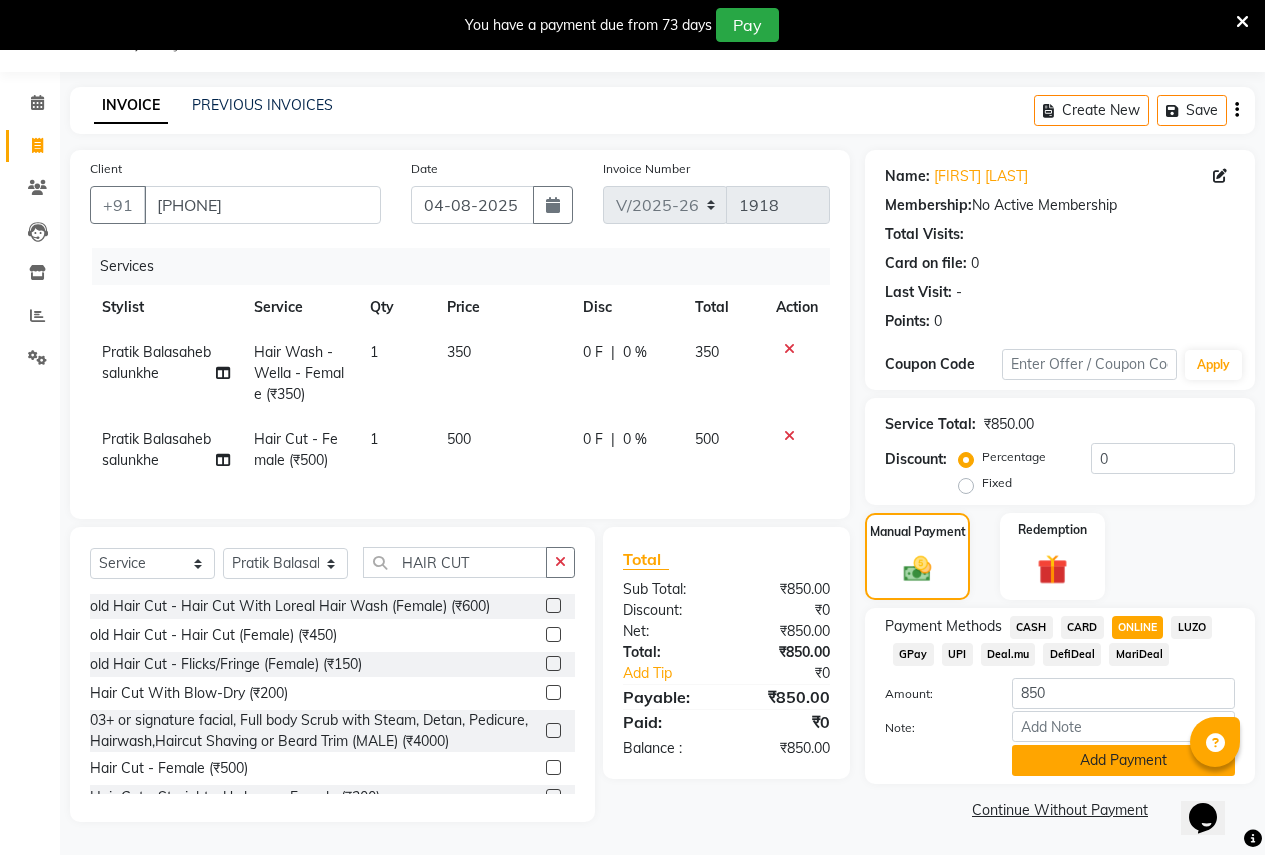 click on "Add Payment" 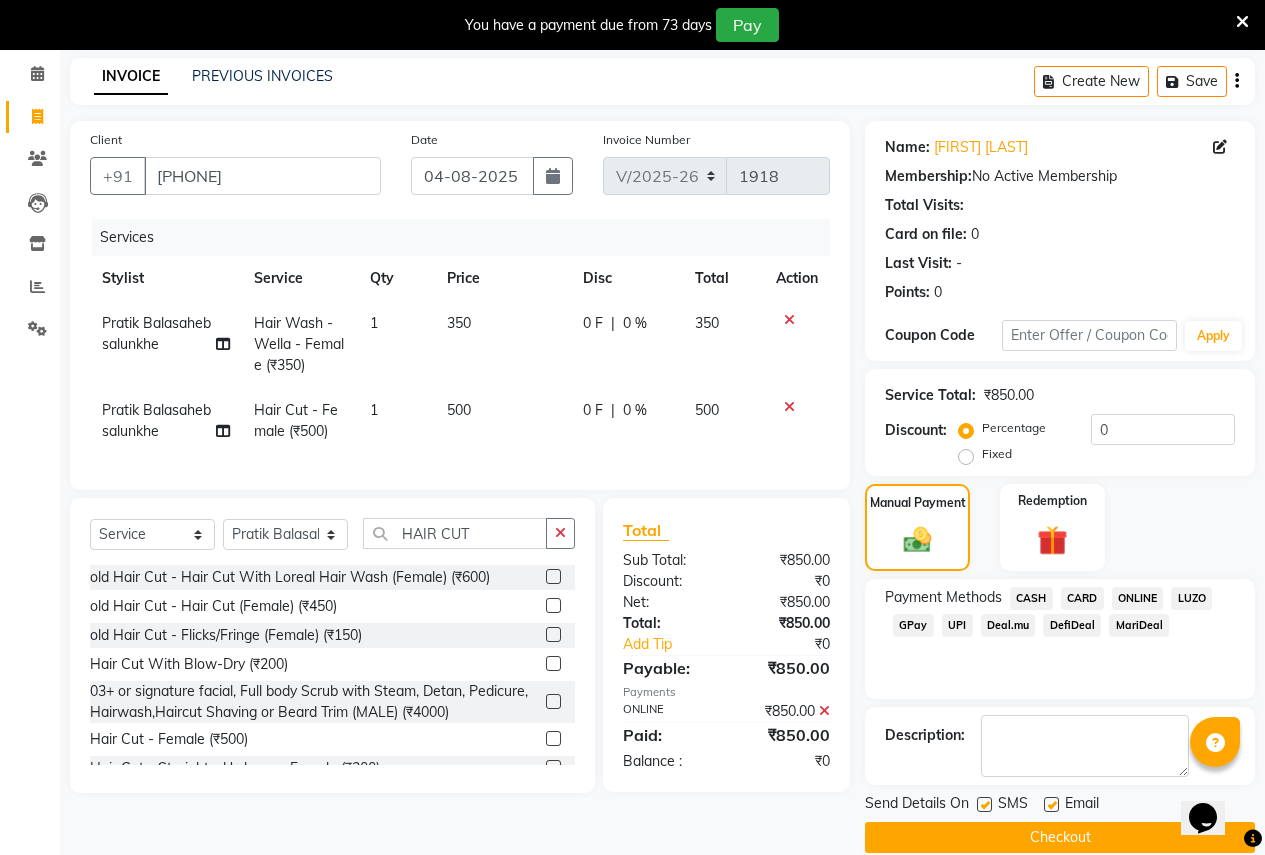 scroll, scrollTop: 107, scrollLeft: 0, axis: vertical 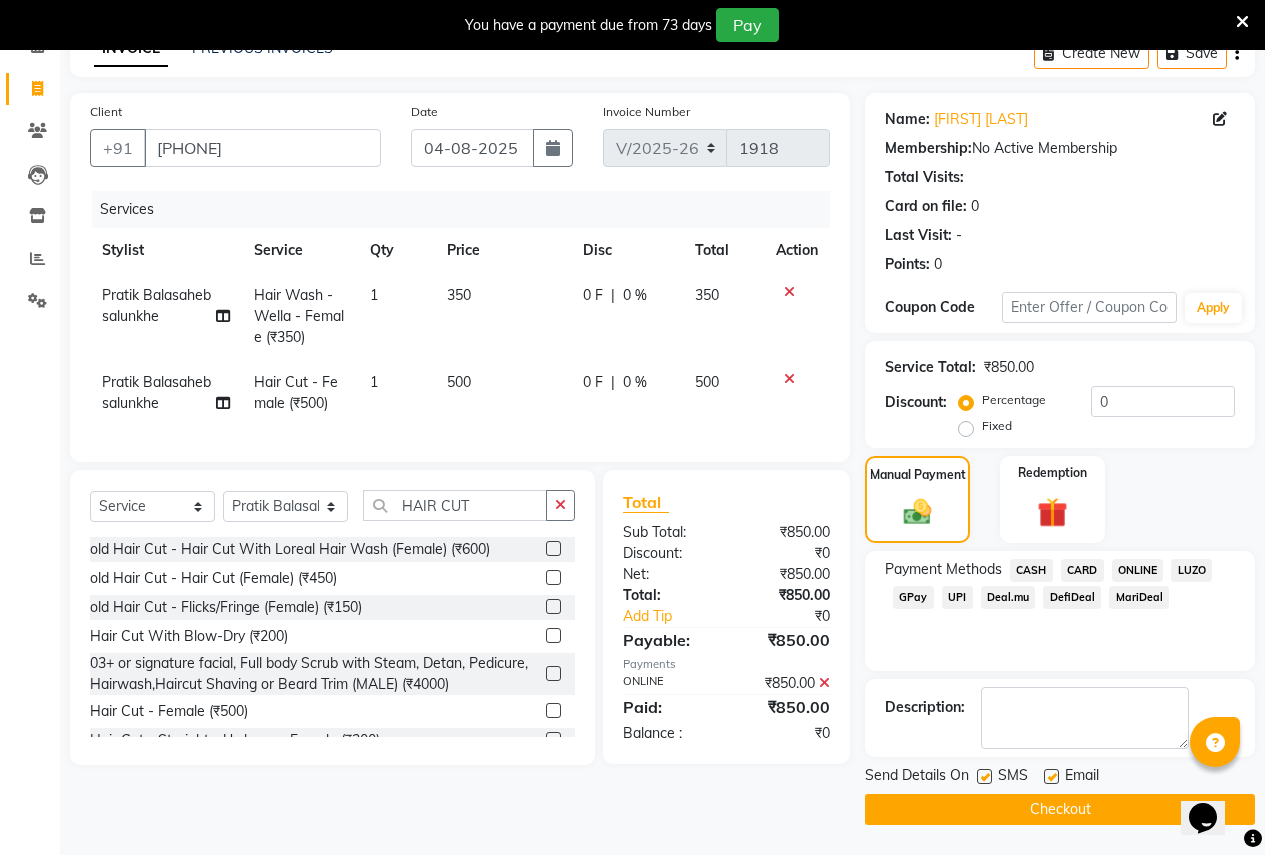 click on "Checkout" 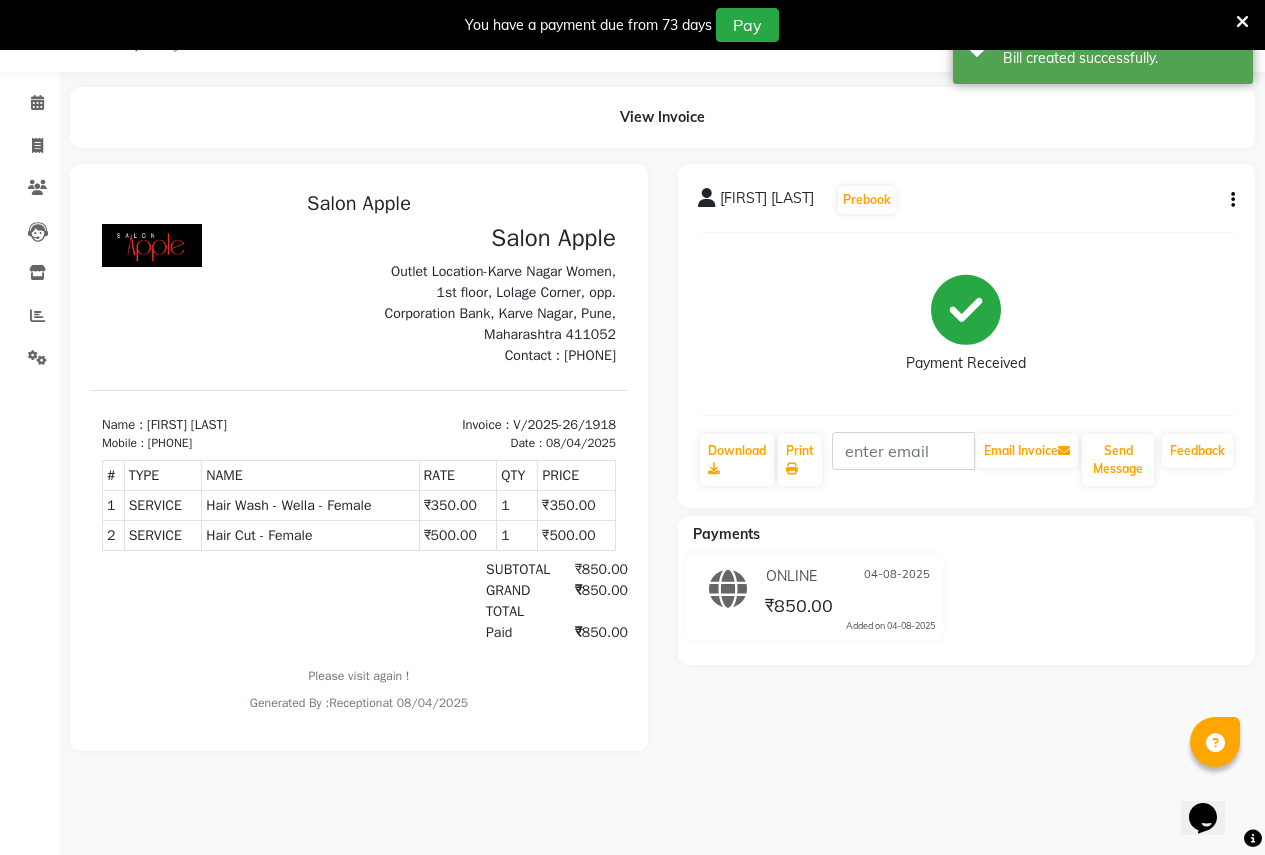 scroll, scrollTop: 0, scrollLeft: 0, axis: both 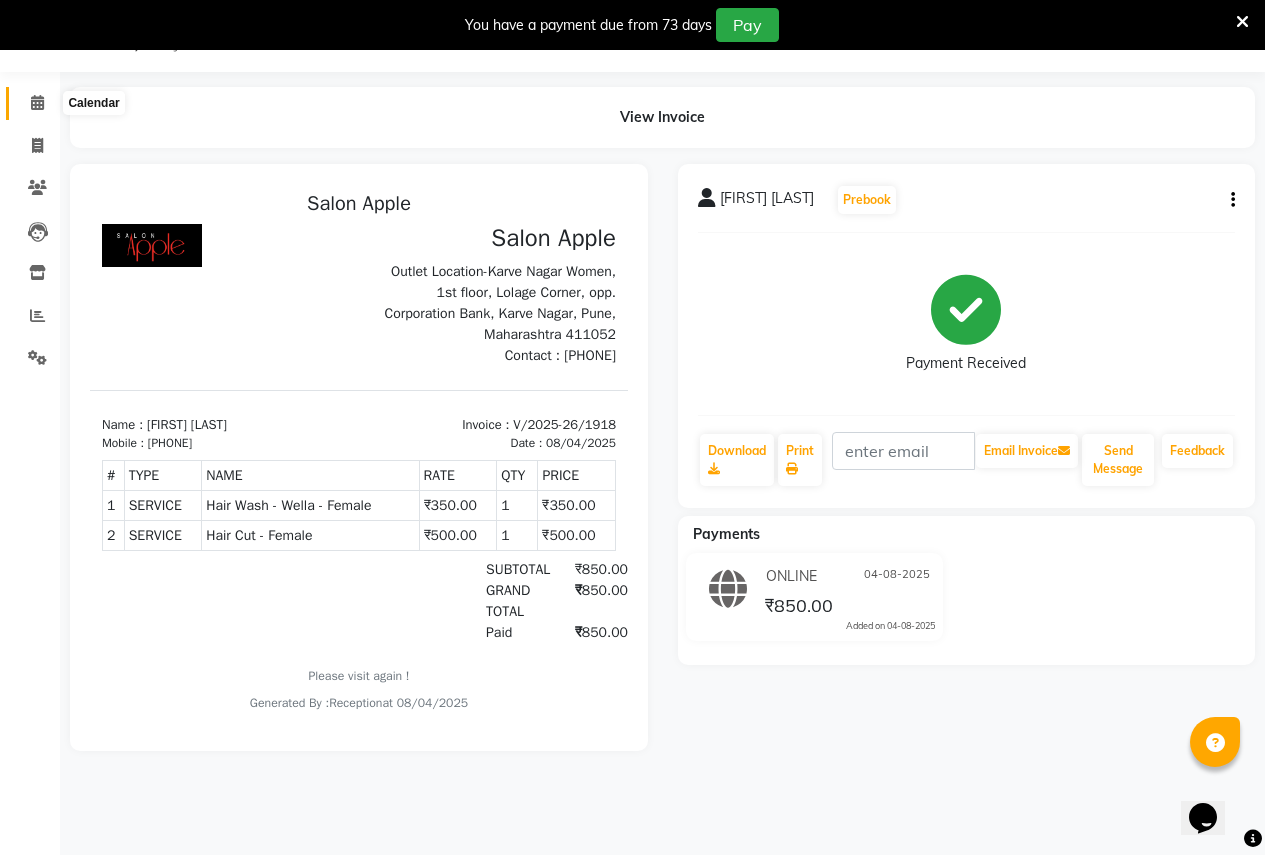 click 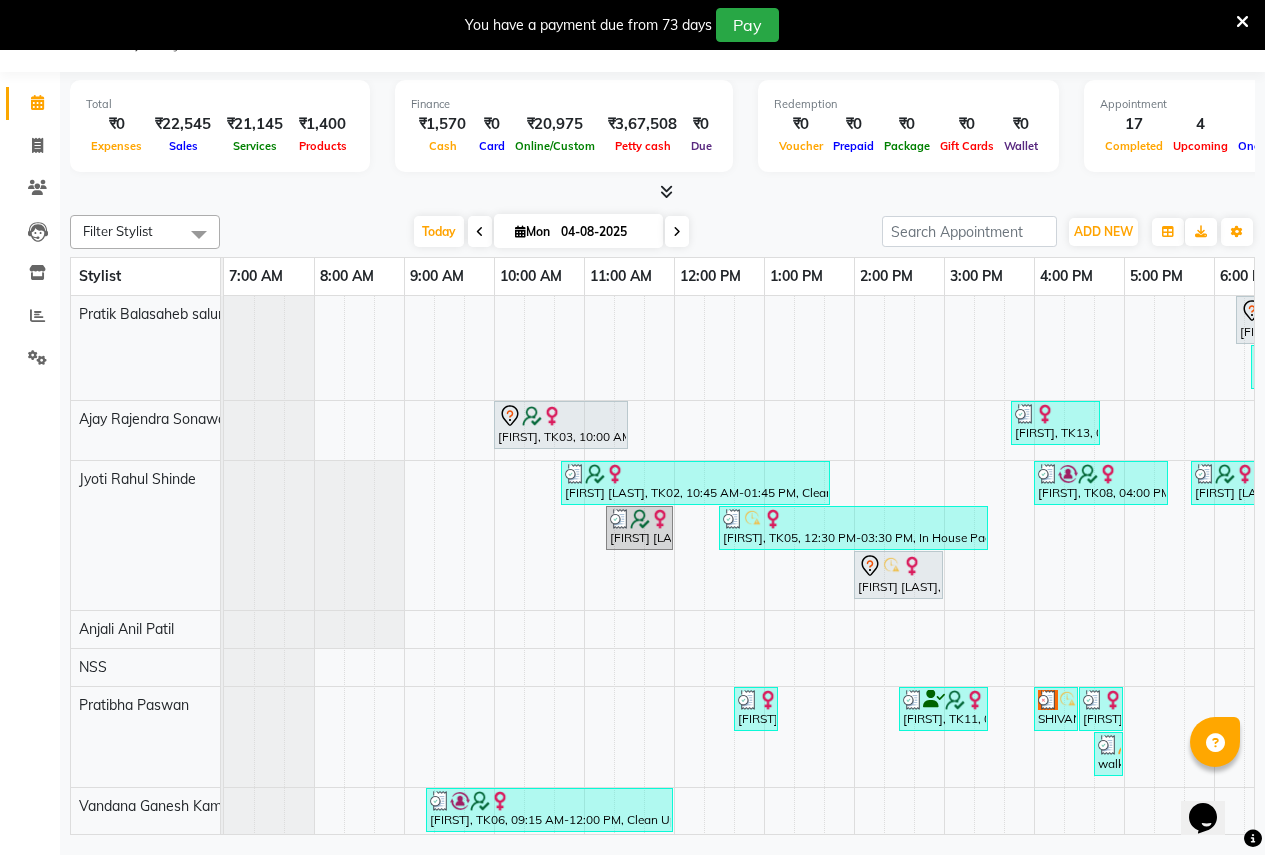scroll, scrollTop: 133, scrollLeft: 0, axis: vertical 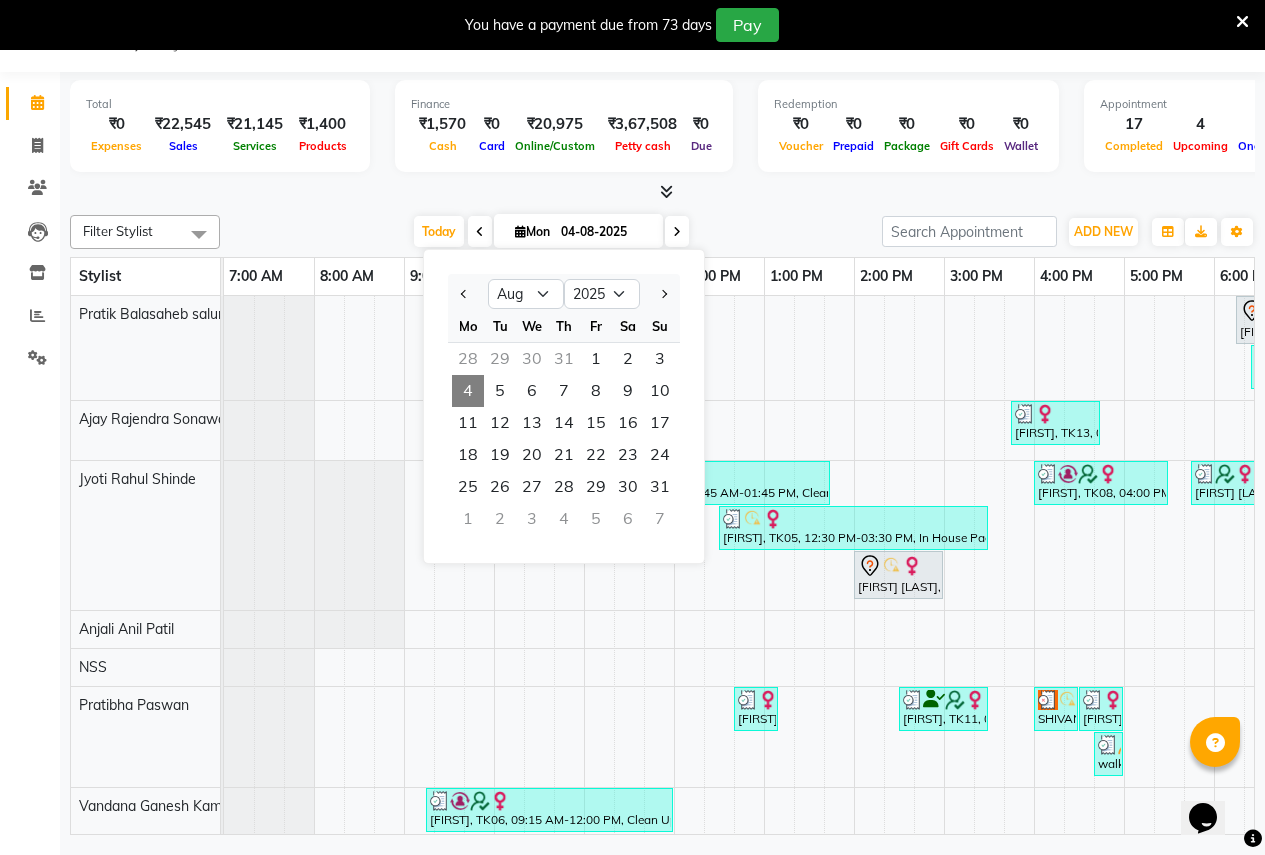 click on "Mon" at bounding box center [532, 231] 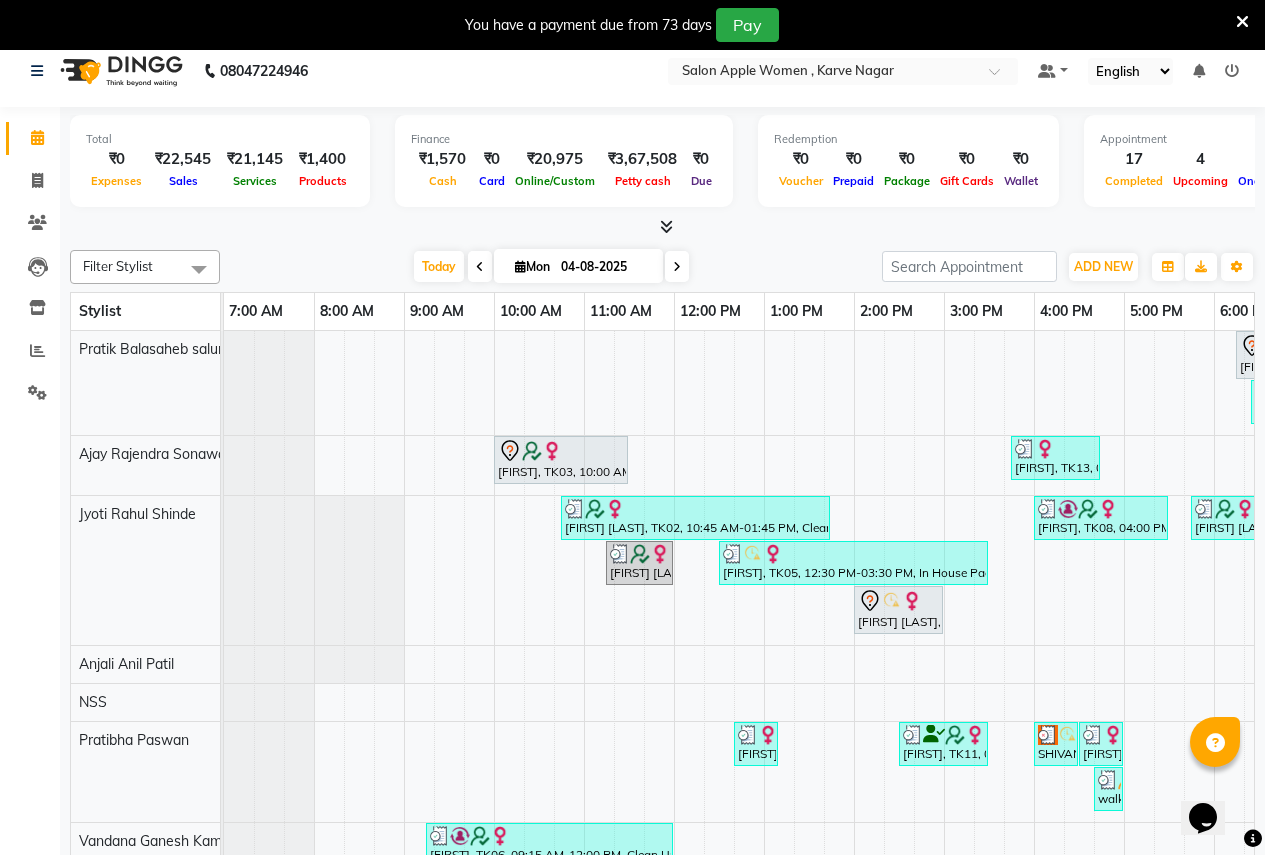scroll, scrollTop: 0, scrollLeft: 0, axis: both 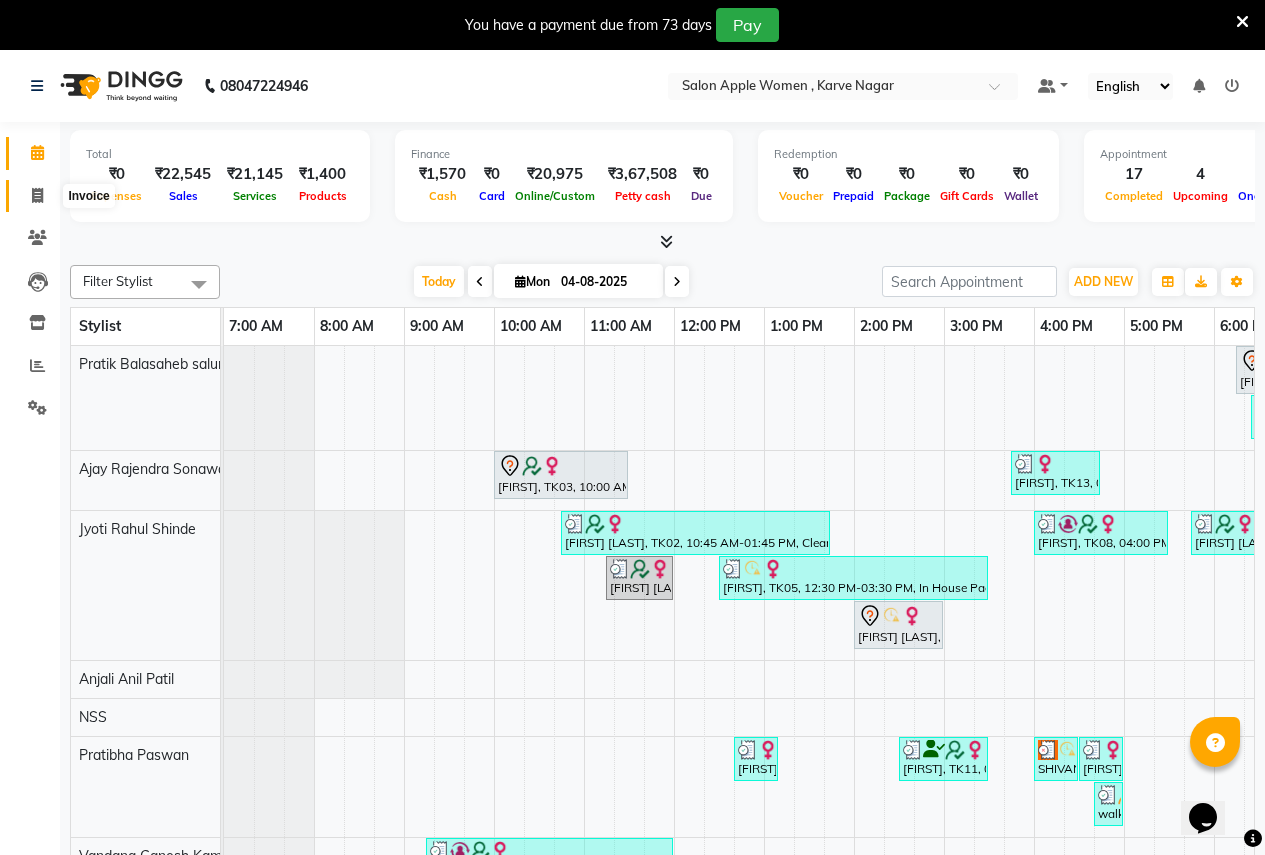 click 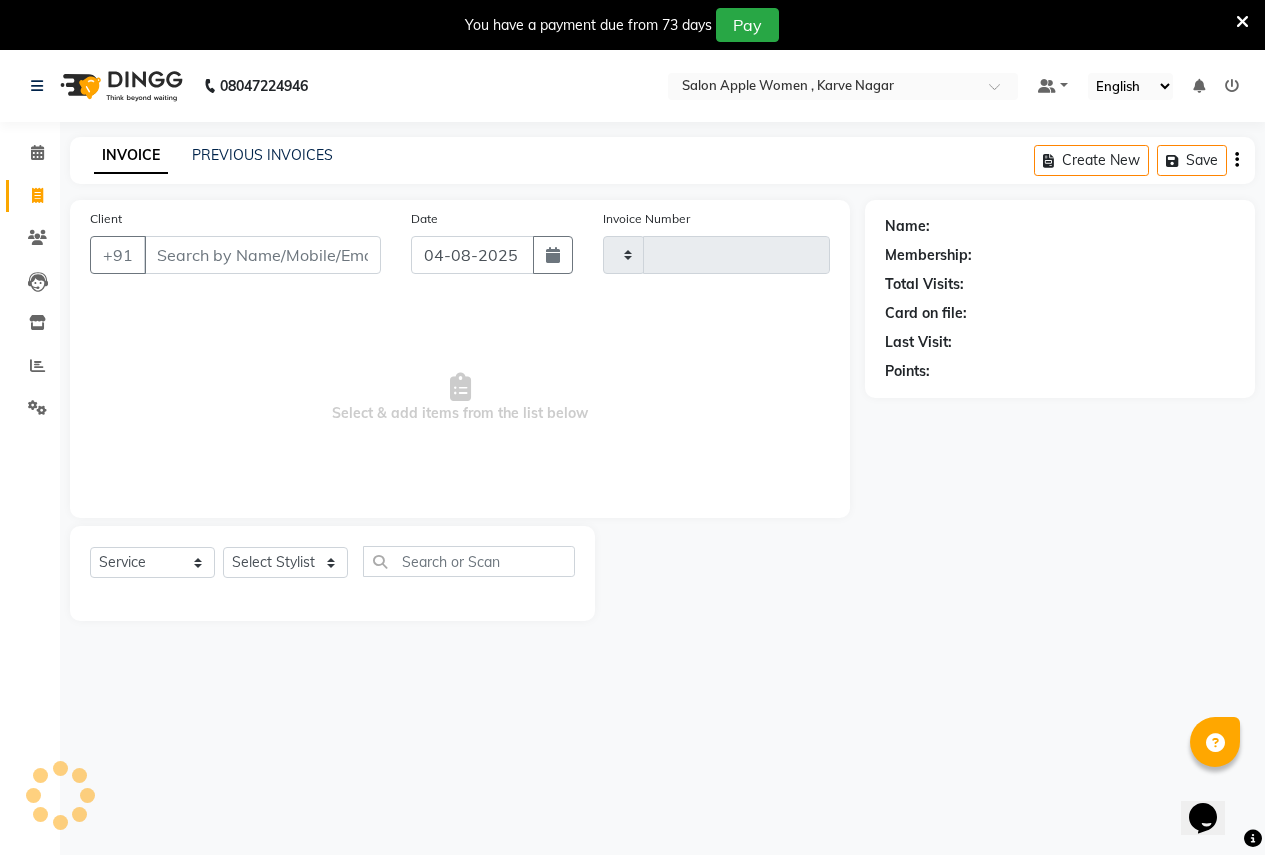 type on "1919" 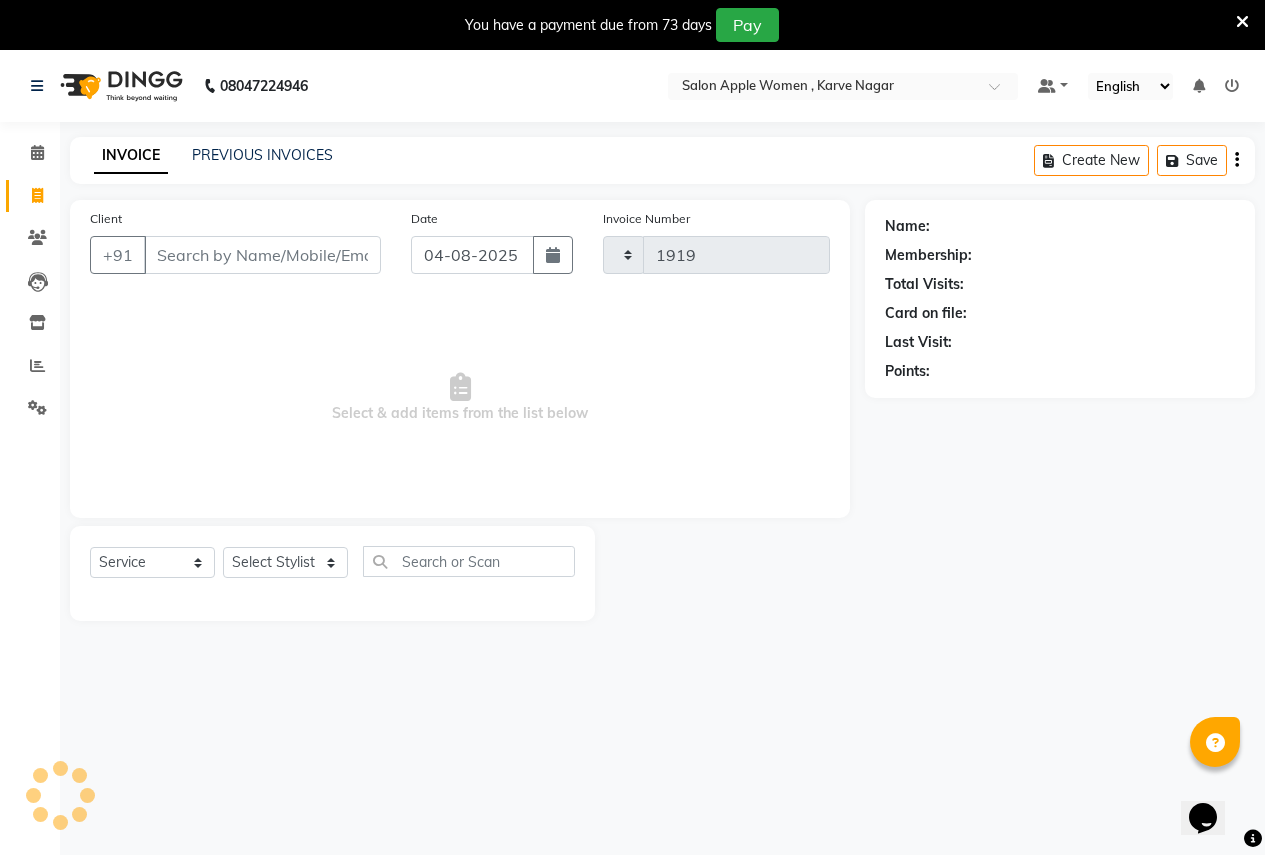 select on "96" 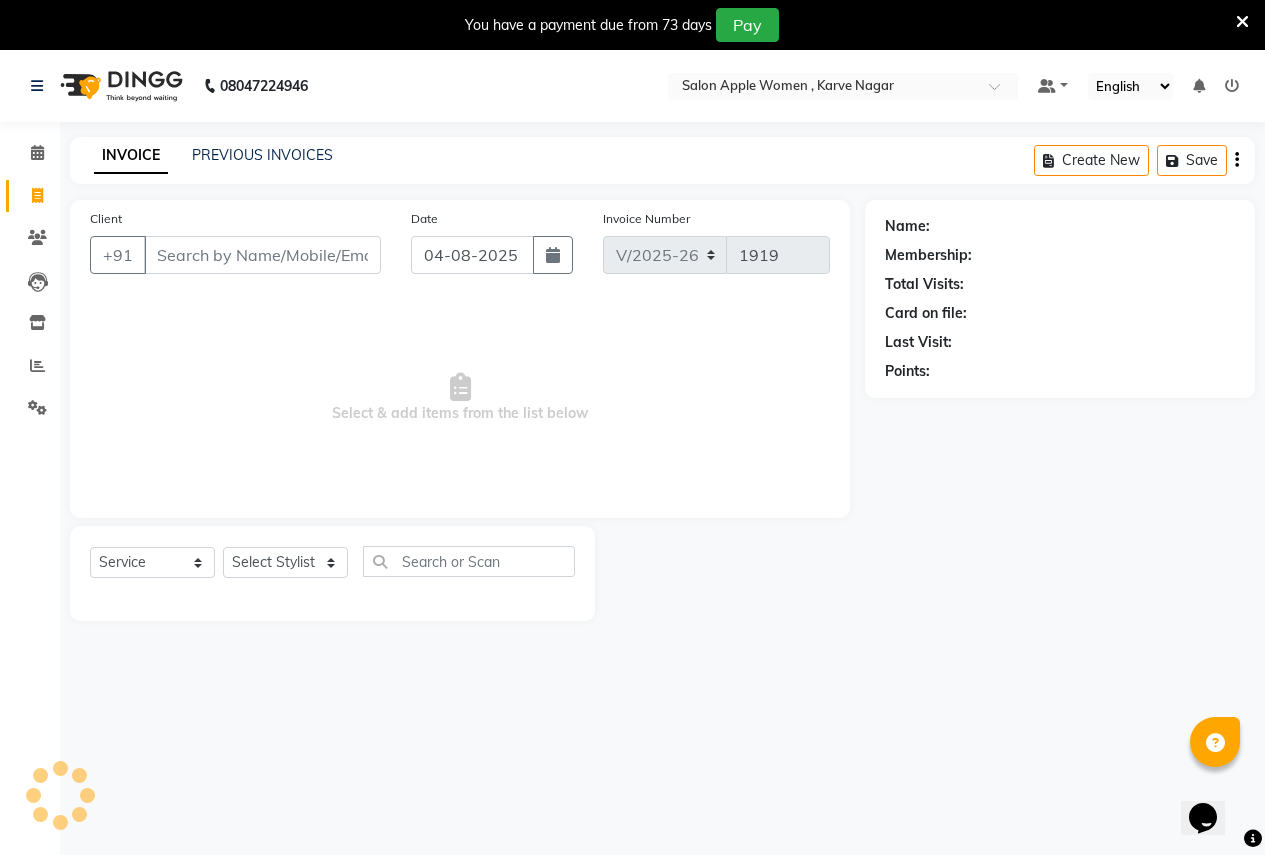 click on "Client" at bounding box center [262, 255] 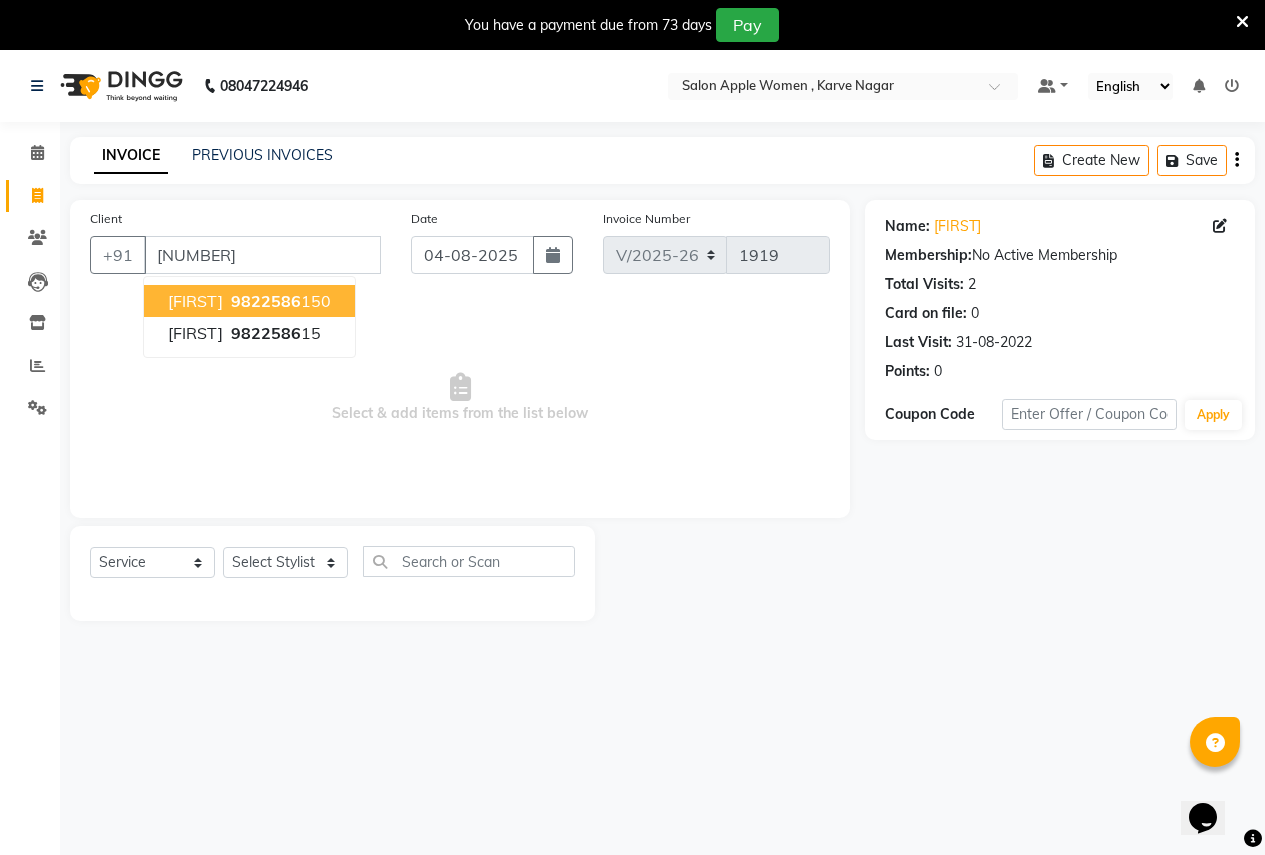 click on "[FIRST]   [PHONE]" at bounding box center [249, 301] 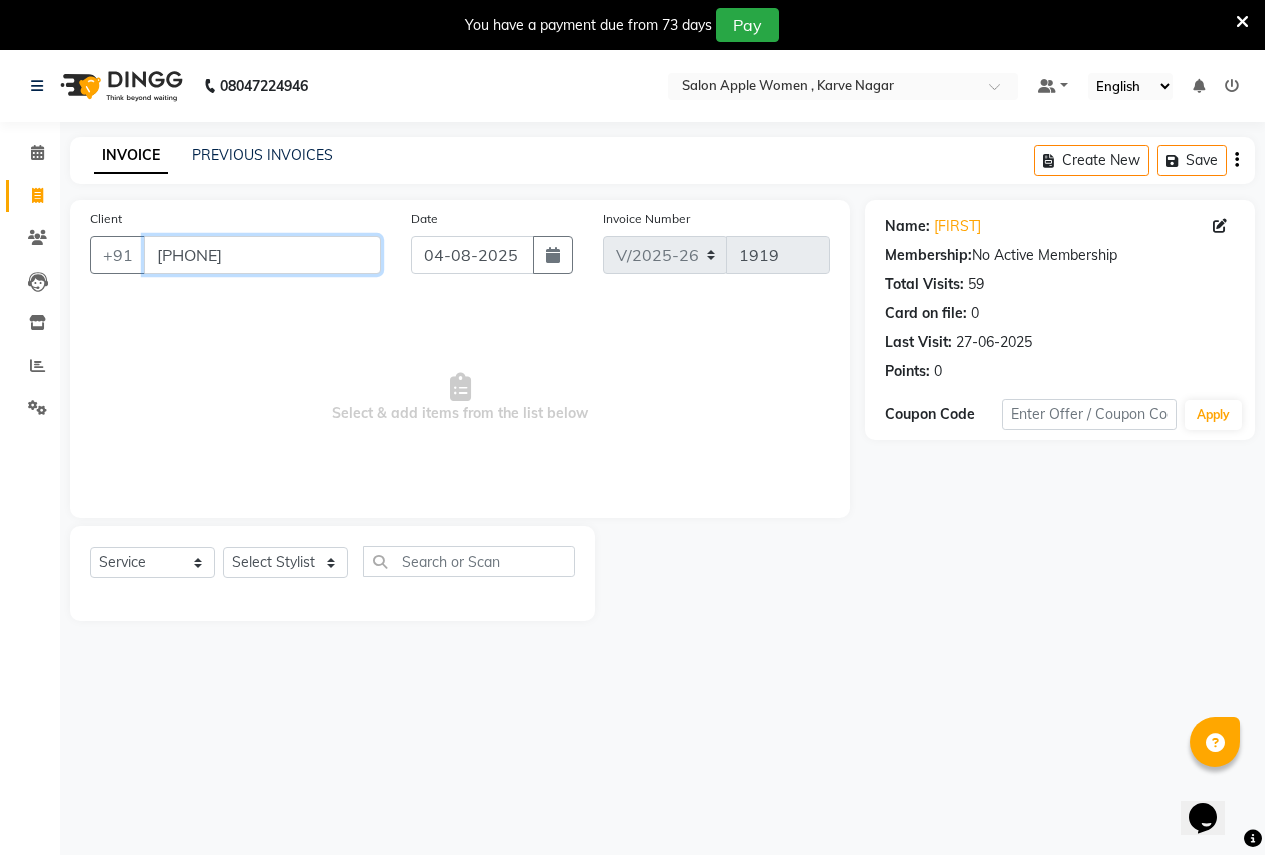 click on "[PHONE]" at bounding box center [262, 255] 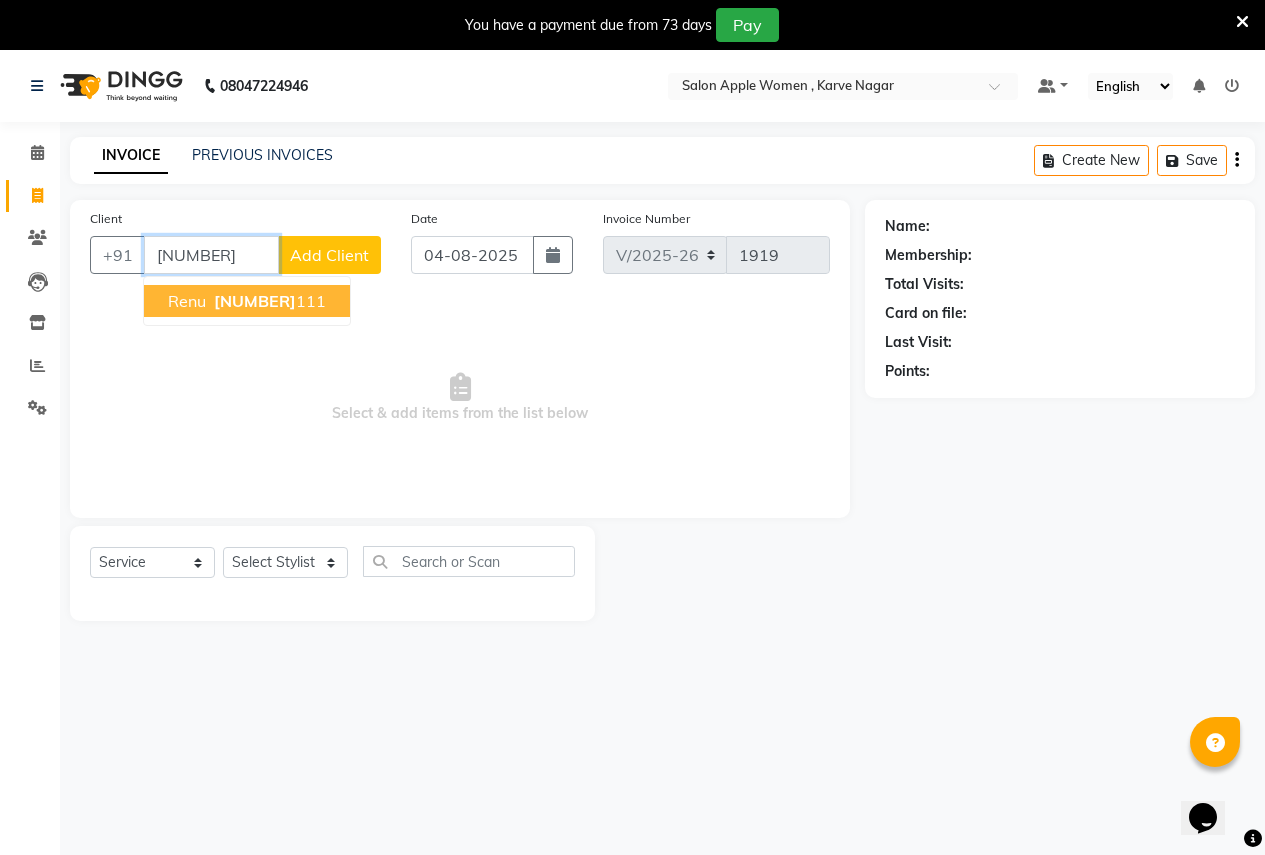 click on "[FIRST]   [PHONE]" at bounding box center [247, 301] 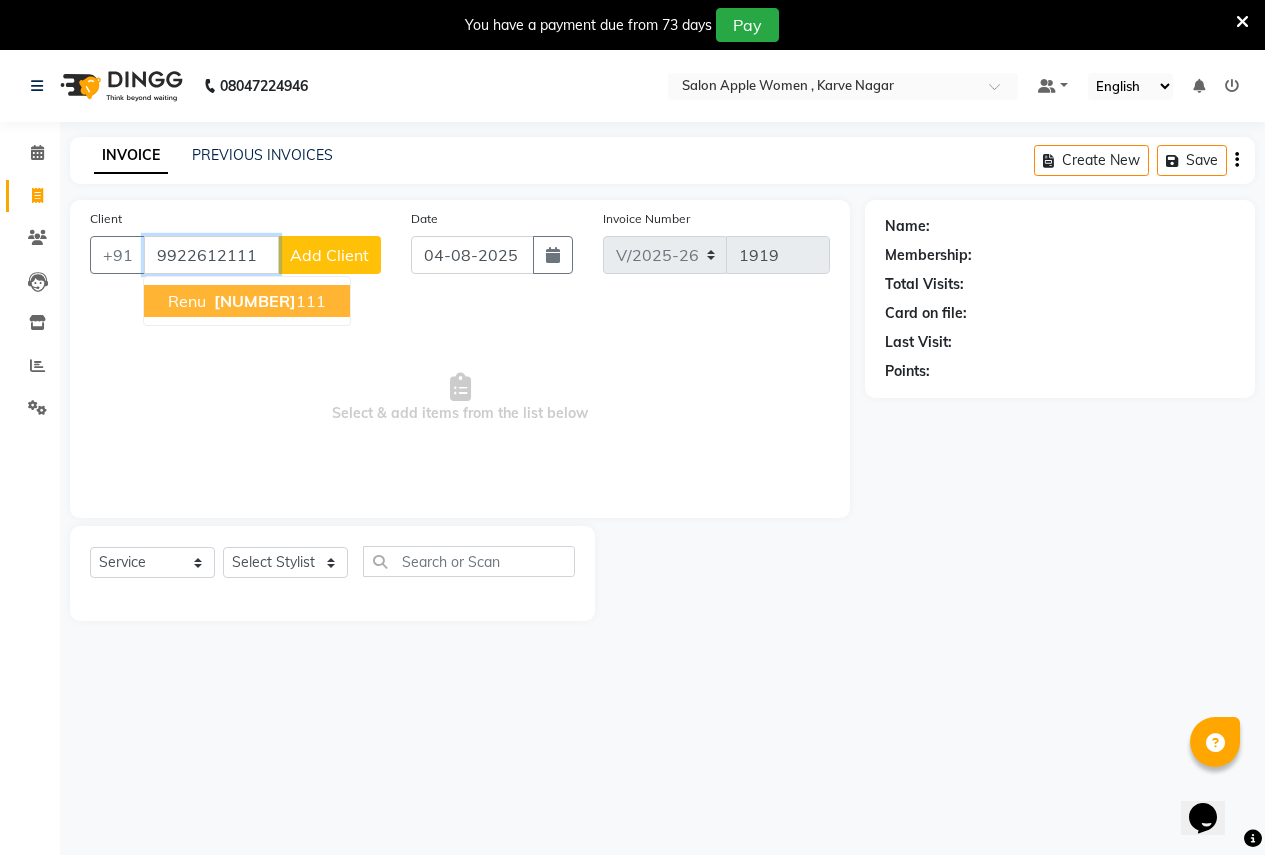 type on "9922612111" 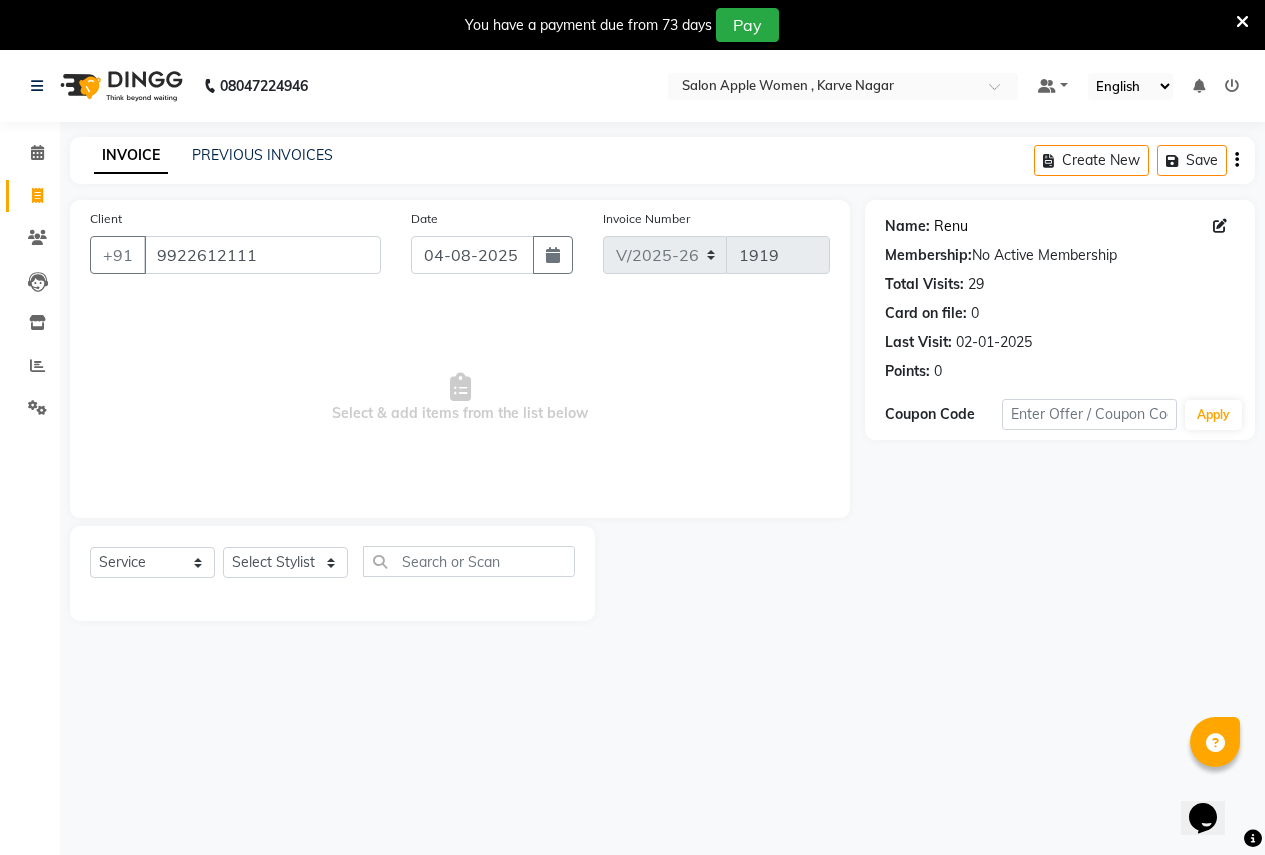 click on "Renu" 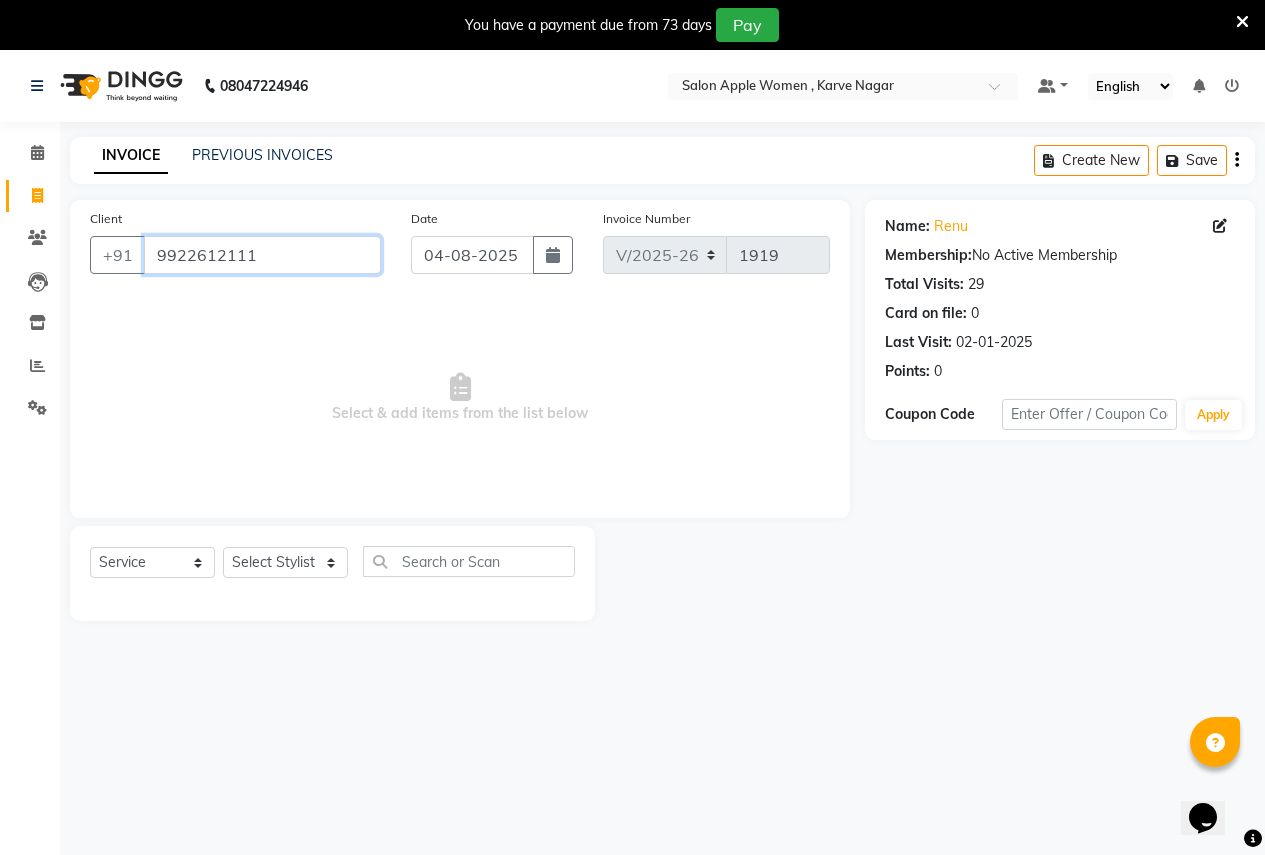 click on "9922612111" at bounding box center [262, 255] 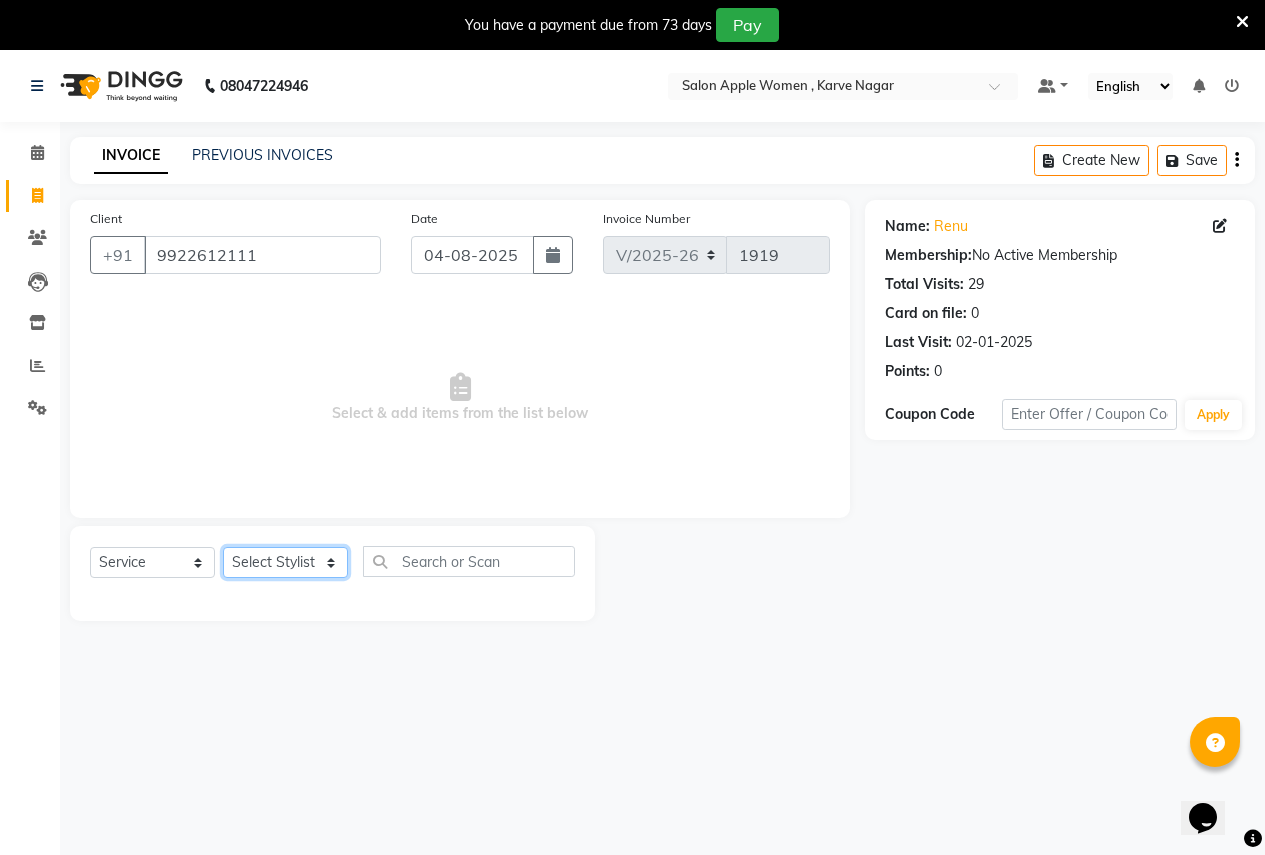 drag, startPoint x: 247, startPoint y: 569, endPoint x: 201, endPoint y: 551, distance: 49.396355 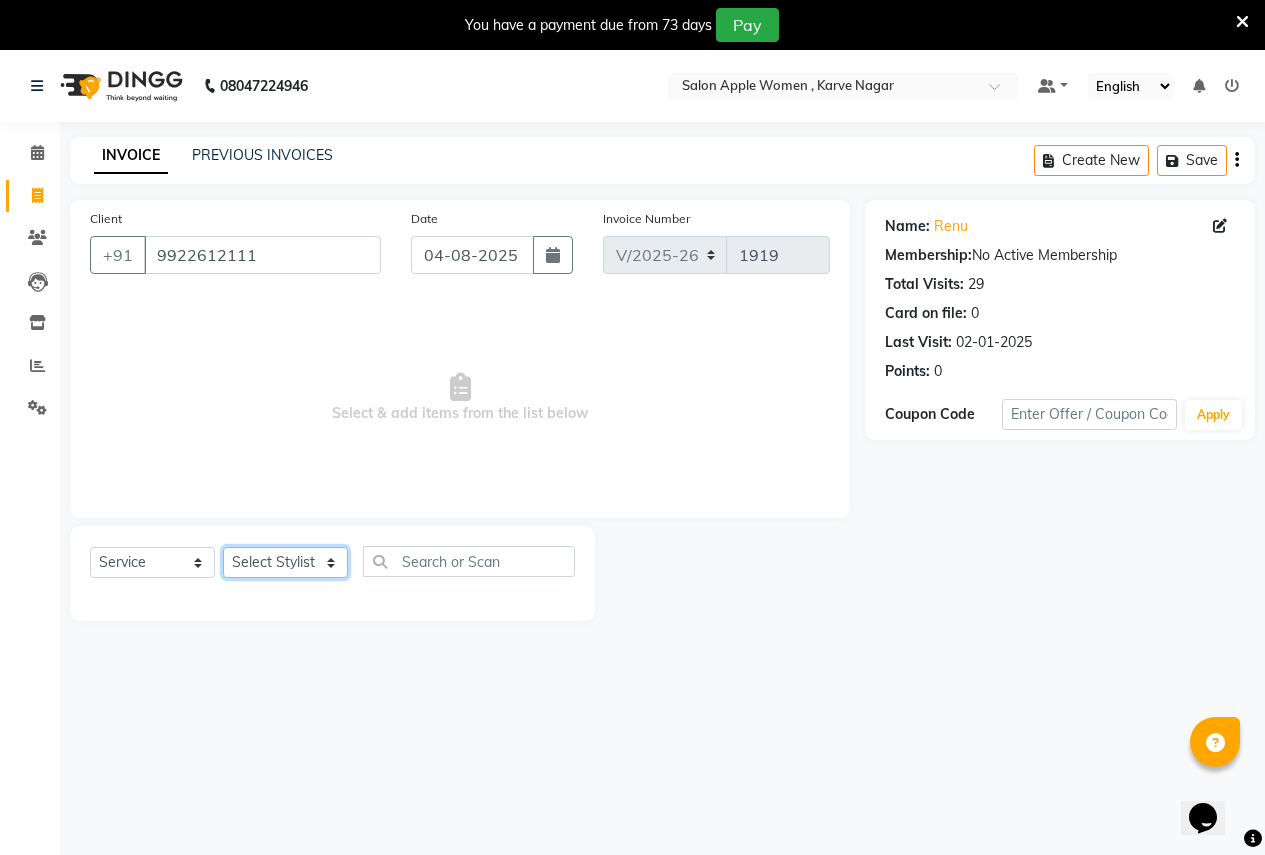select on "12123" 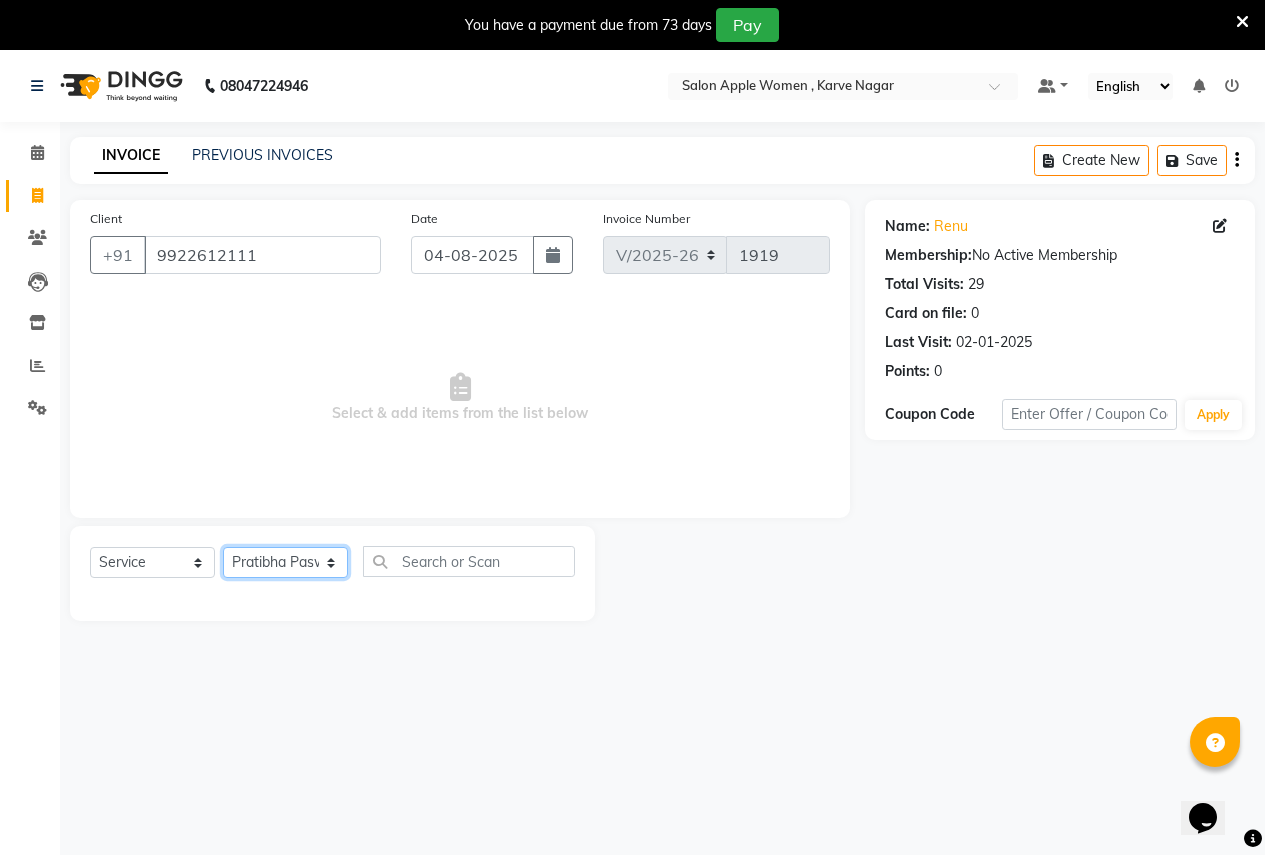 click on "Select Stylist Ajay Rajendra Sonawane Anjali Anil Patil Ashwini chaitrali Jyoti Rahul Shinde Laxmi Mili Maruti Kate NSS Pratibha Paswan Pratik Balasaheb salunkhe Reception  Reshma Operations Head Shobhana Rajendra Muly TejashriTushar Shinde Vandana Ganesh Kambale" 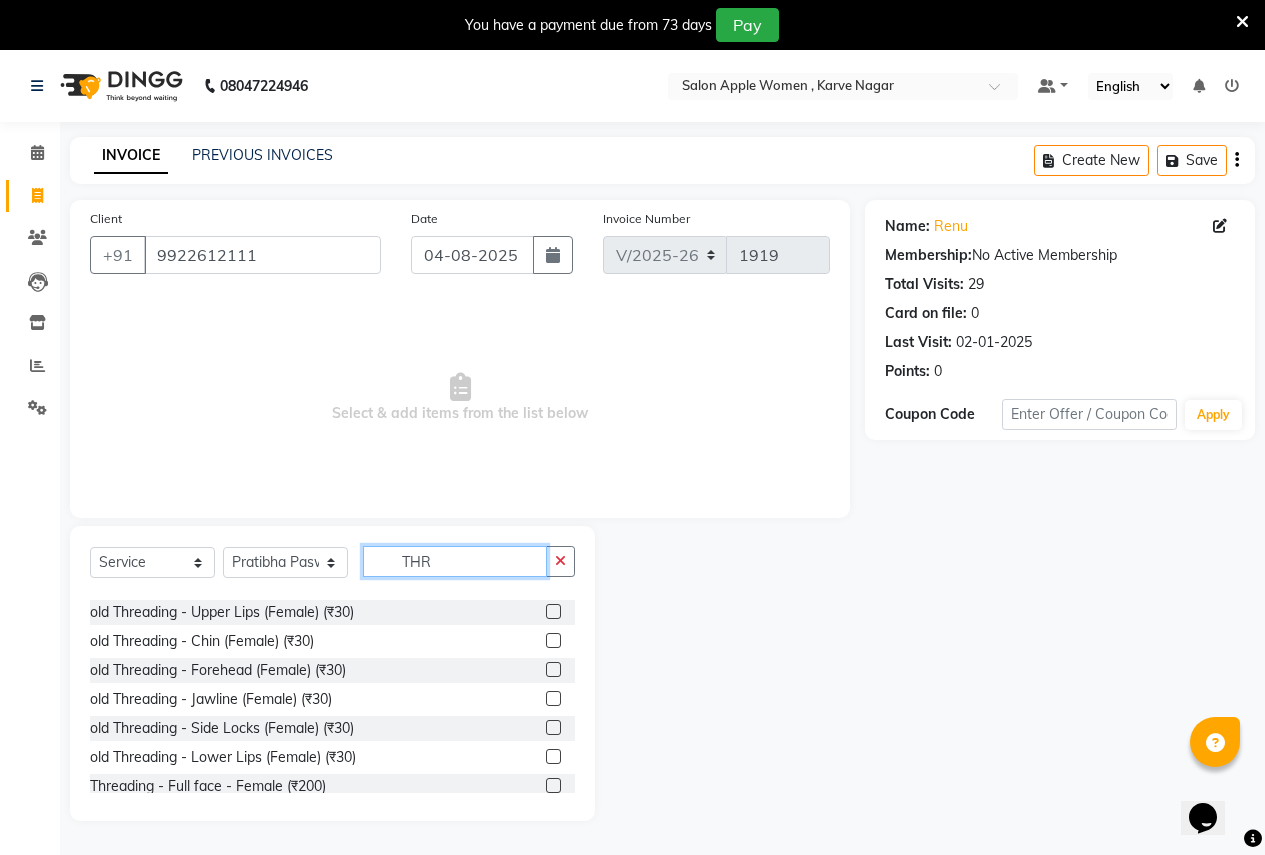 scroll, scrollTop: 100, scrollLeft: 0, axis: vertical 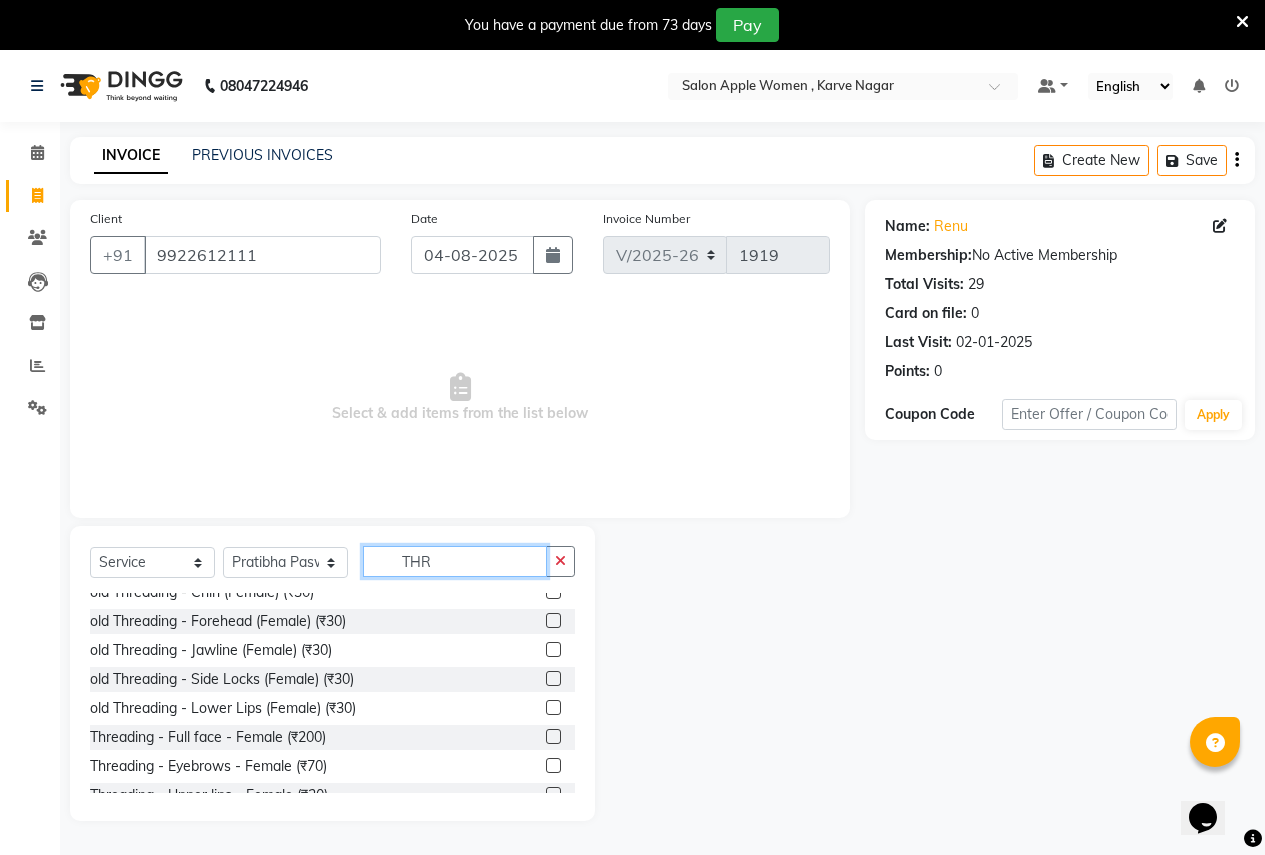 type on "THR" 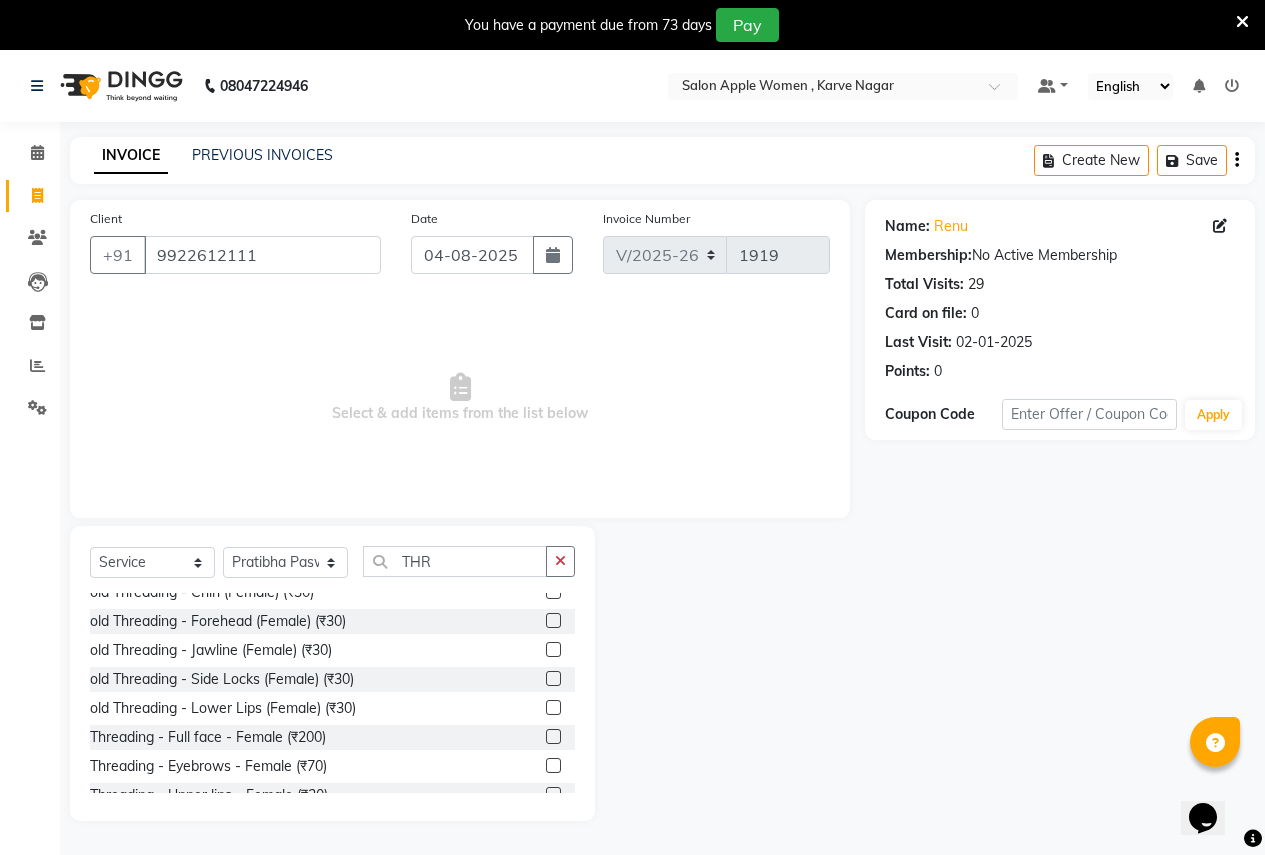 click 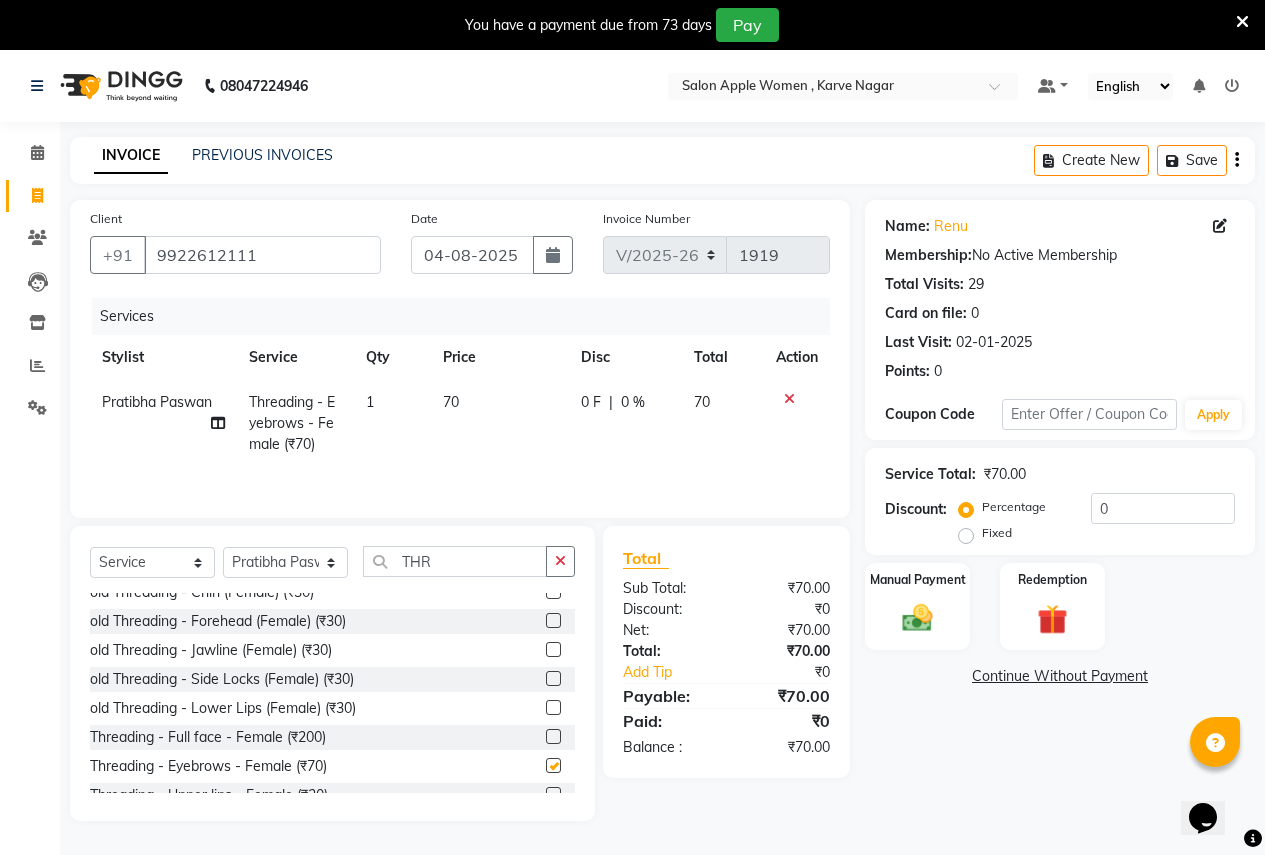 checkbox on "false" 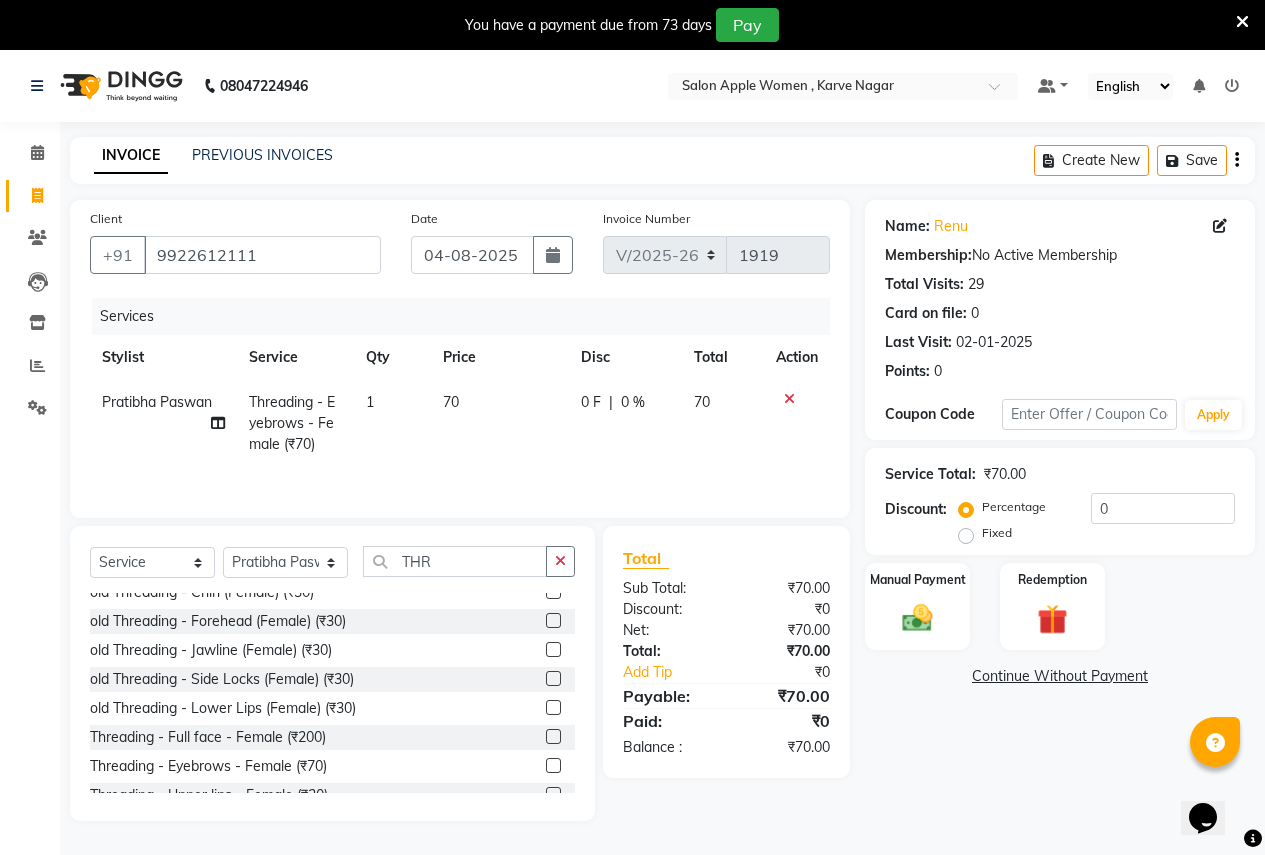 scroll, scrollTop: 200, scrollLeft: 0, axis: vertical 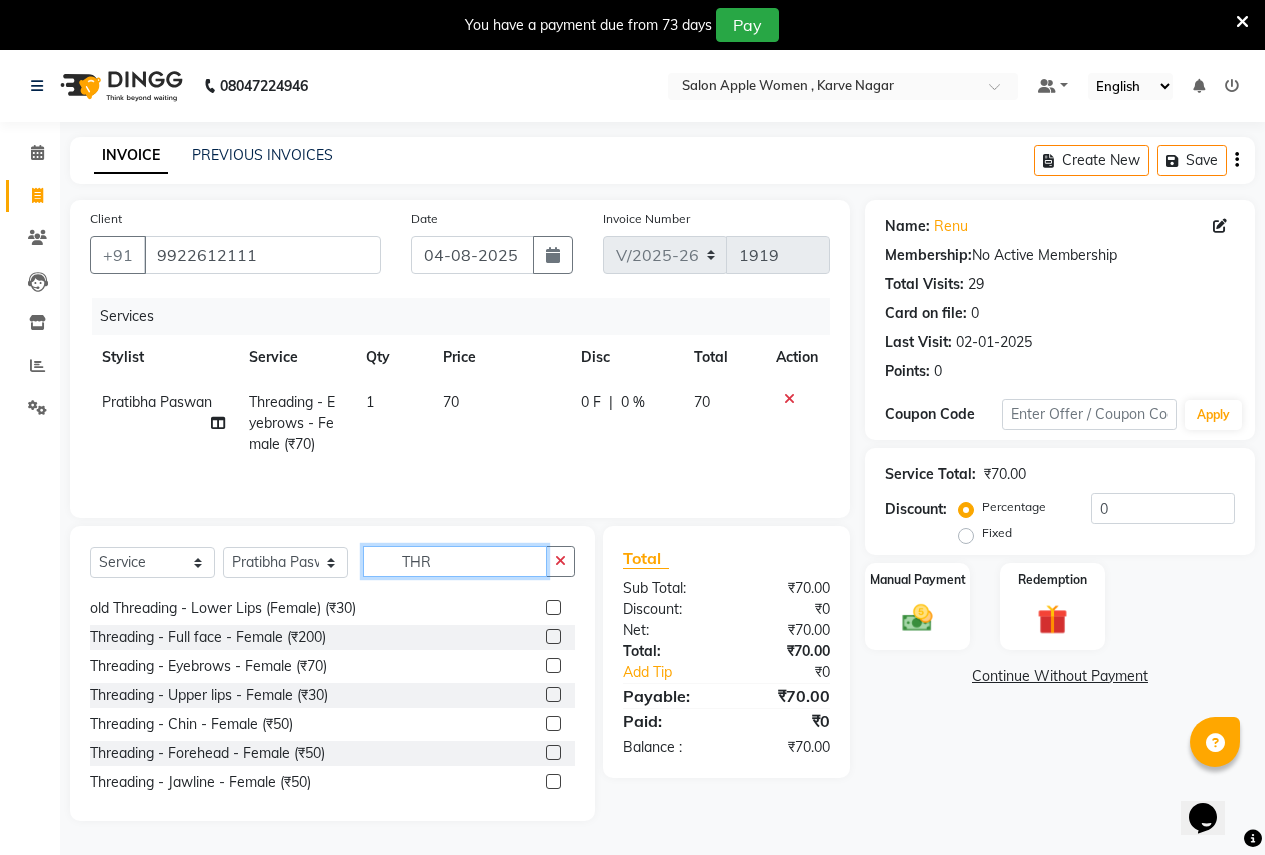 click on "THR" 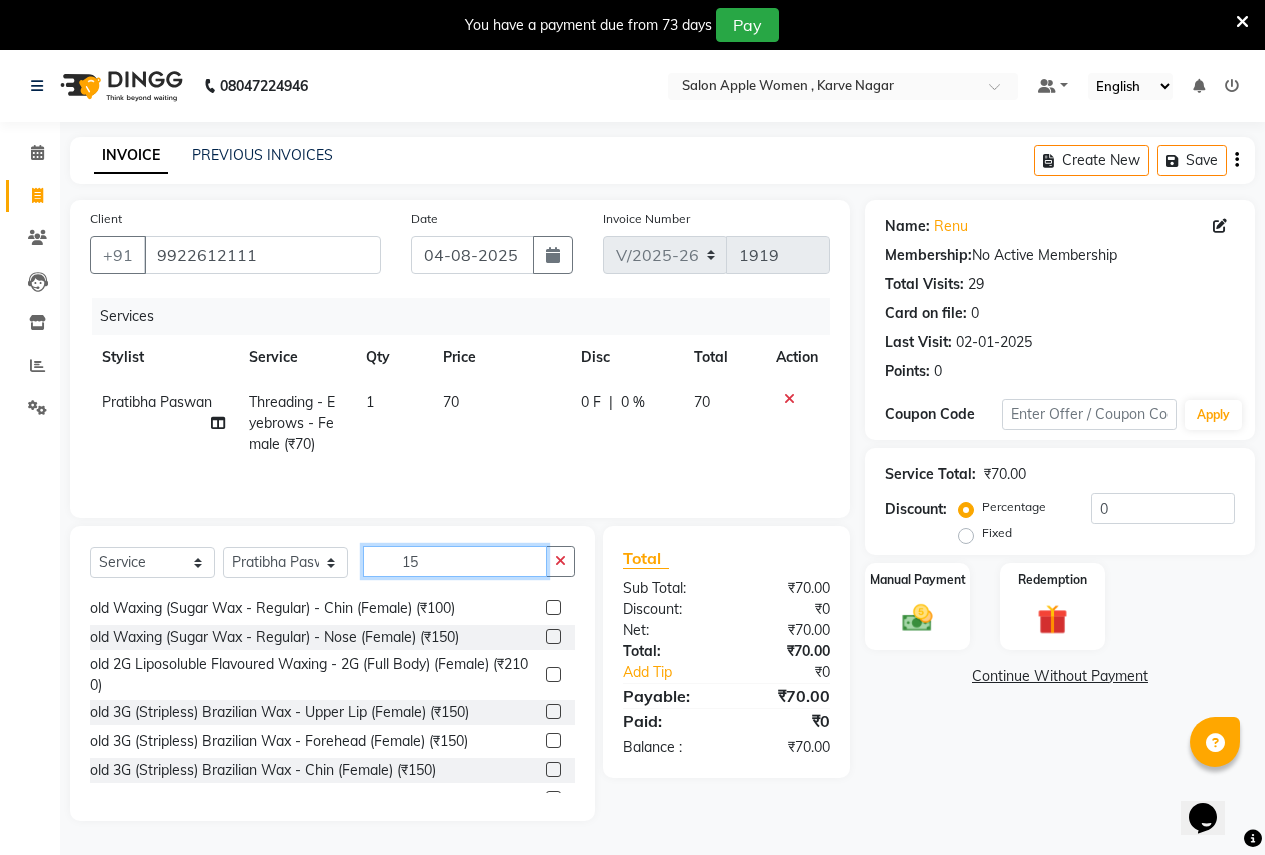 scroll, scrollTop: 26, scrollLeft: 0, axis: vertical 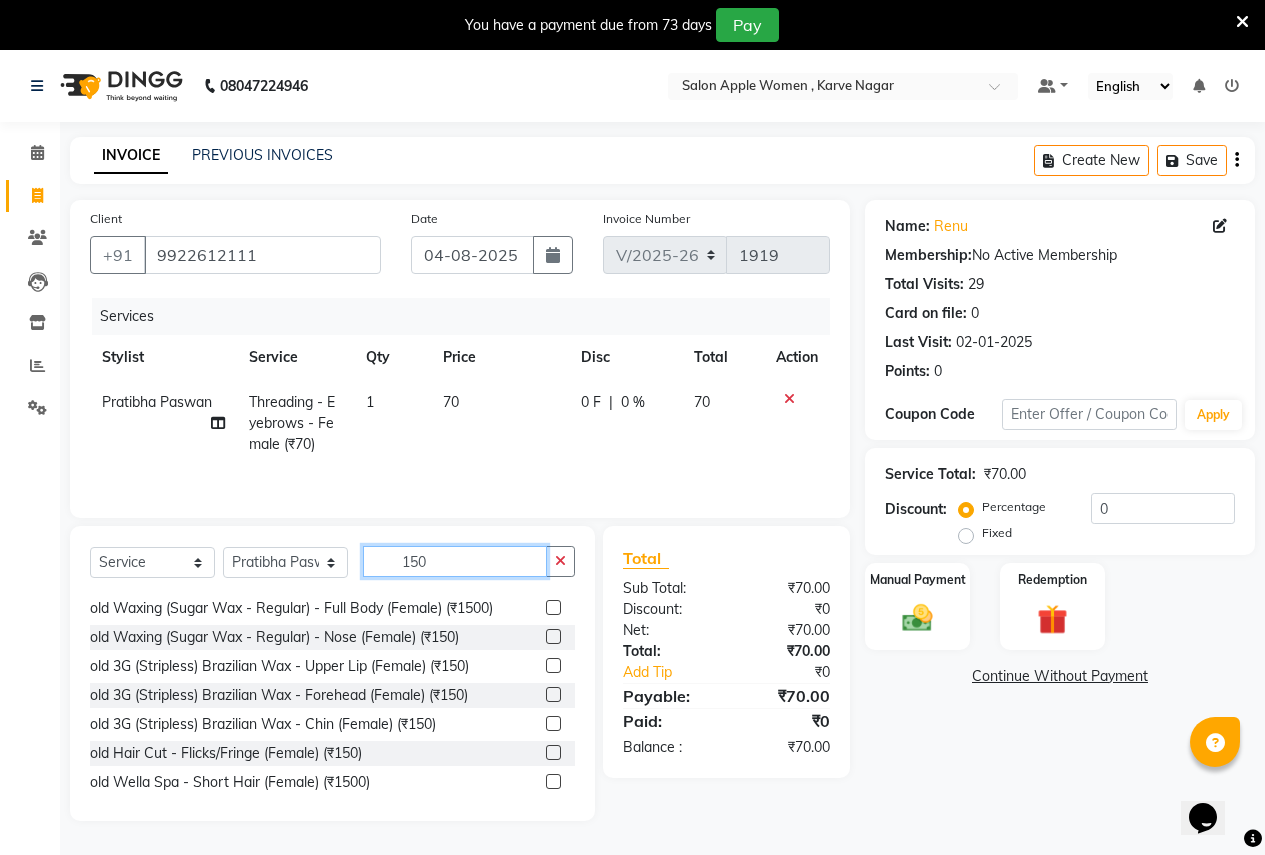 type on "150" 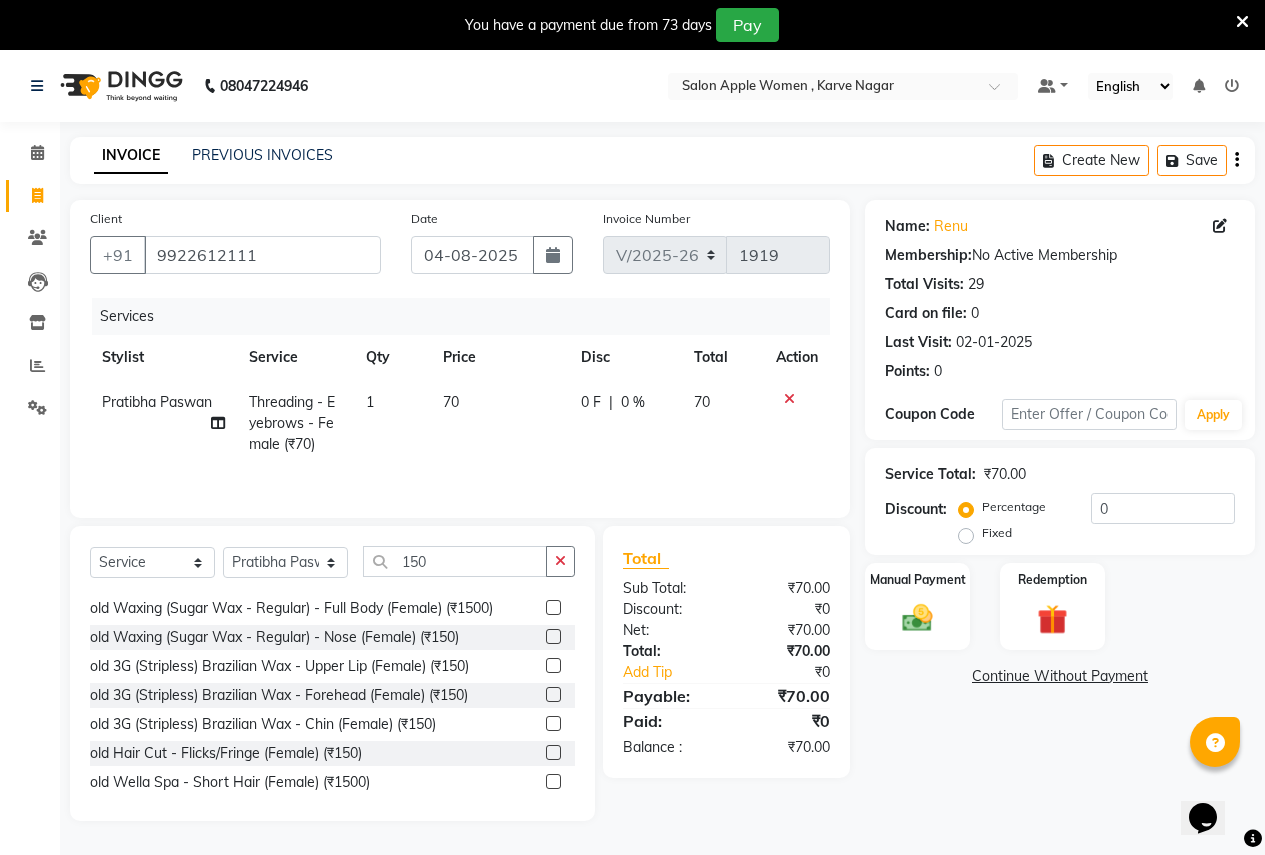 click 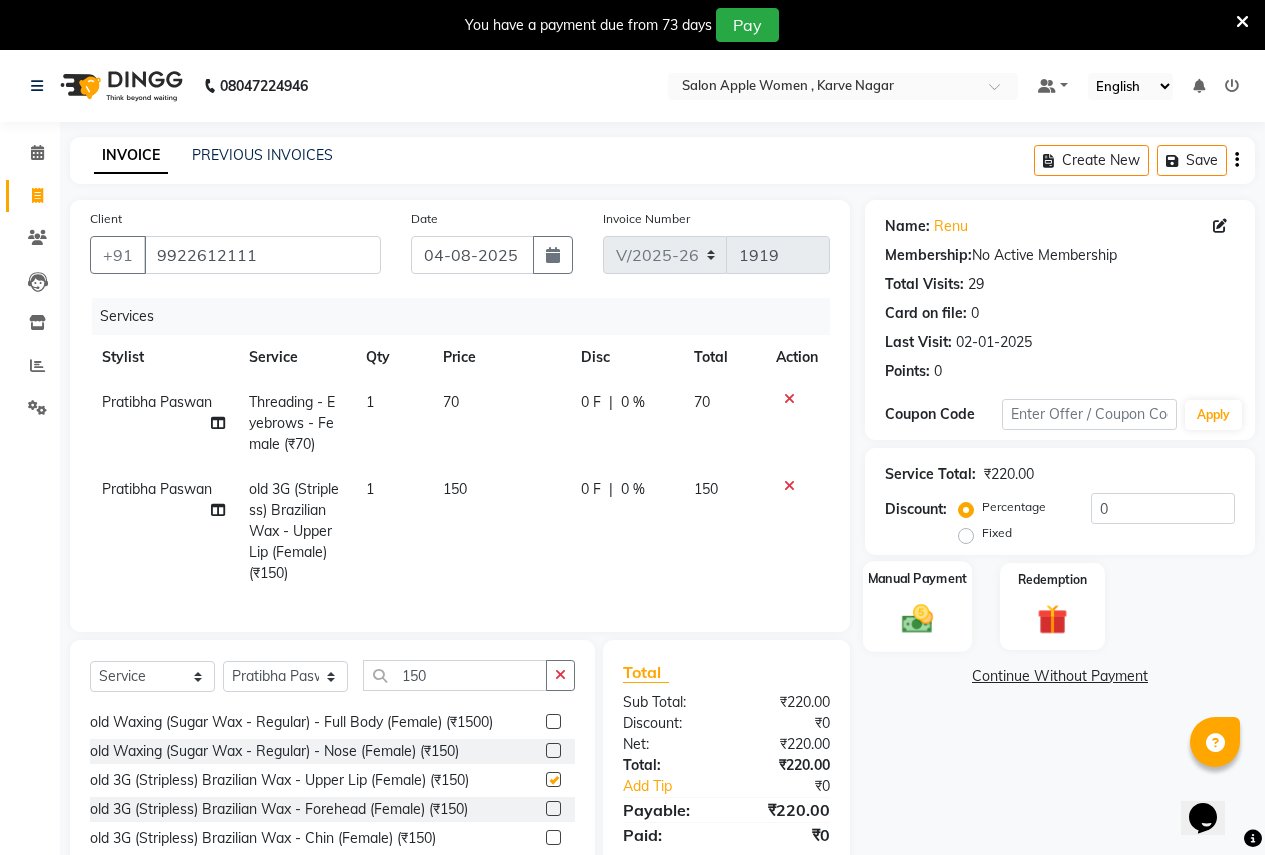 checkbox on "false" 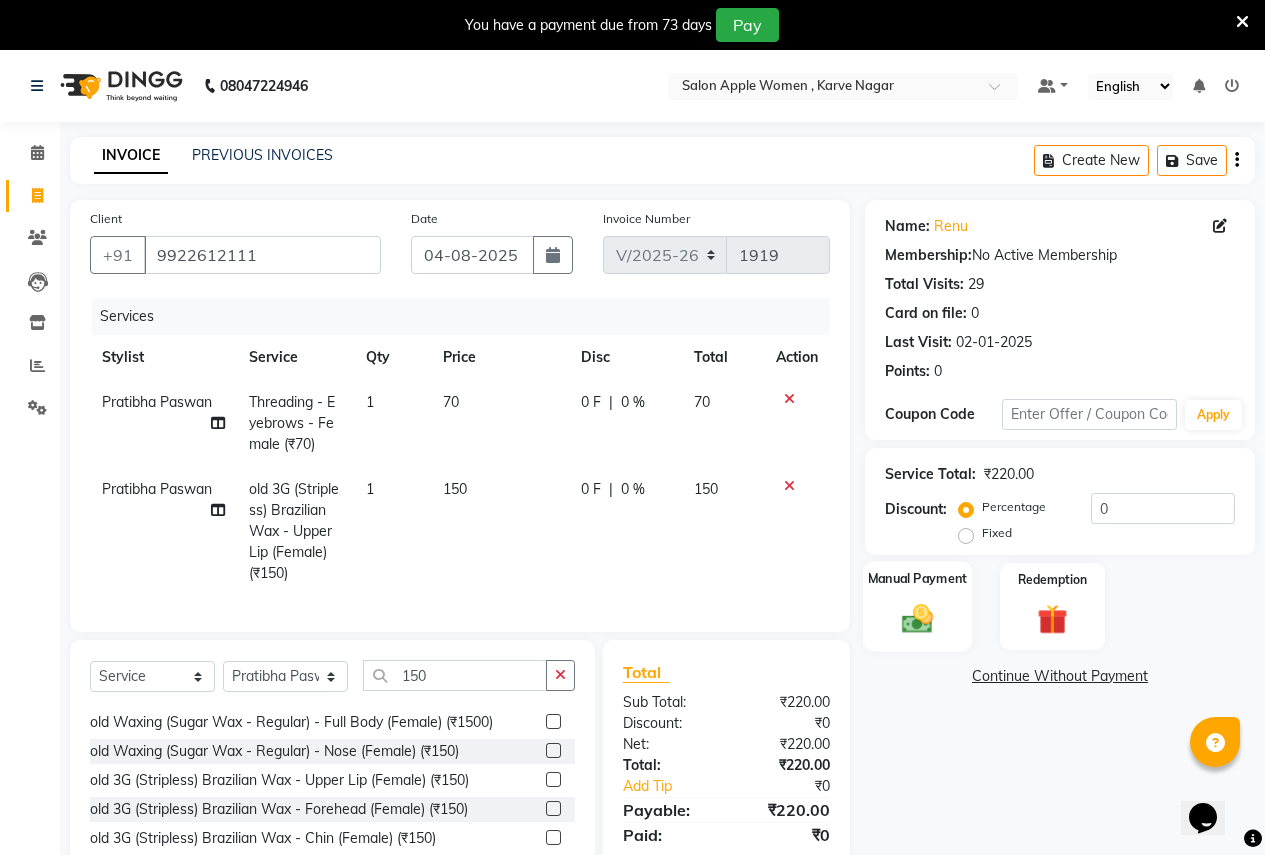 click on "Manual Payment" 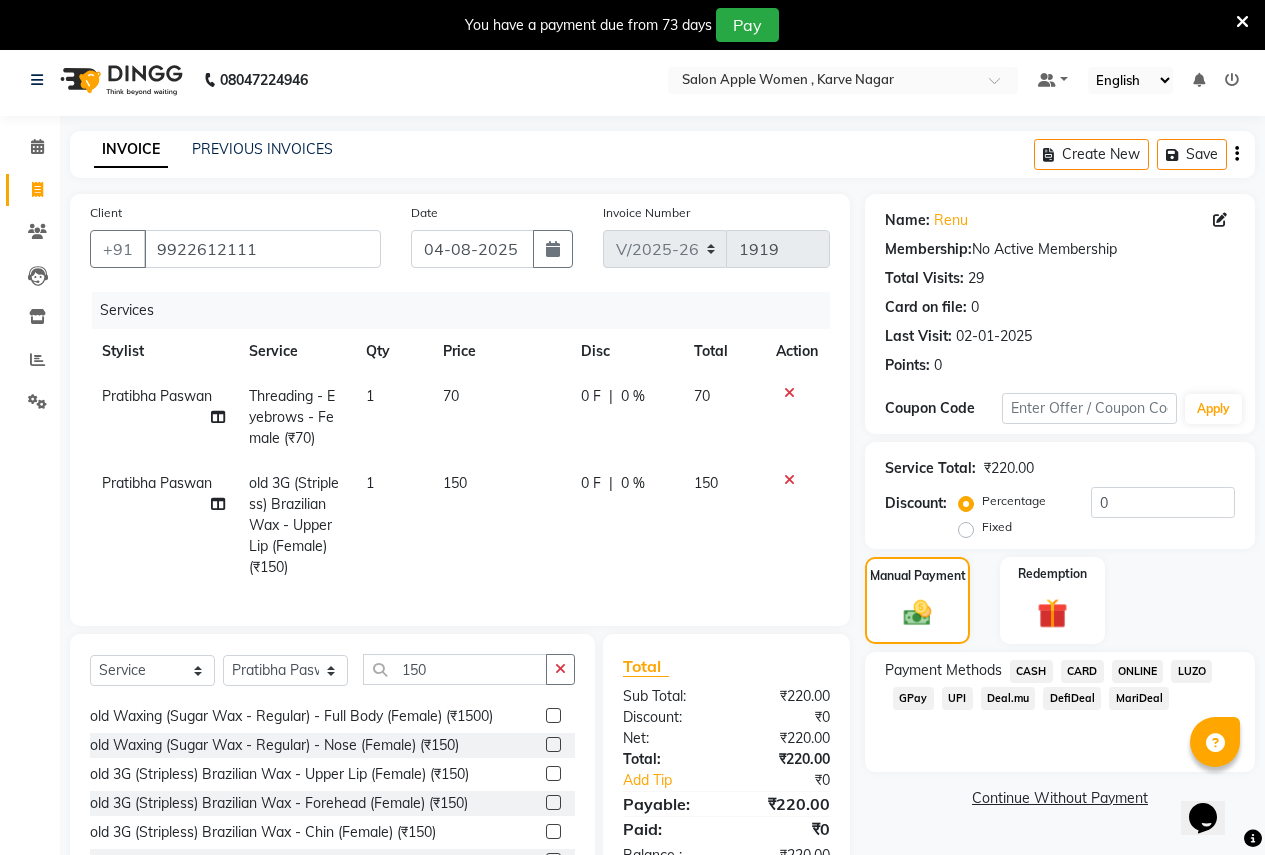scroll, scrollTop: 125, scrollLeft: 0, axis: vertical 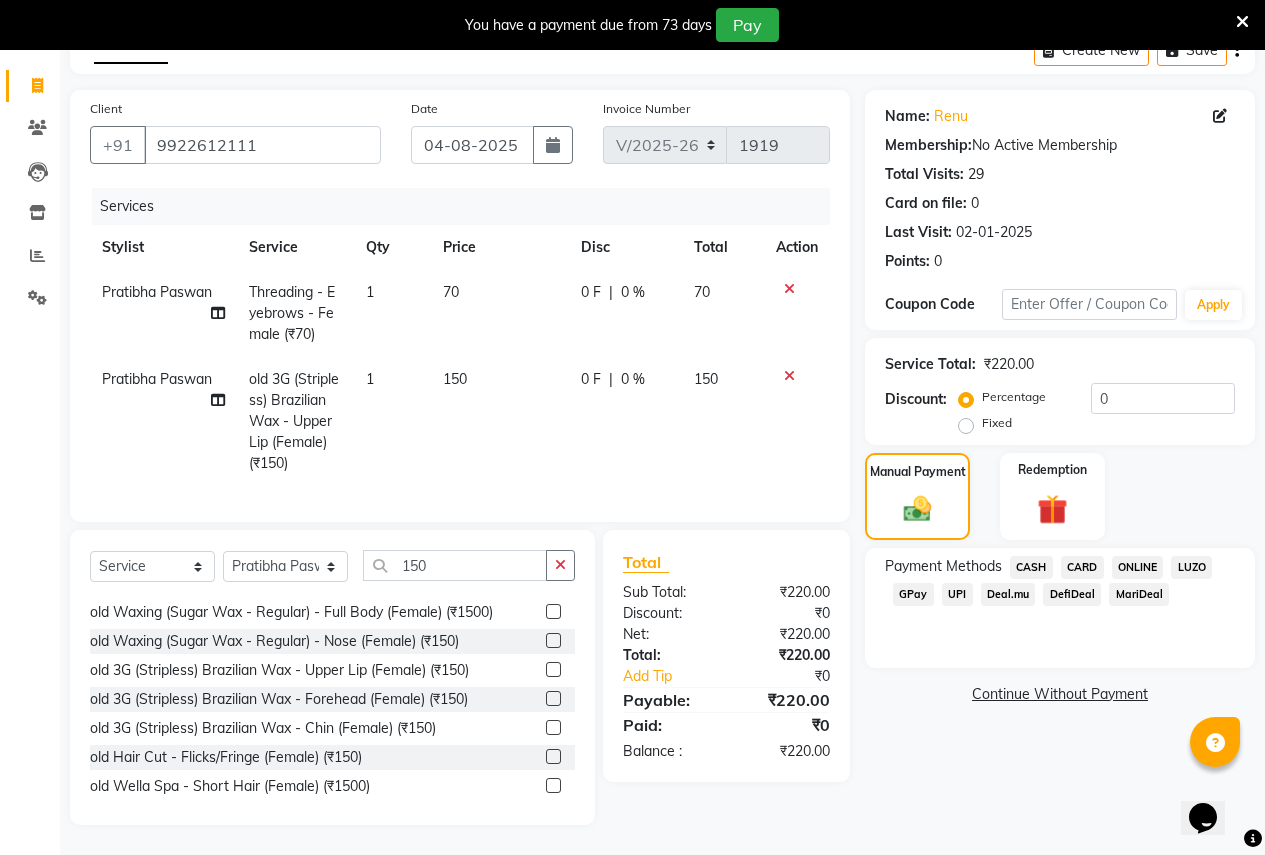 click on "ONLINE" 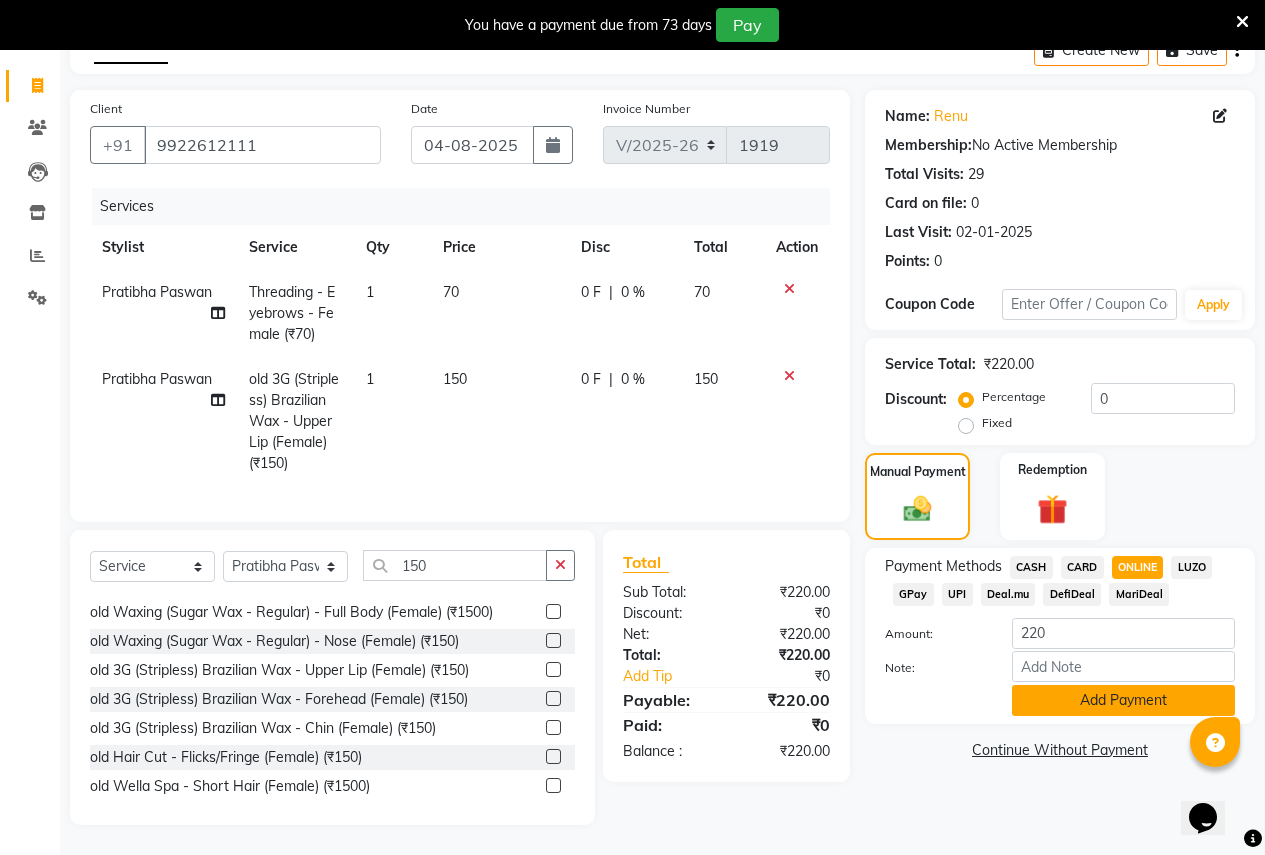 click on "Add Payment" 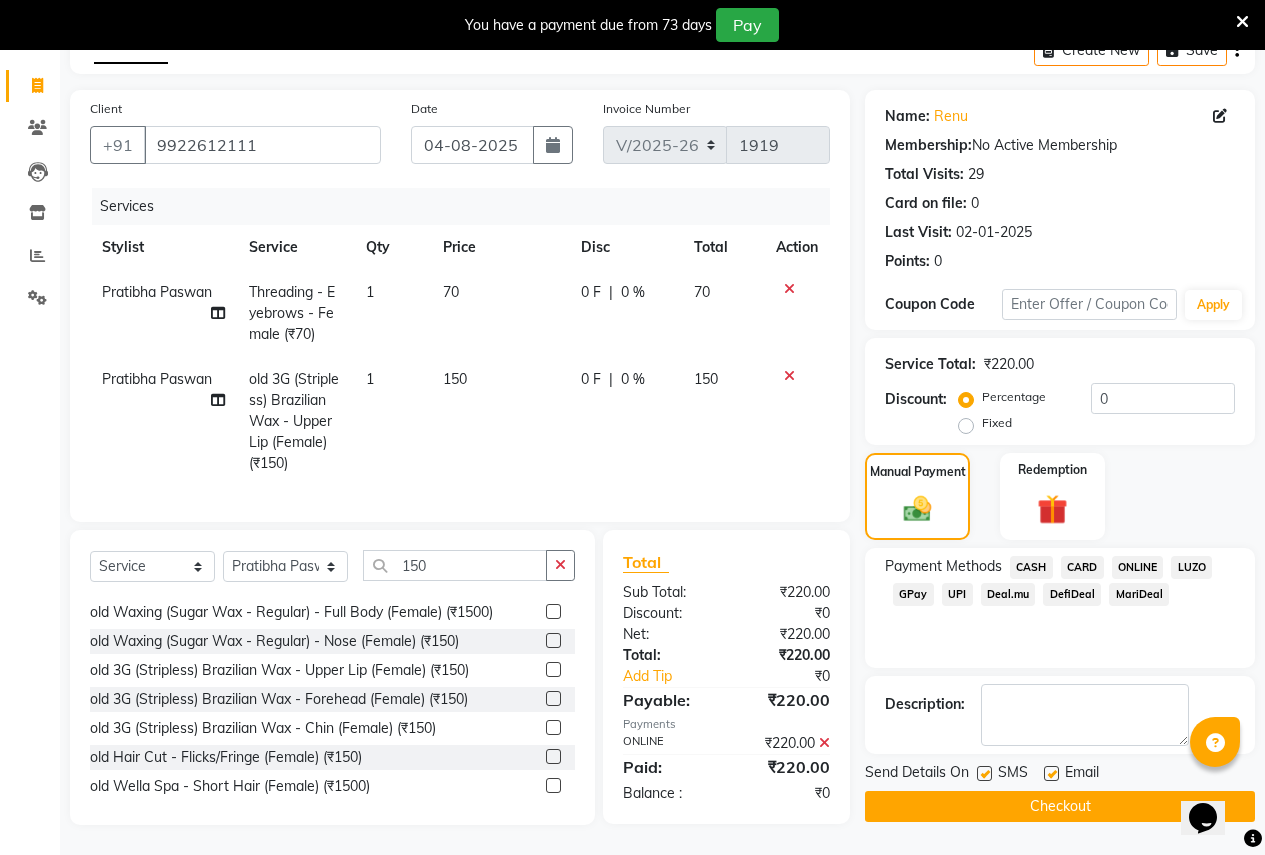 click on "Checkout" 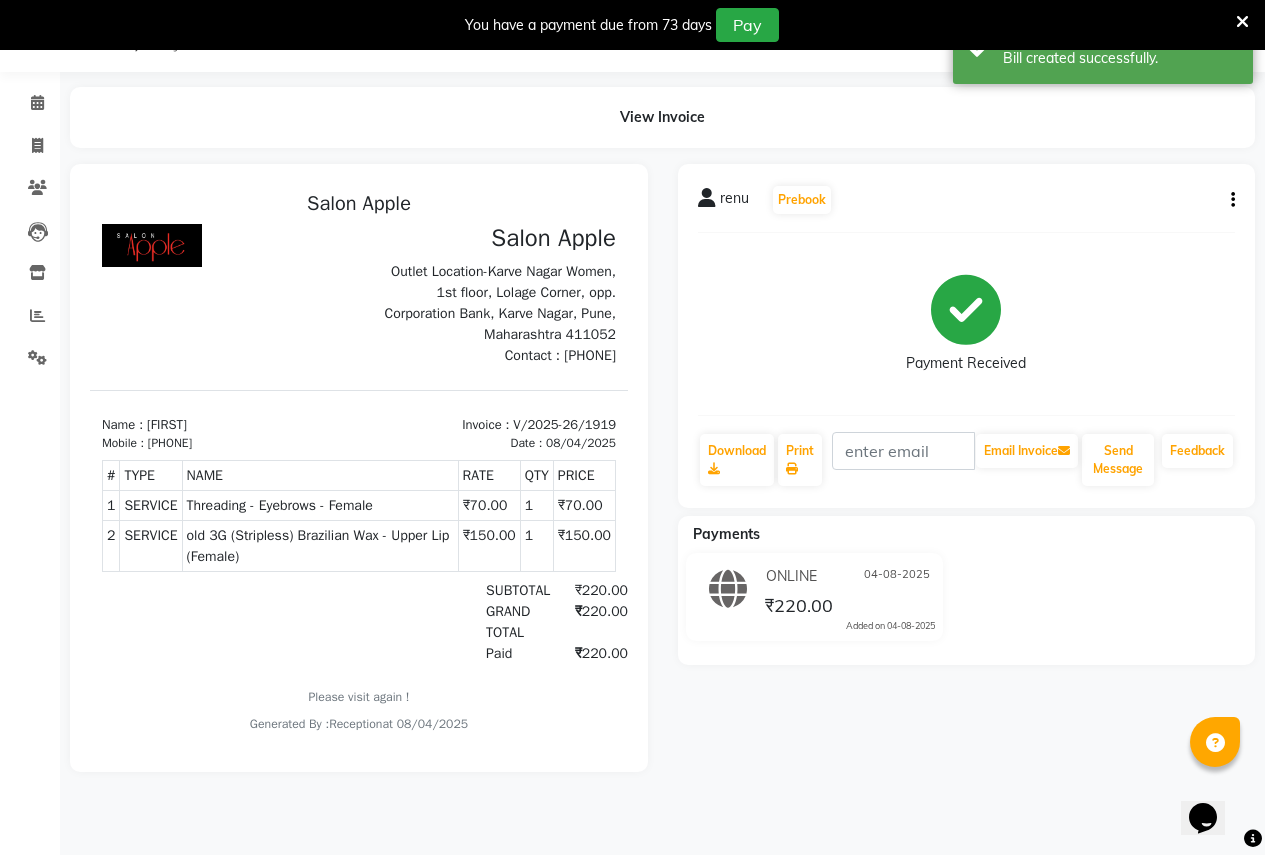 scroll, scrollTop: 0, scrollLeft: 0, axis: both 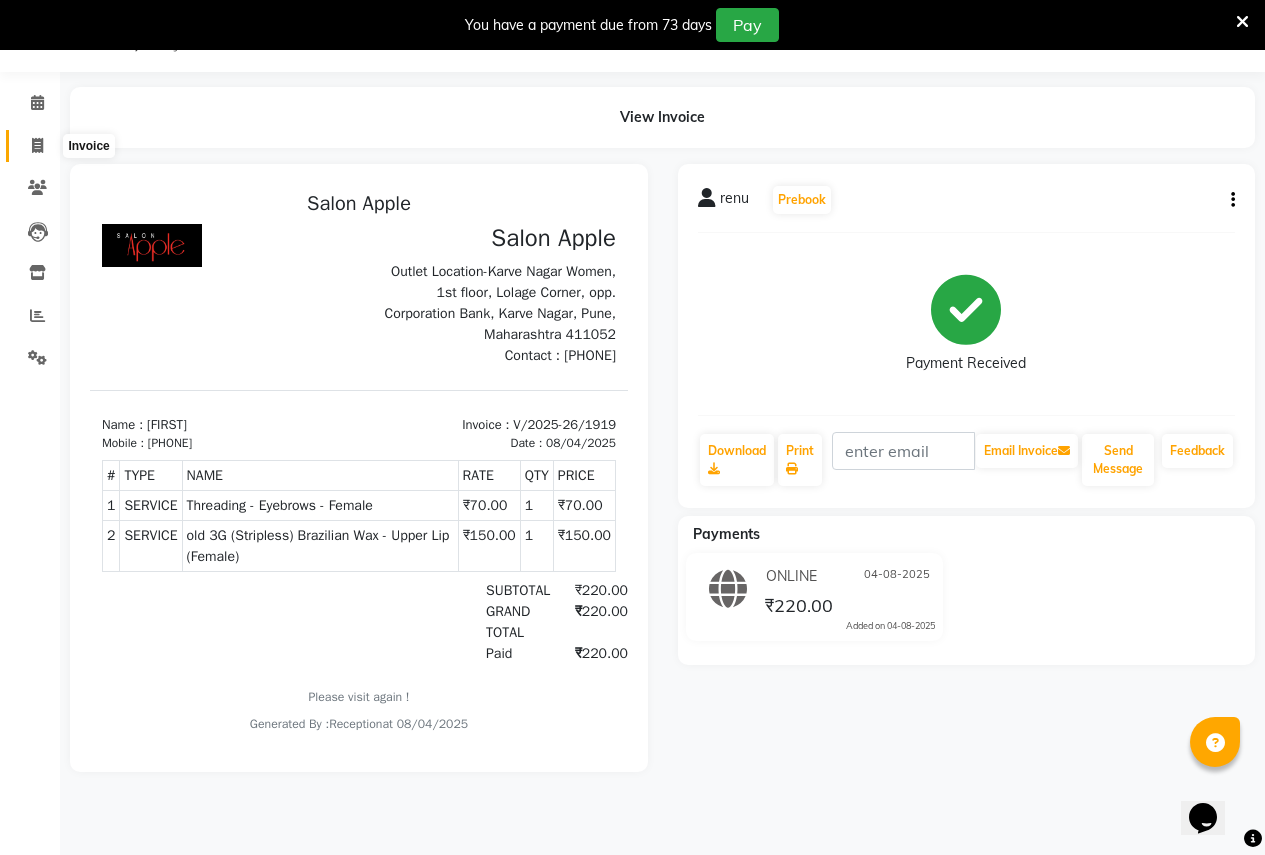 drag, startPoint x: 44, startPoint y: 134, endPoint x: 52, endPoint y: 148, distance: 16.124516 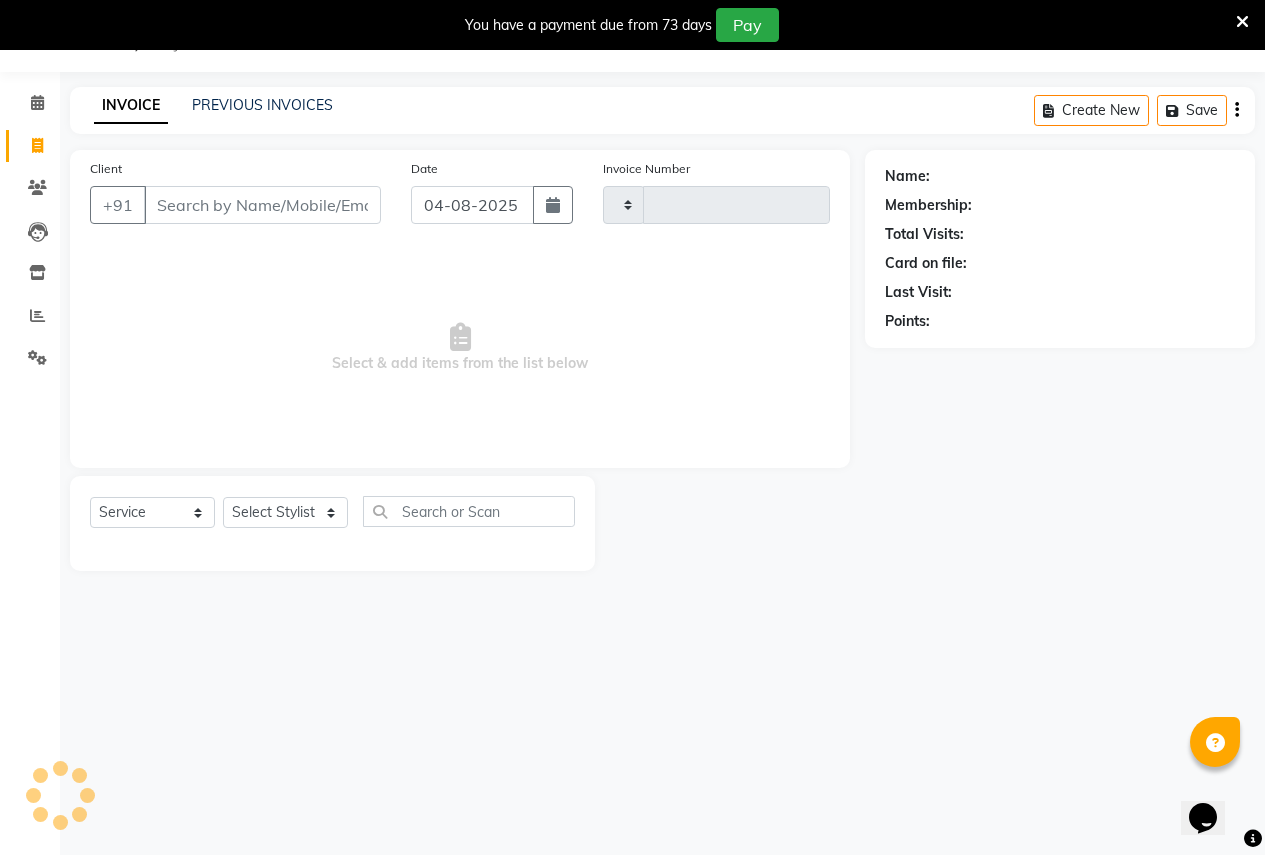 type on "1920" 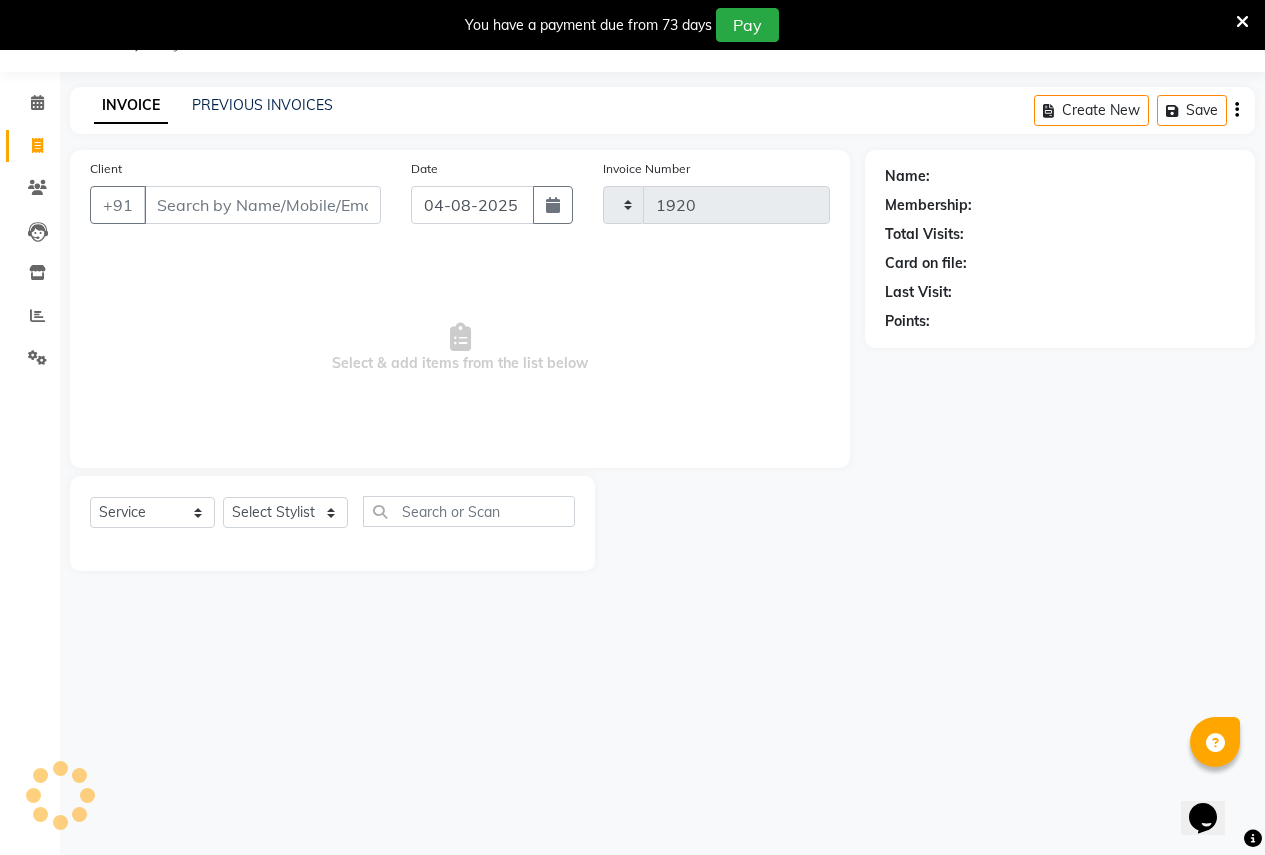 select on "96" 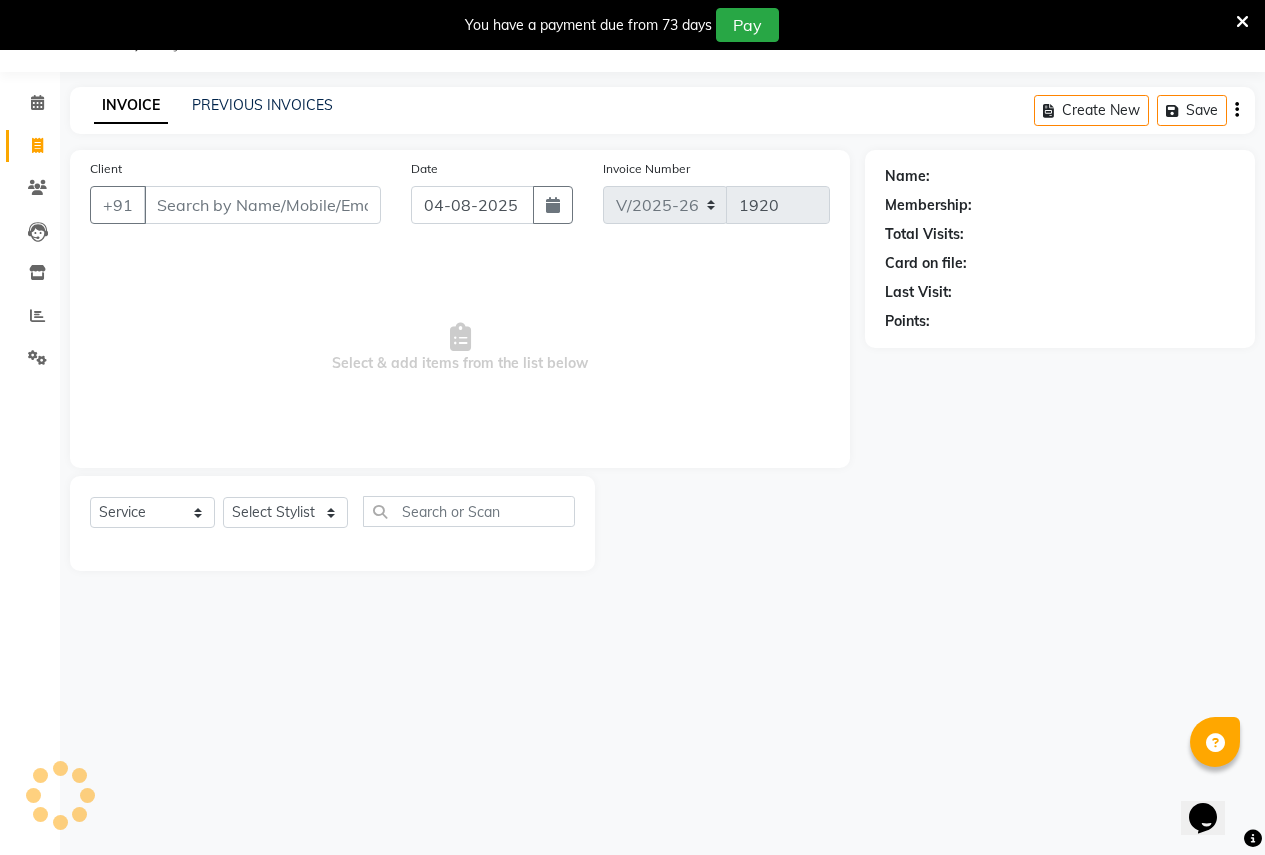 click on "Client" at bounding box center (262, 205) 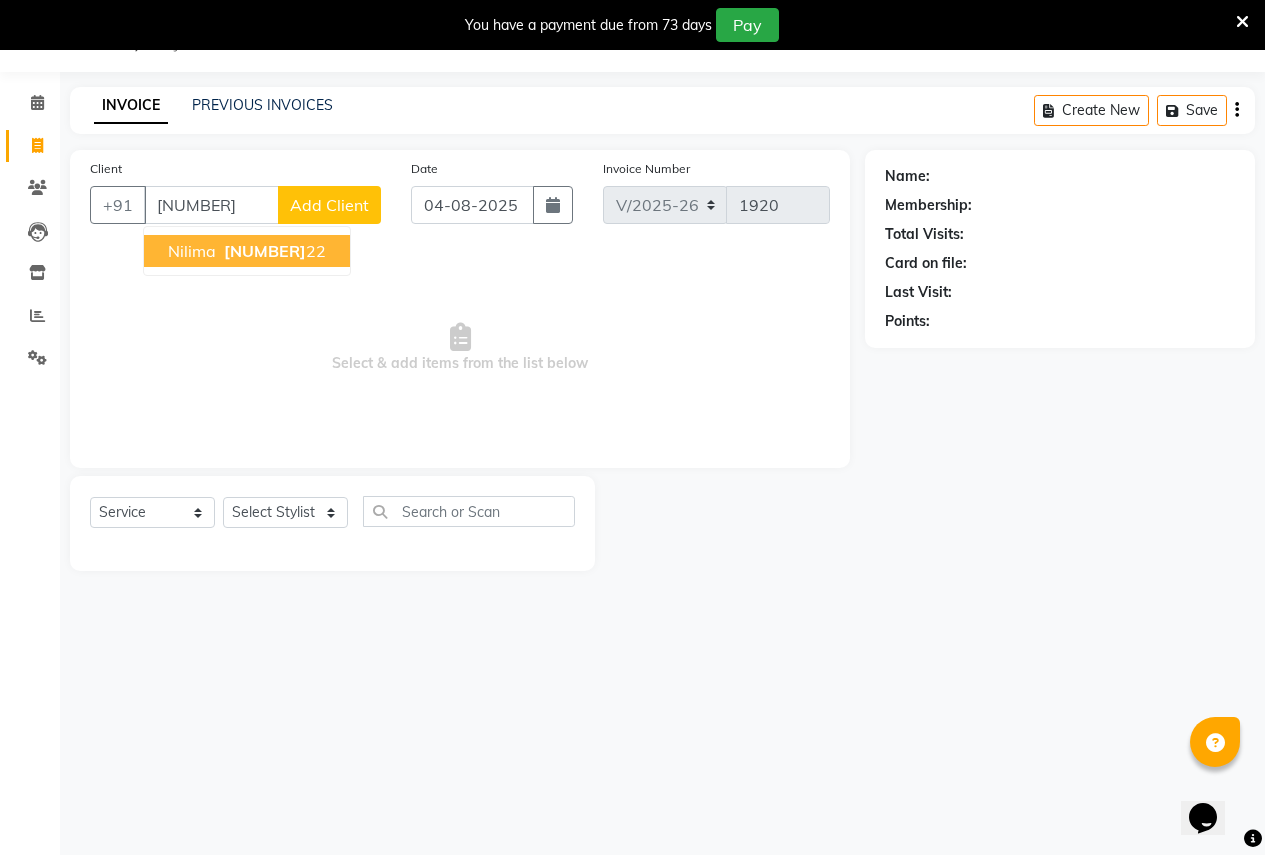click on "nilima" at bounding box center [192, 251] 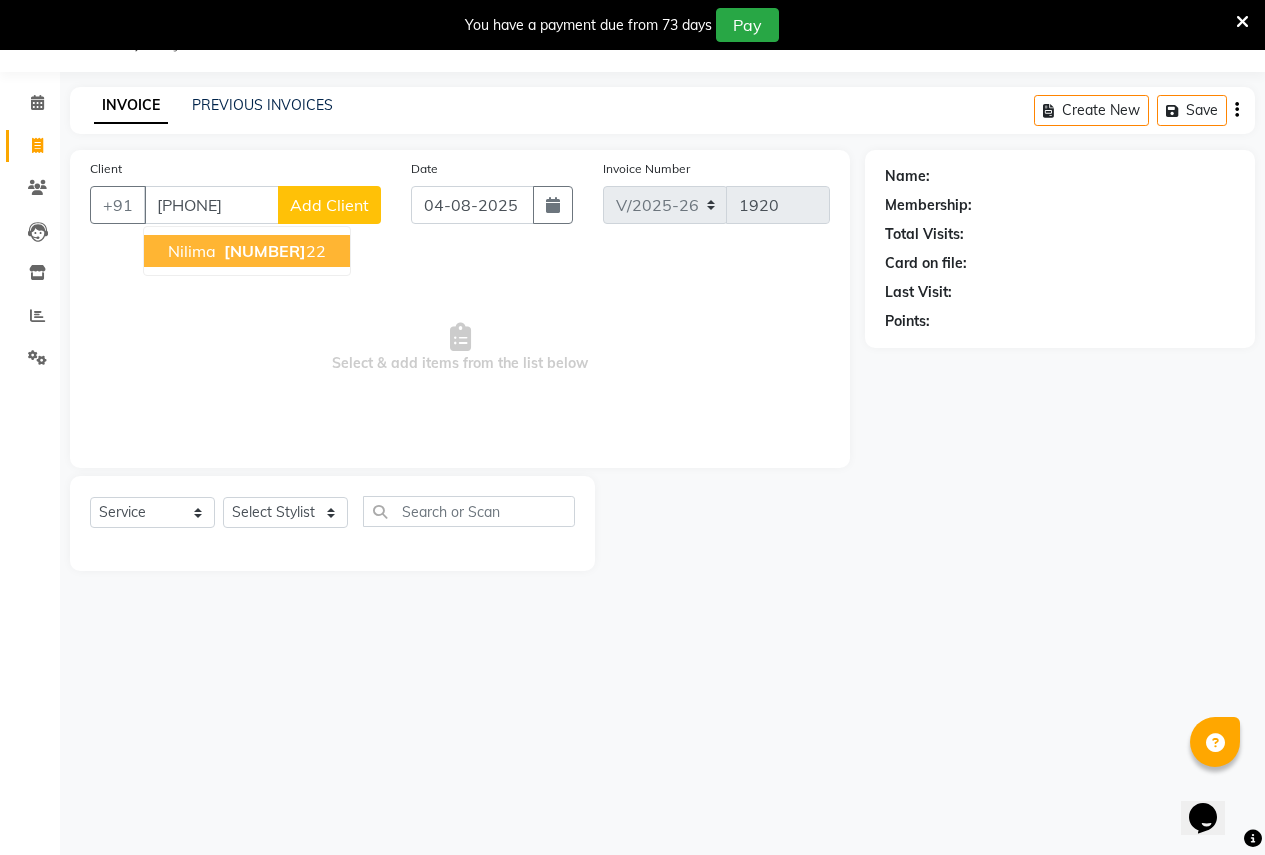 type on "[PHONE]" 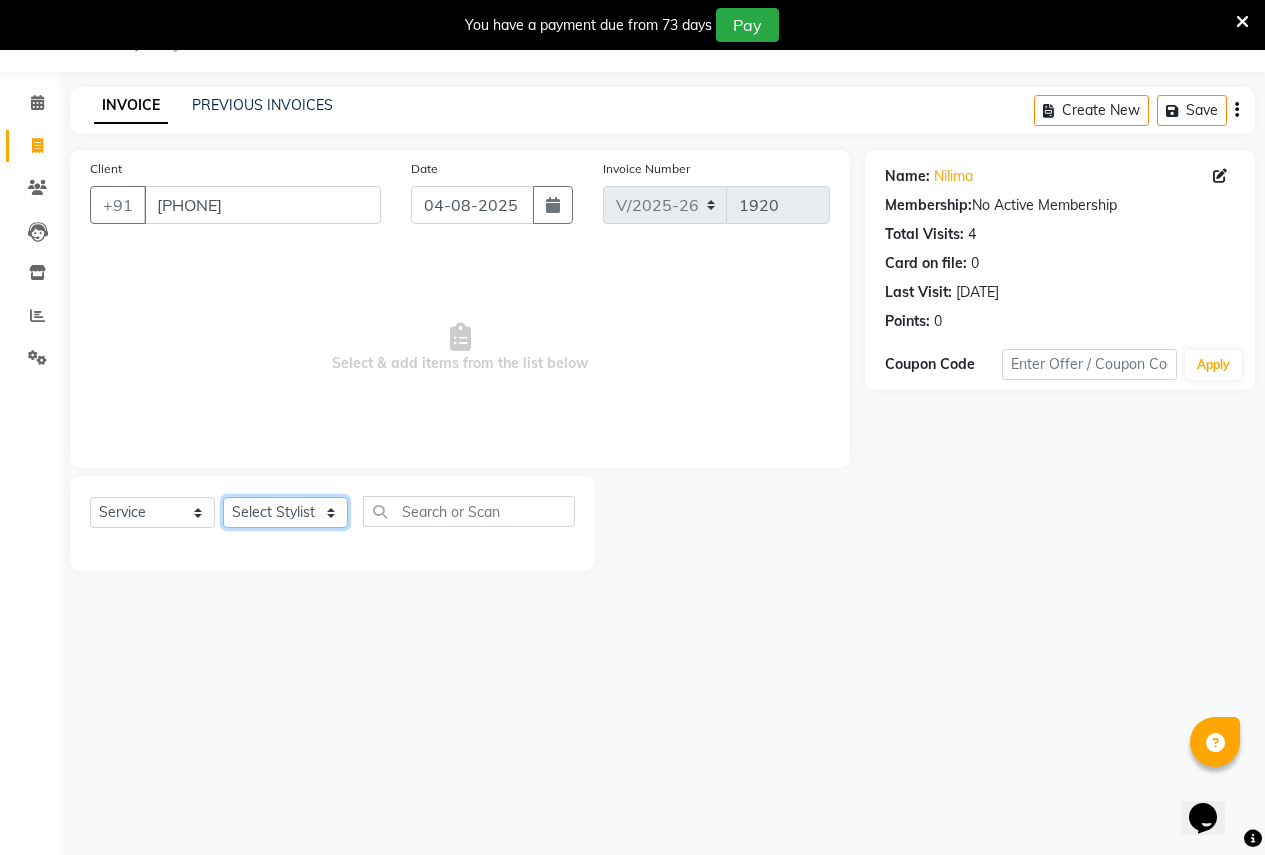 click on "Select Stylist Ajay Rajendra Sonawane Anjali Anil Patil Ashwini chaitrali Jyoti Rahul Shinde Laxmi Mili Maruti Kate NSS Pratibha Paswan Pratik Balasaheb salunkhe Reception  Reshma Operations Head Shobhana Rajendra Muly TejashriTushar Shinde Vandana Ganesh Kambale" 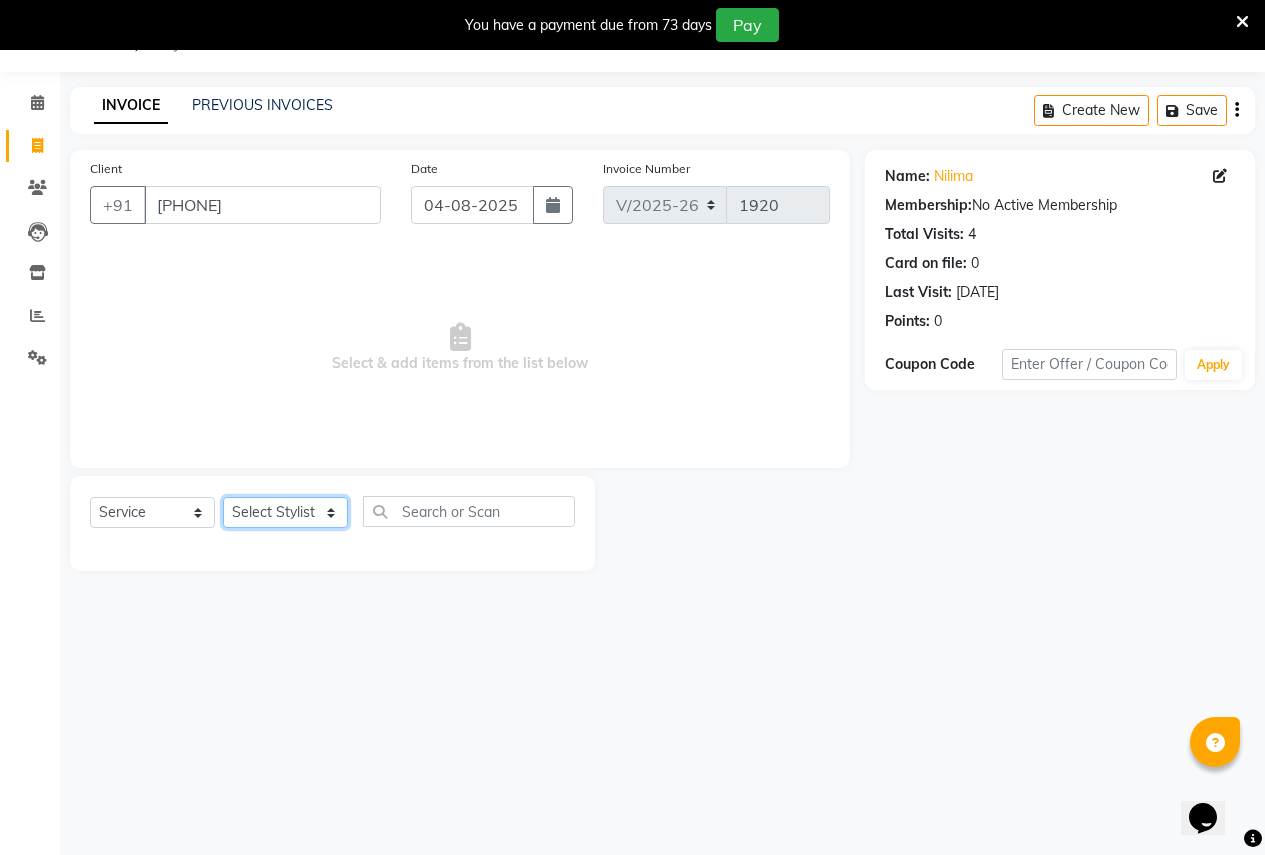 select on "57564" 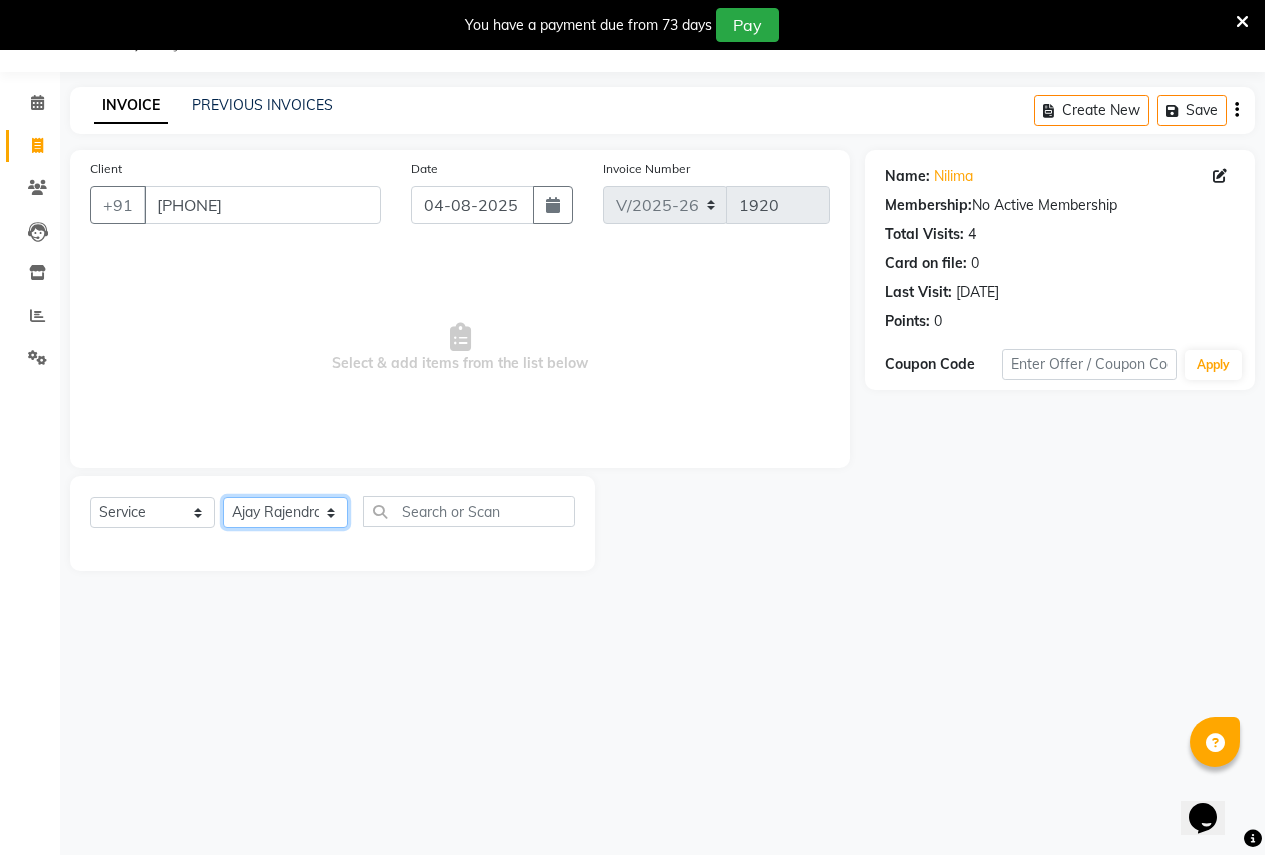 click on "Select Stylist Ajay Rajendra Sonawane Anjali Anil Patil Ashwini chaitrali Jyoti Rahul Shinde Laxmi Mili Maruti Kate NSS Pratibha Paswan Pratik Balasaheb salunkhe Reception  Reshma Operations Head Shobhana Rajendra Muly TejashriTushar Shinde Vandana Ganesh Kambale" 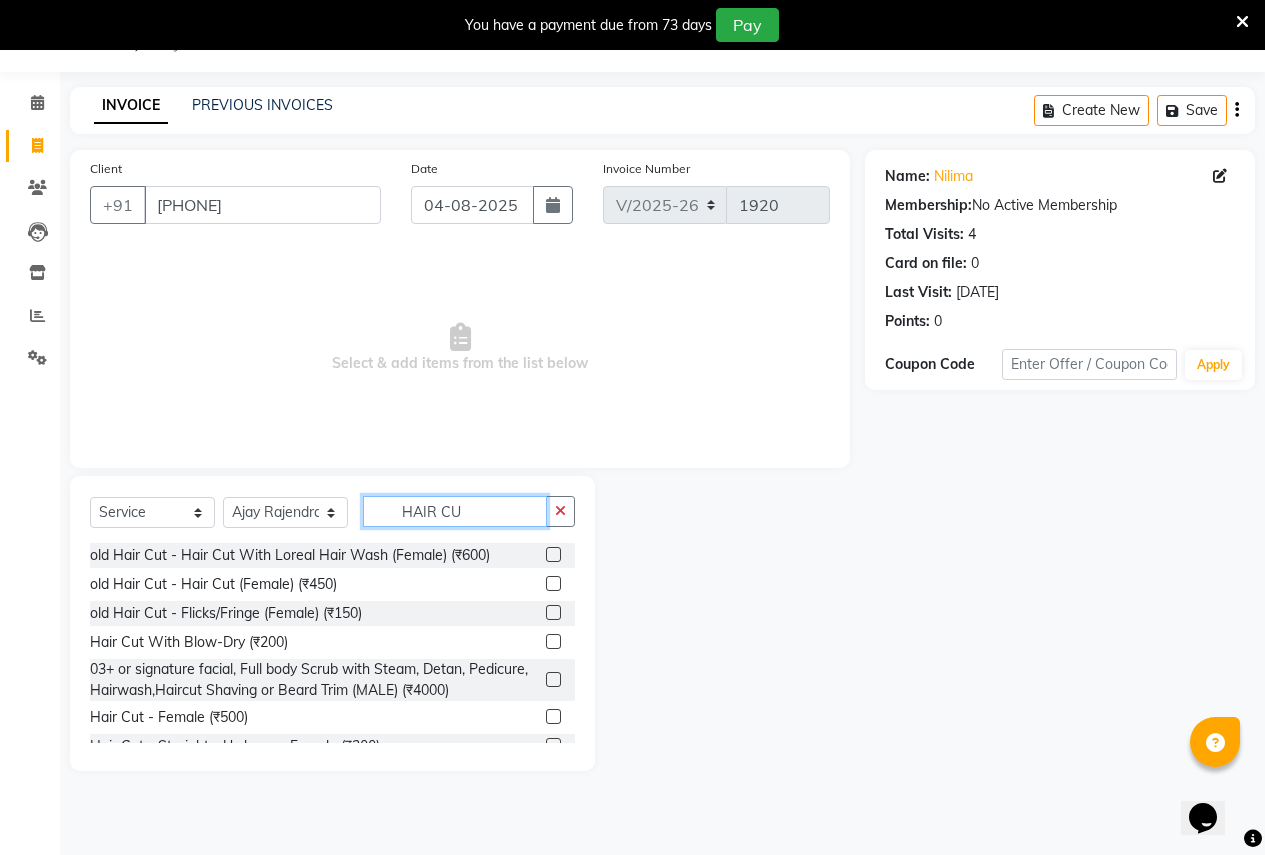 type on "HAIR CU" 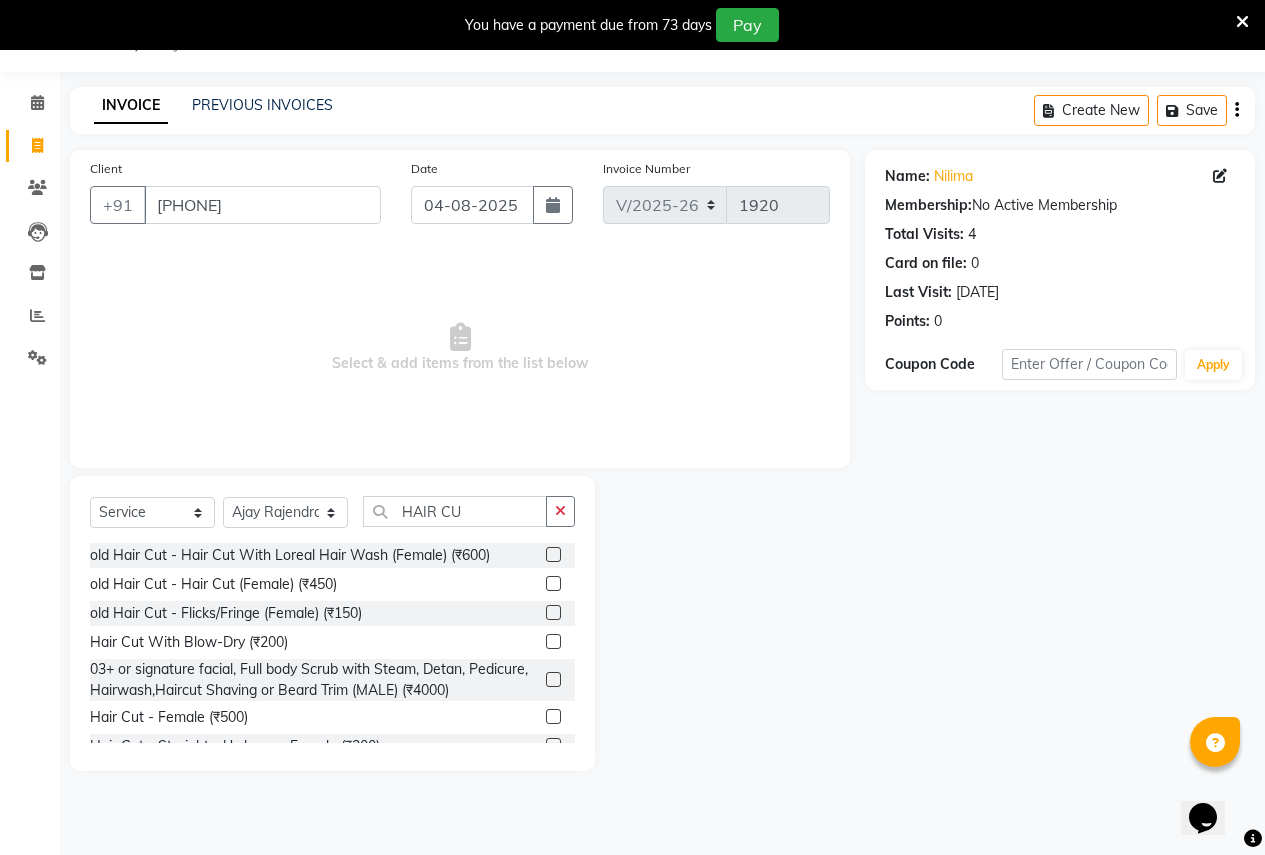 click 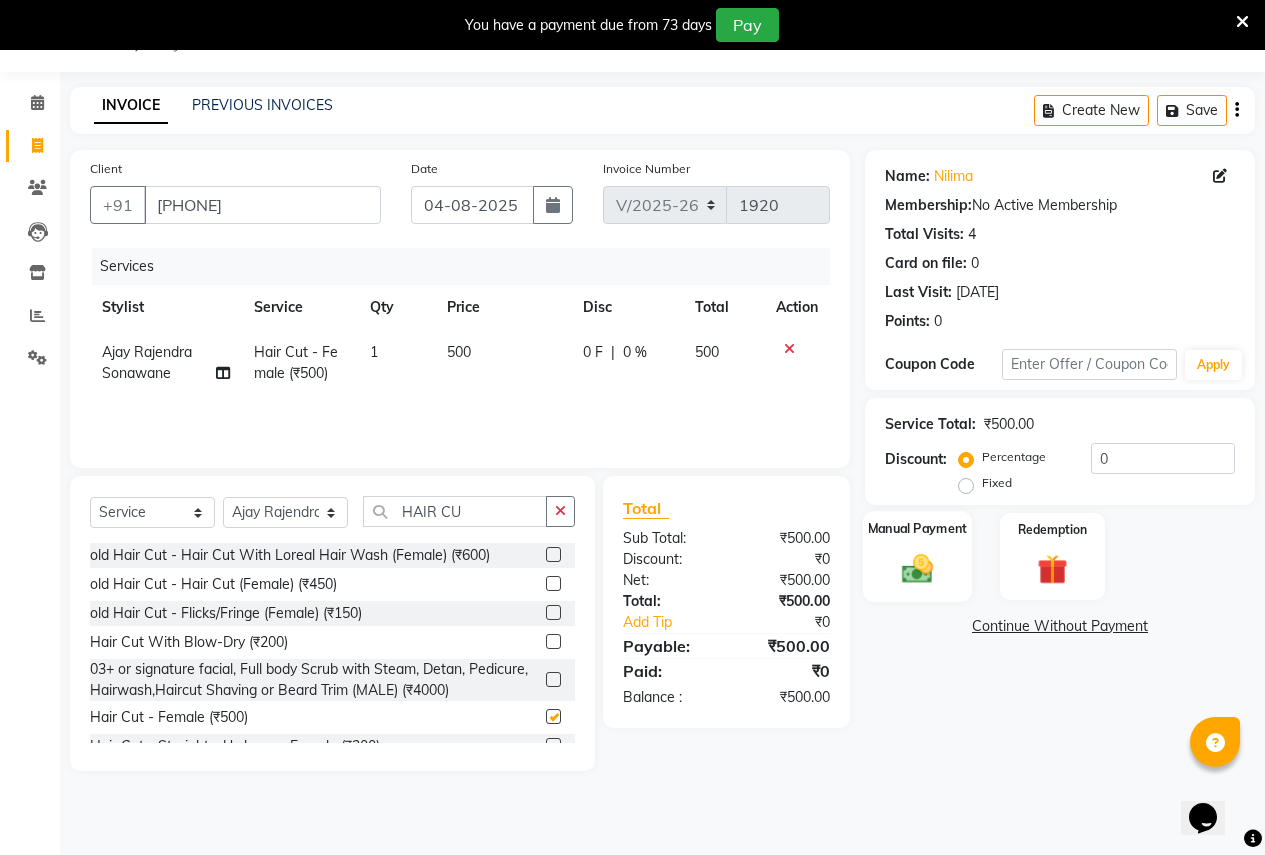 checkbox on "false" 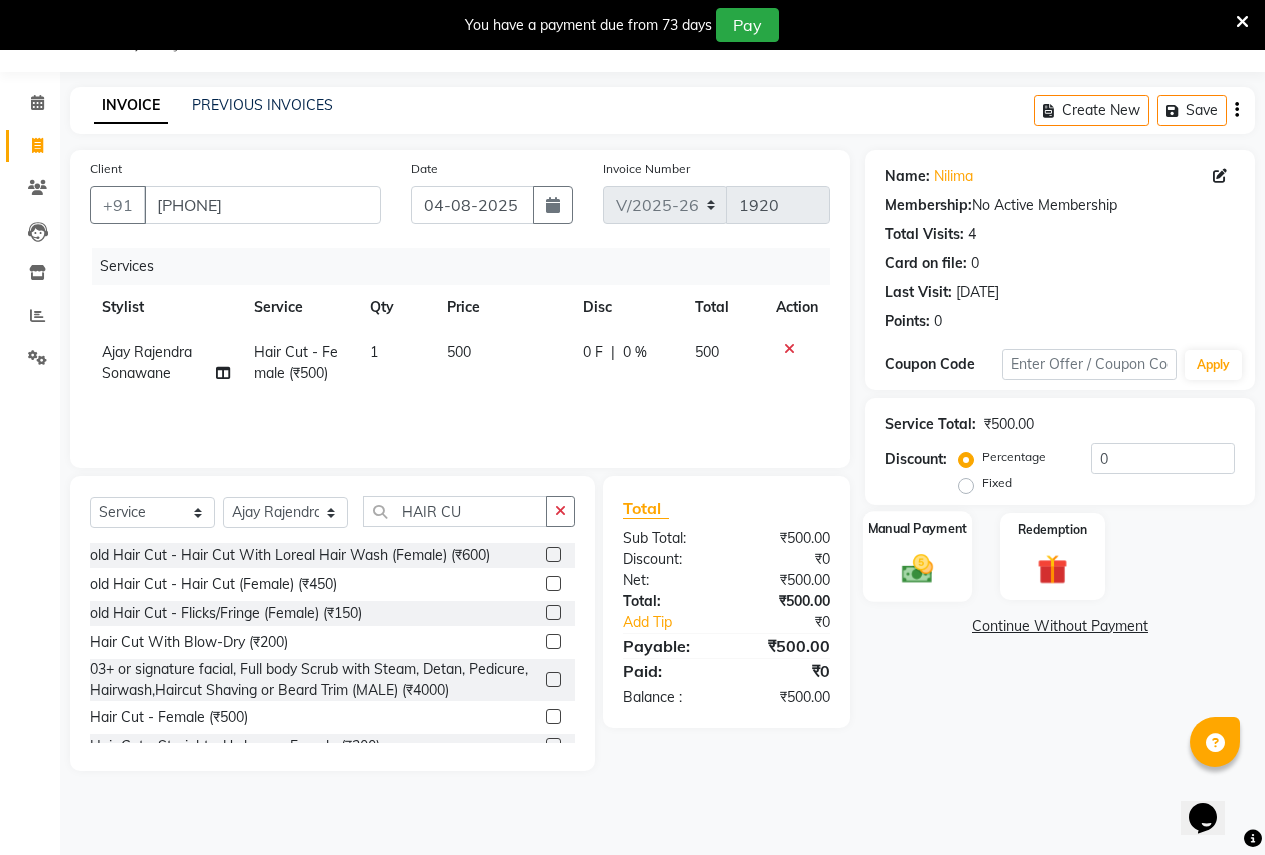 click 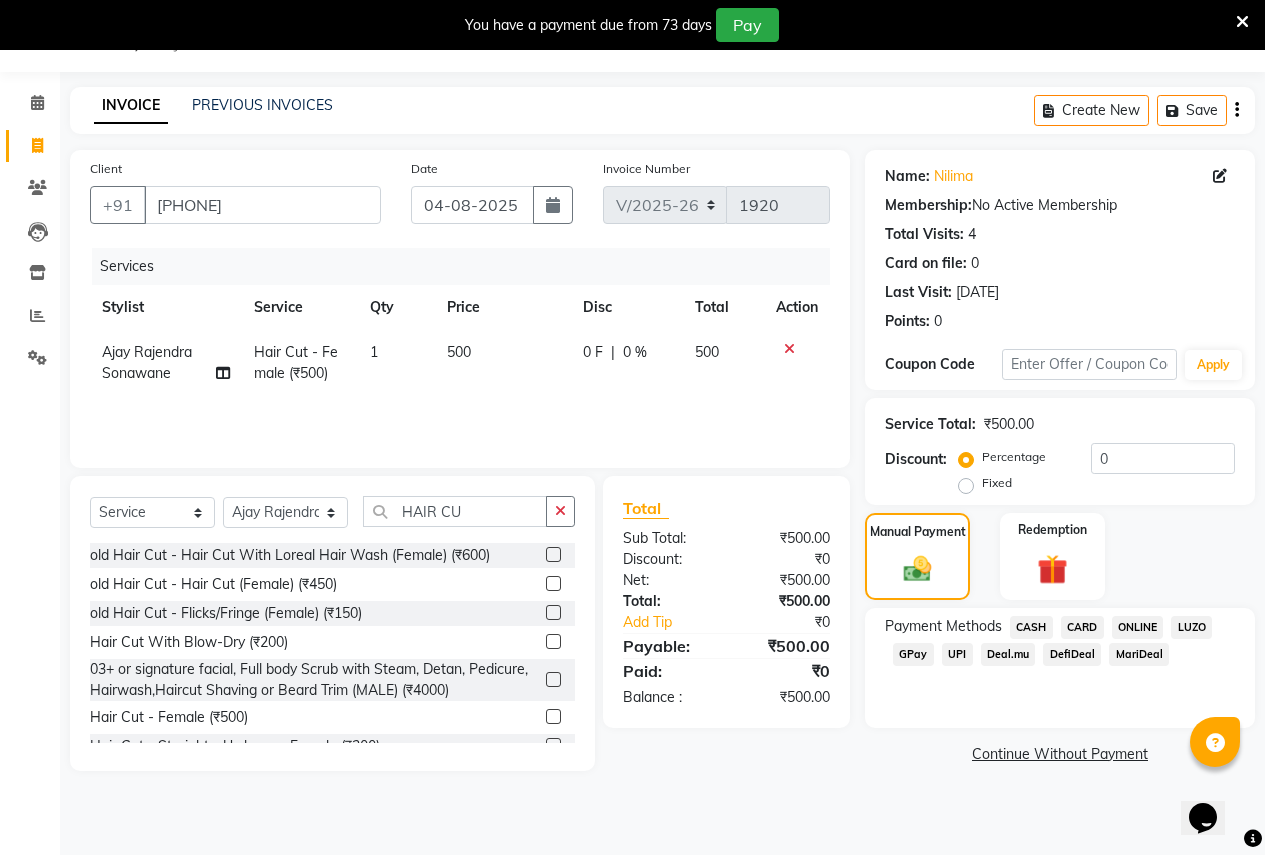 click on "ONLINE" 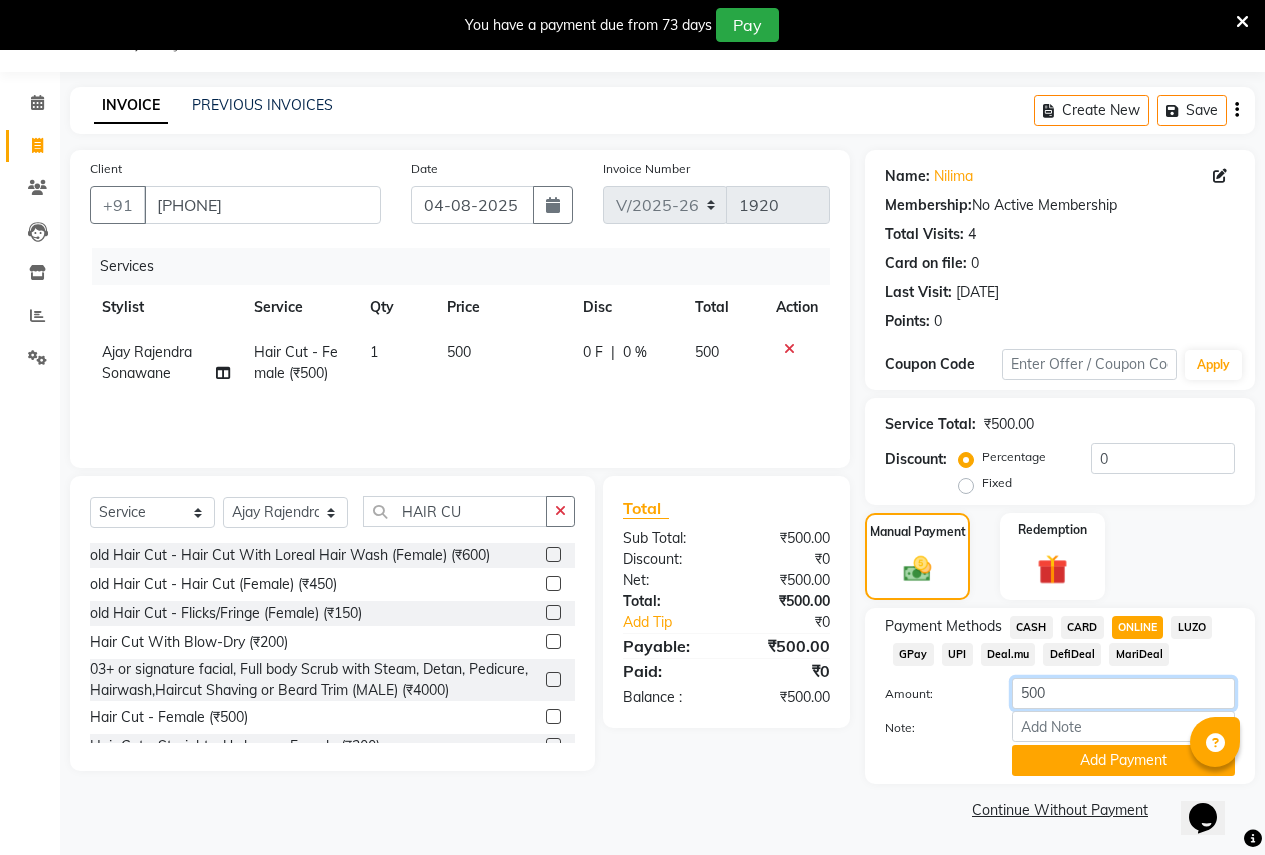 drag, startPoint x: 1105, startPoint y: 690, endPoint x: 724, endPoint y: 704, distance: 381.25714 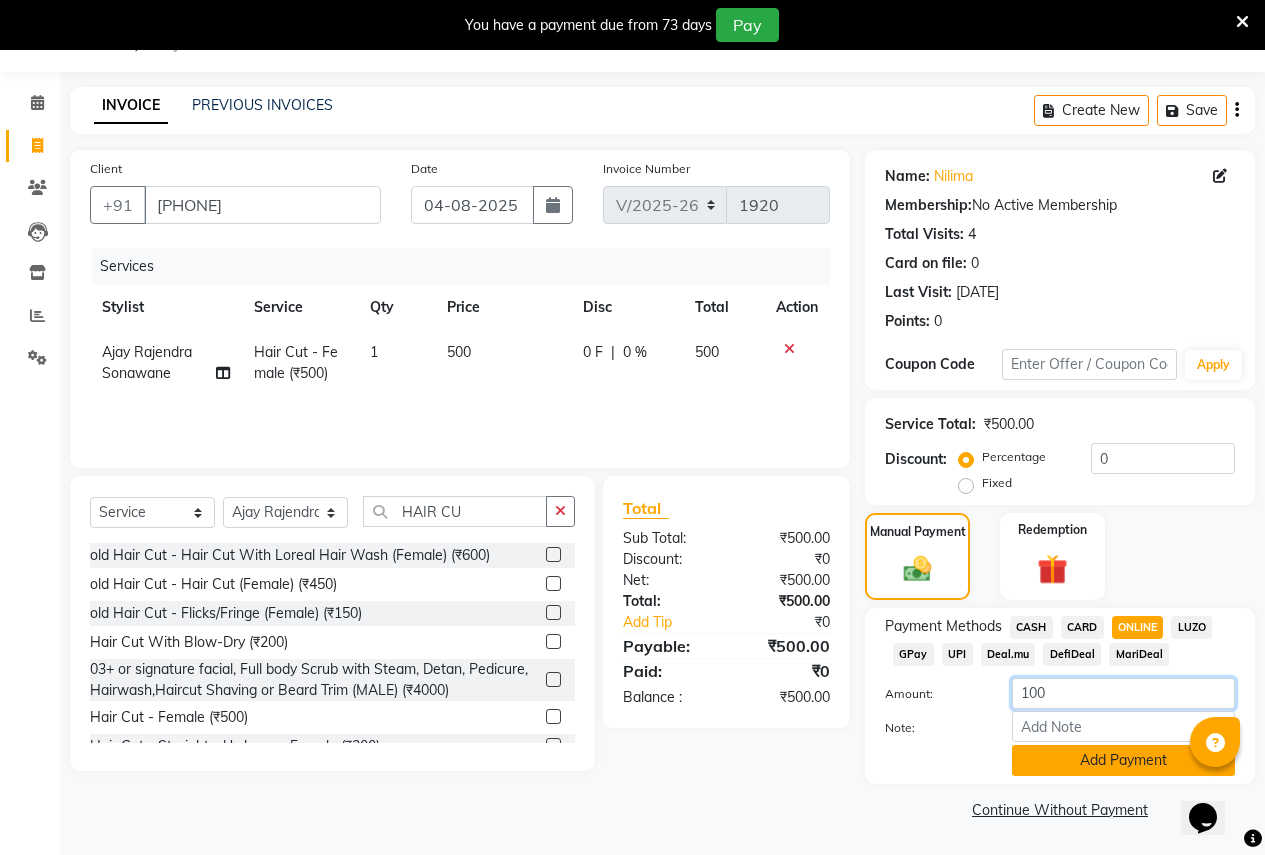 type on "100" 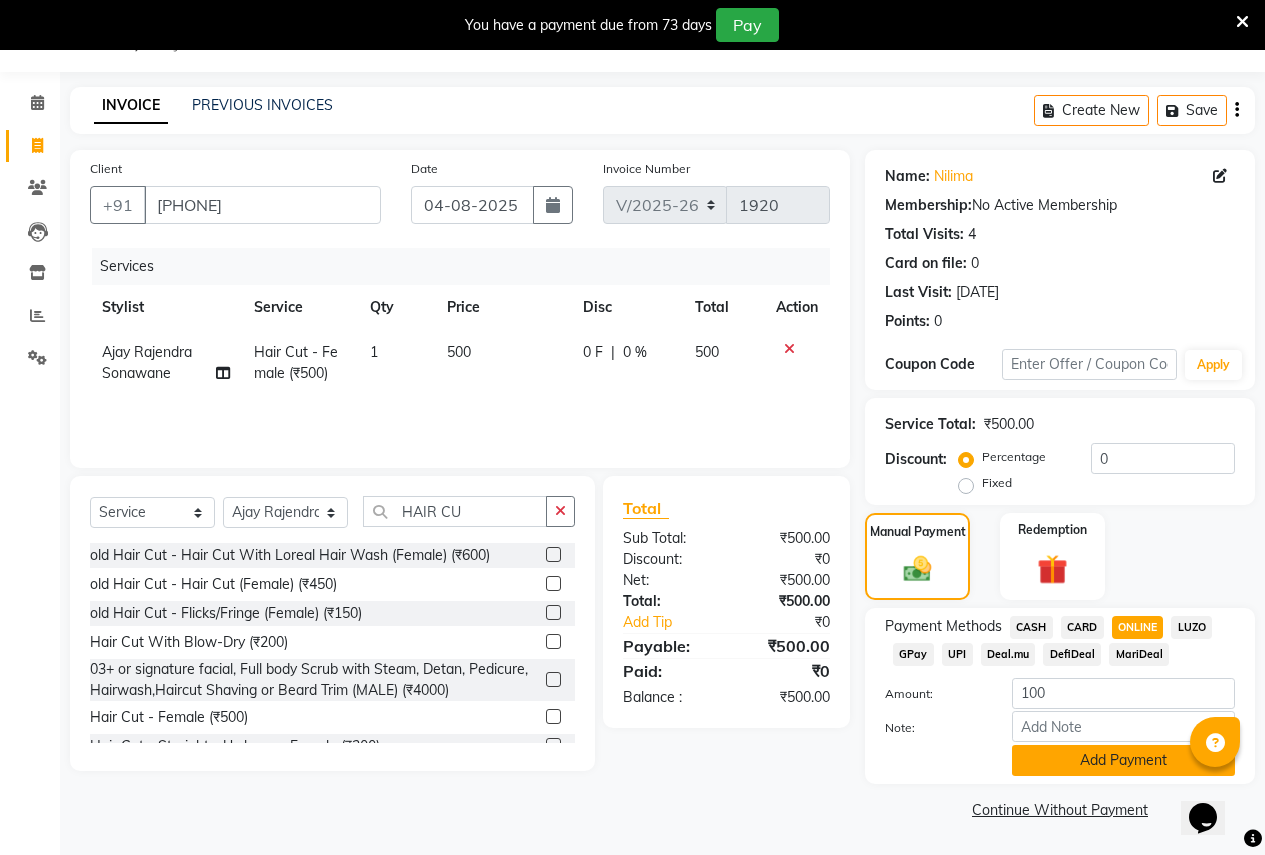 click on "Add Payment" 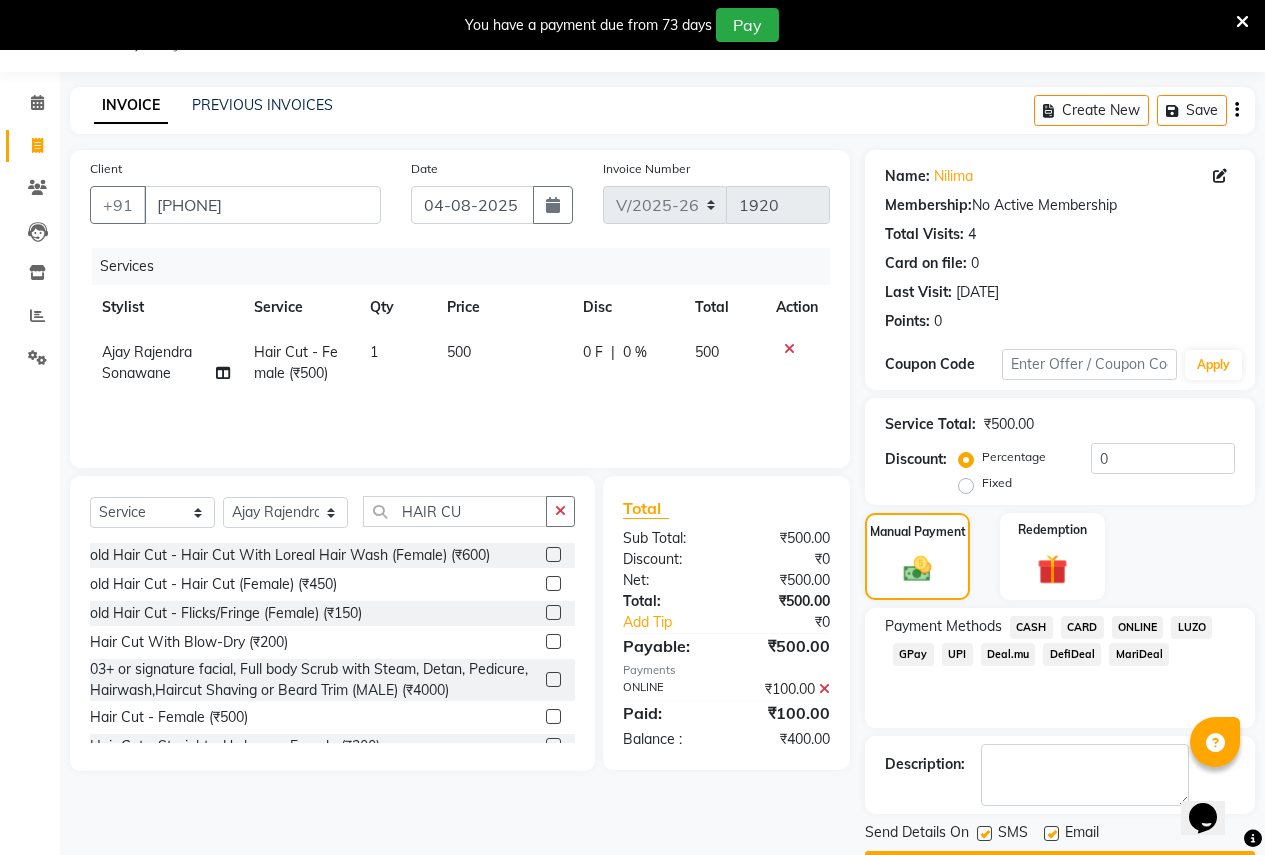 click on "CASH" 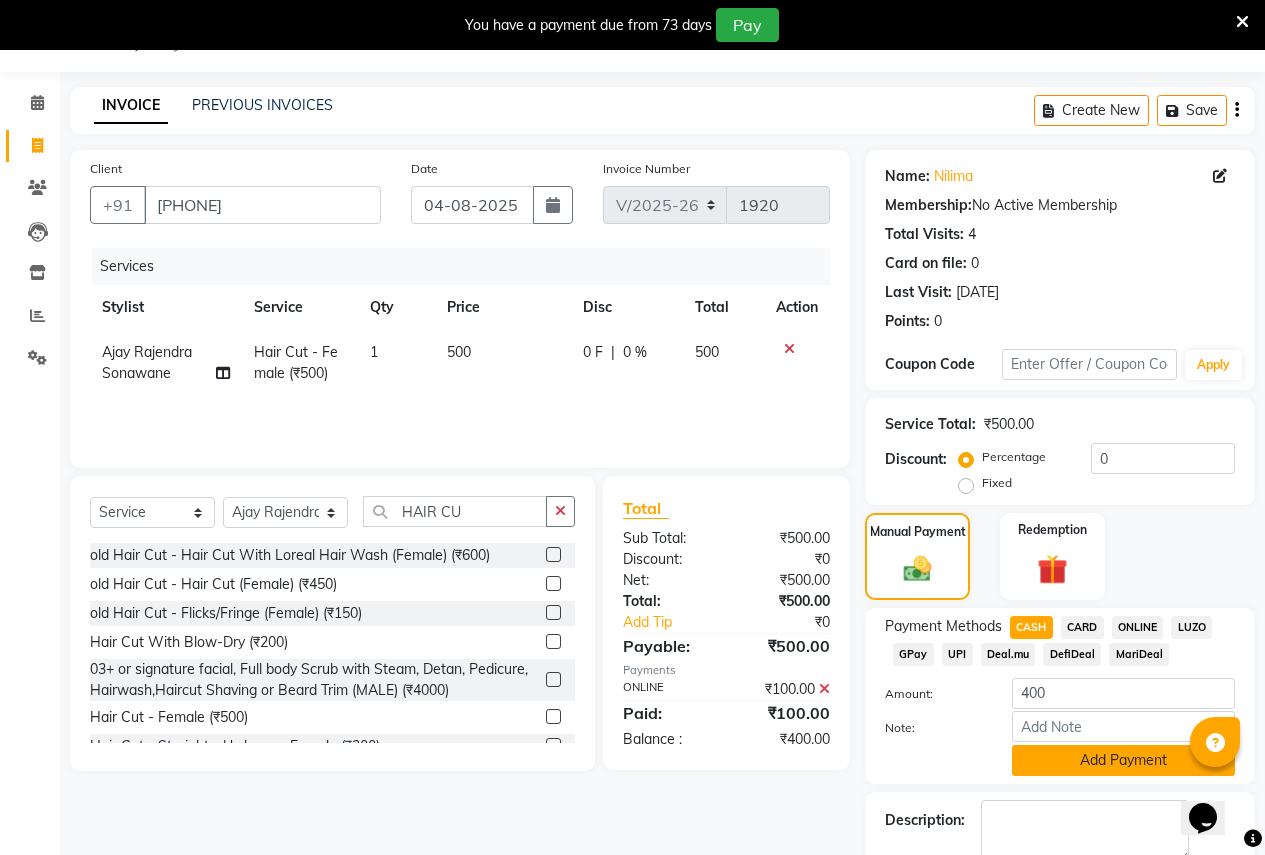 click on "Add Payment" 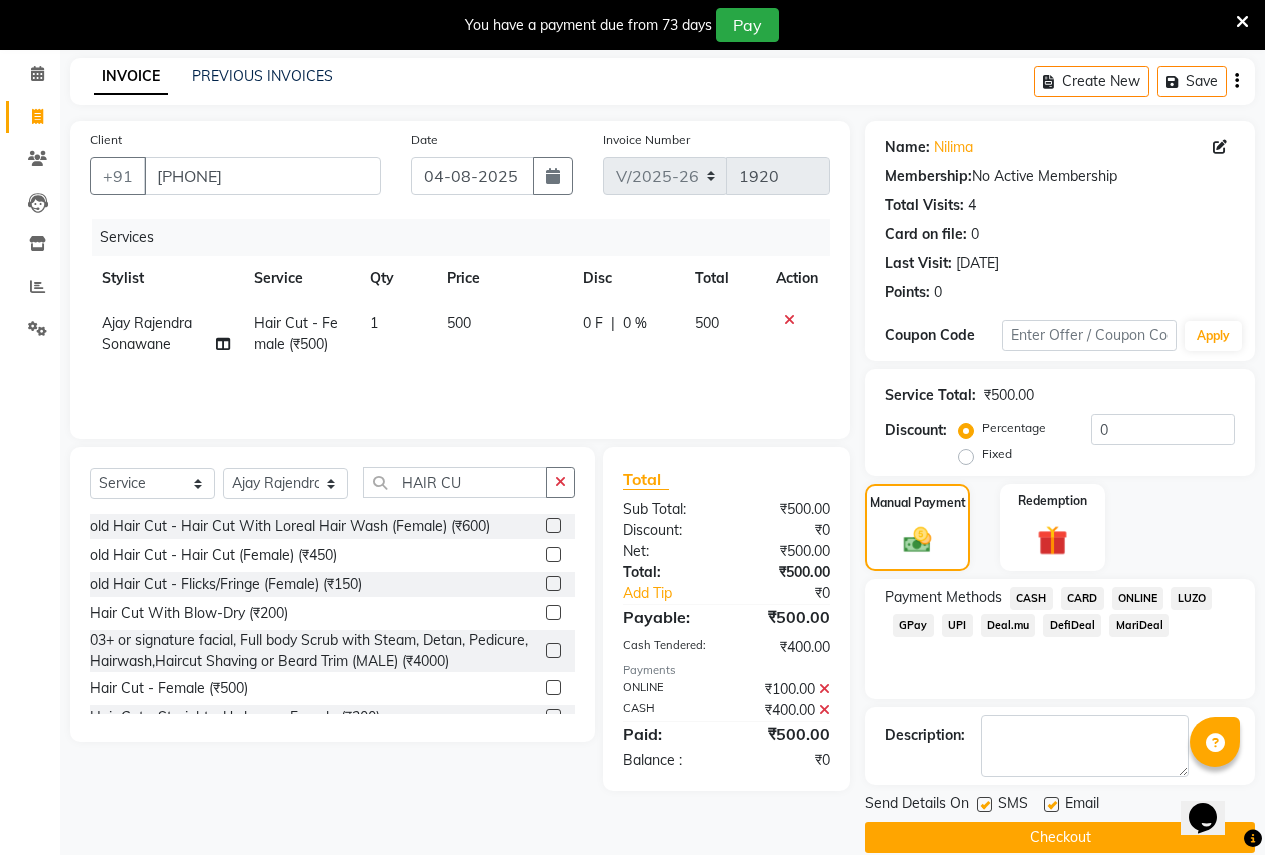 scroll, scrollTop: 107, scrollLeft: 0, axis: vertical 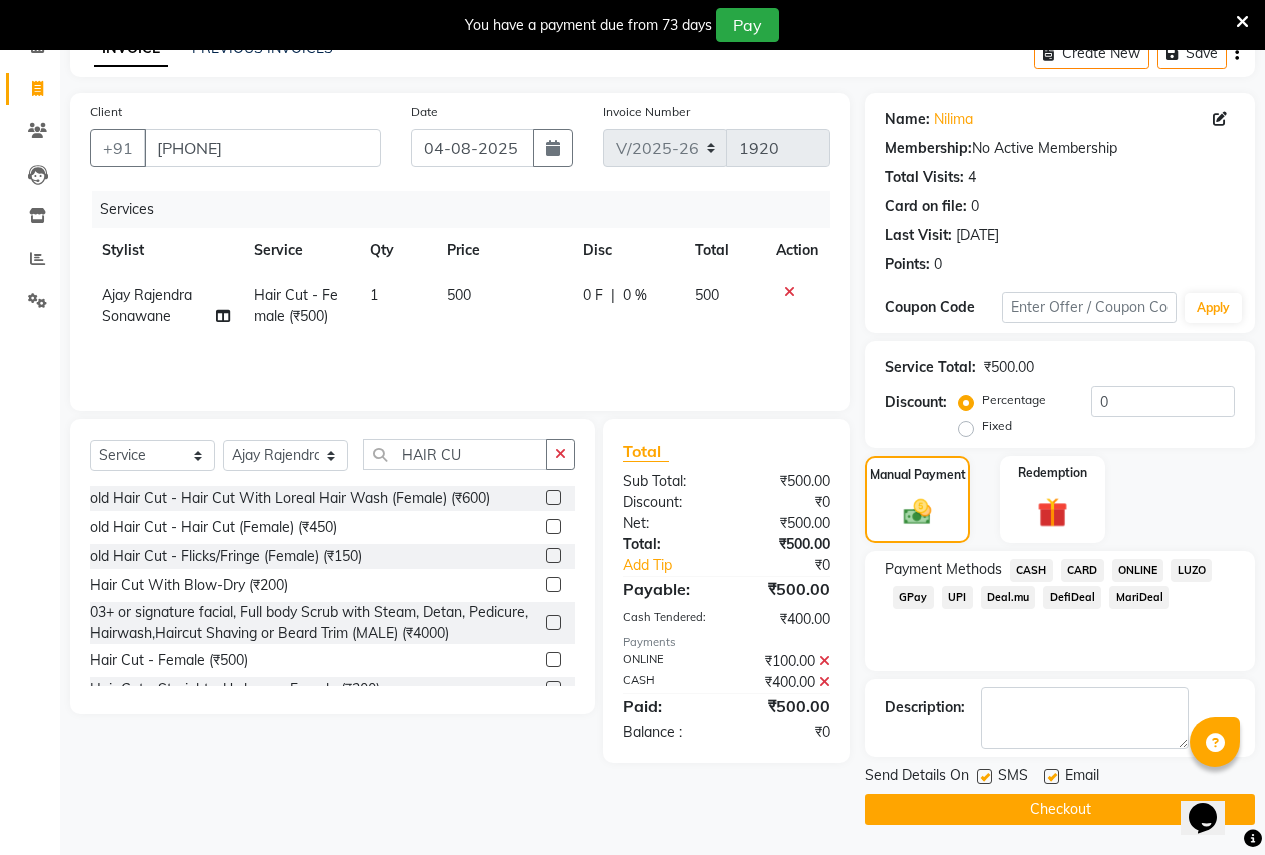 click on "Checkout" 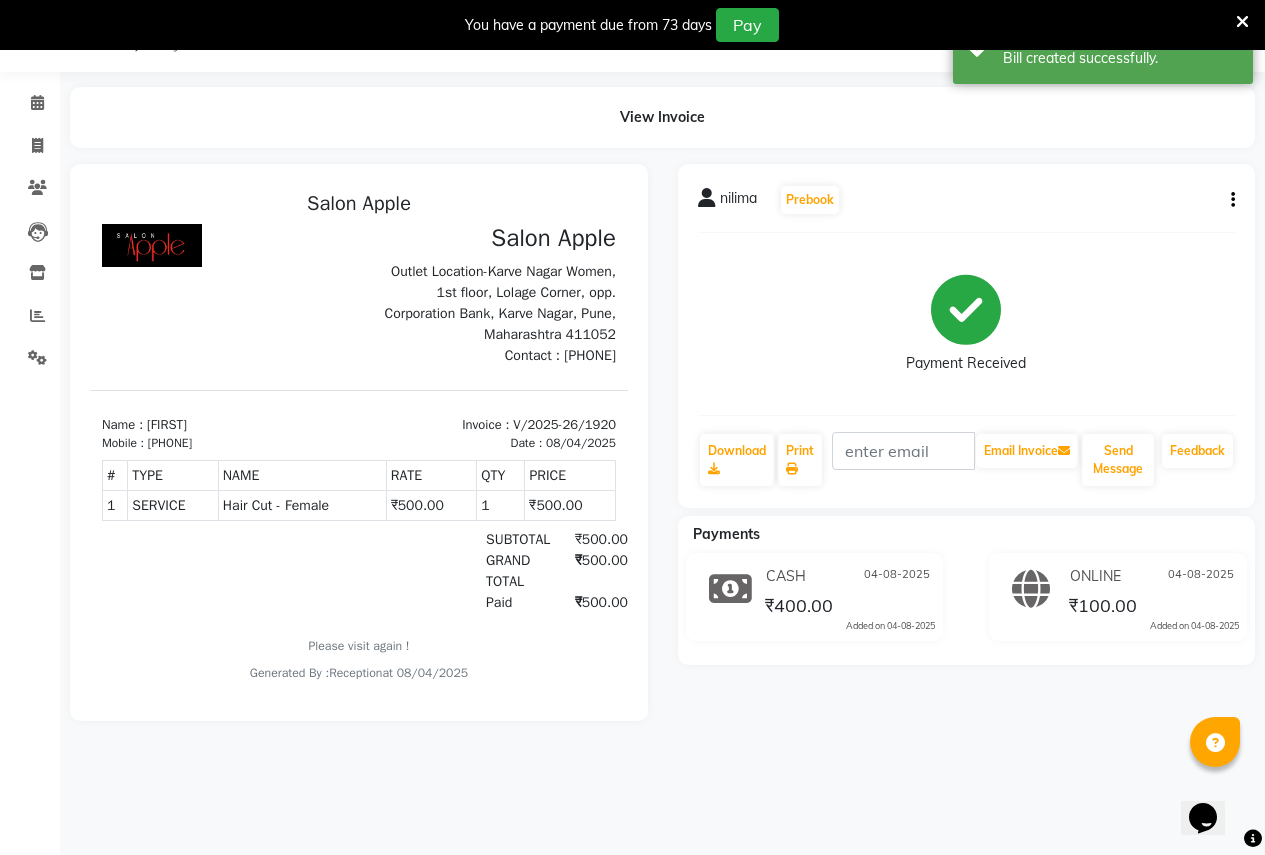 scroll, scrollTop: 0, scrollLeft: 0, axis: both 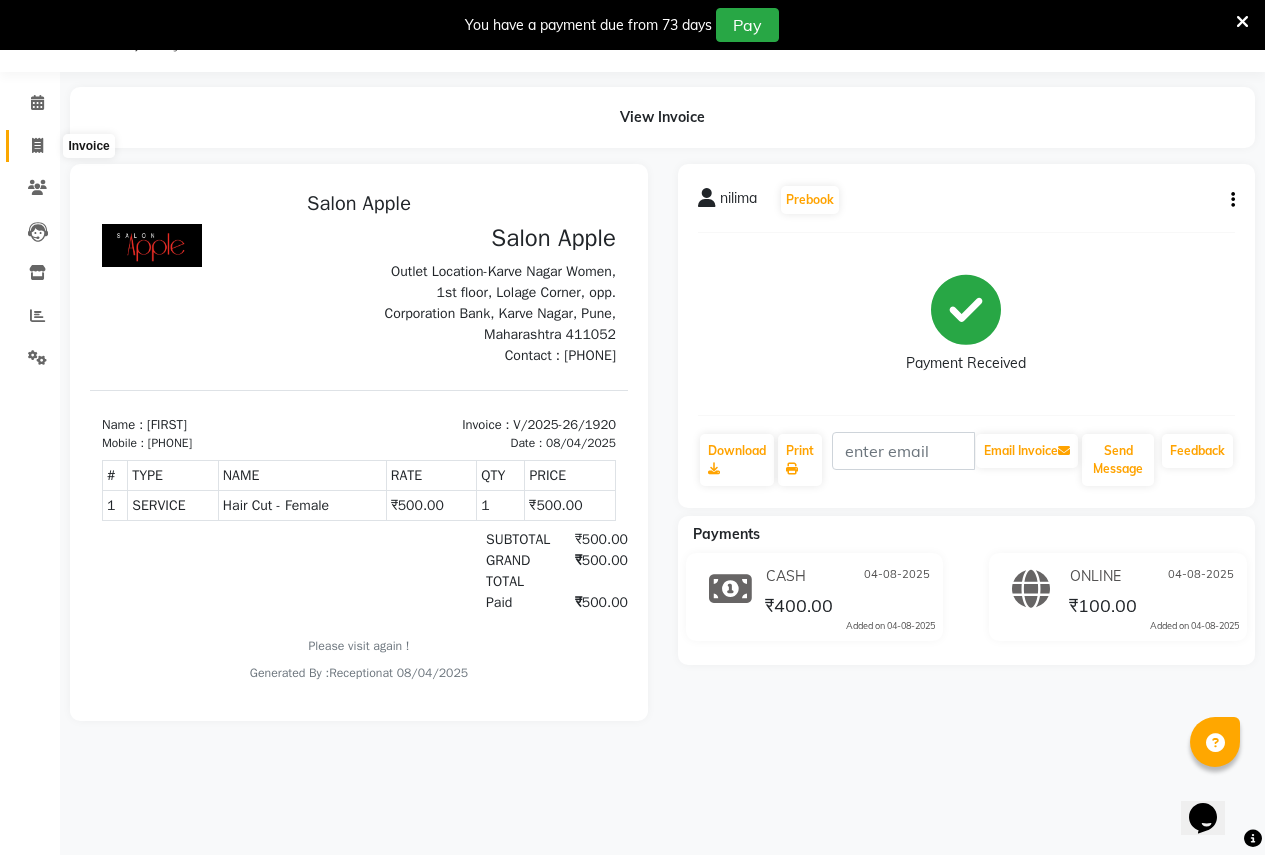 click 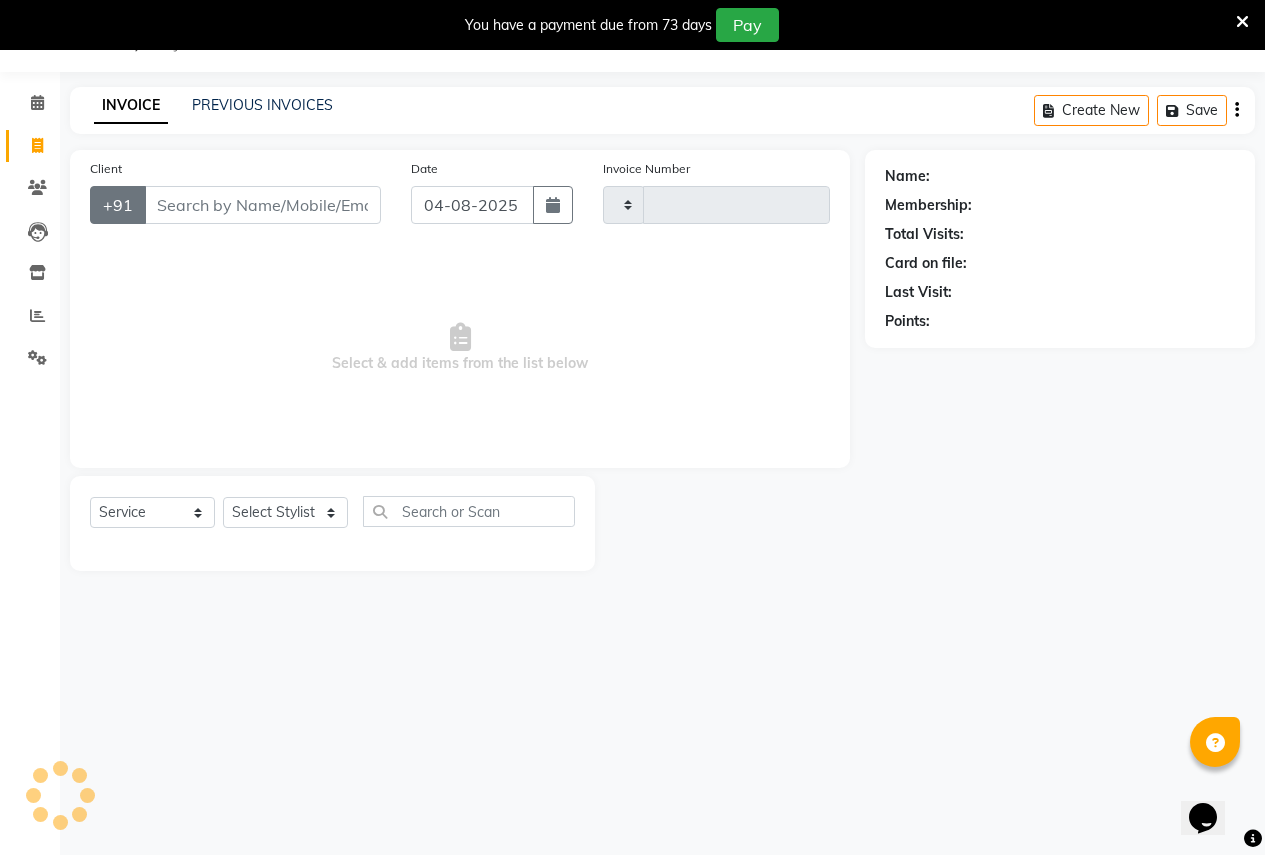 type on "1921" 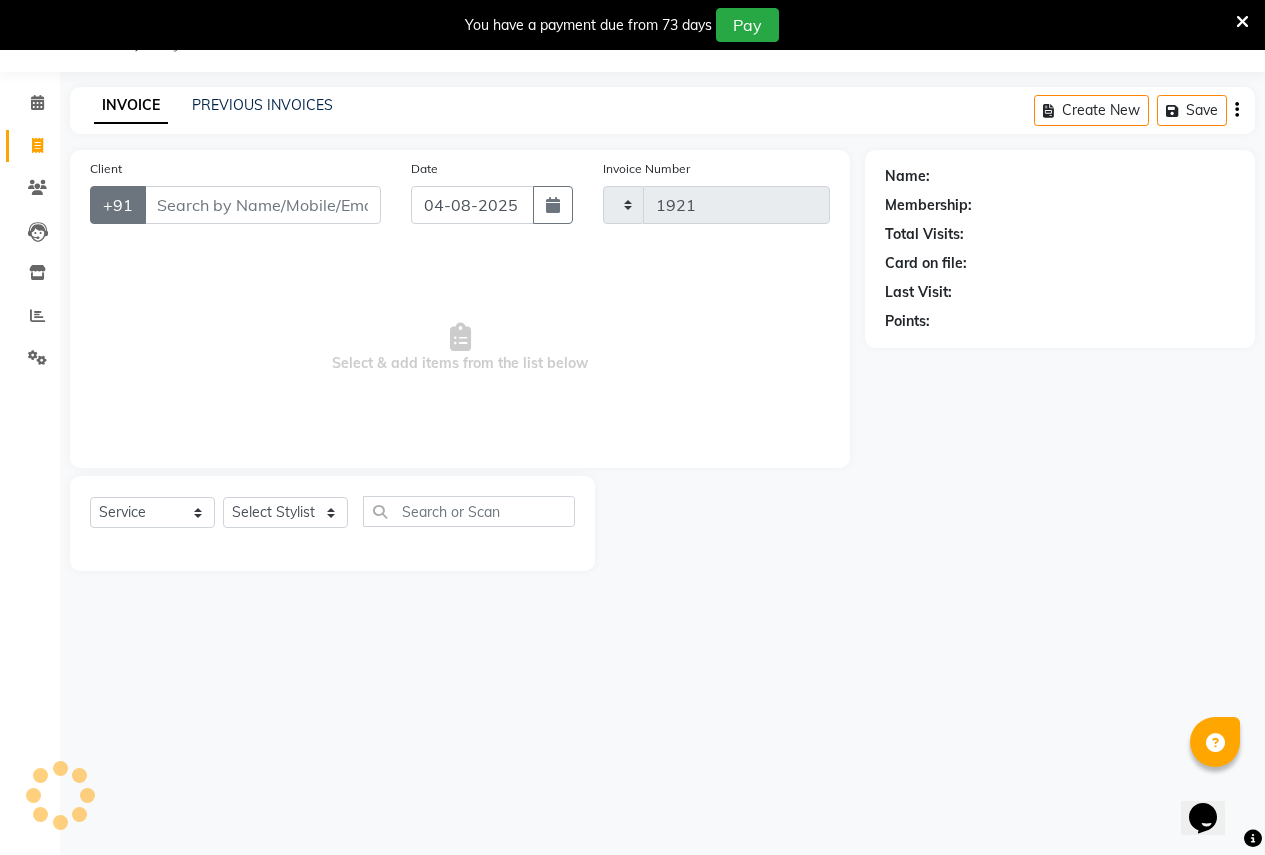 select on "96" 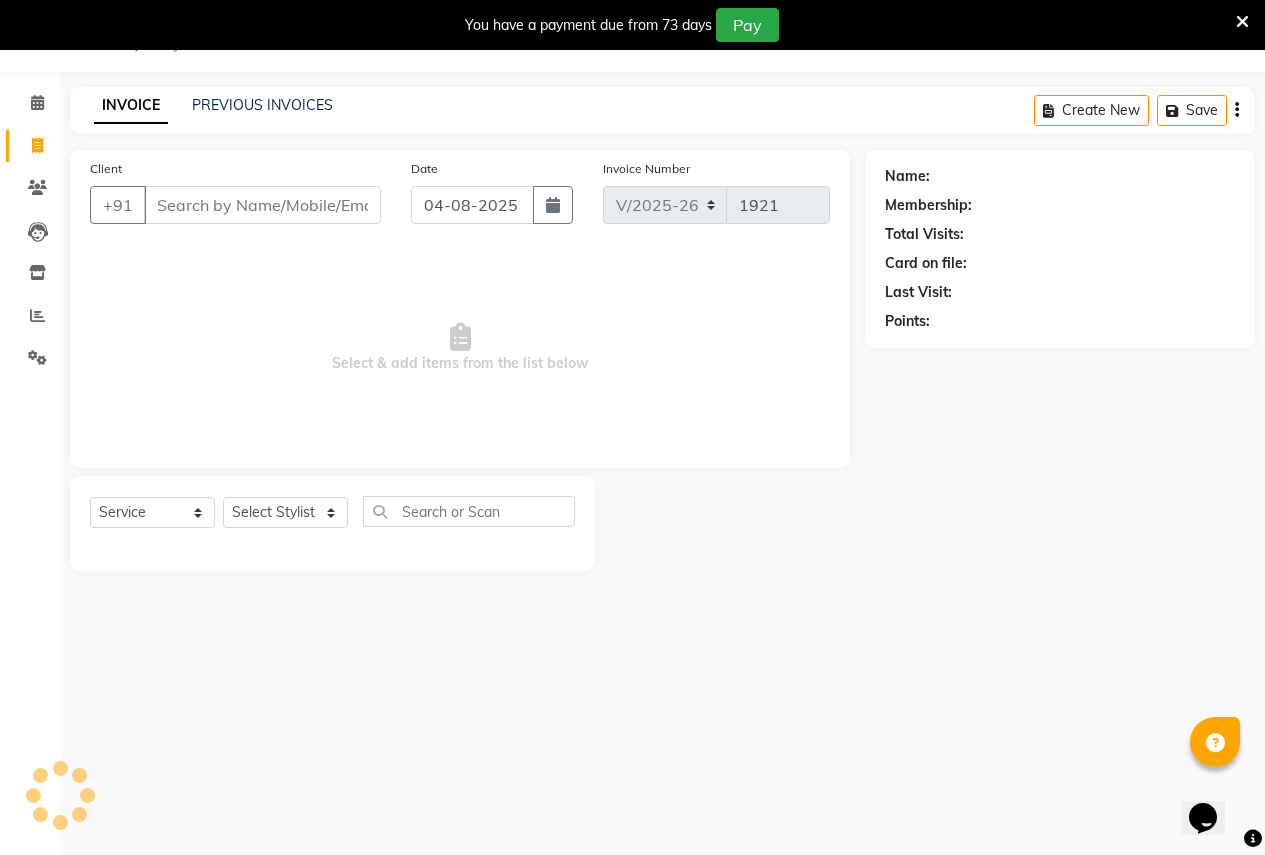click on "Client" at bounding box center (262, 205) 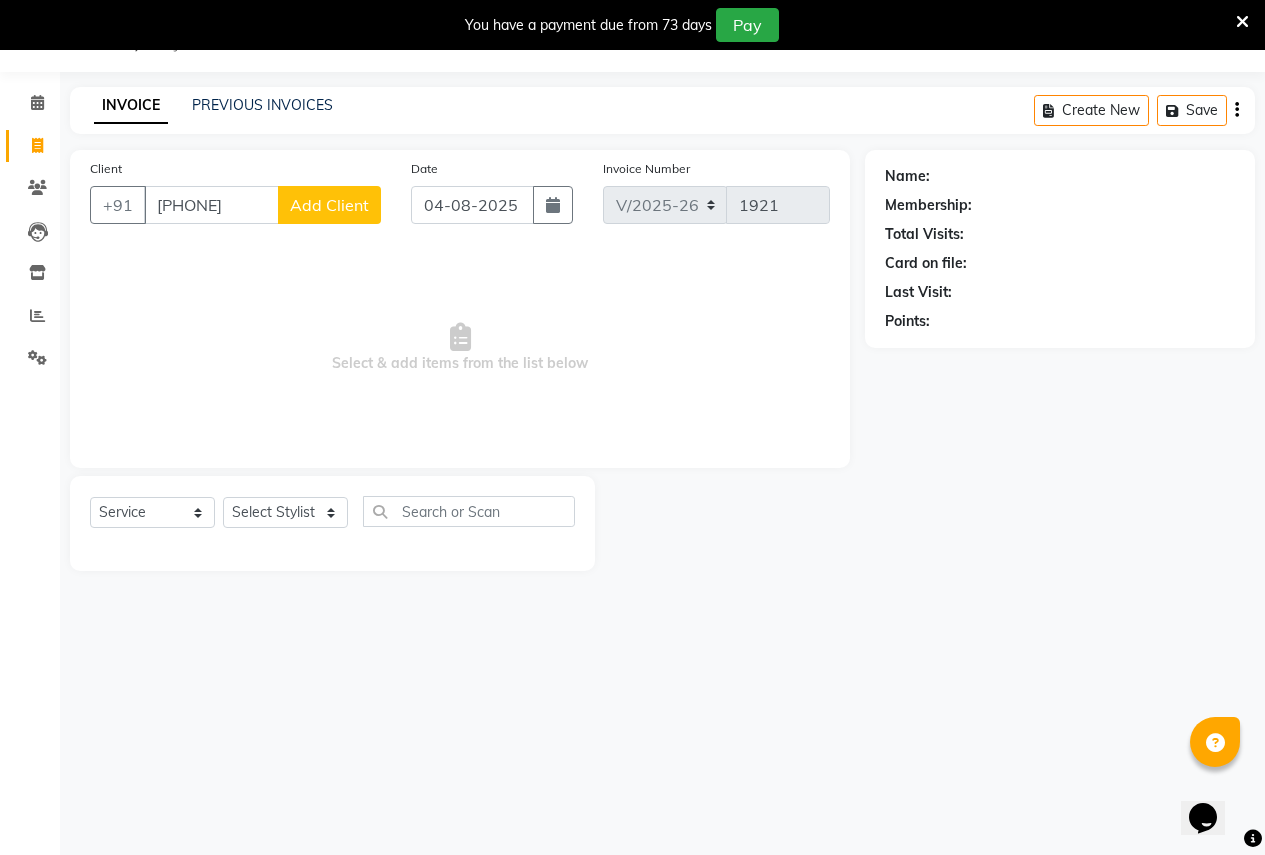 type on "[PHONE]" 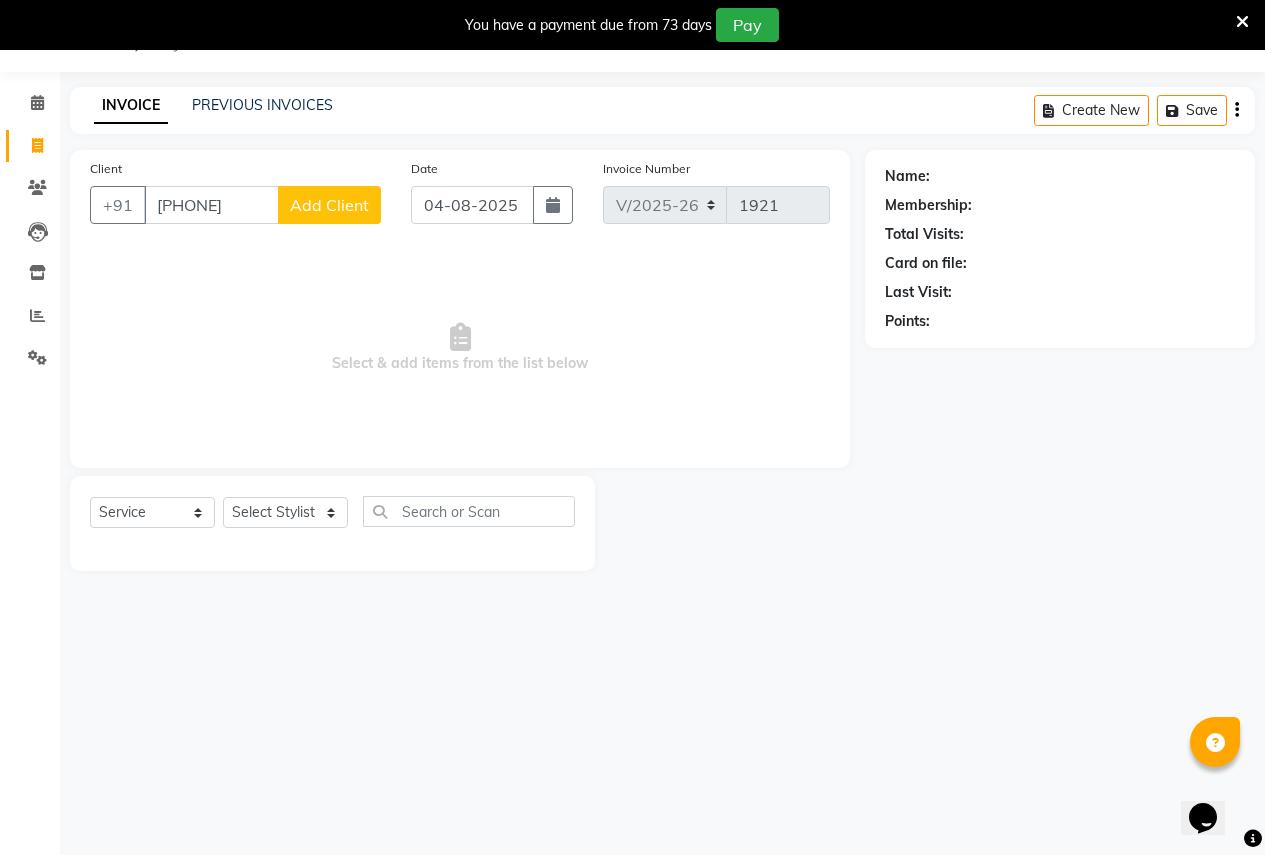 click on "Add Client" 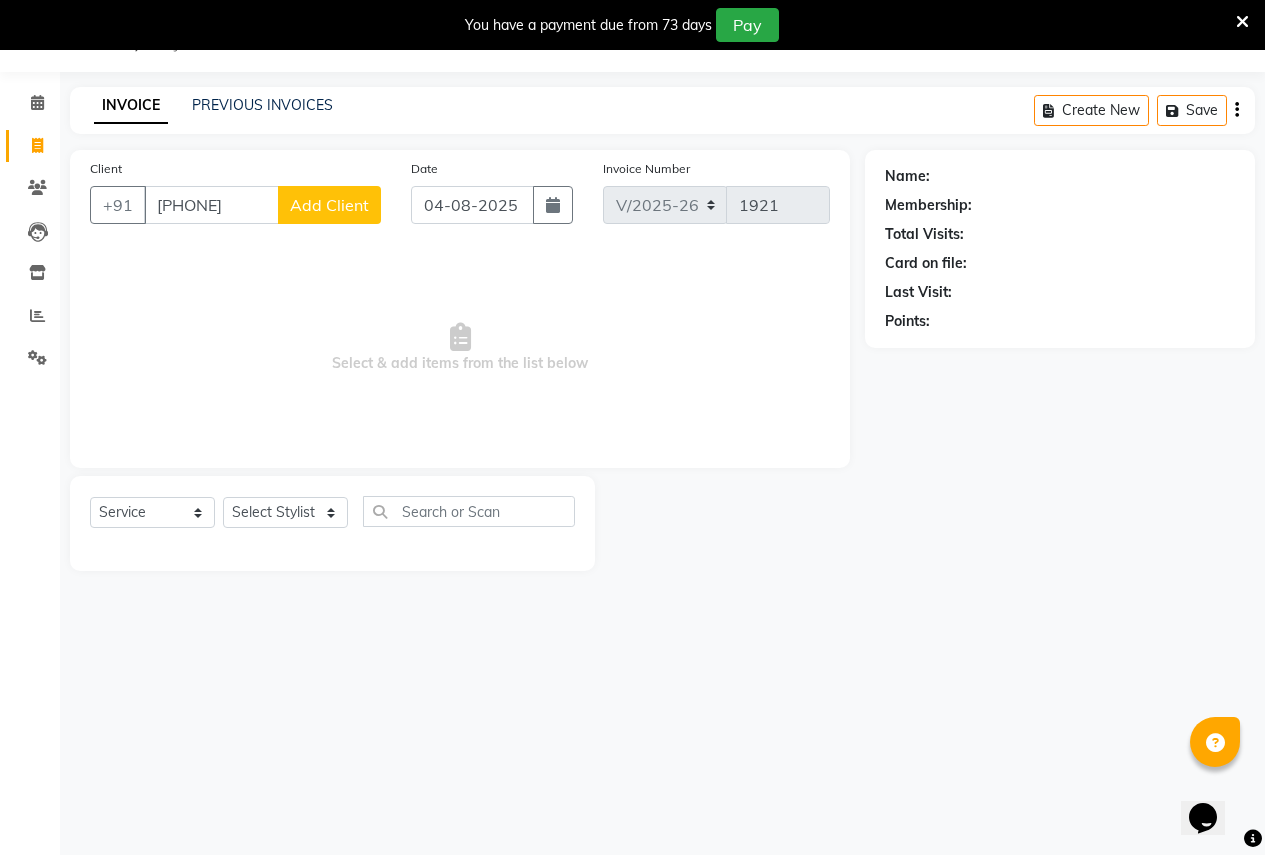 select on "22" 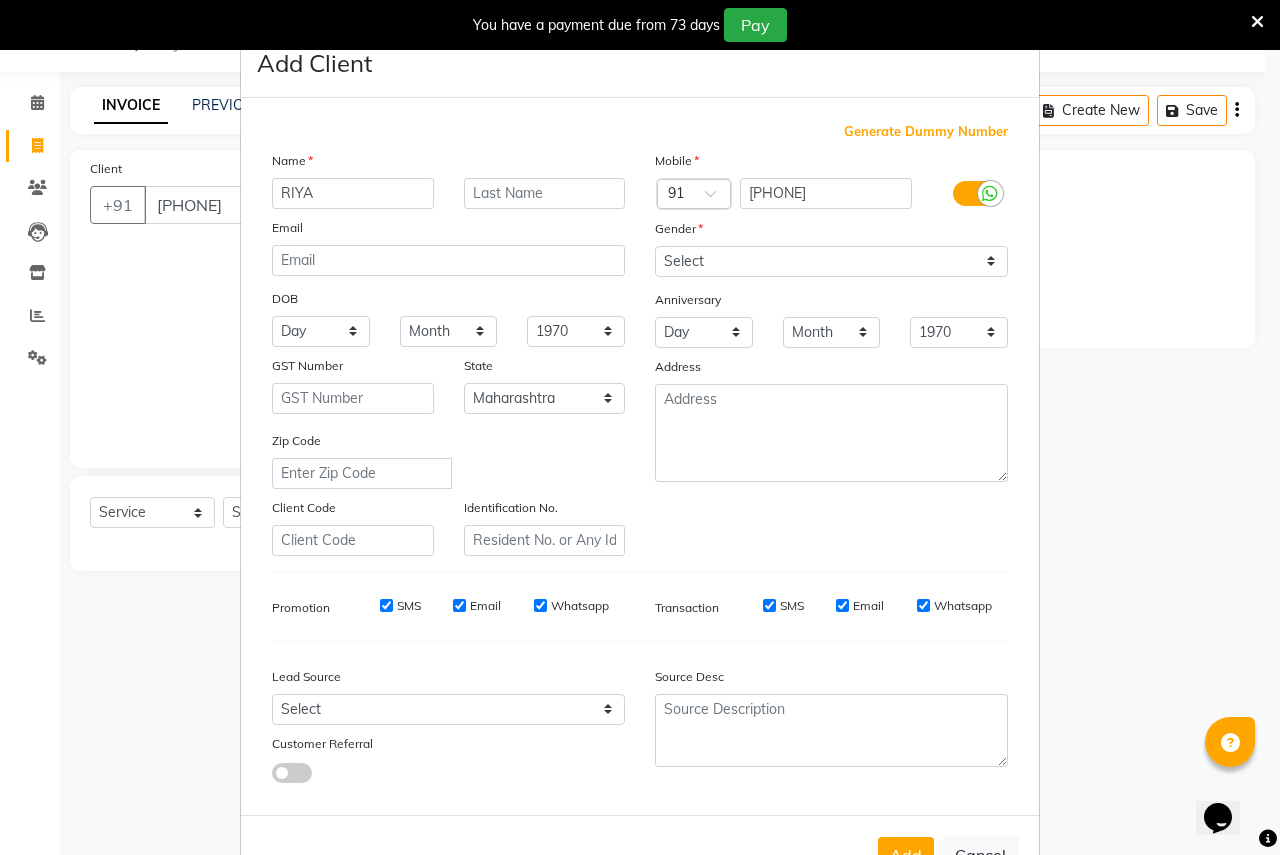 type on "RIYA" 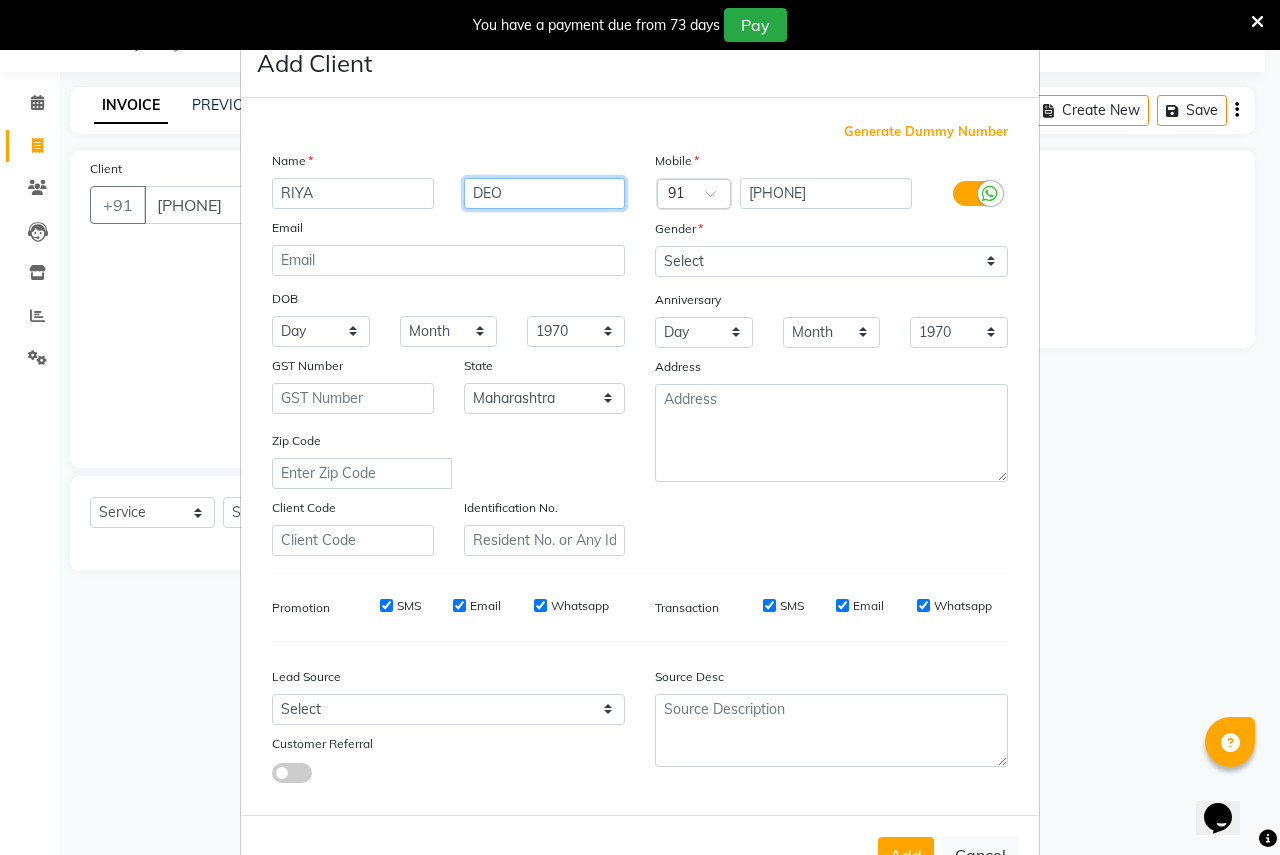 type on "DEO" 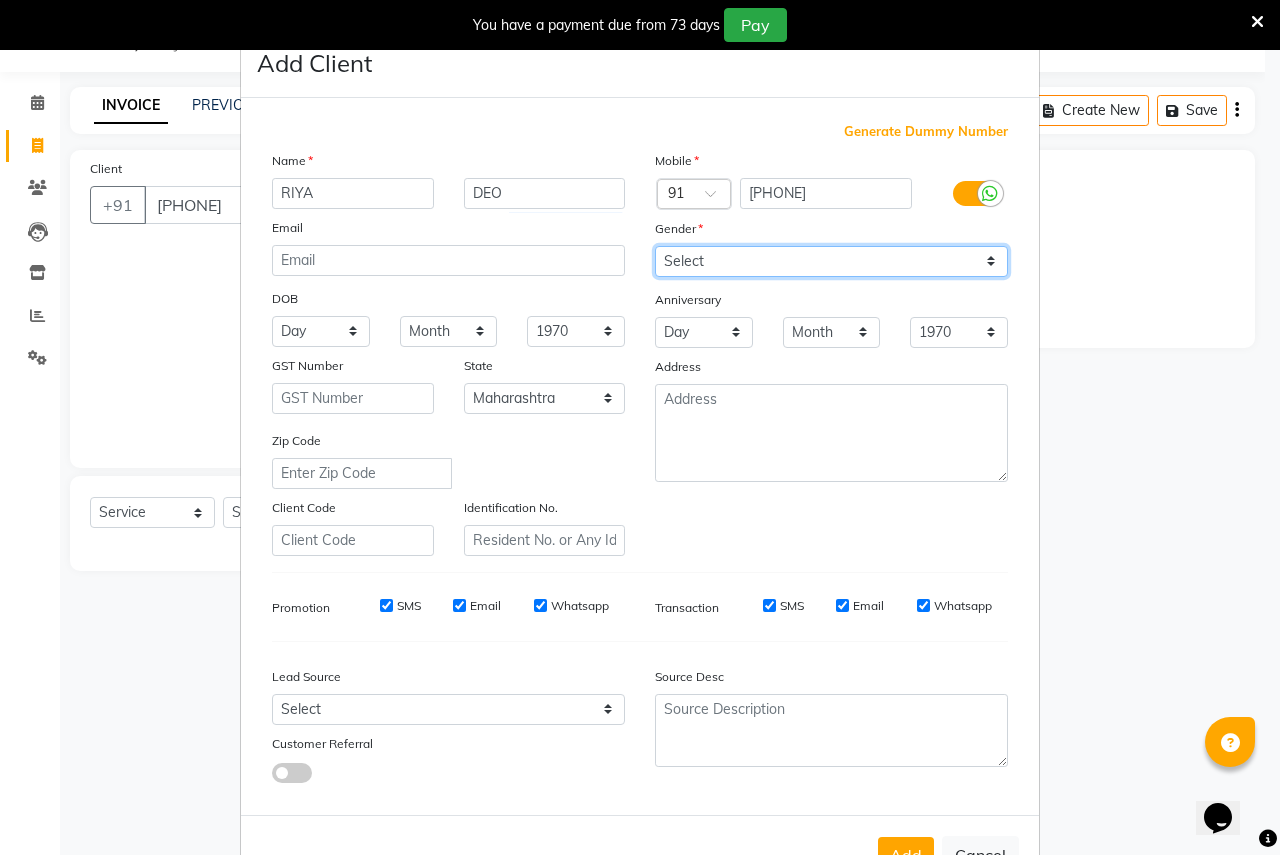 click on "Select Male Female Other Prefer Not To Say" at bounding box center (831, 261) 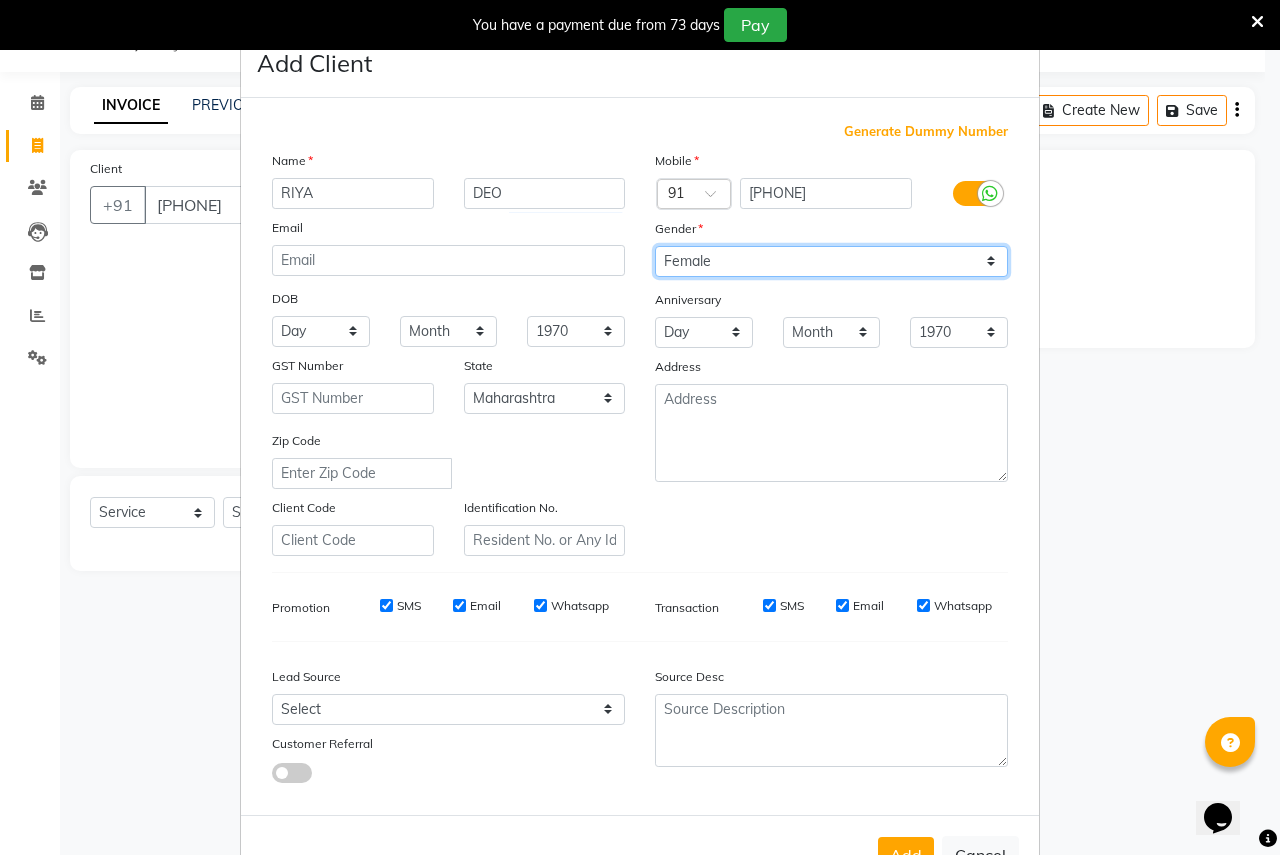 click on "Select Male Female Other Prefer Not To Say" at bounding box center (831, 261) 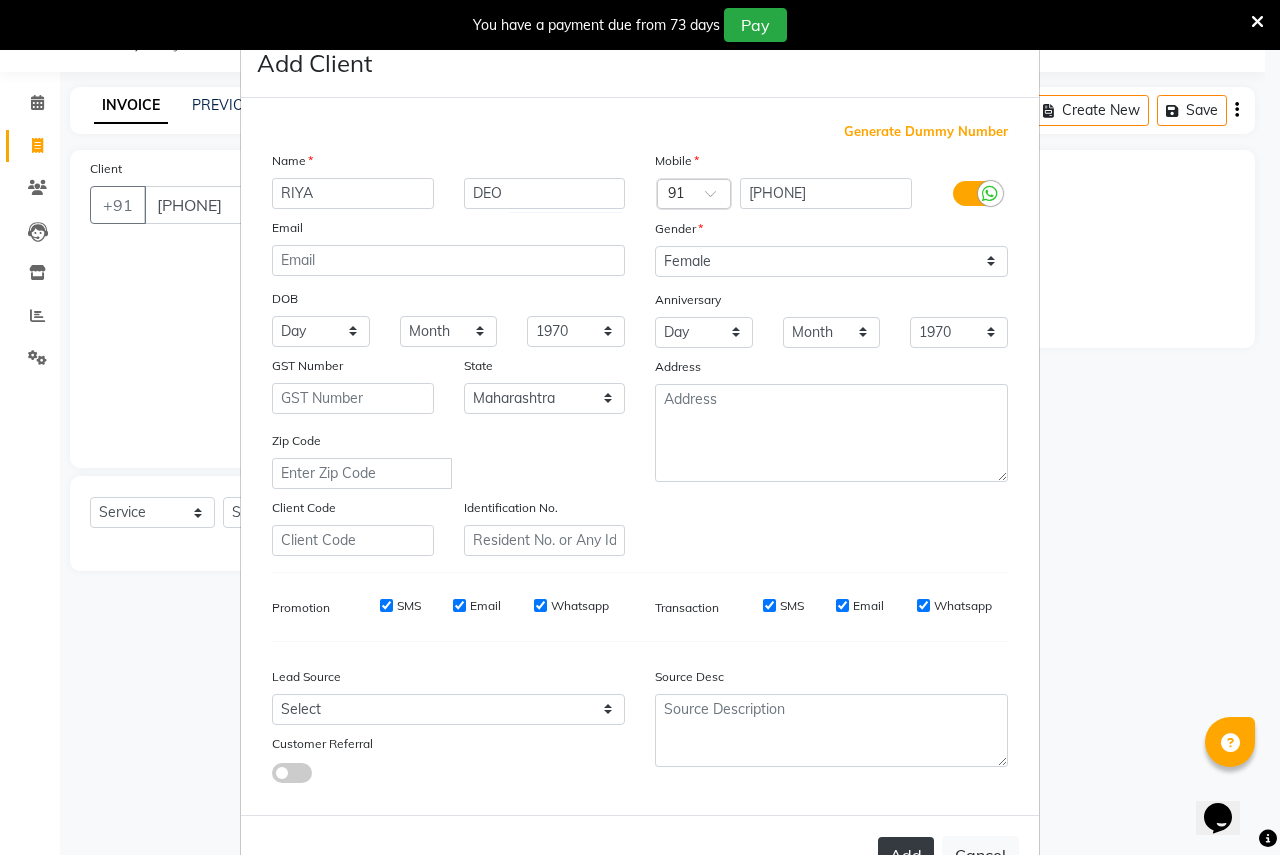 click on "Add" at bounding box center [906, 855] 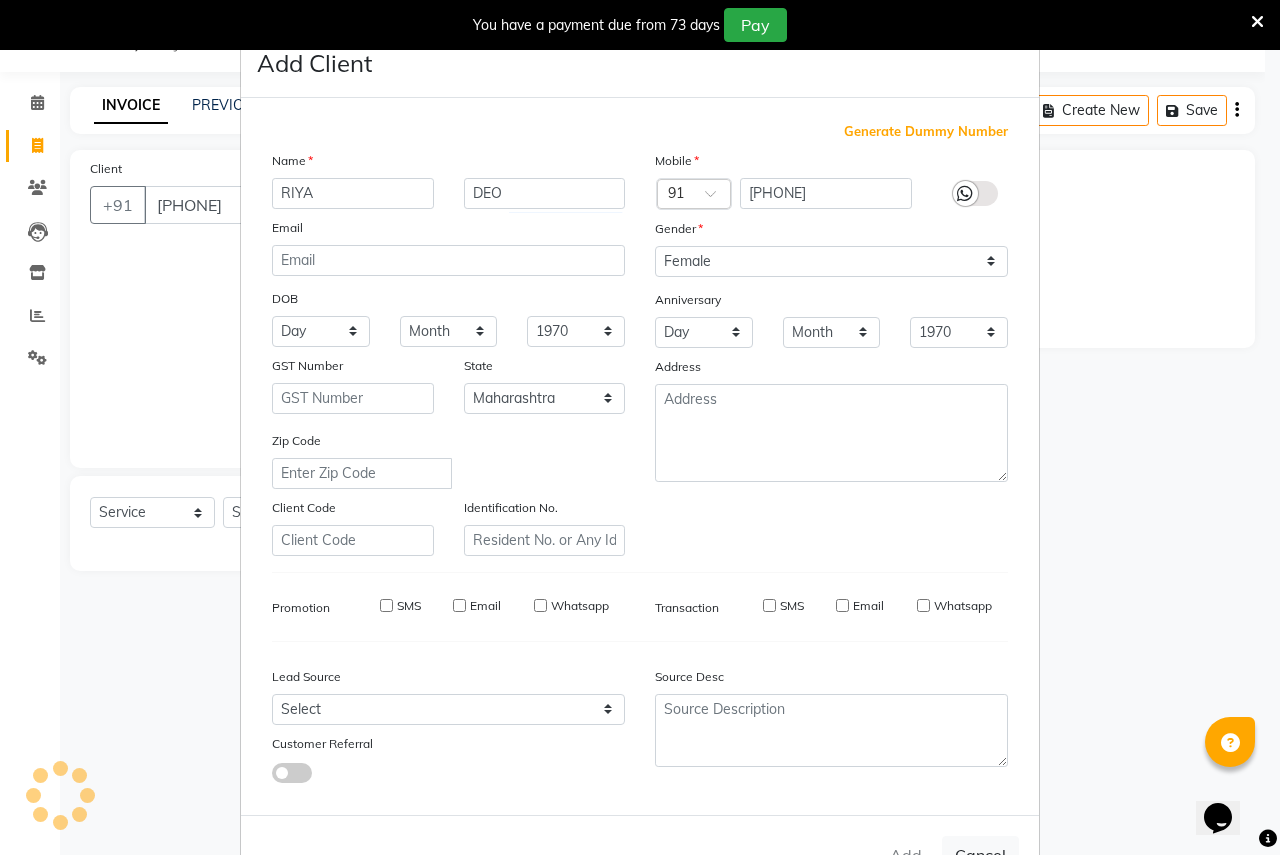 type 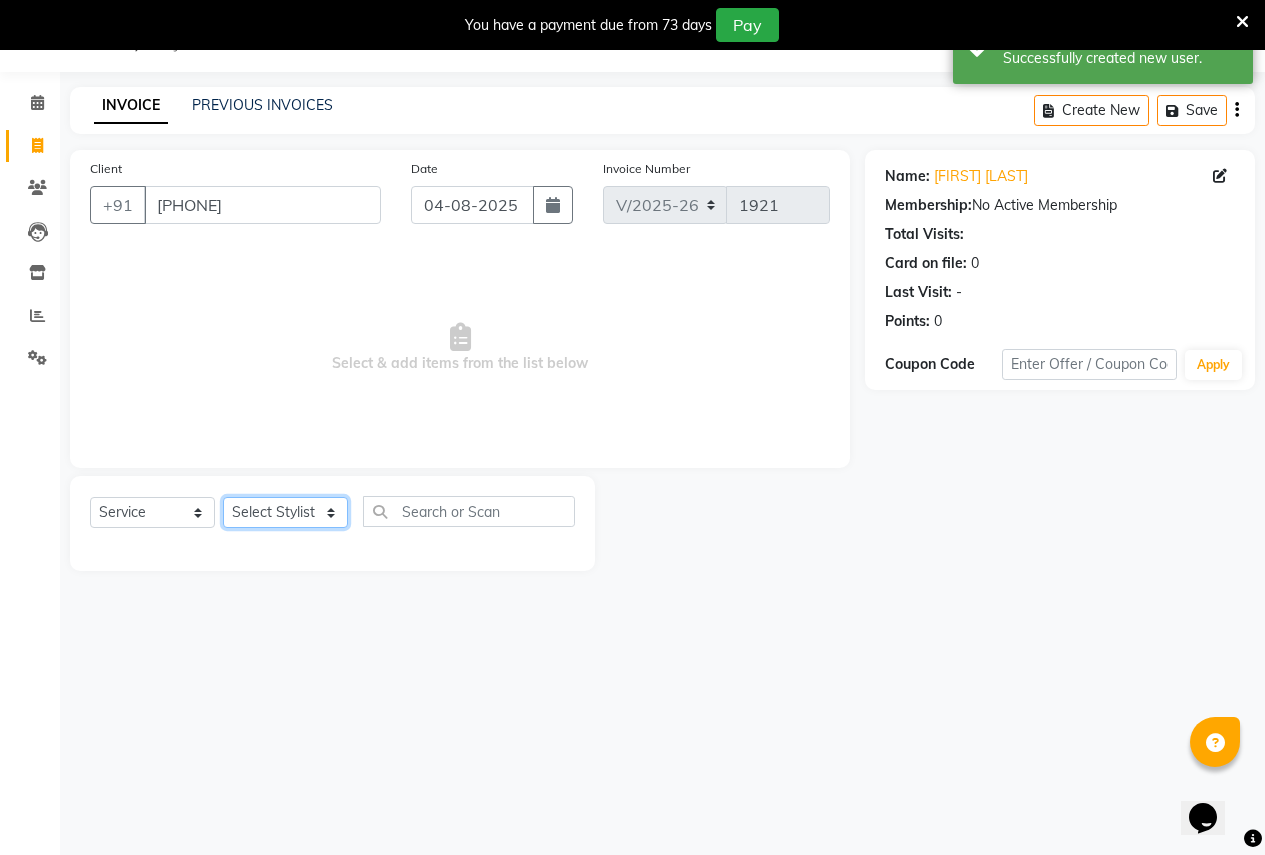 click on "Select Stylist Ajay Rajendra Sonawane Anjali Anil Patil Ashwini chaitrali Jyoti Rahul Shinde Laxmi Mili Maruti Kate NSS Pratibha Paswan Pratik Balasaheb salunkhe Reception  Reshma Operations Head Shobhana Rajendra Muly TejashriTushar Shinde Vandana Ganesh Kambale" 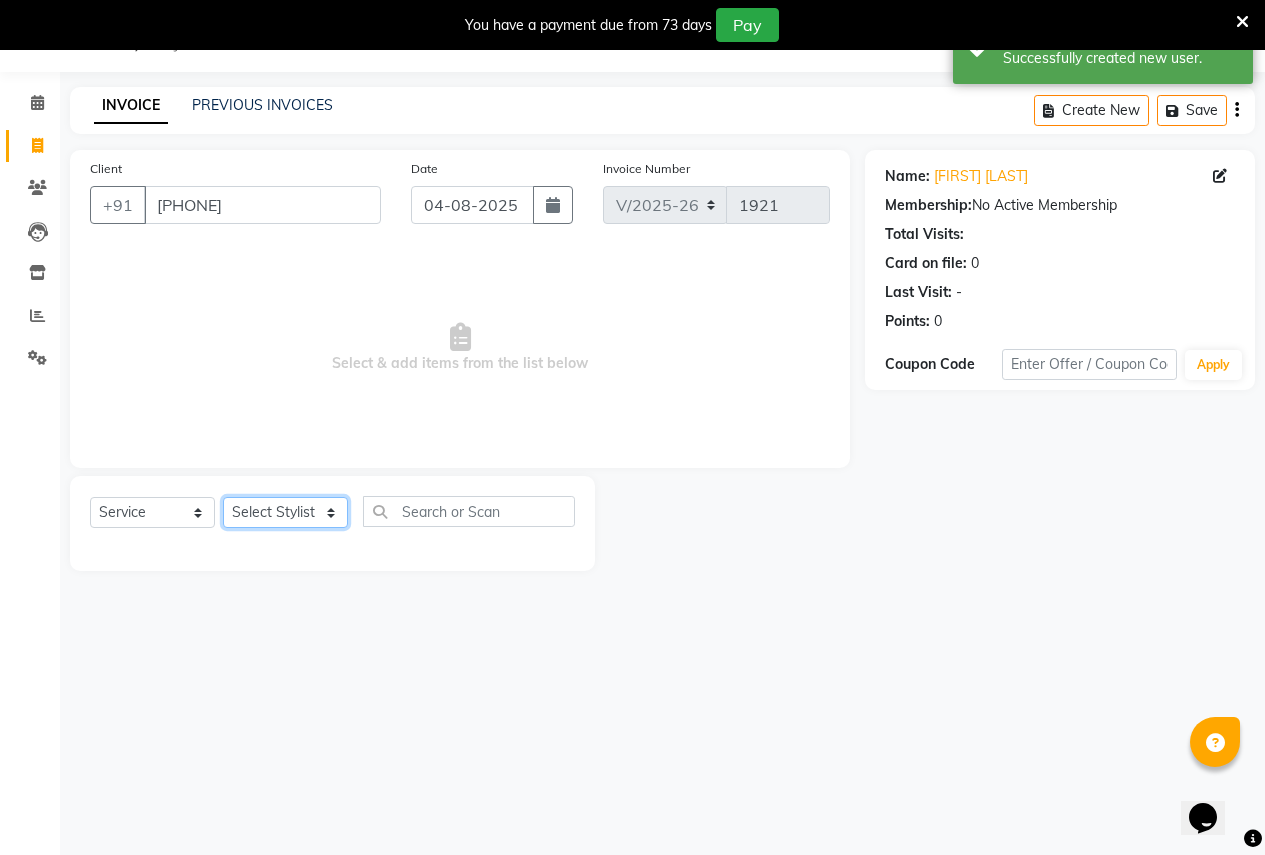 select on "12123" 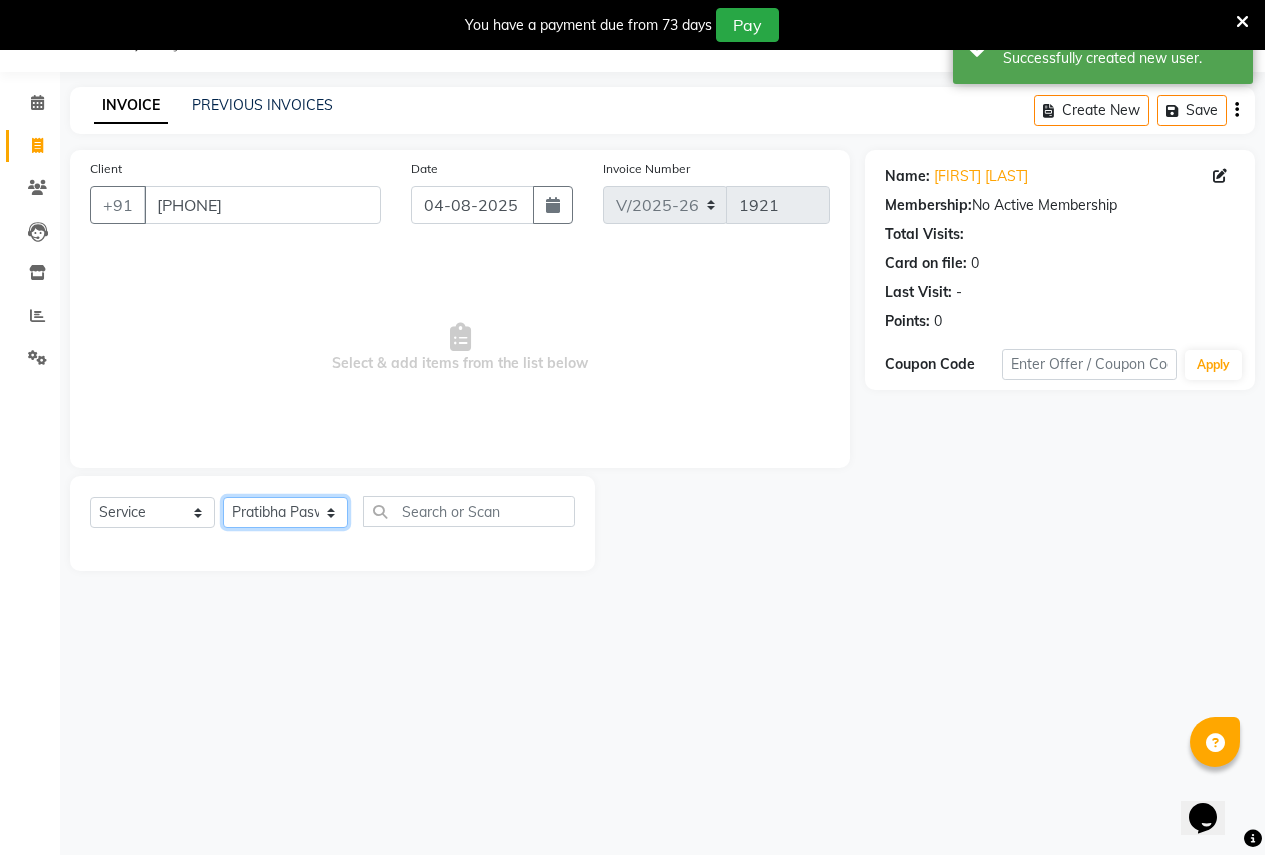 click on "Select Stylist Ajay Rajendra Sonawane Anjali Anil Patil Ashwini chaitrali Jyoti Rahul Shinde Laxmi Mili Maruti Kate NSS Pratibha Paswan Pratik Balasaheb salunkhe Reception  Reshma Operations Head Shobhana Rajendra Muly TejashriTushar Shinde Vandana Ganesh Kambale" 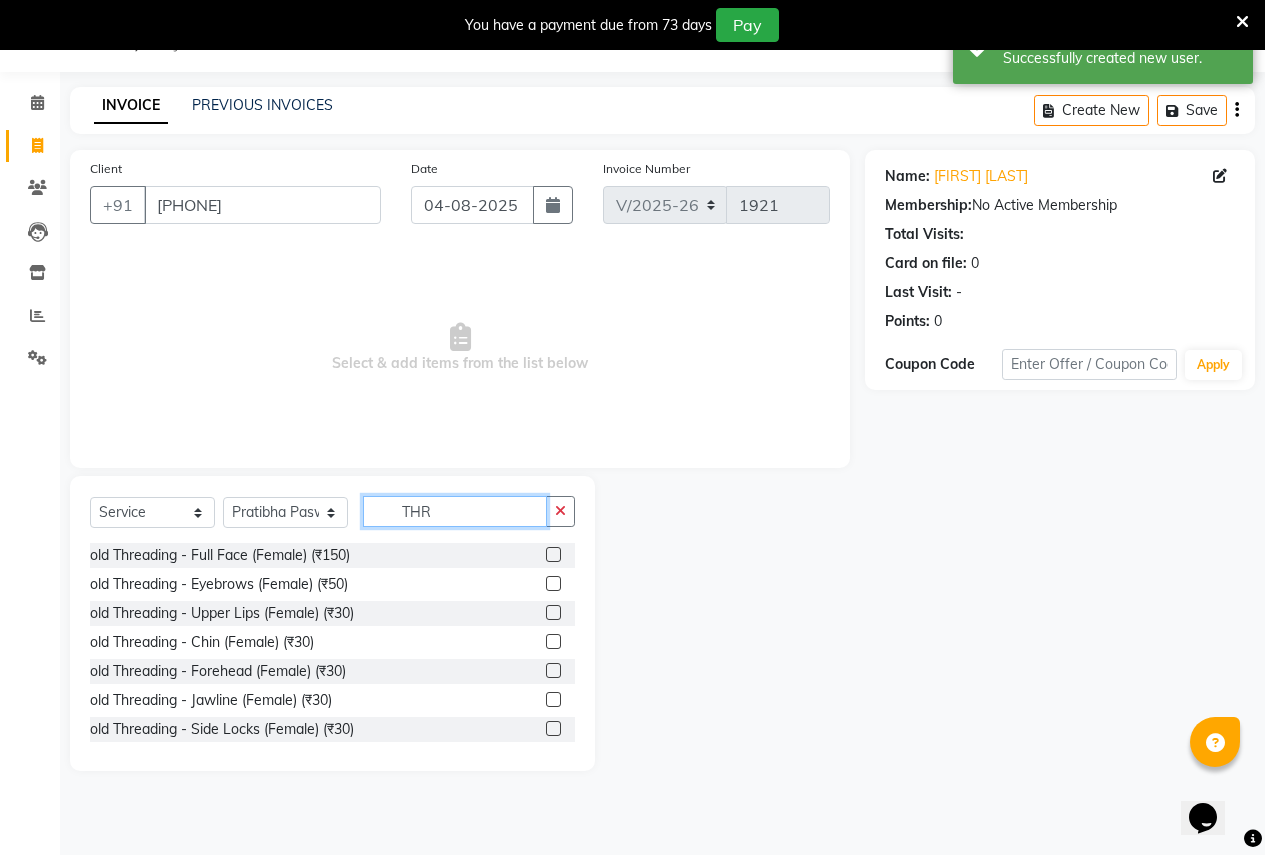 scroll, scrollTop: 100, scrollLeft: 0, axis: vertical 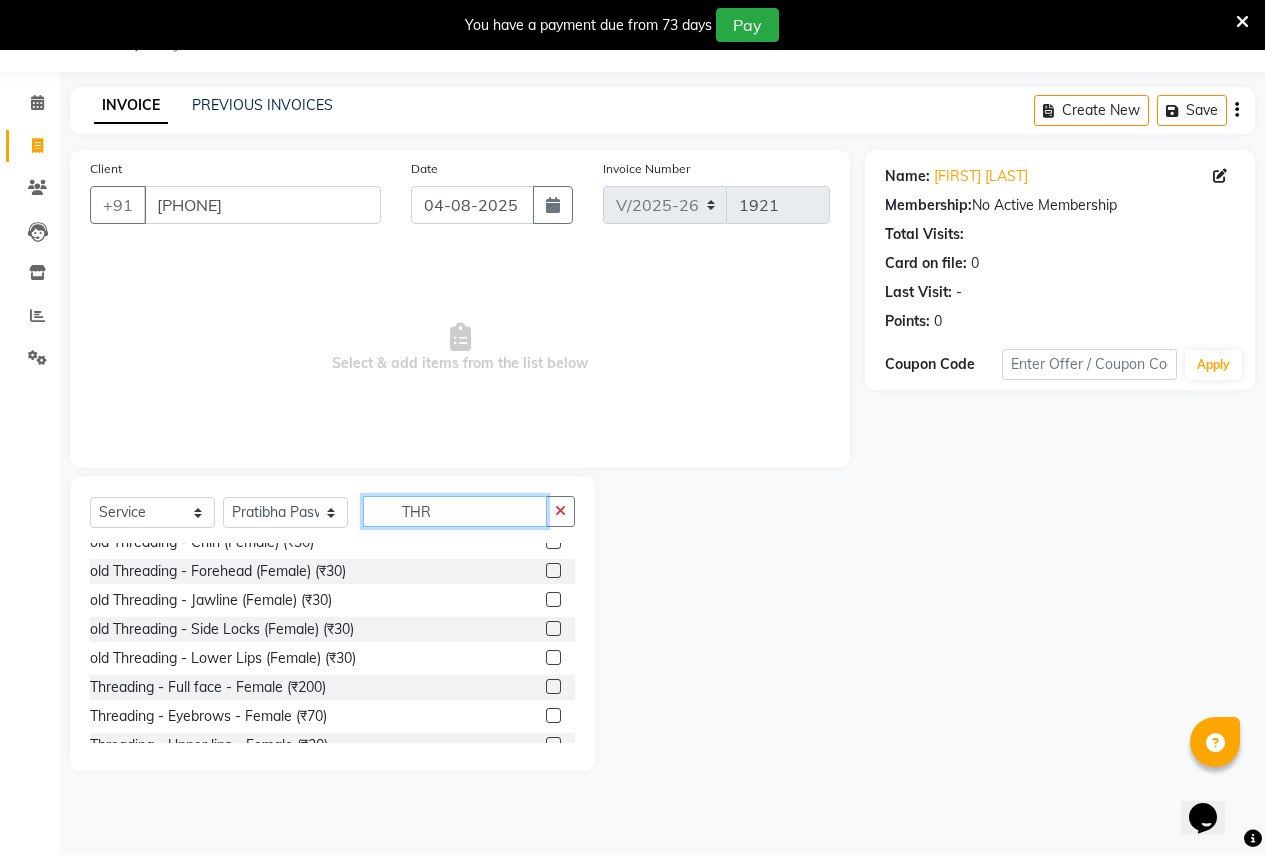 type on "THR" 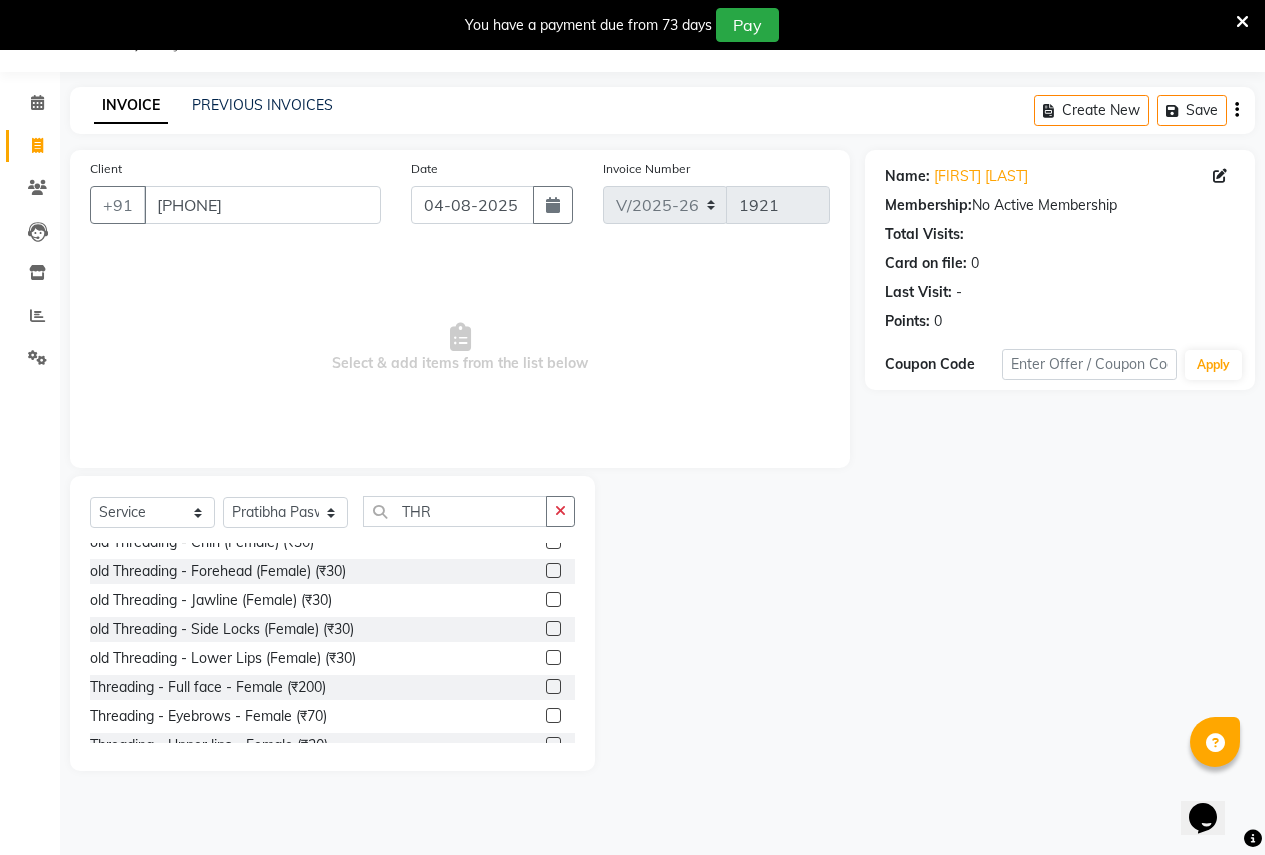 click 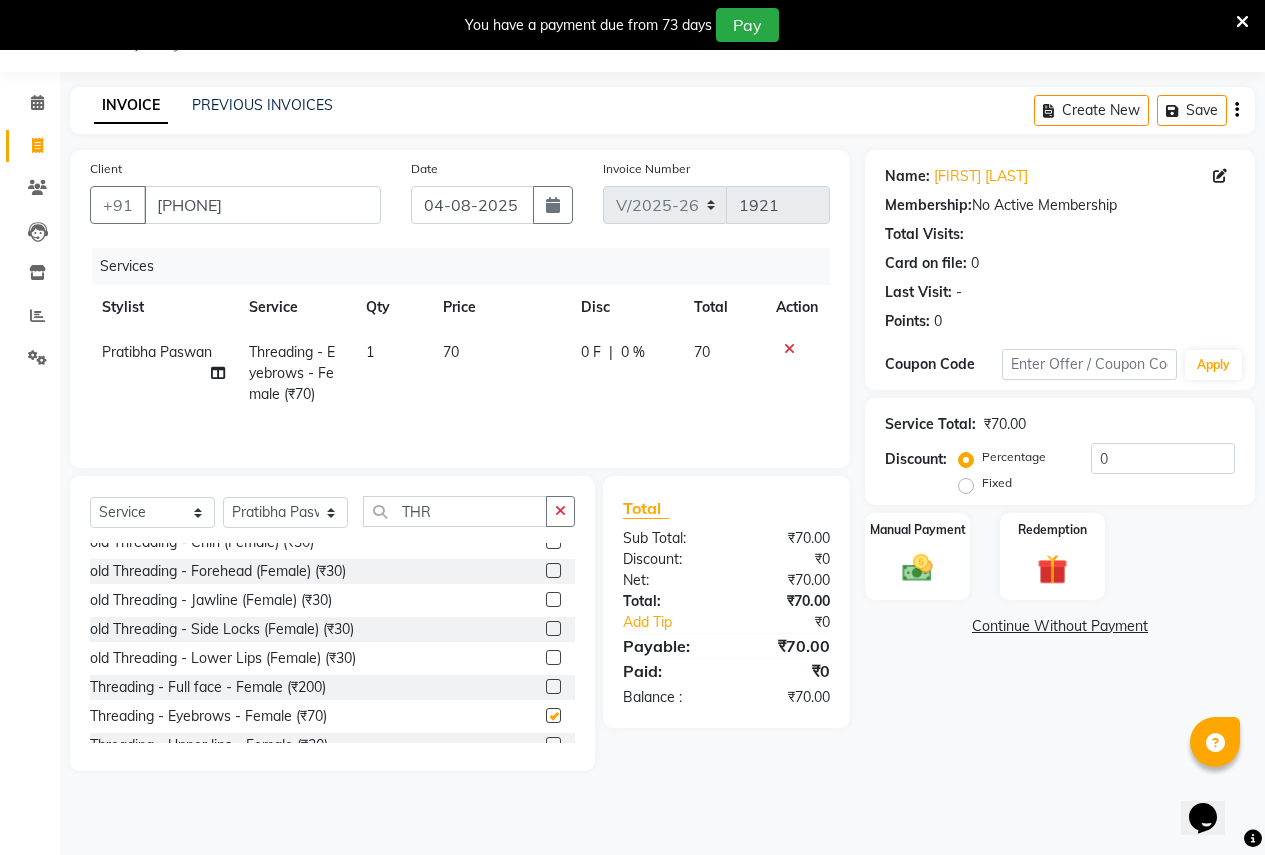 checkbox on "false" 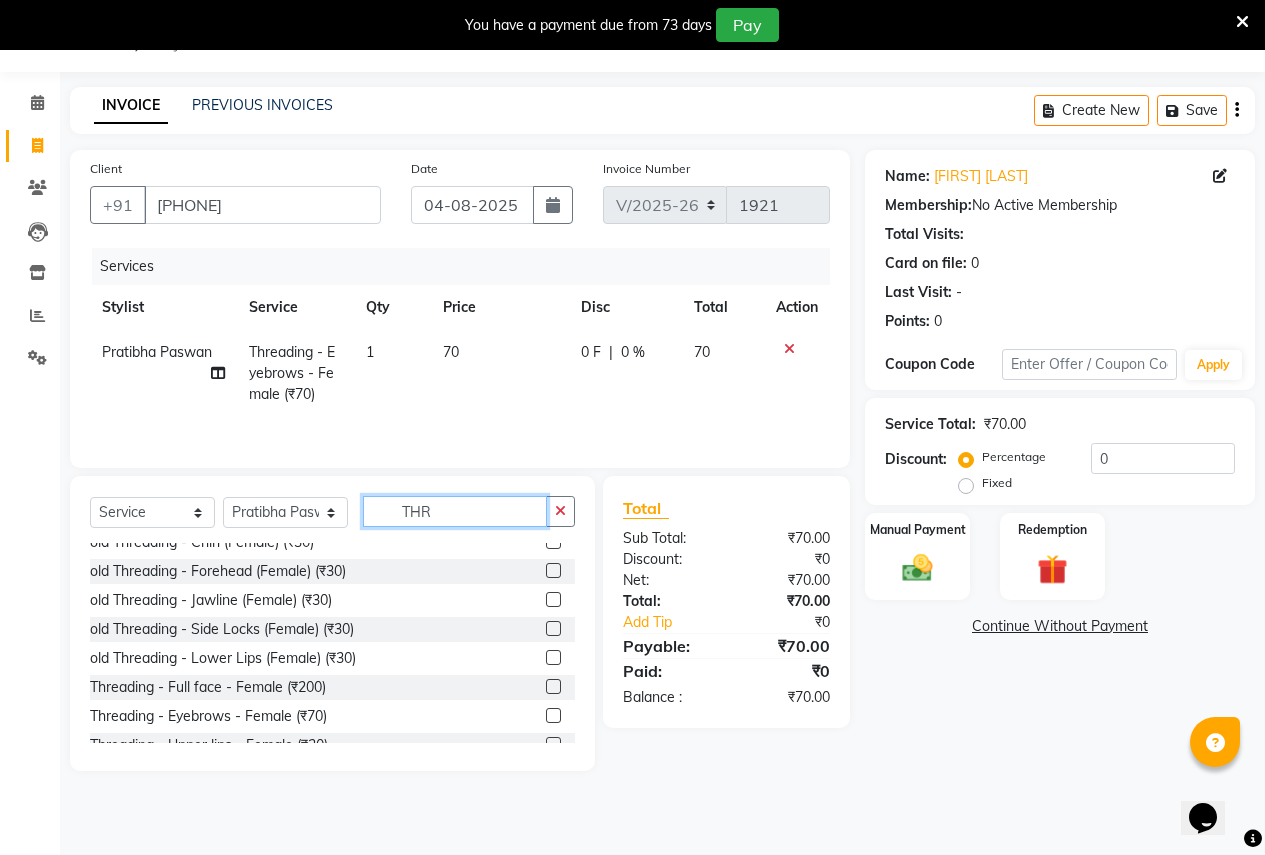 click on "THR" 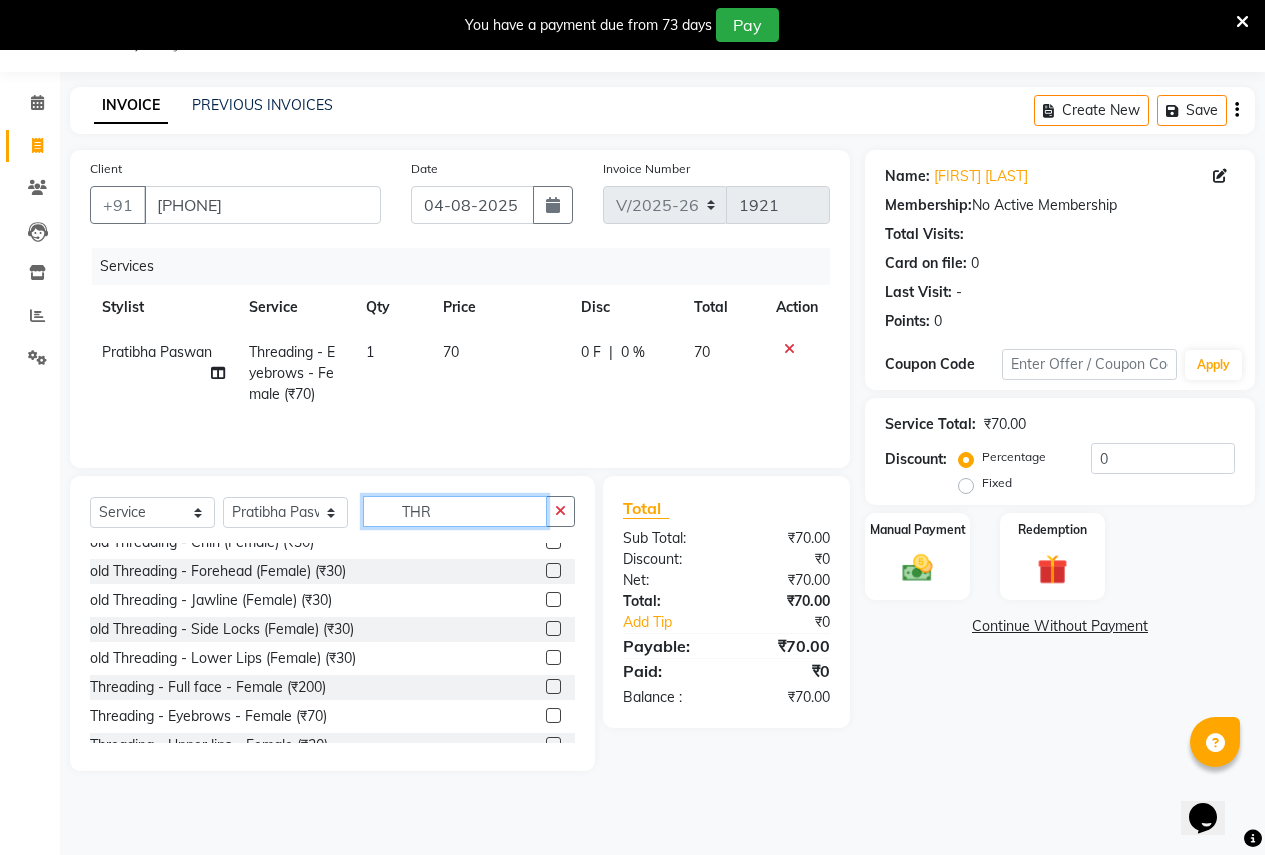 scroll, scrollTop: 0, scrollLeft: 0, axis: both 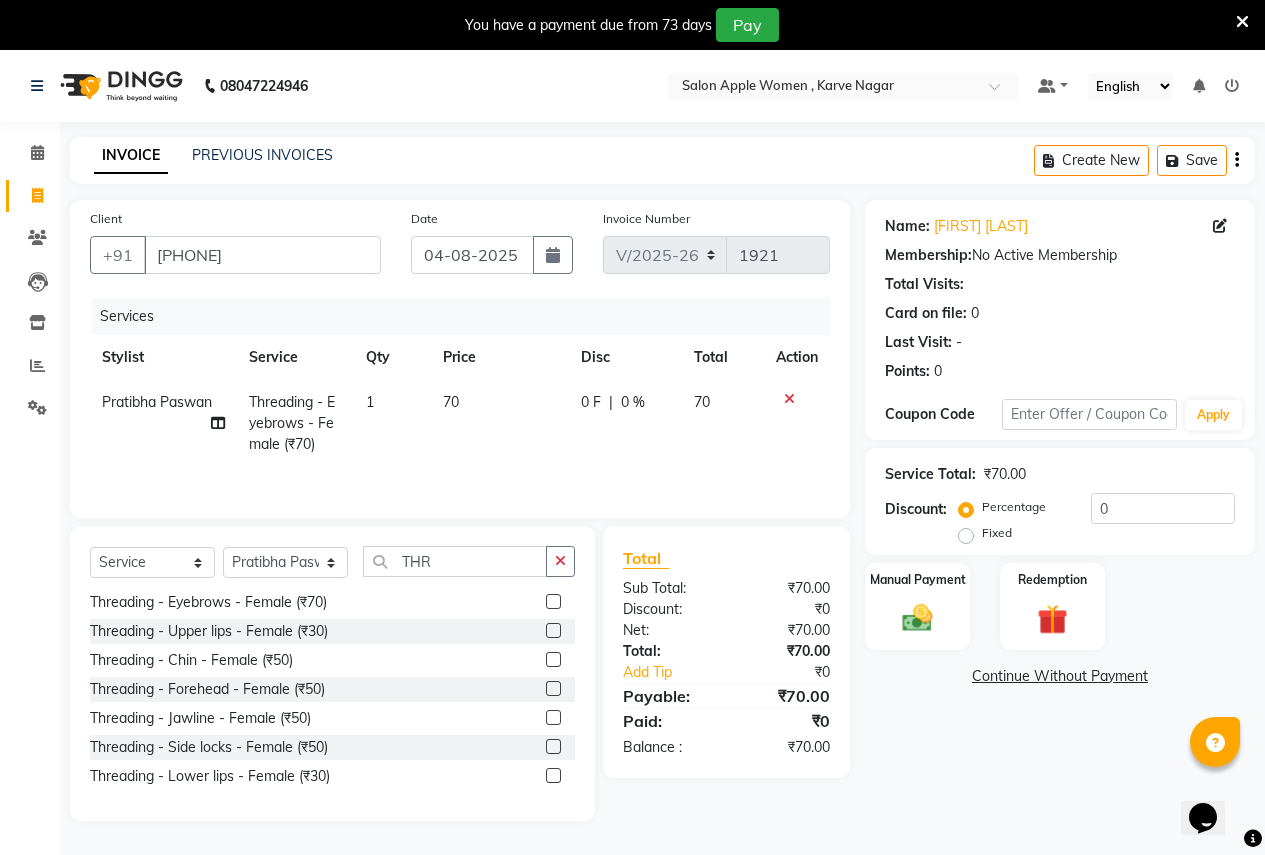 click 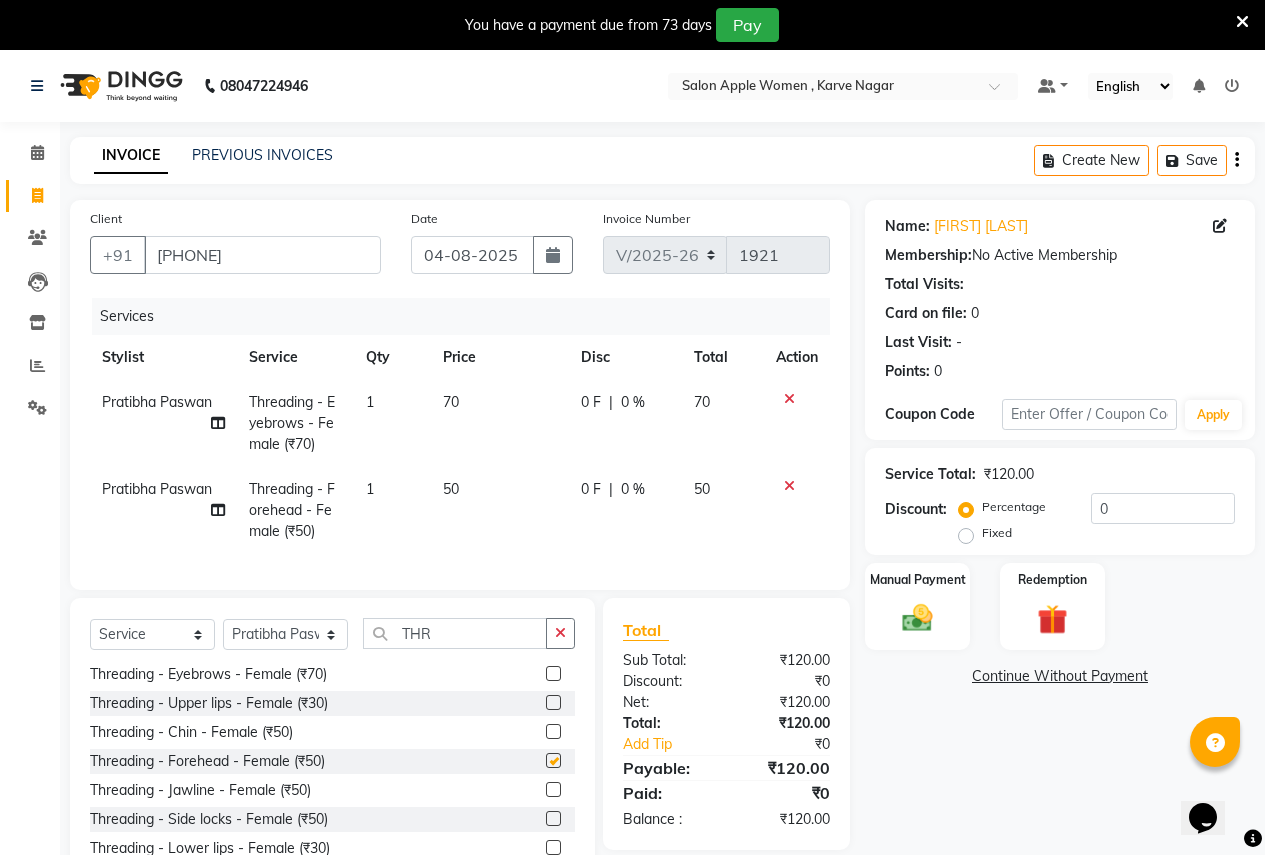 checkbox on "false" 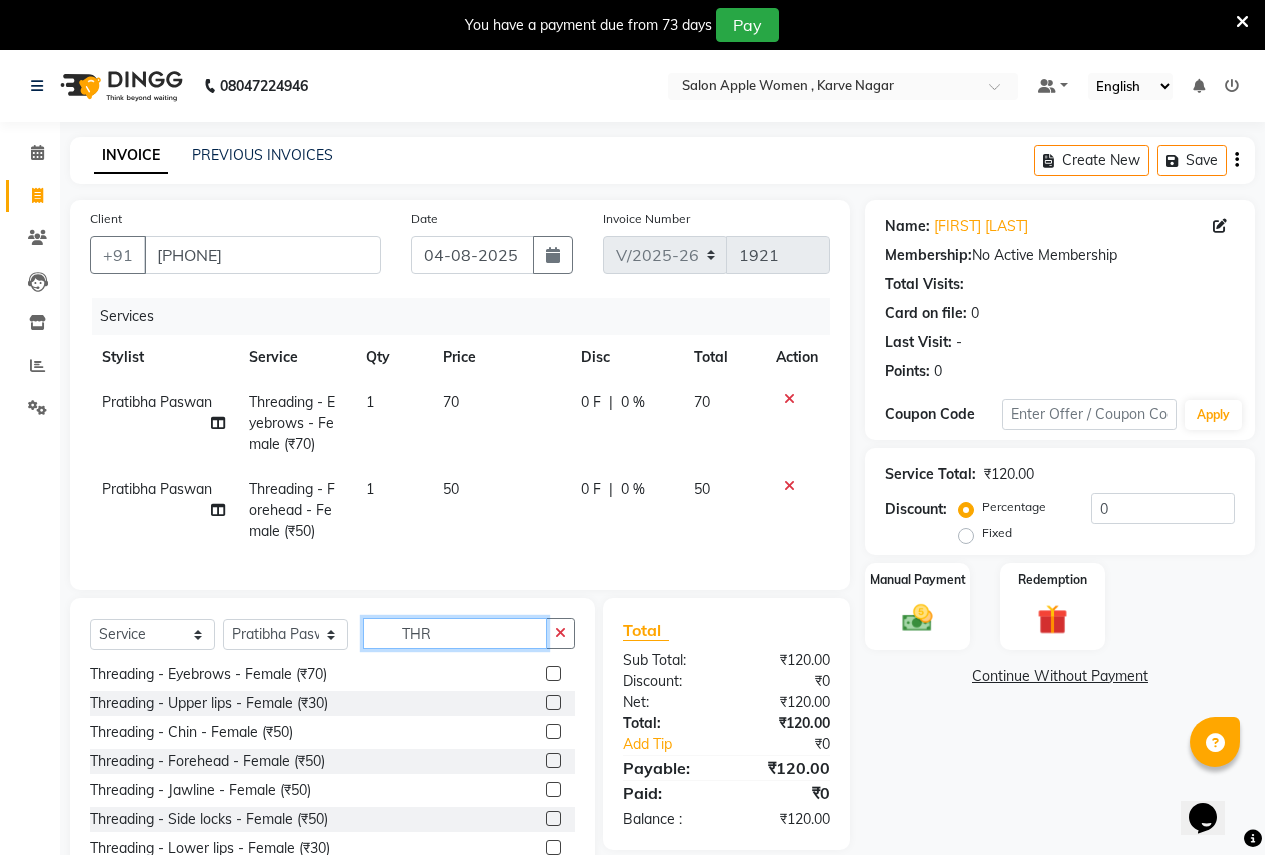 click on "THR" 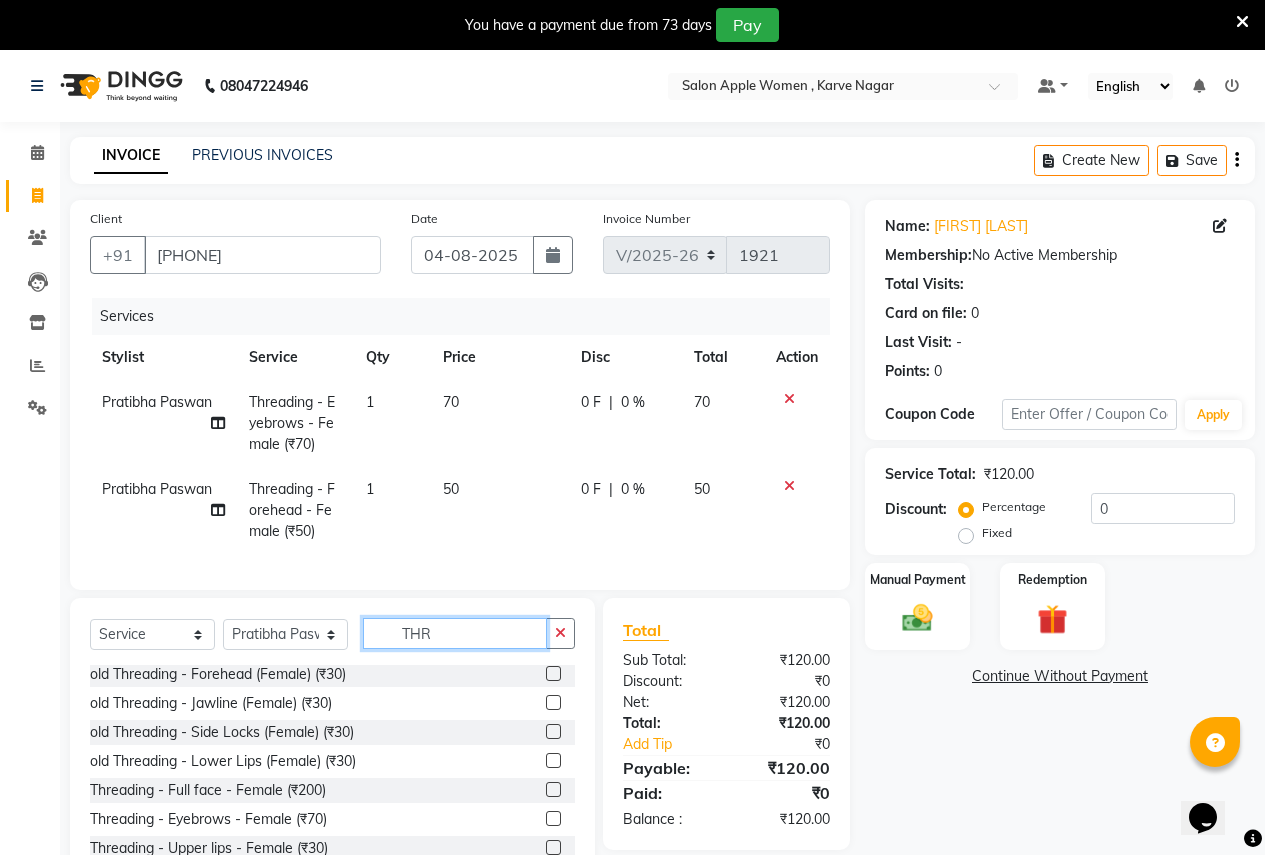 scroll, scrollTop: 0, scrollLeft: 0, axis: both 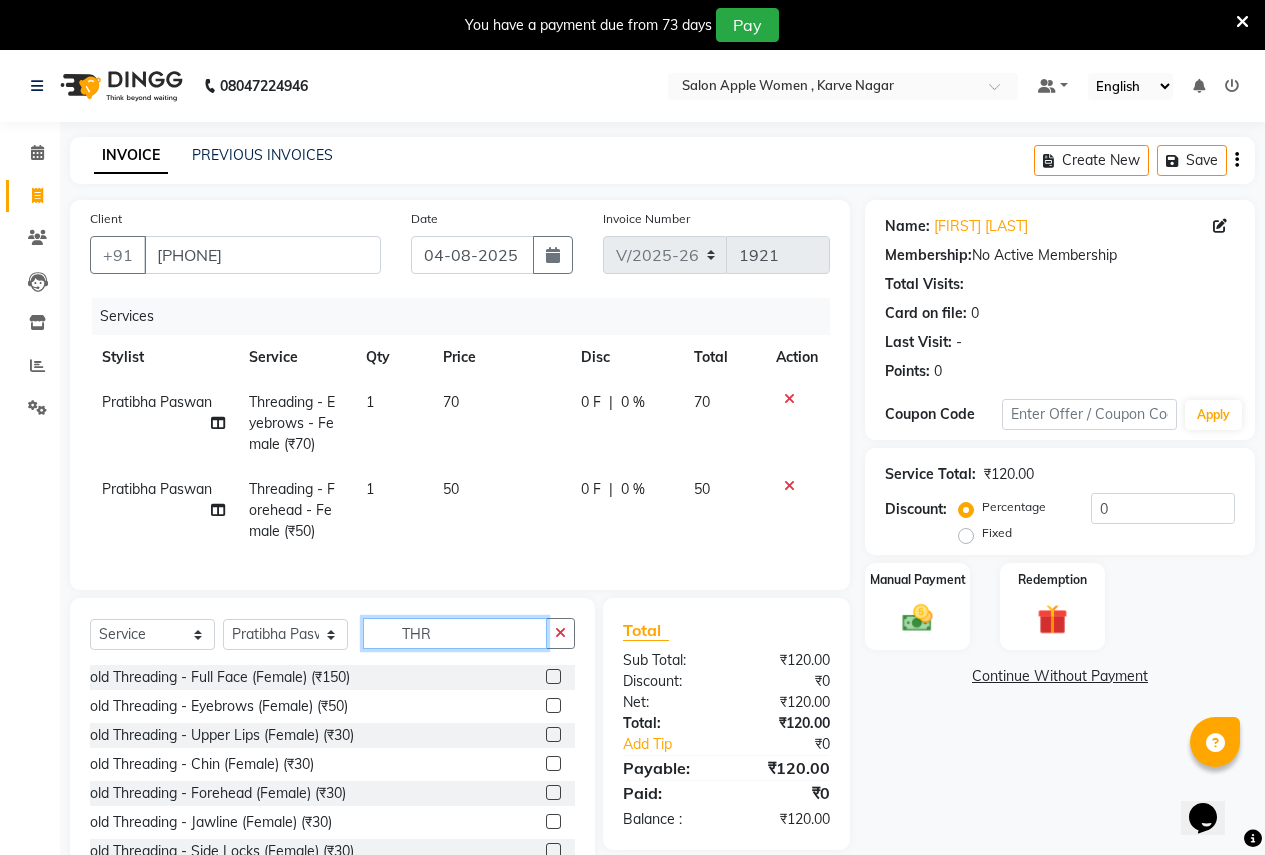 click on "THR" 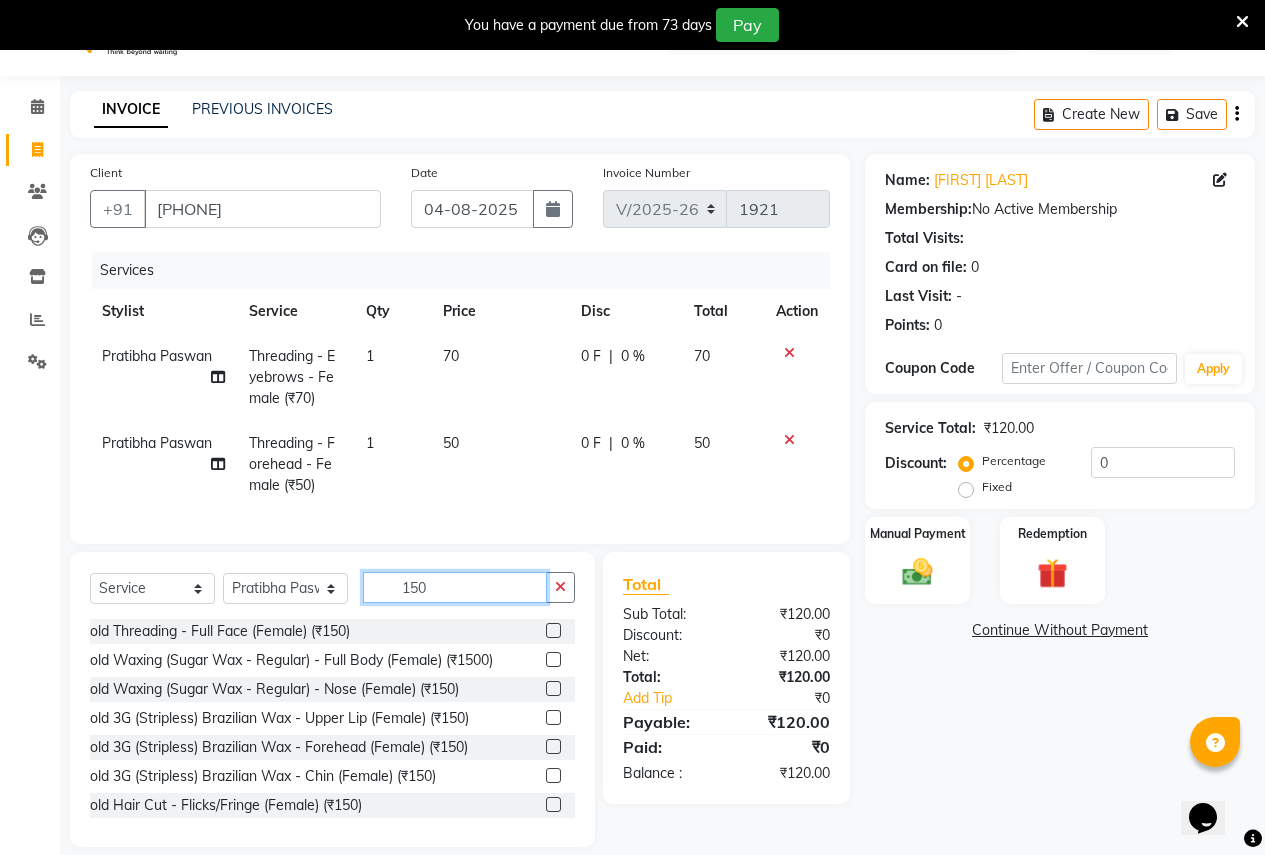 scroll, scrollTop: 83, scrollLeft: 0, axis: vertical 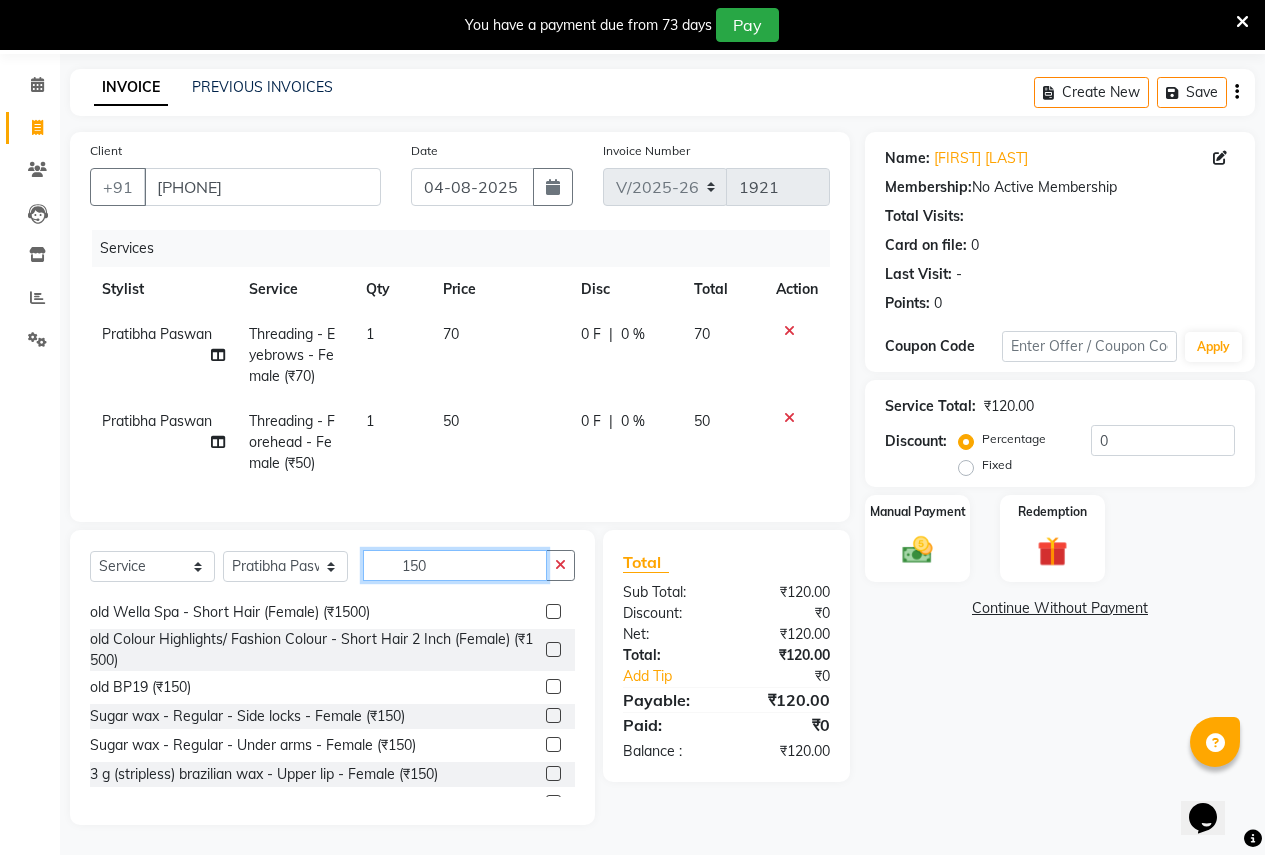type on "150" 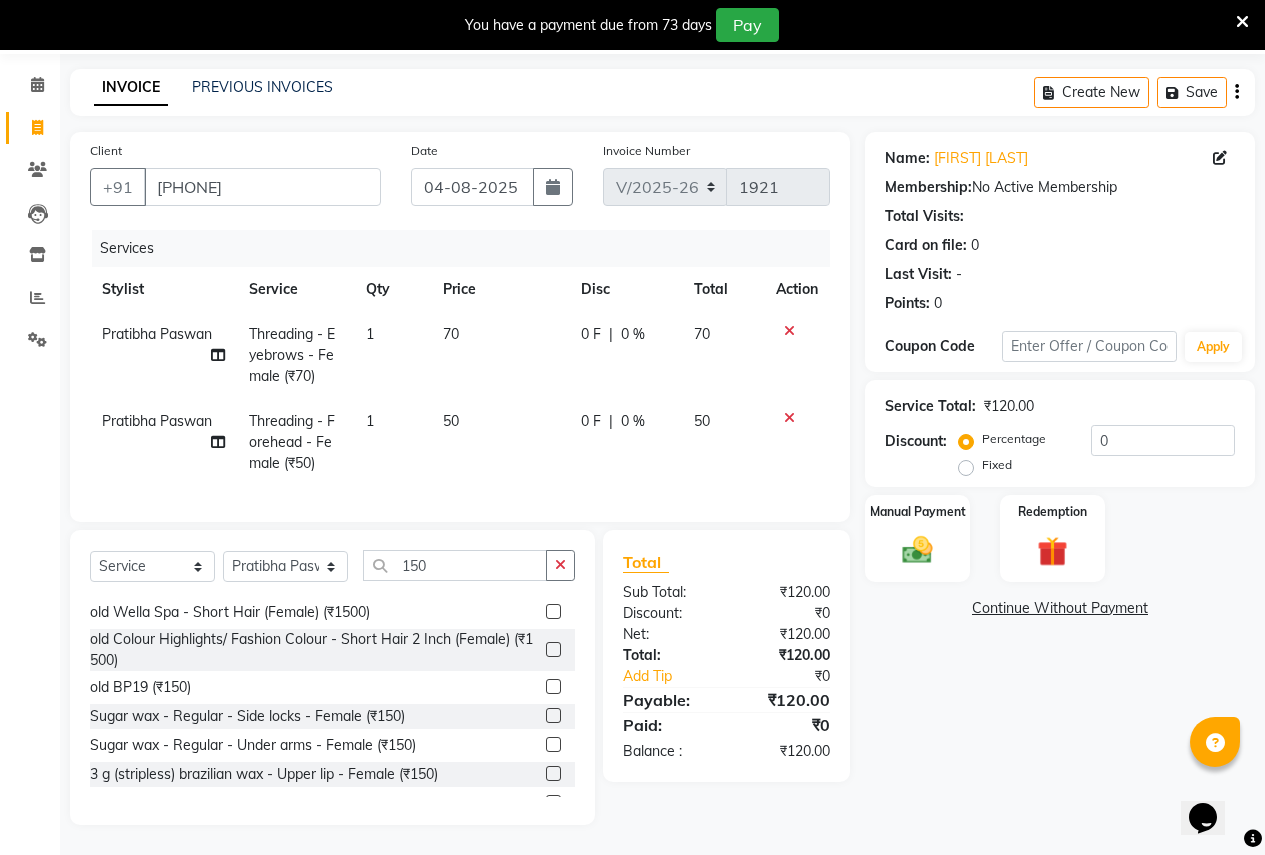 click 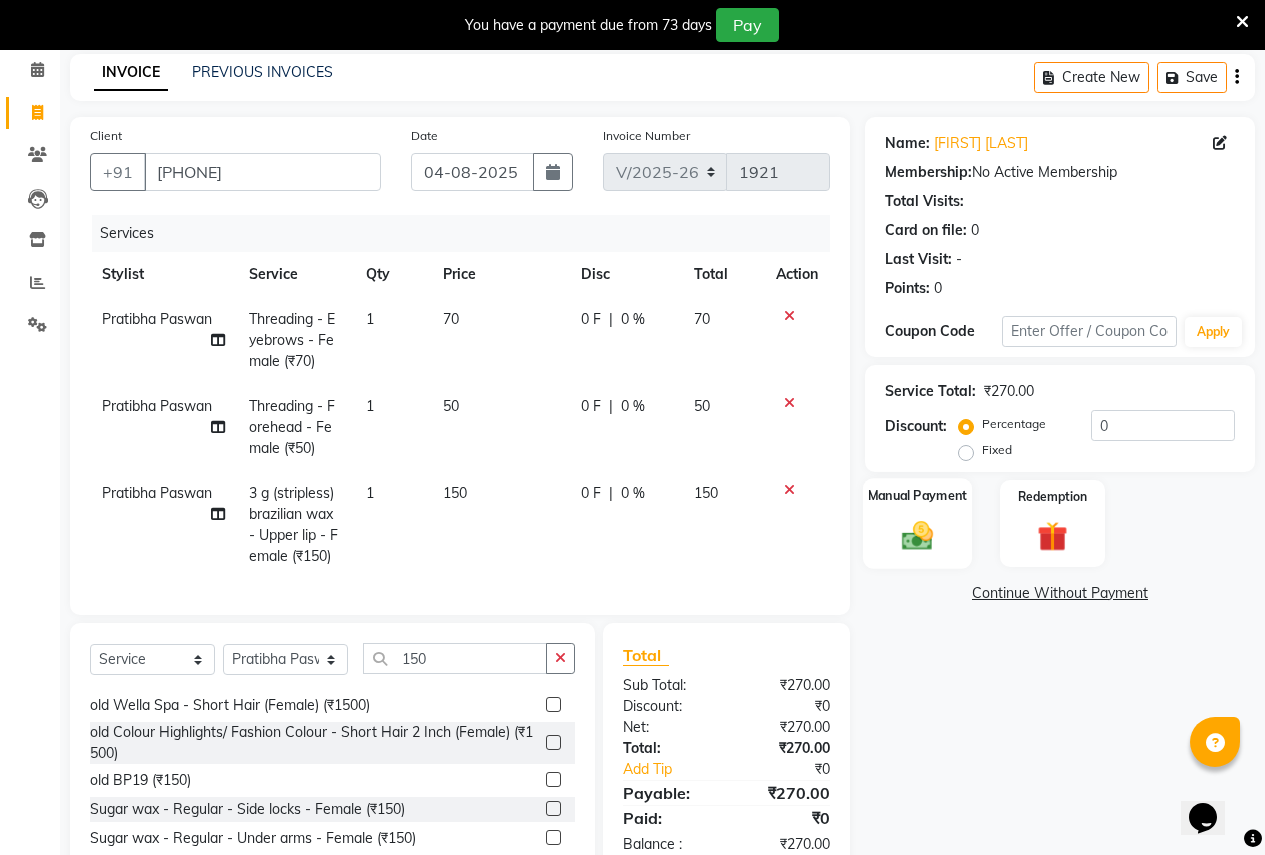checkbox on "false" 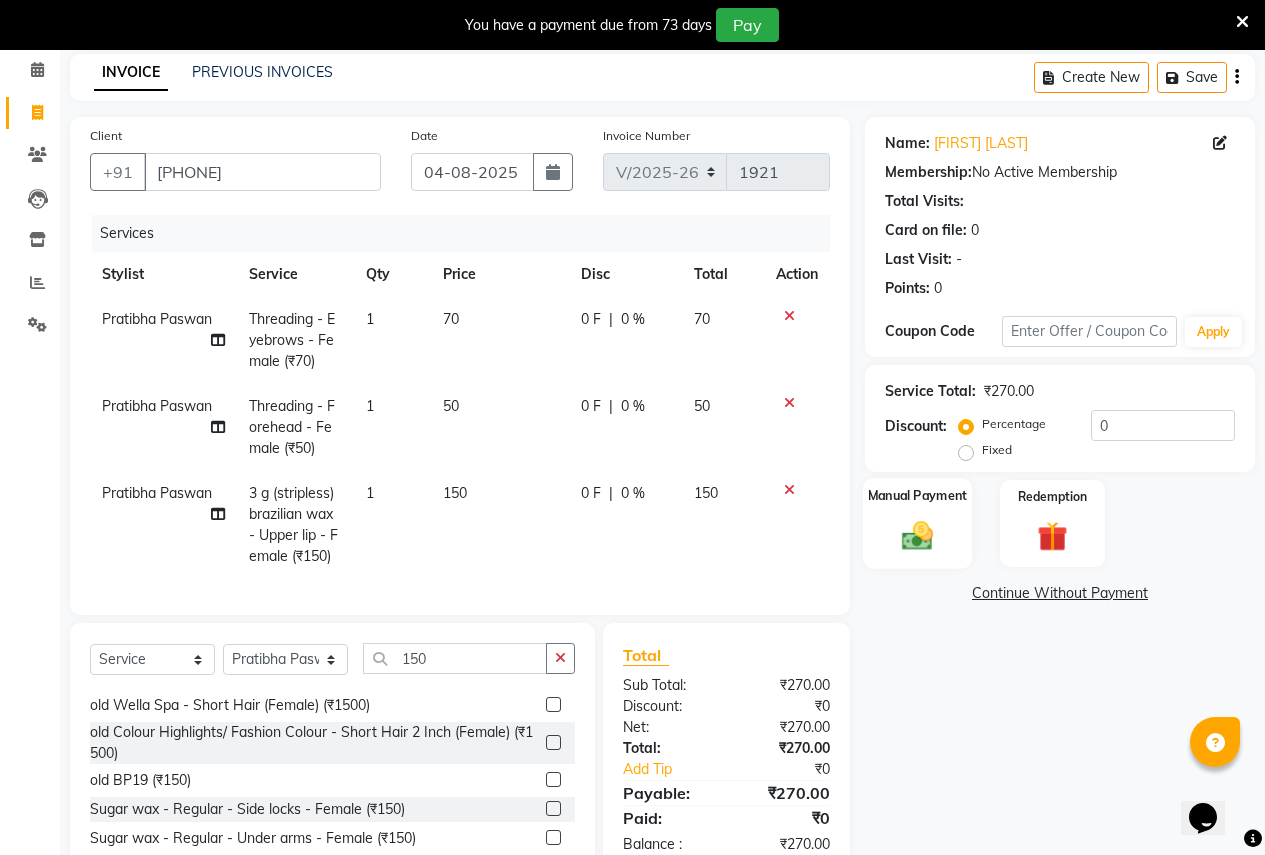 click 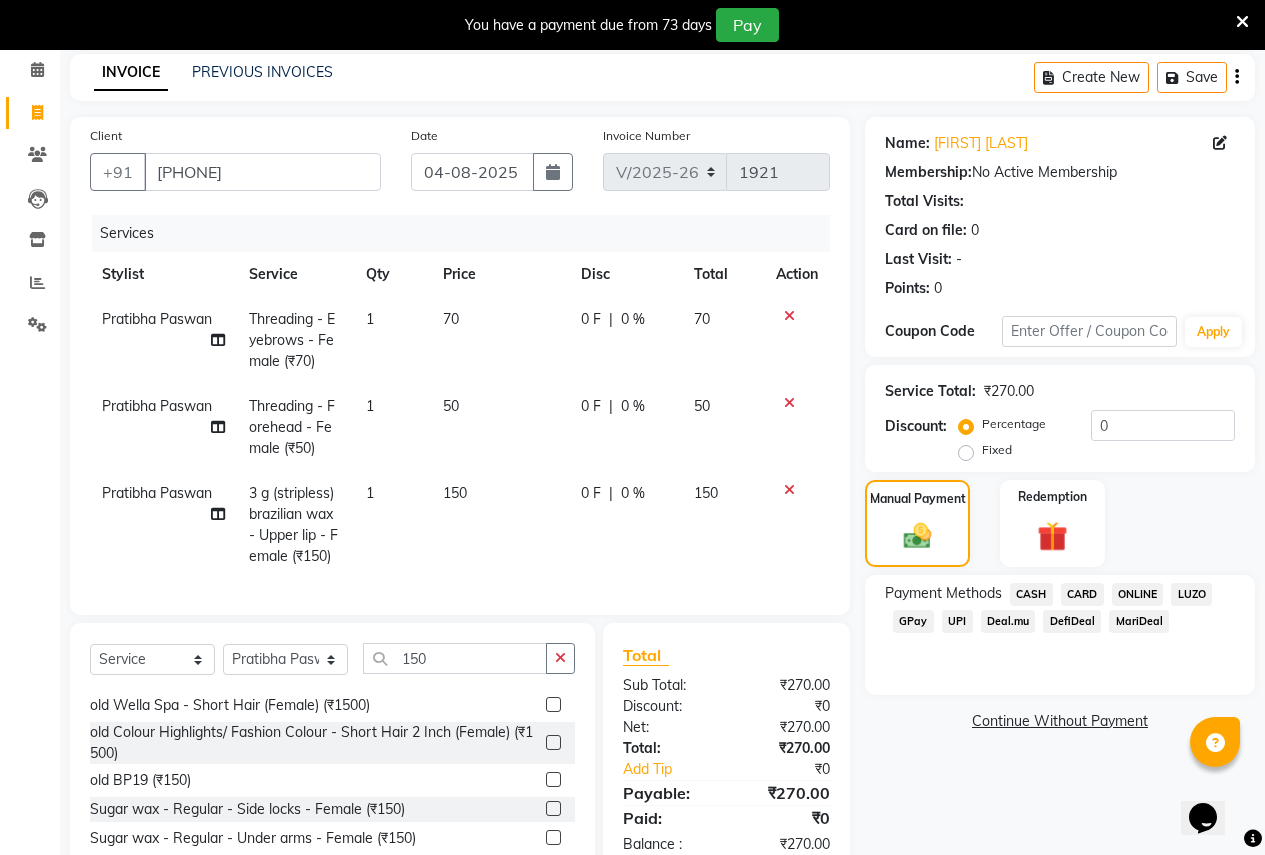 click on "ONLINE" 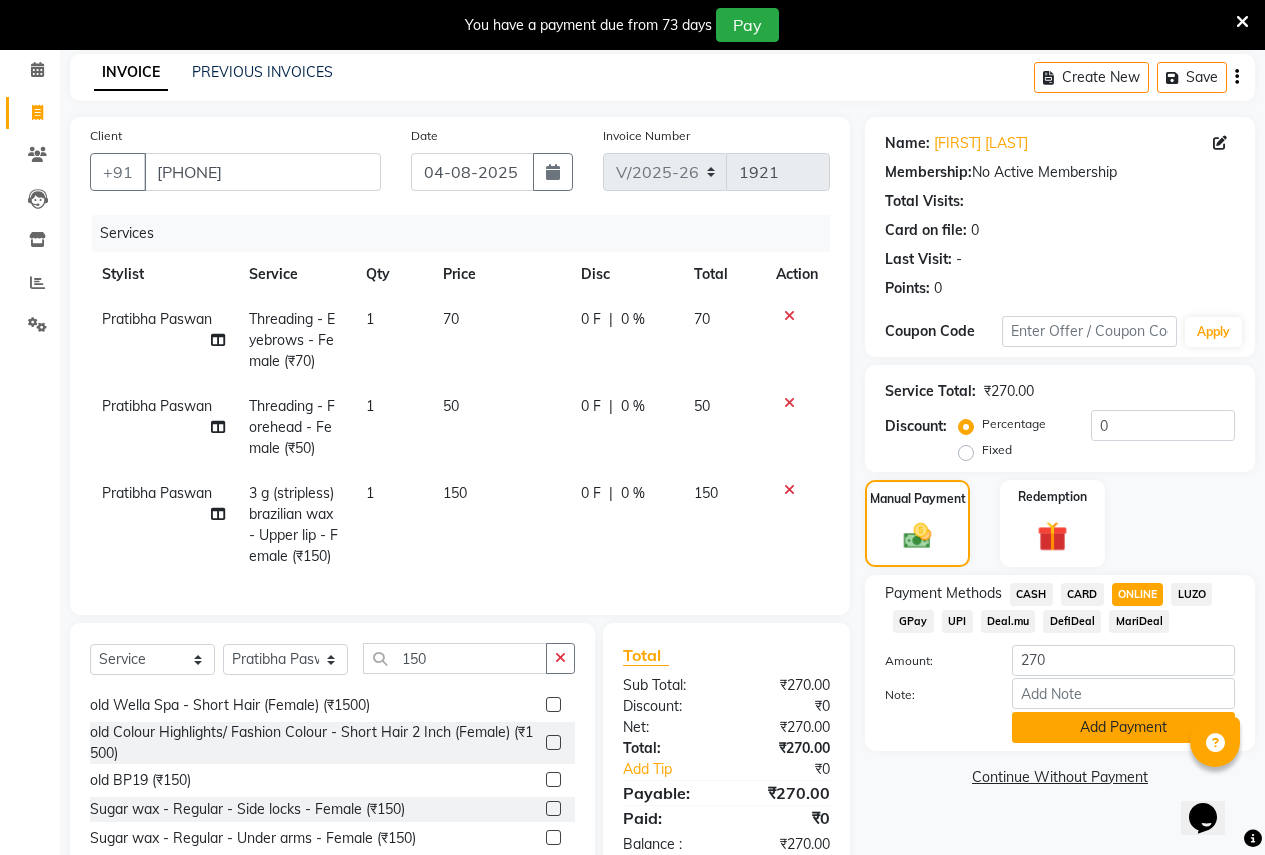 click on "Add Payment" 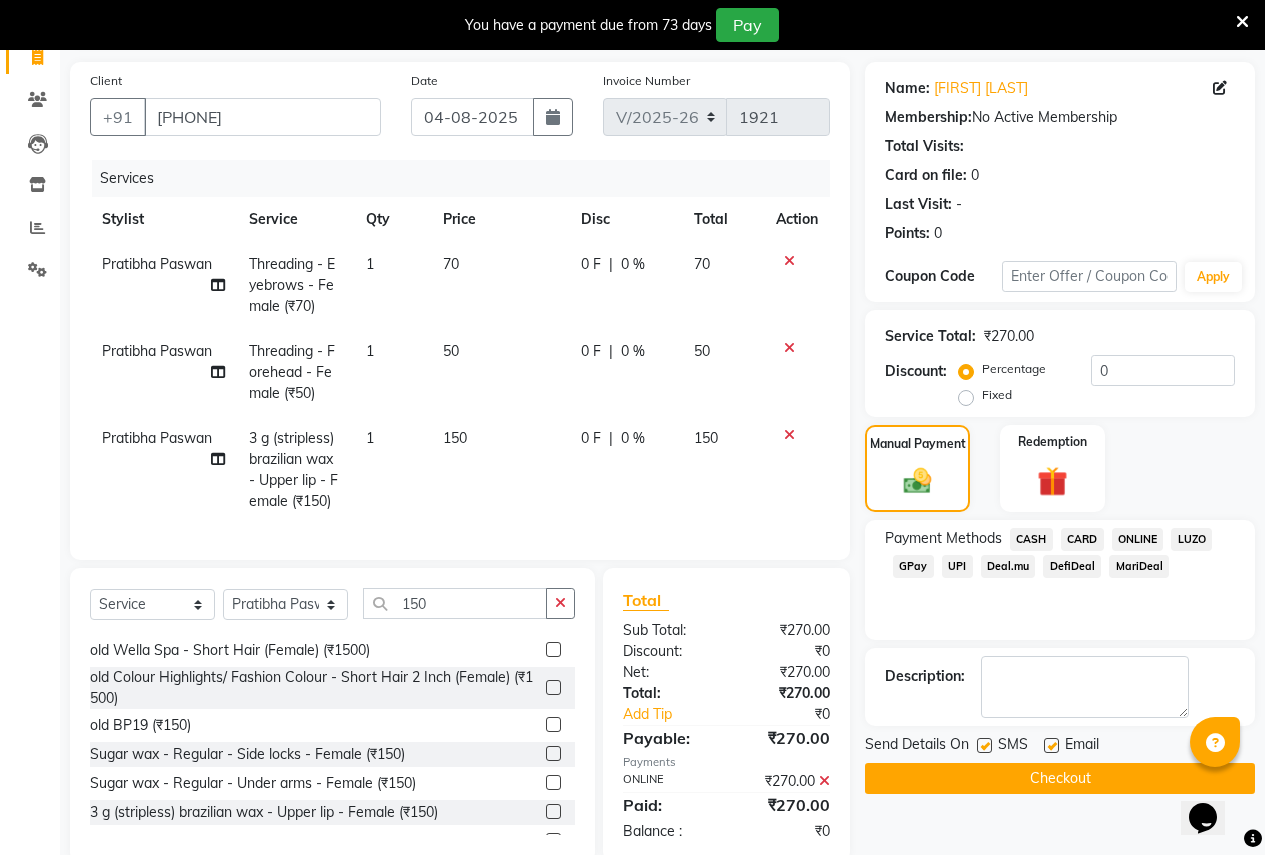 scroll, scrollTop: 191, scrollLeft: 0, axis: vertical 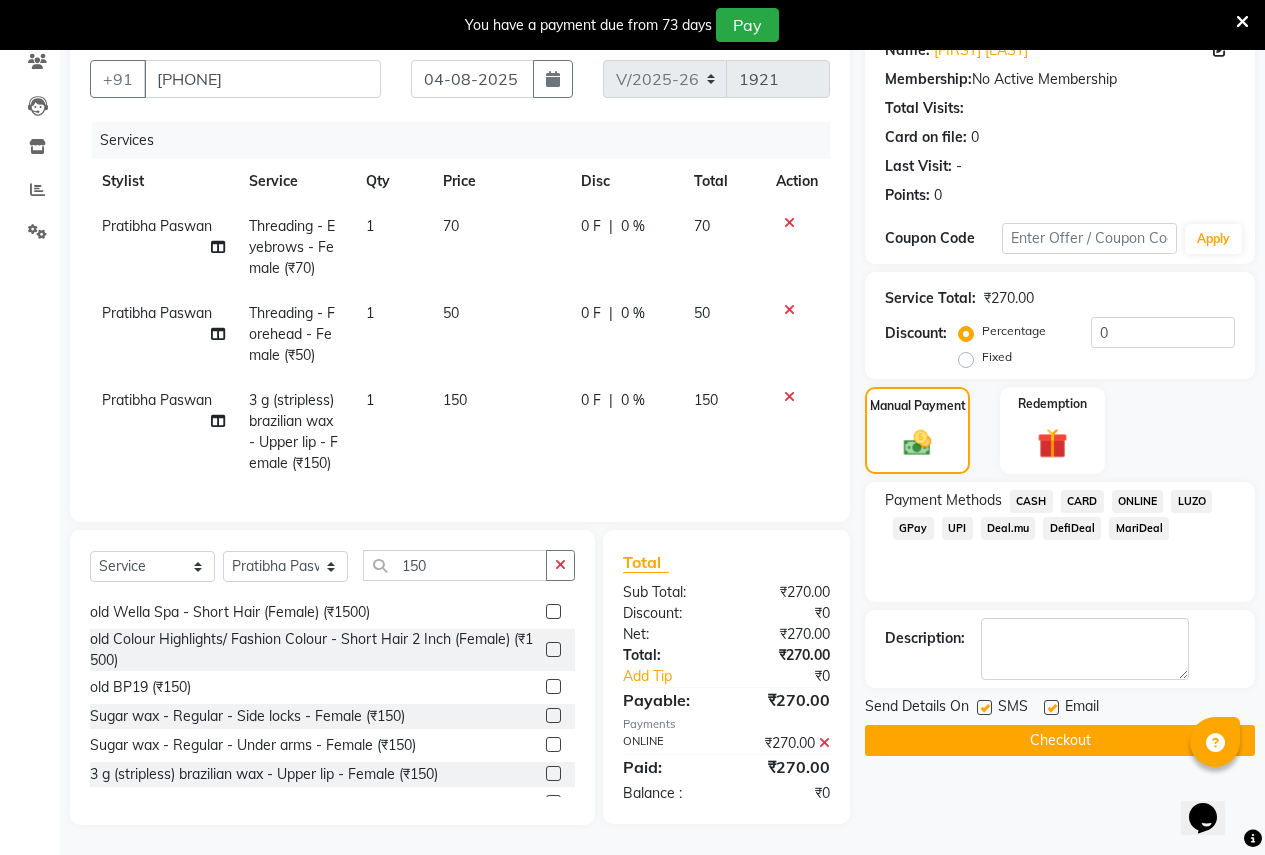 click on "Checkout" 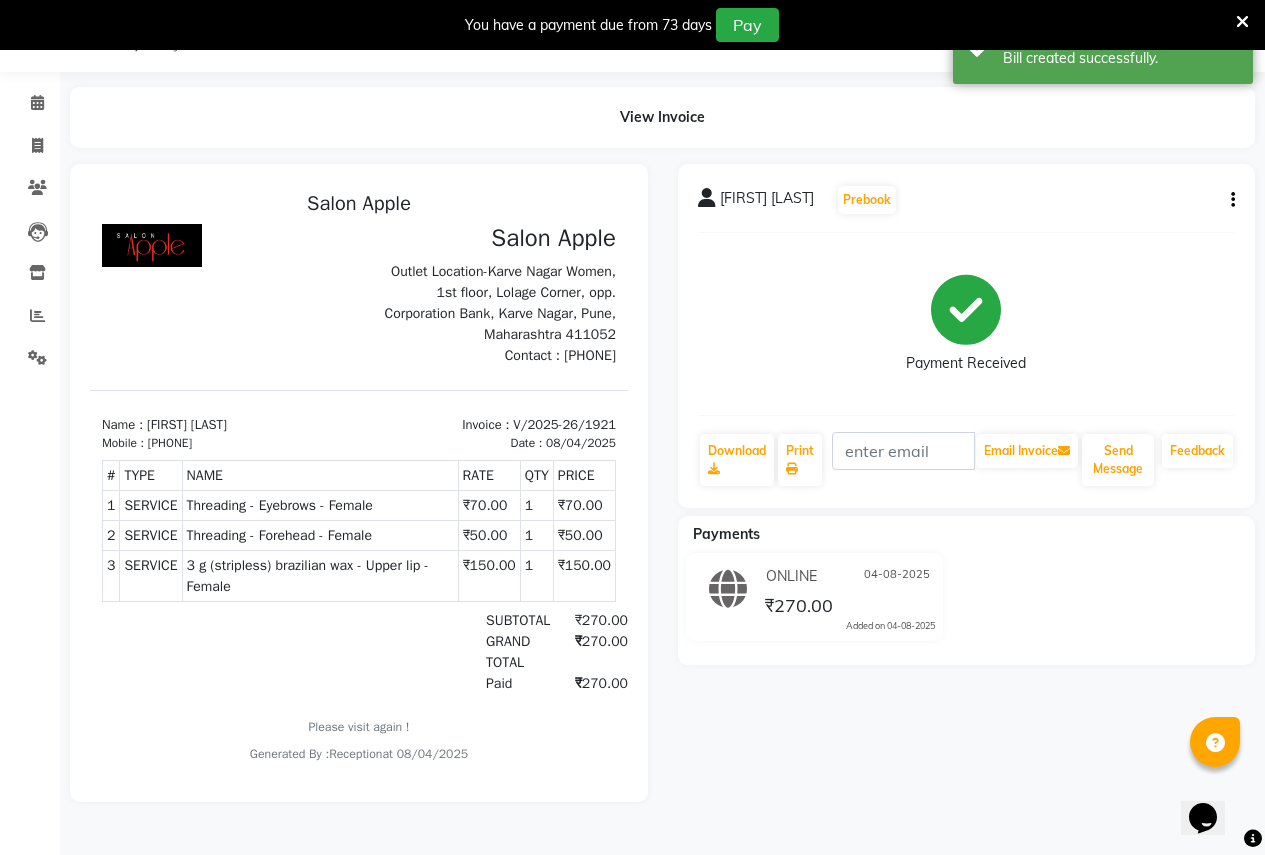 scroll, scrollTop: 0, scrollLeft: 0, axis: both 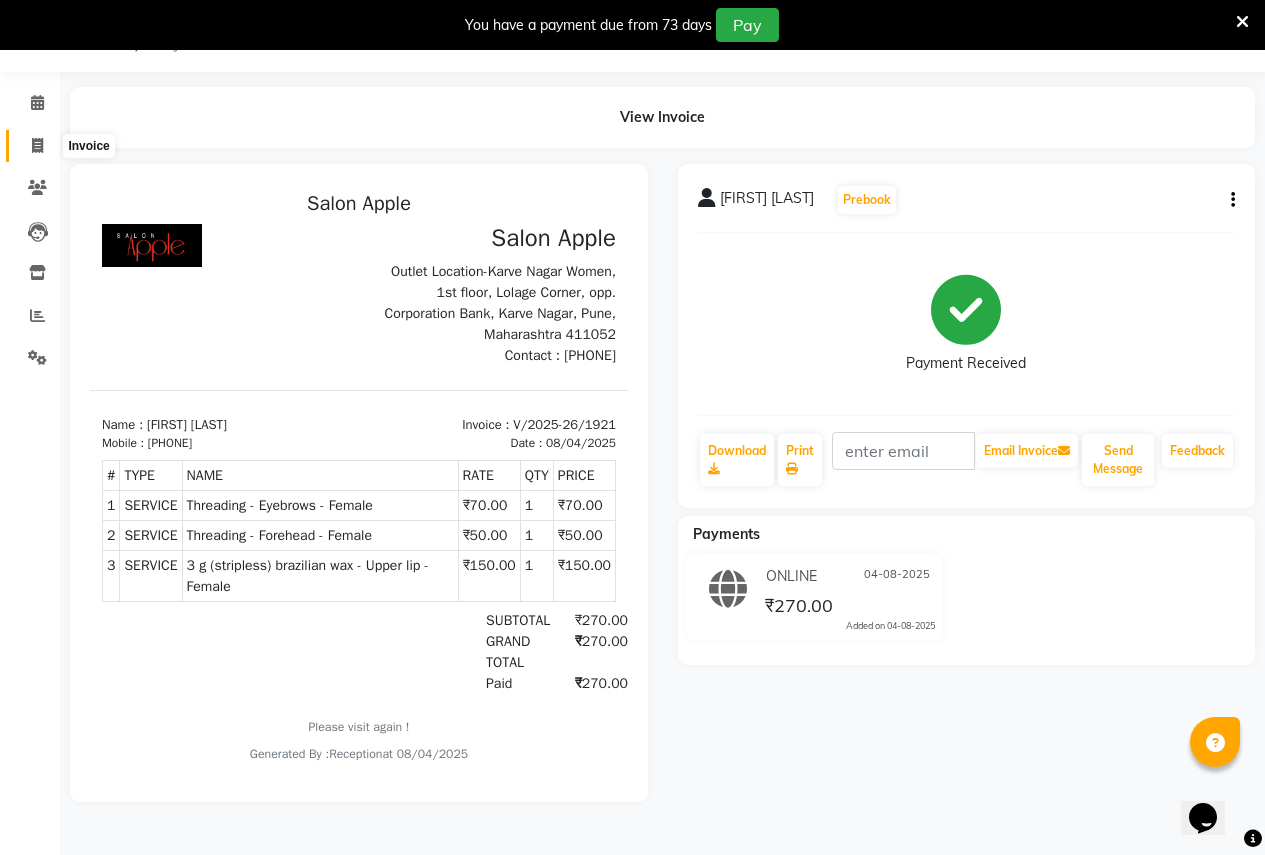 click 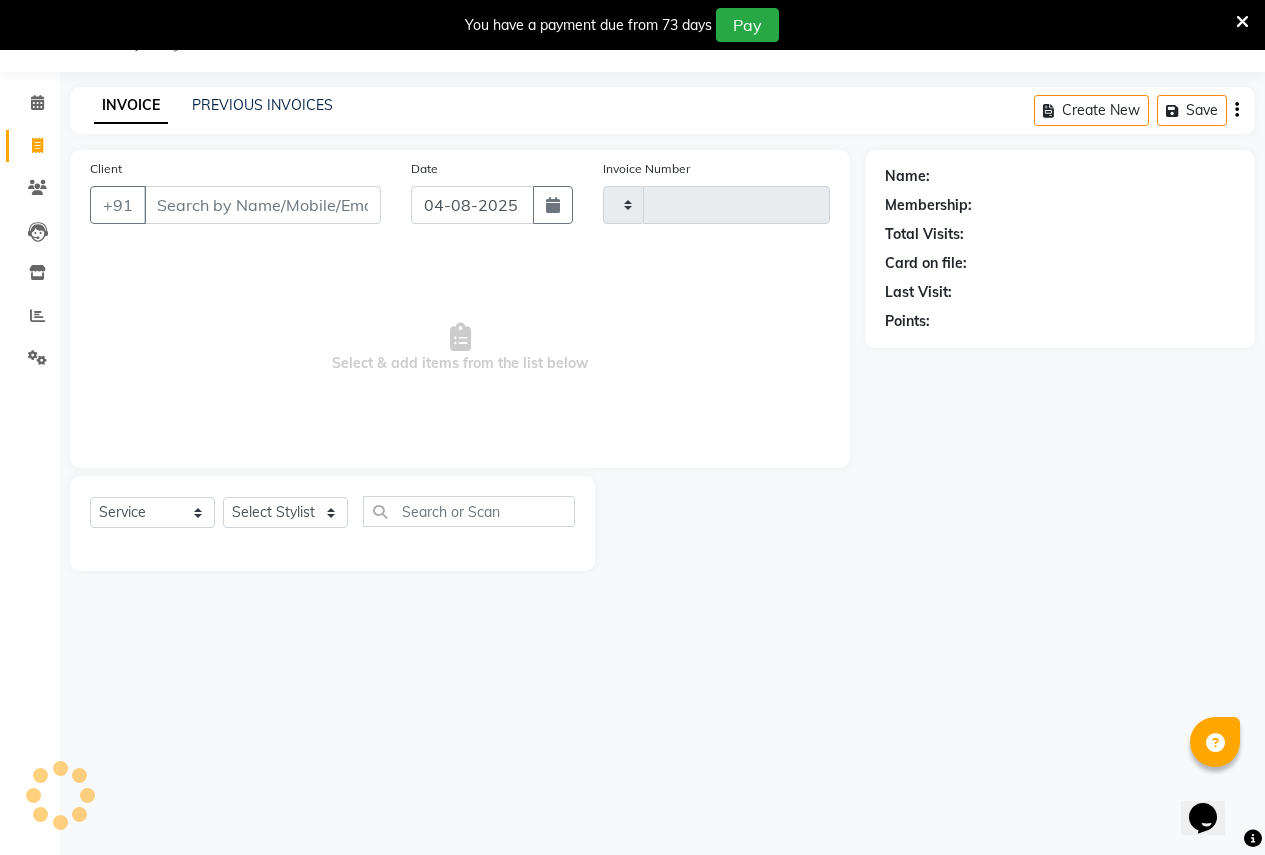type on "1922" 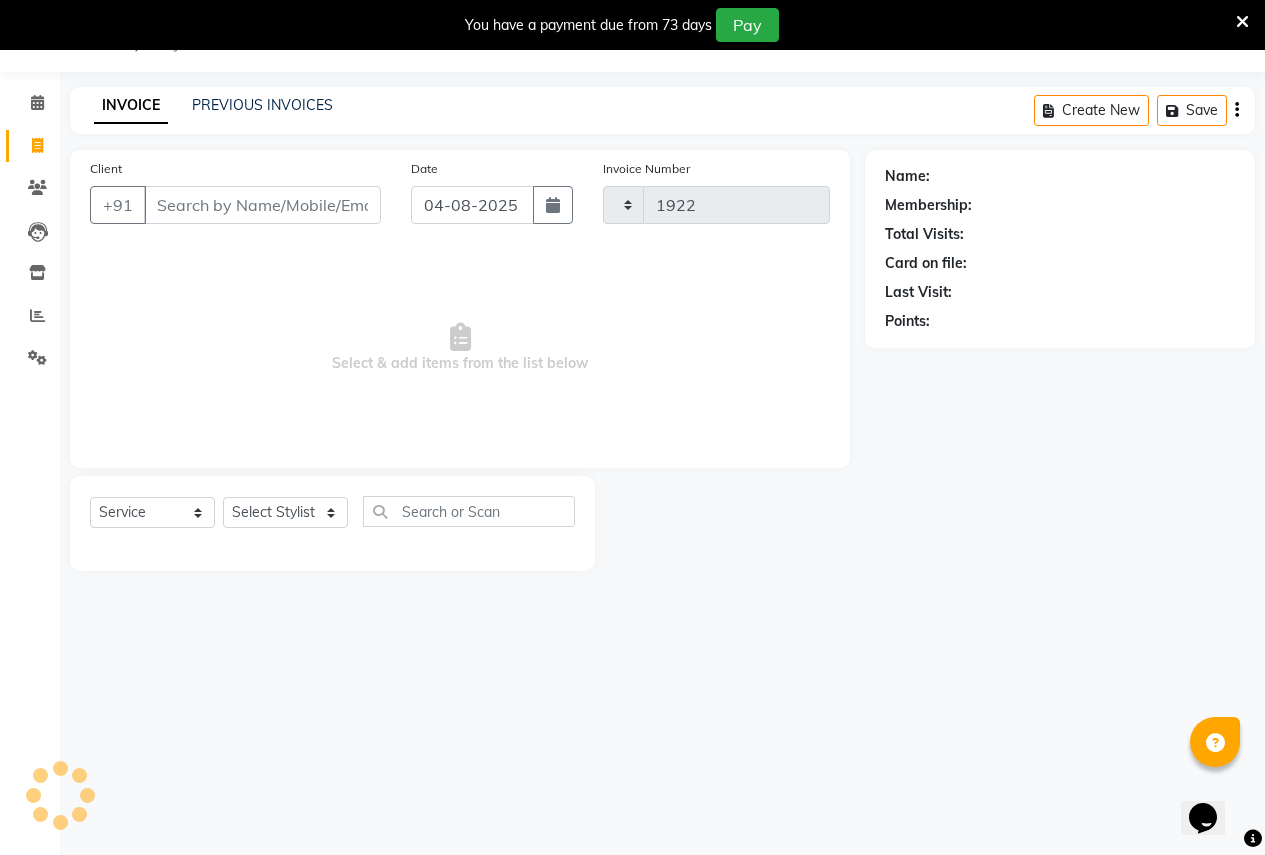 select on "96" 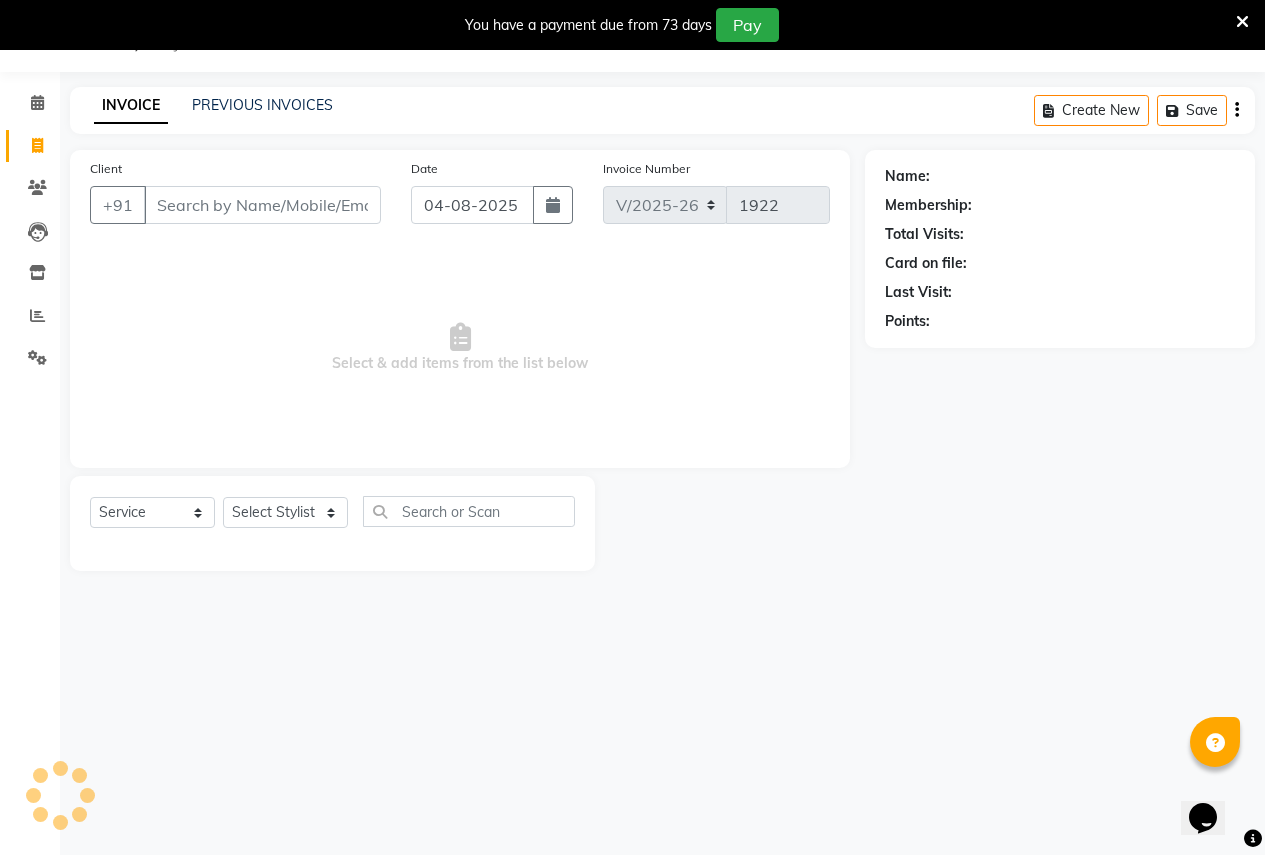 click on "Client" at bounding box center (262, 205) 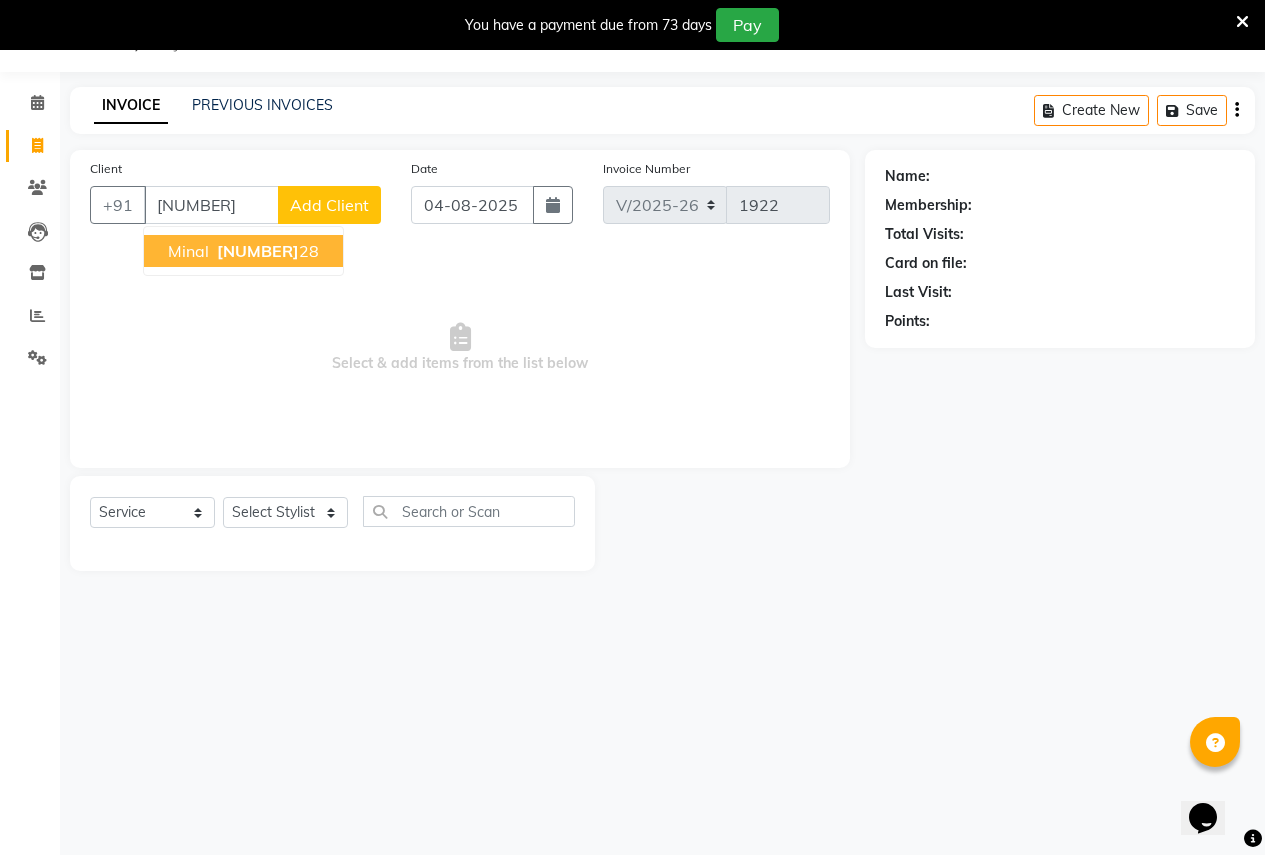 click on "98506085 28" at bounding box center (266, 251) 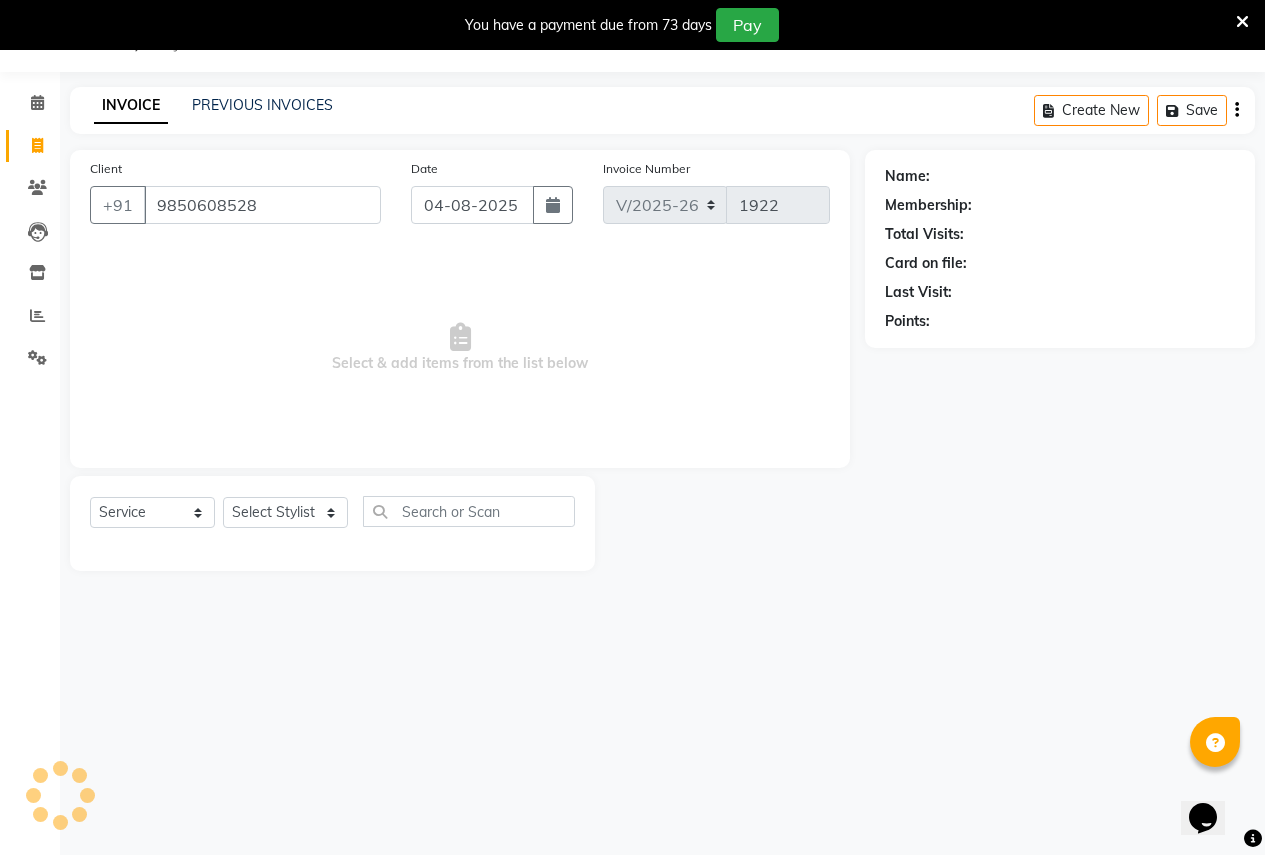 type on "9850608528" 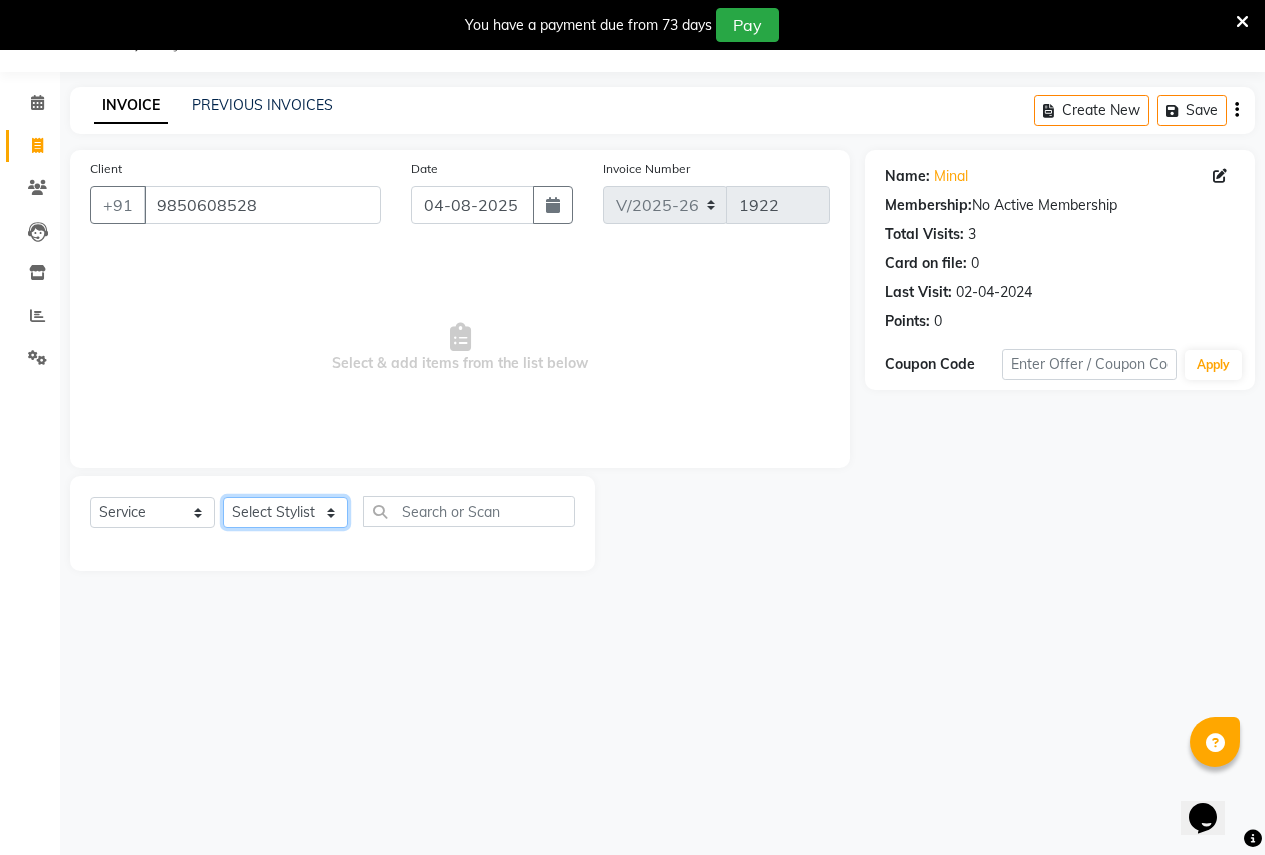click on "Select Stylist Ajay Rajendra Sonawane Anjali Anil Patil Ashwini chaitrali Jyoti Rahul Shinde Laxmi Mili Maruti Kate NSS Pratibha Paswan Pratik Balasaheb salunkhe Reception  Reshma Operations Head Shobhana Rajendra Muly TejashriTushar Shinde Vandana Ganesh Kambale" 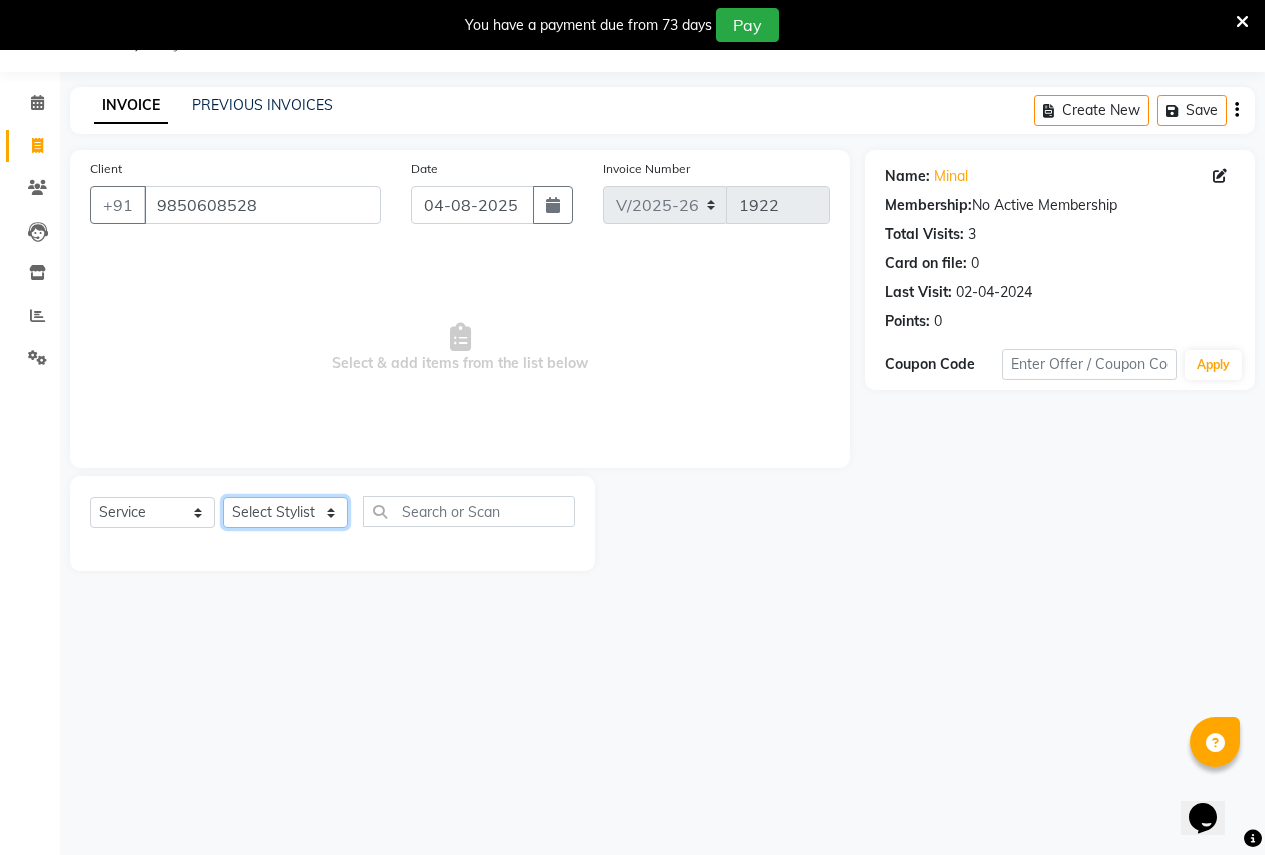 select on "3151" 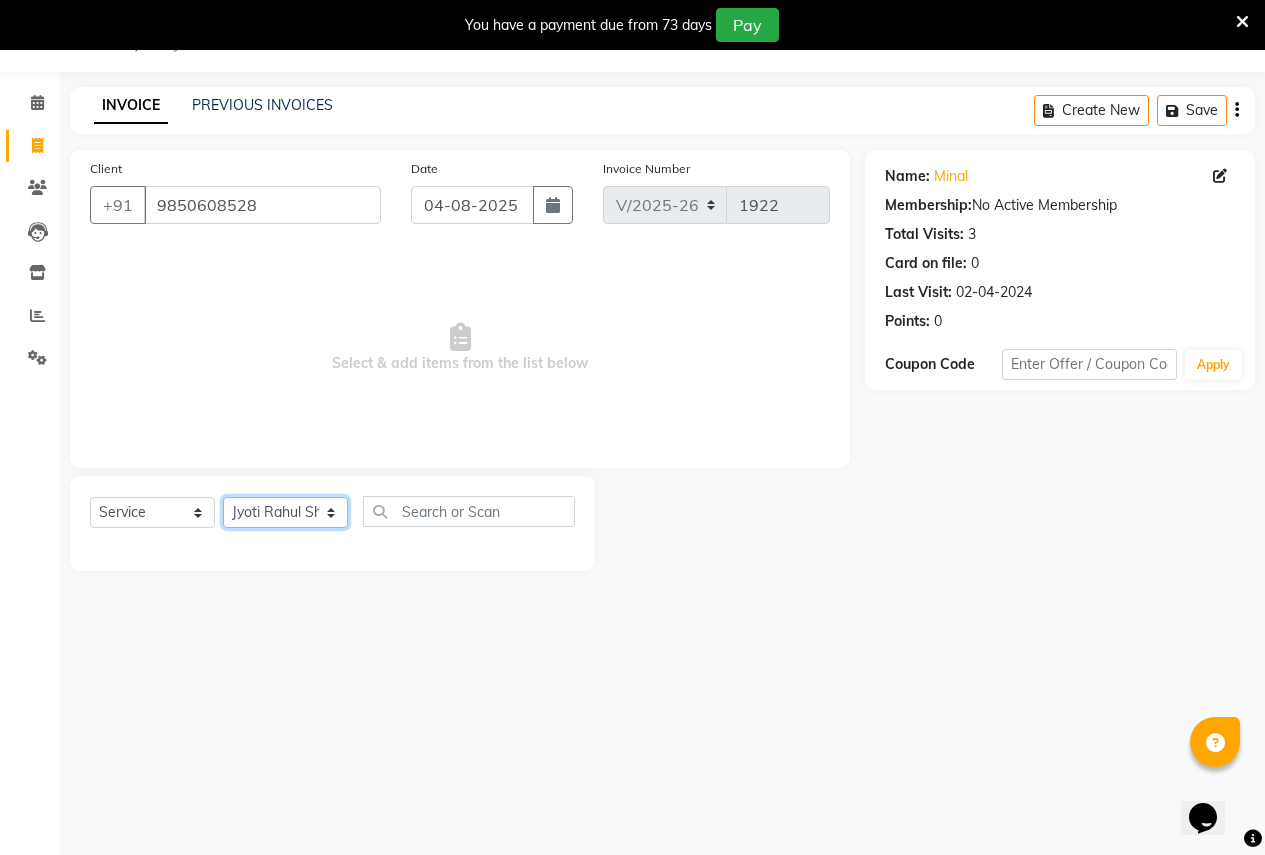 click on "Select Stylist Ajay Rajendra Sonawane Anjali Anil Patil Ashwini chaitrali Jyoti Rahul Shinde Laxmi Mili Maruti Kate NSS Pratibha Paswan Pratik Balasaheb salunkhe Reception  Reshma Operations Head Shobhana Rajendra Muly TejashriTushar Shinde Vandana Ganesh Kambale" 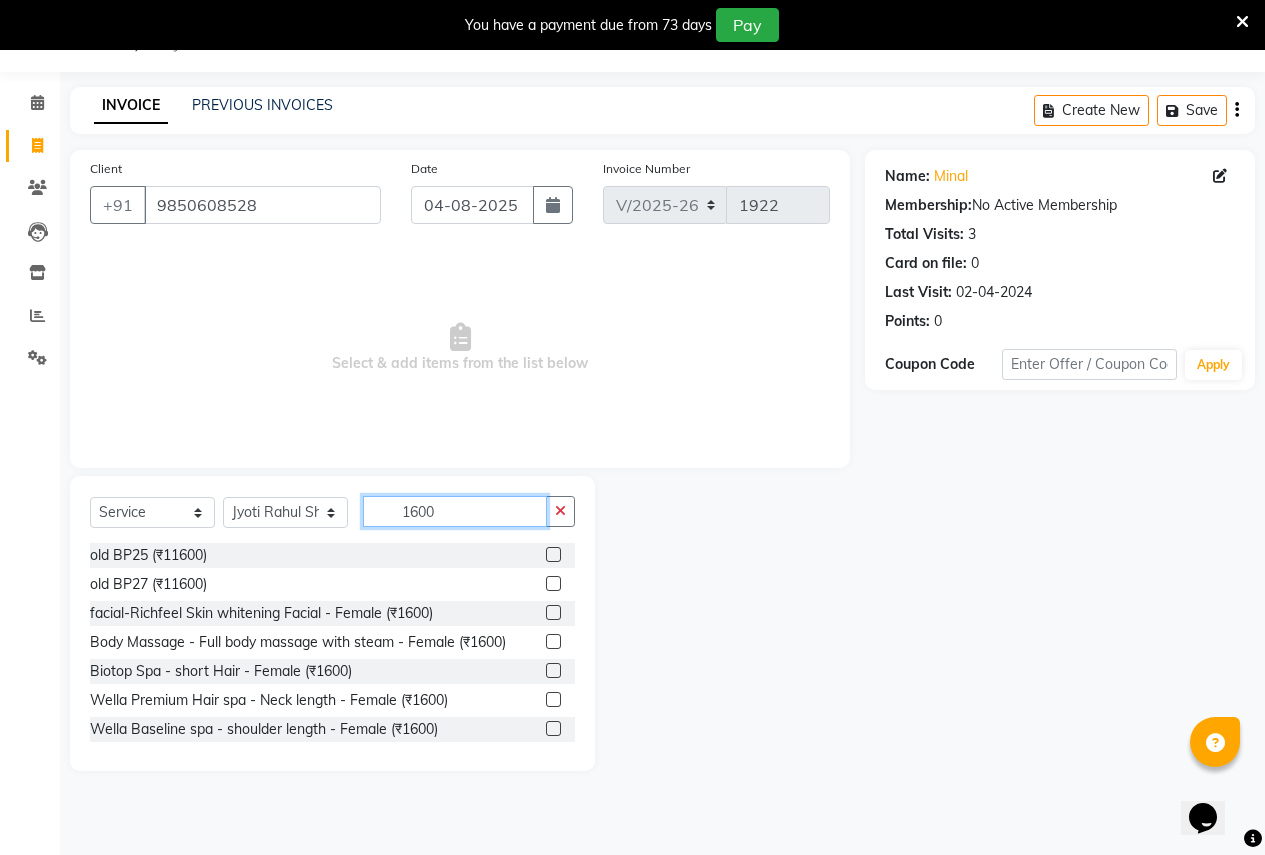 type on "1600" 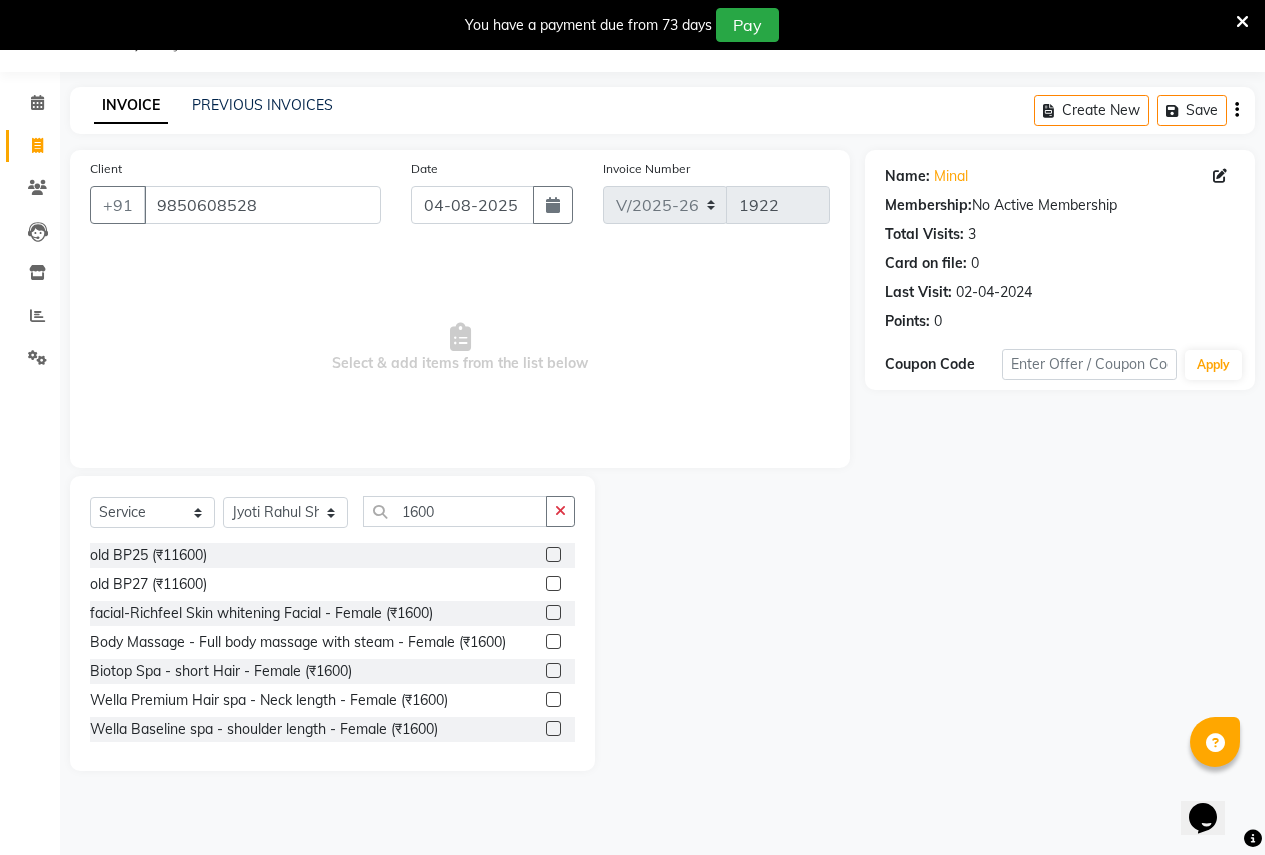 drag, startPoint x: 534, startPoint y: 610, endPoint x: 522, endPoint y: 605, distance: 13 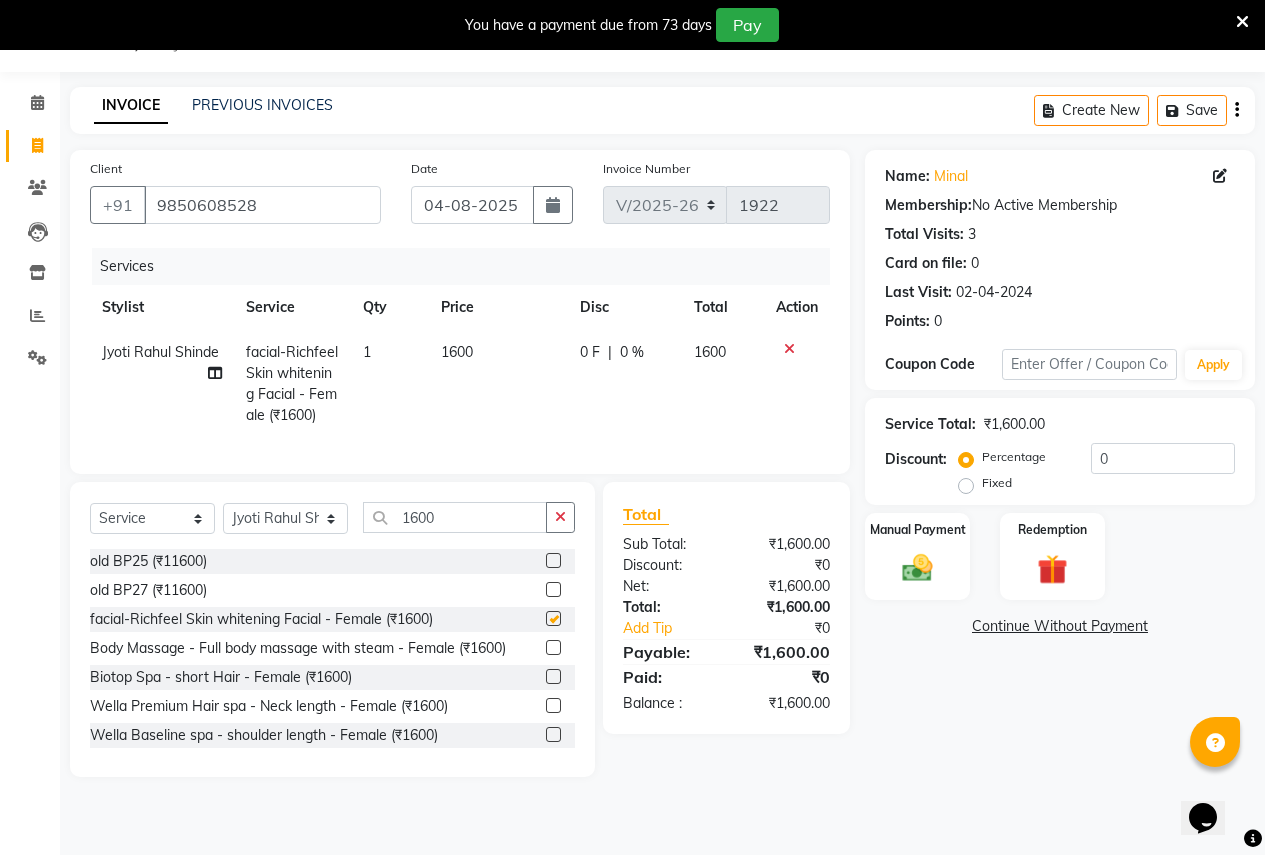 checkbox on "false" 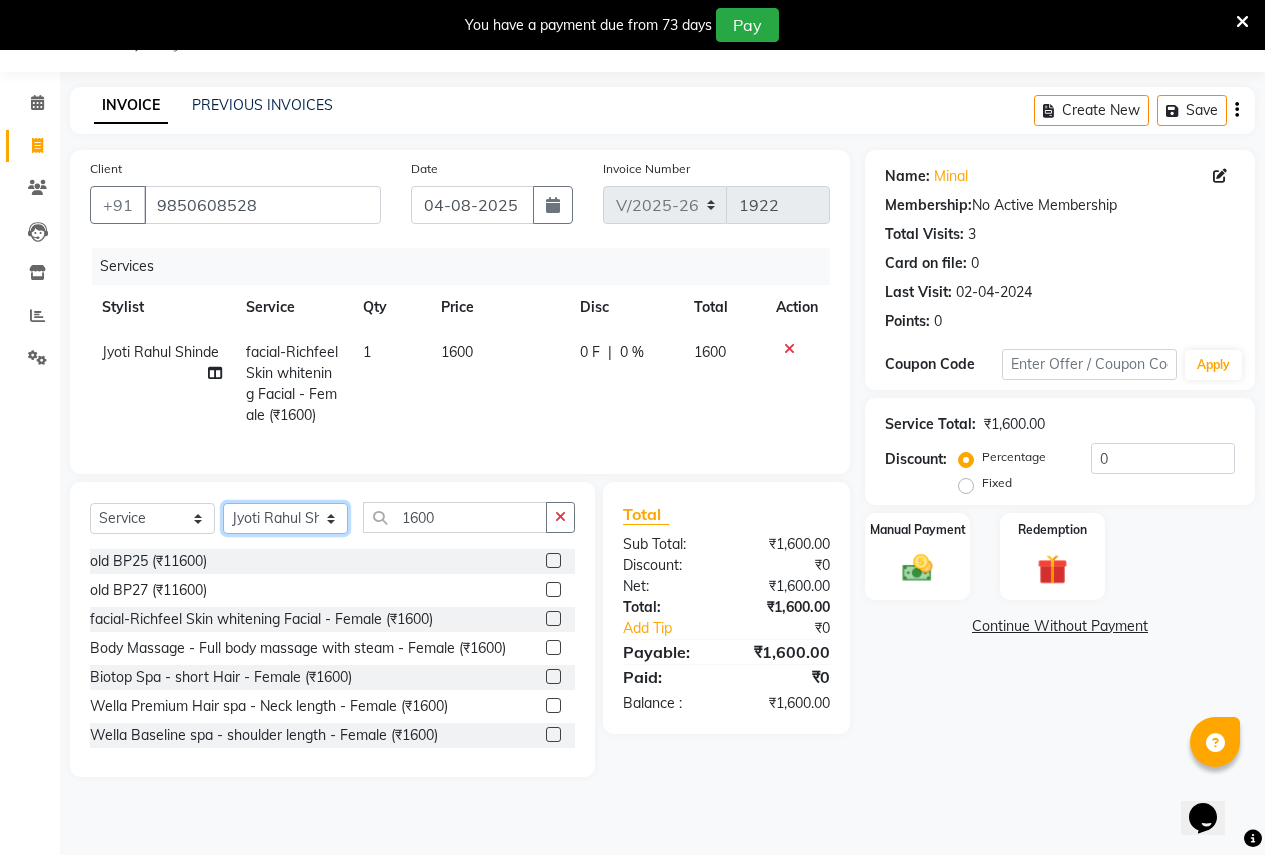 click on "Select Stylist Ajay Rajendra Sonawane Anjali Anil Patil Ashwini chaitrali Jyoti Rahul Shinde Laxmi Mili Maruti Kate NSS Pratibha Paswan Pratik Balasaheb salunkhe Reception  Reshma Operations Head Shobhana Rajendra Muly TejashriTushar Shinde Vandana Ganesh Kambale" 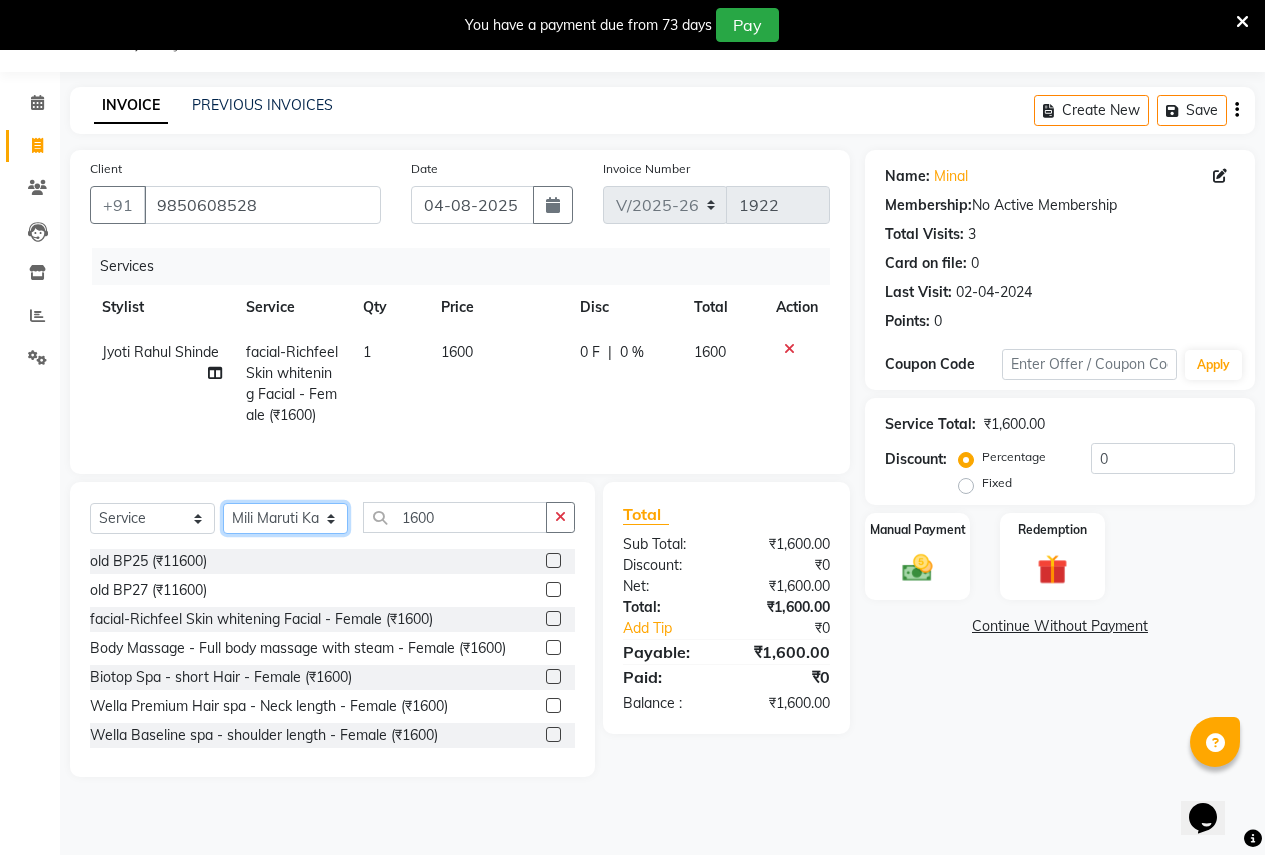 click on "Select Stylist Ajay Rajendra Sonawane Anjali Anil Patil Ashwini chaitrali Jyoti Rahul Shinde Laxmi Mili Maruti Kate NSS Pratibha Paswan Pratik Balasaheb salunkhe Reception  Reshma Operations Head Shobhana Rajendra Muly TejashriTushar Shinde Vandana Ganesh Kambale" 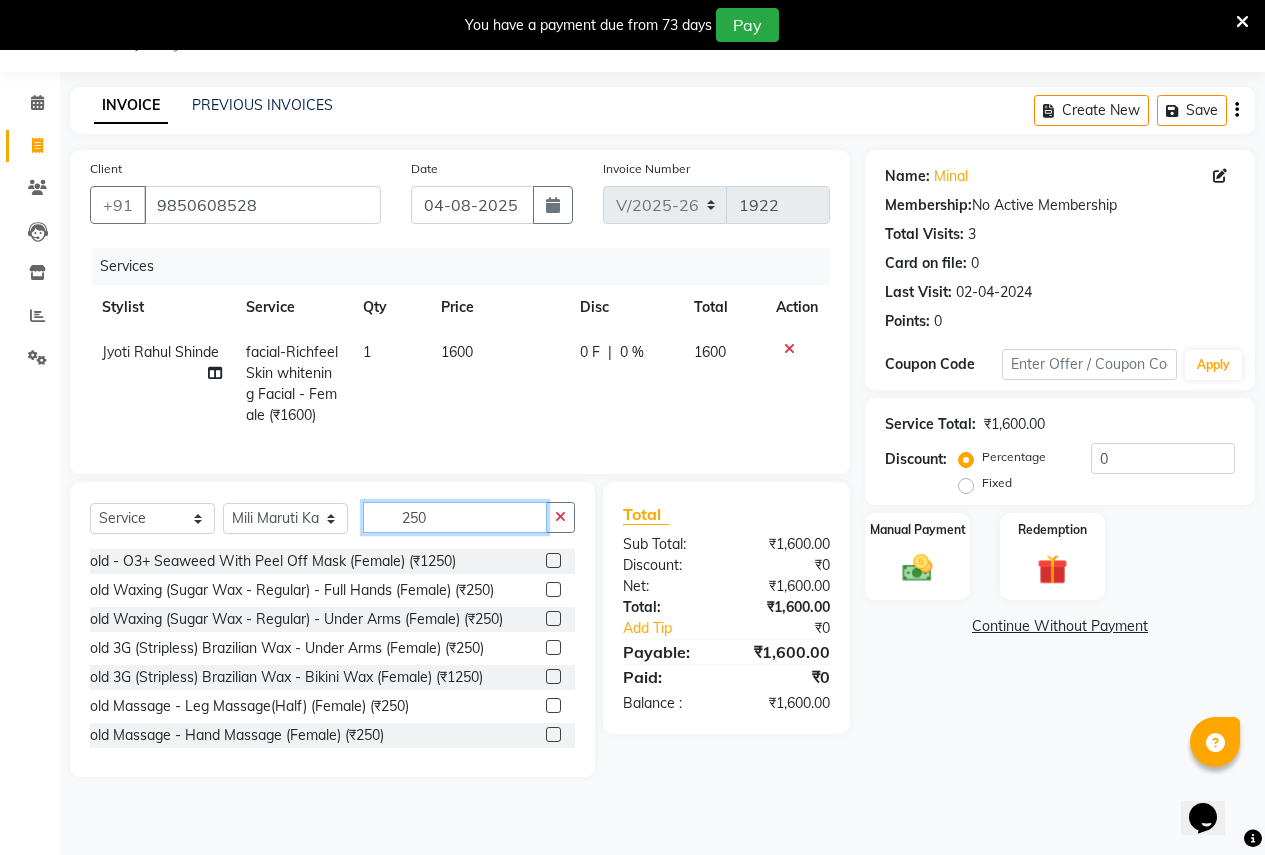type on "250" 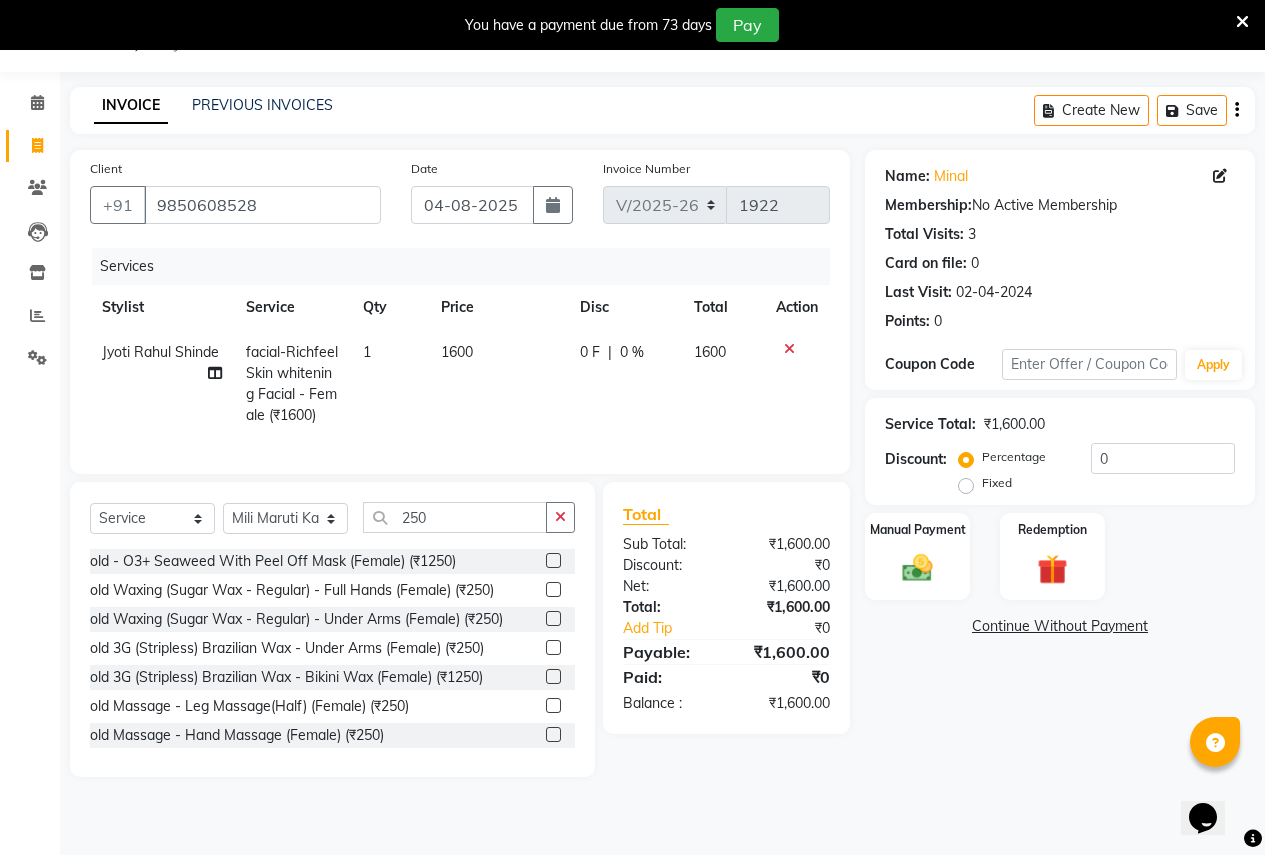 click 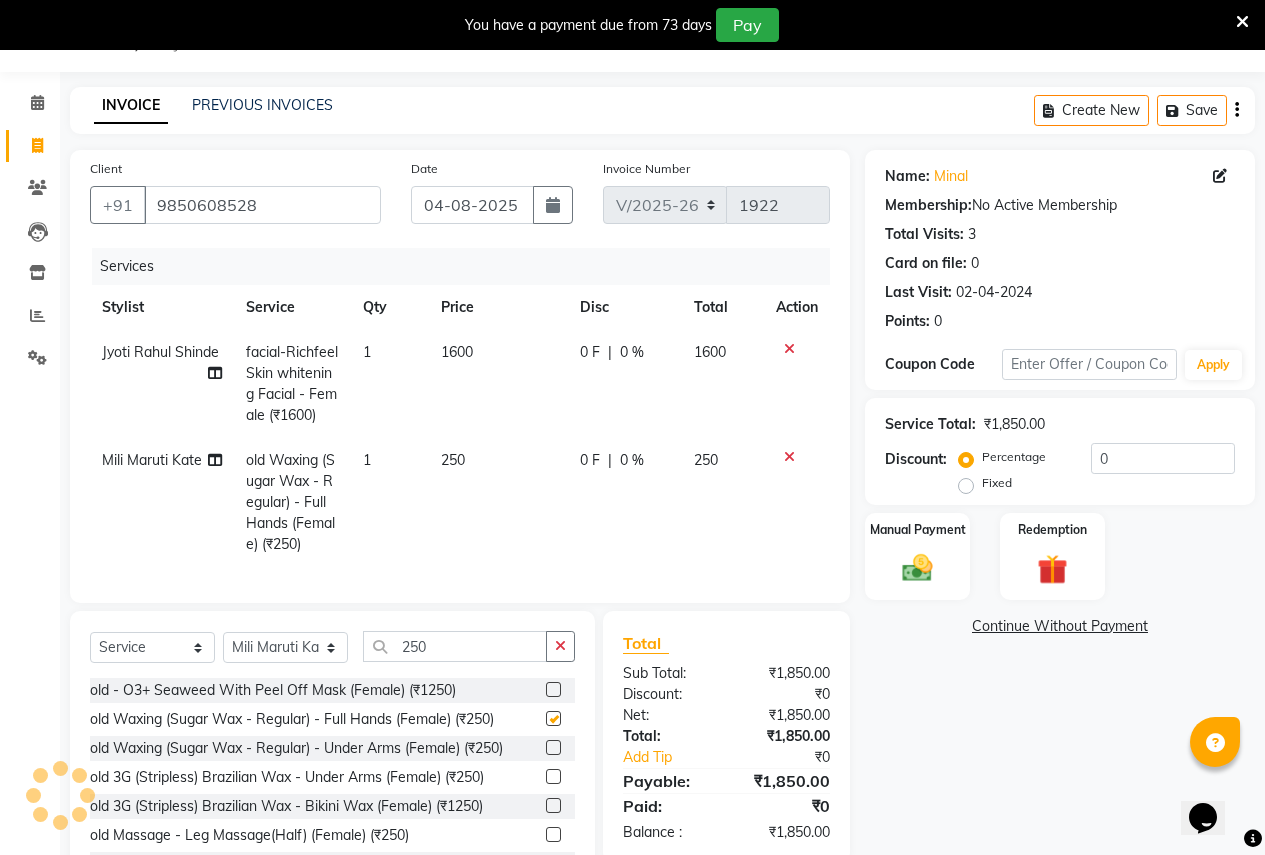 checkbox on "false" 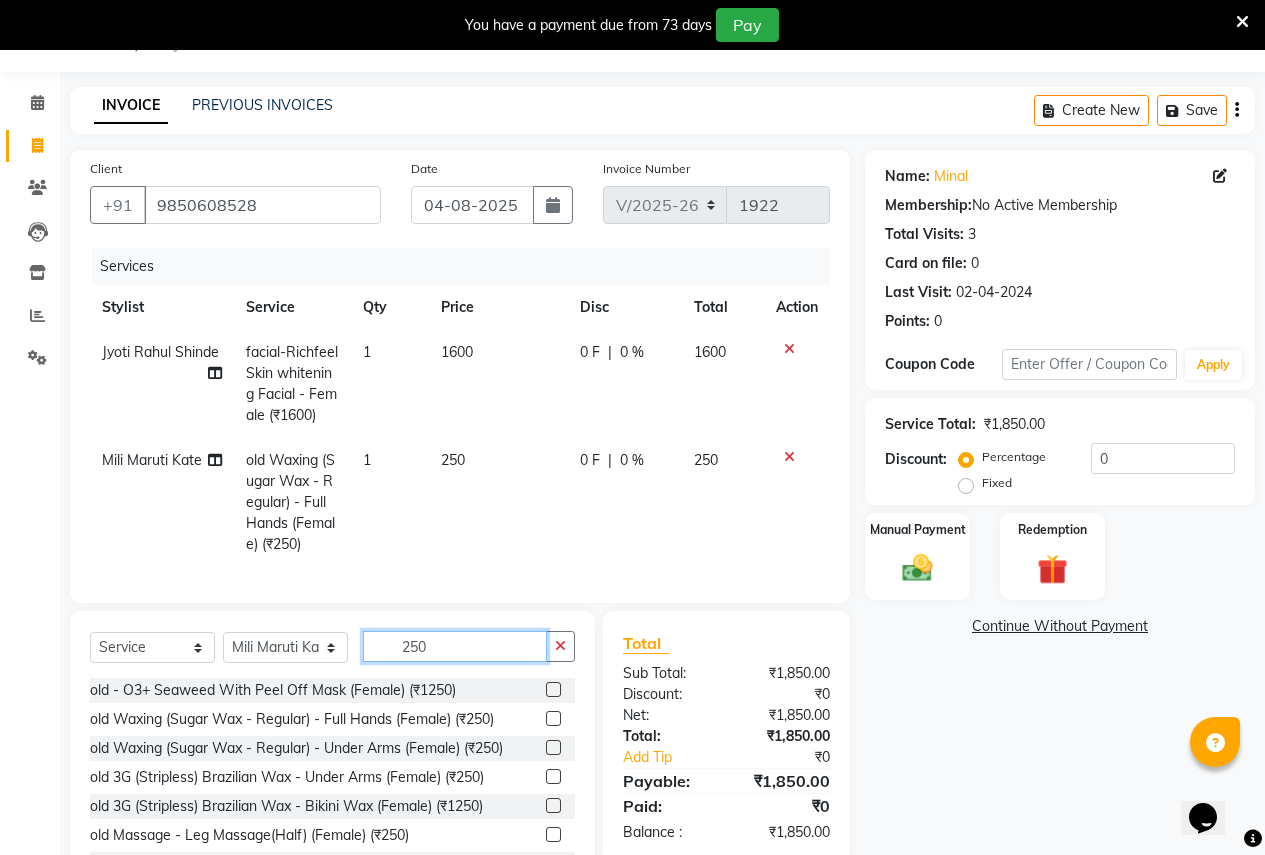 click on "250" 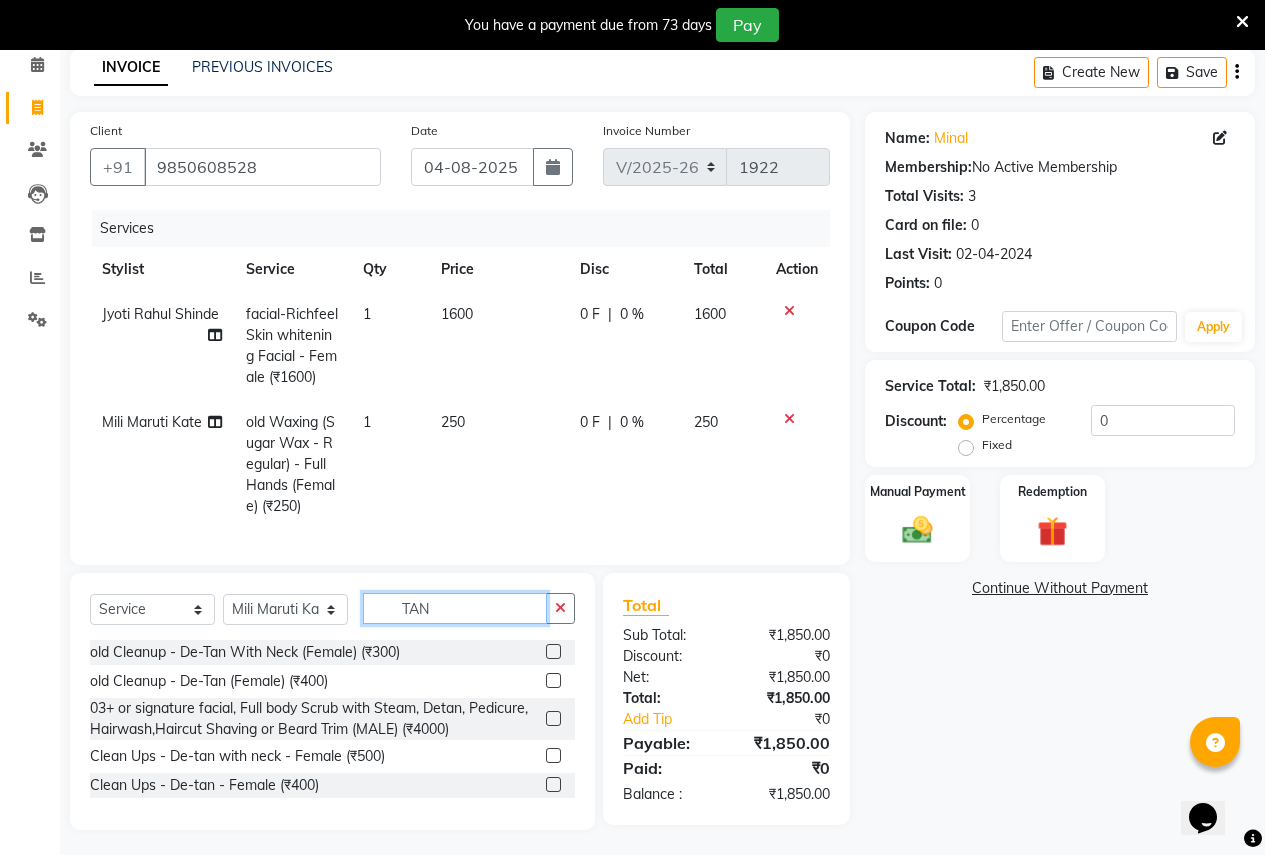 scroll, scrollTop: 108, scrollLeft: 0, axis: vertical 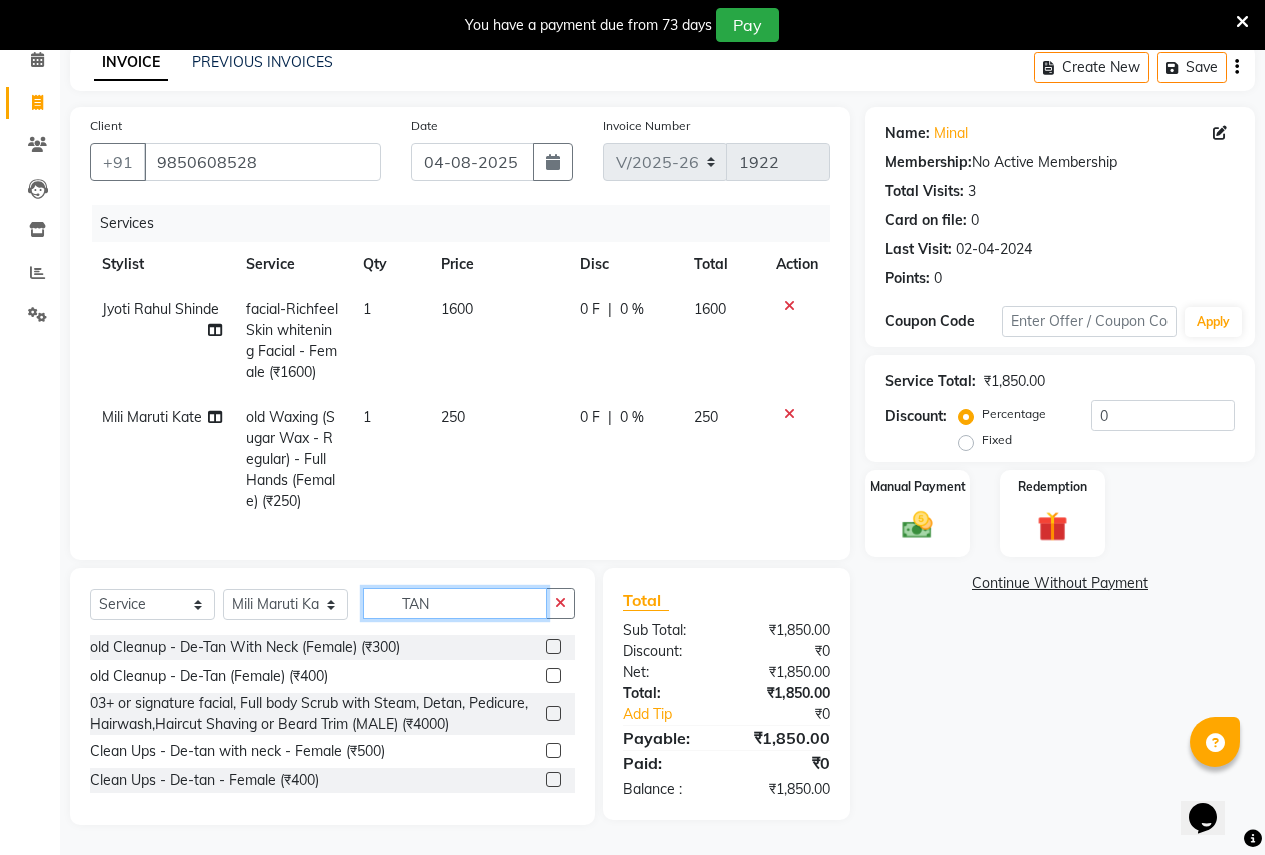 type on "TAN" 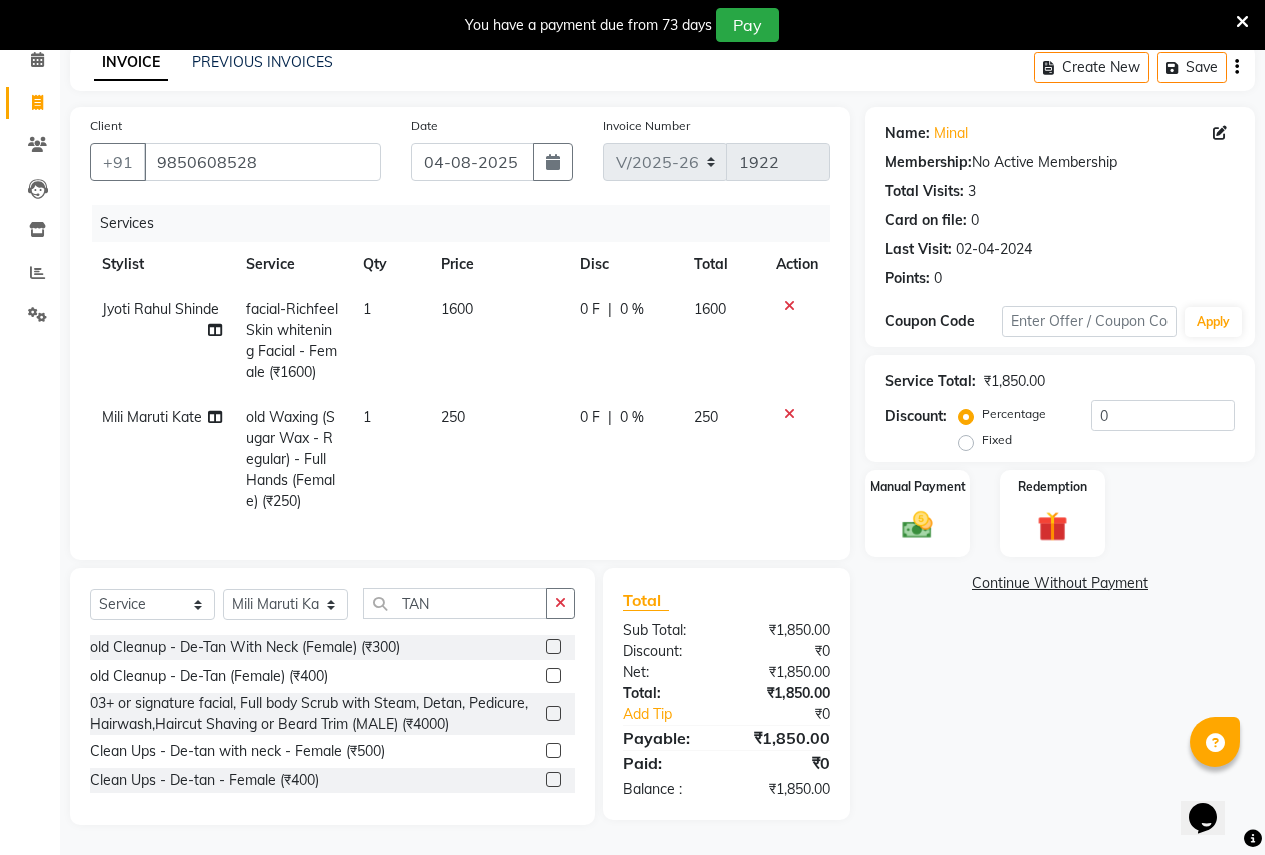 click 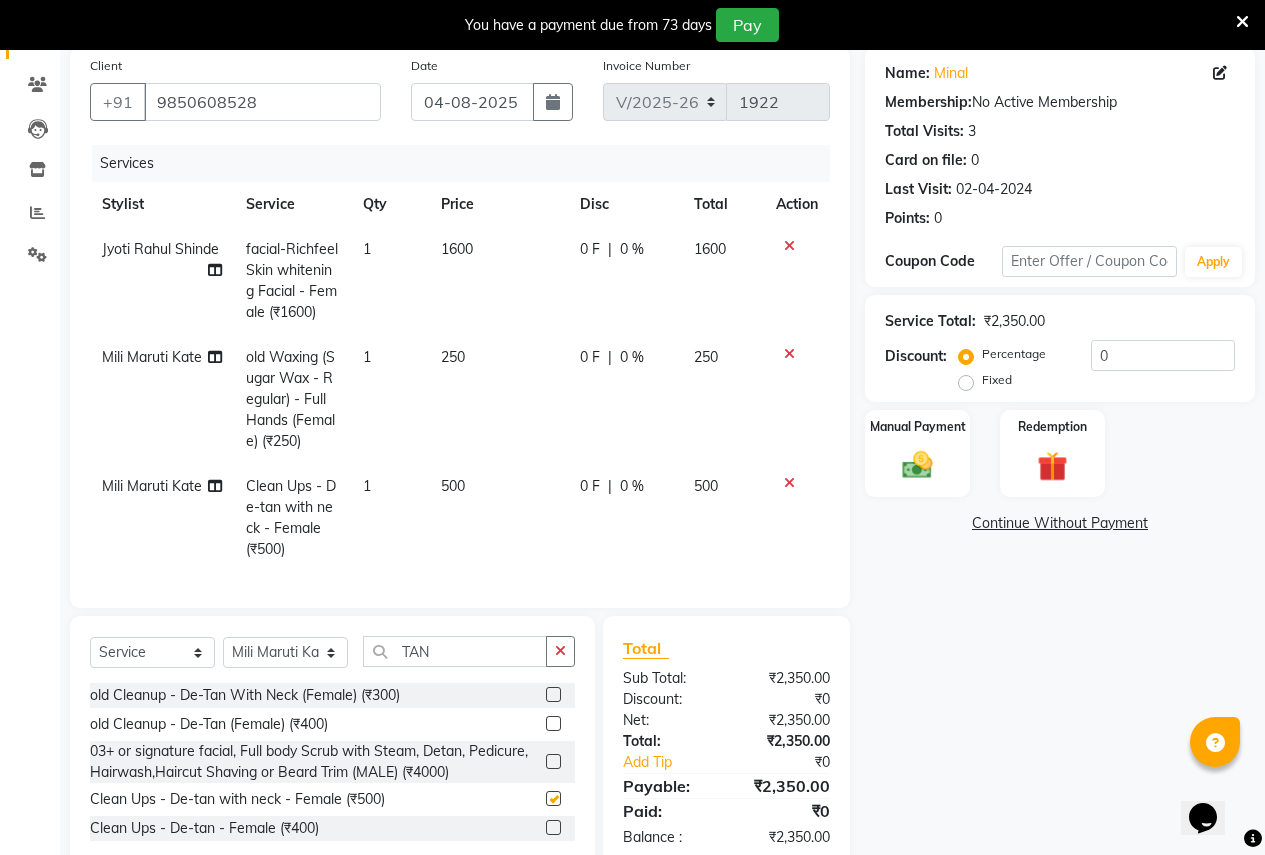 checkbox on "false" 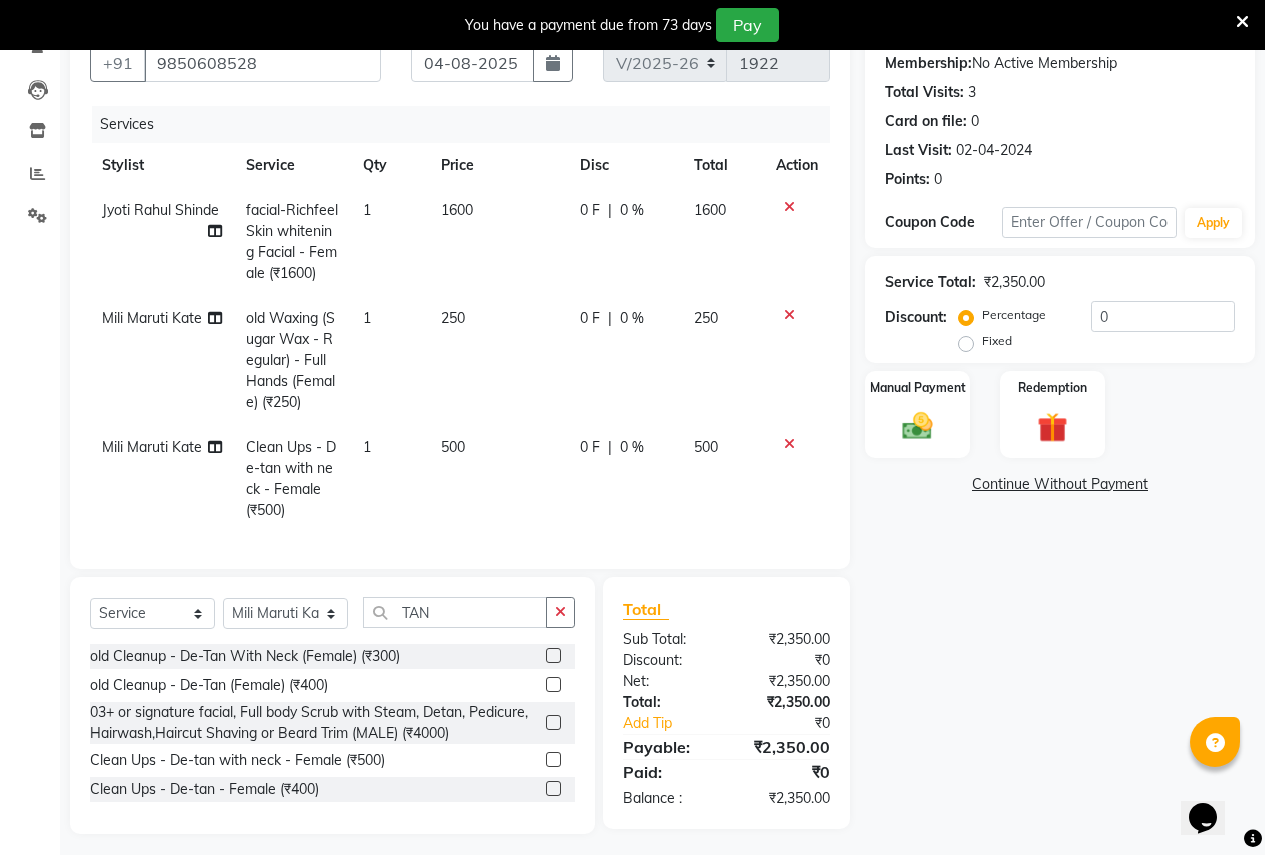 scroll, scrollTop: 216, scrollLeft: 0, axis: vertical 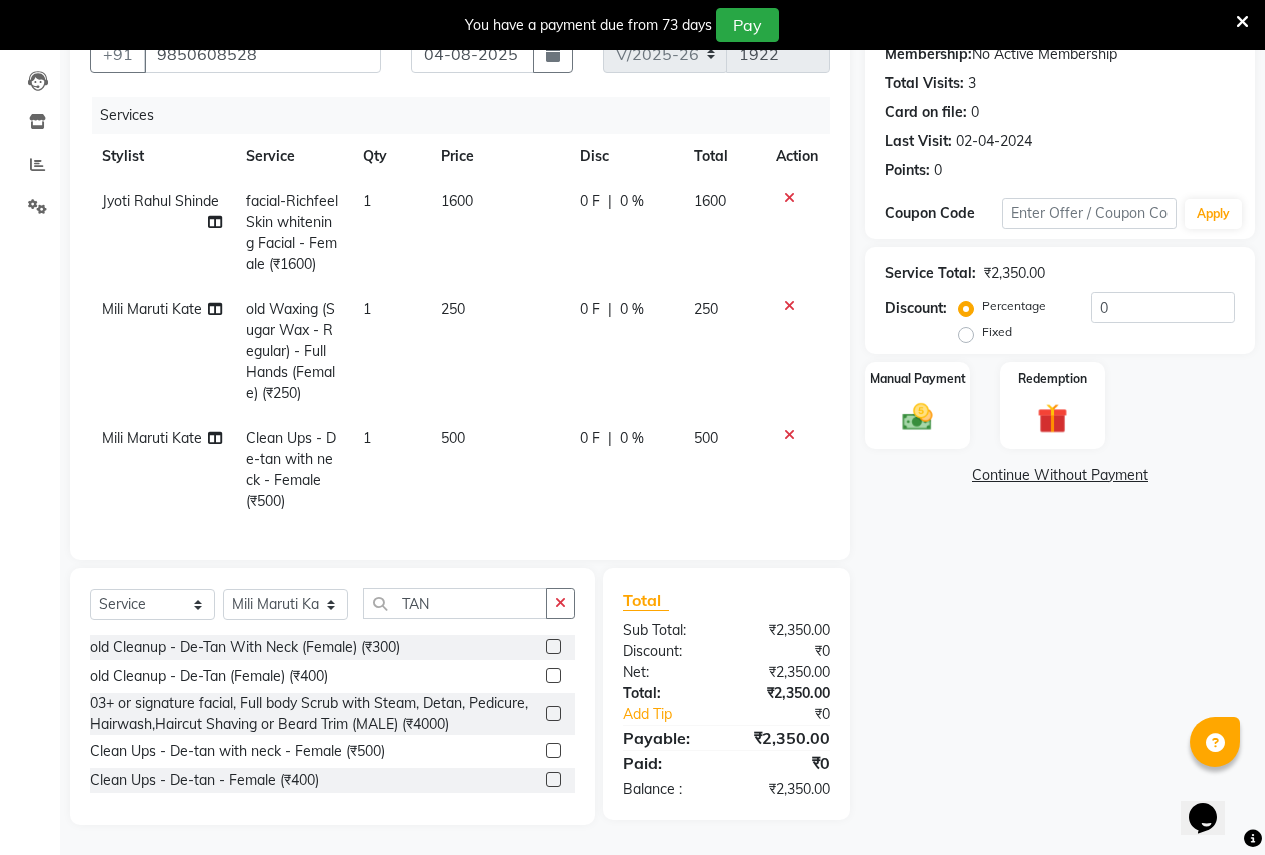 click on "Fixed" 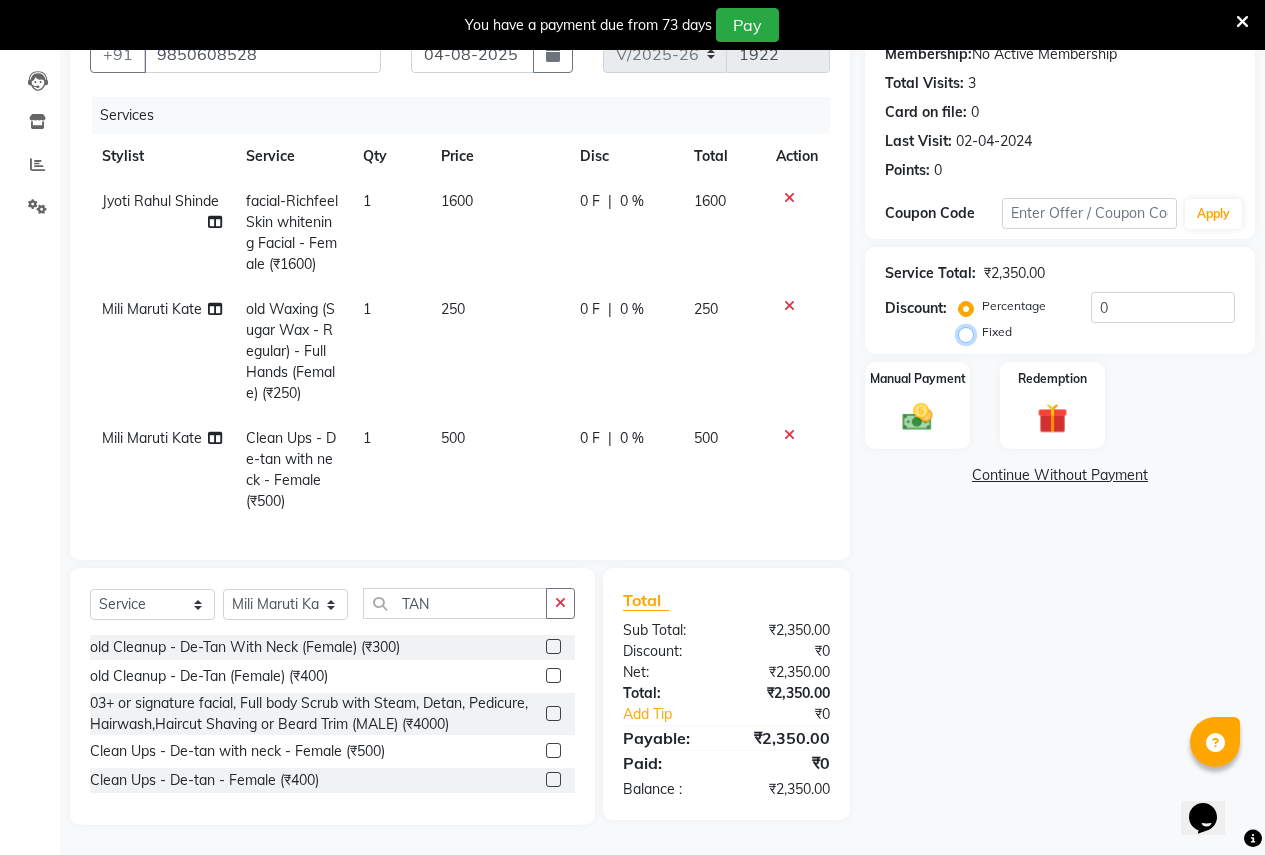 click on "Fixed" at bounding box center [970, 332] 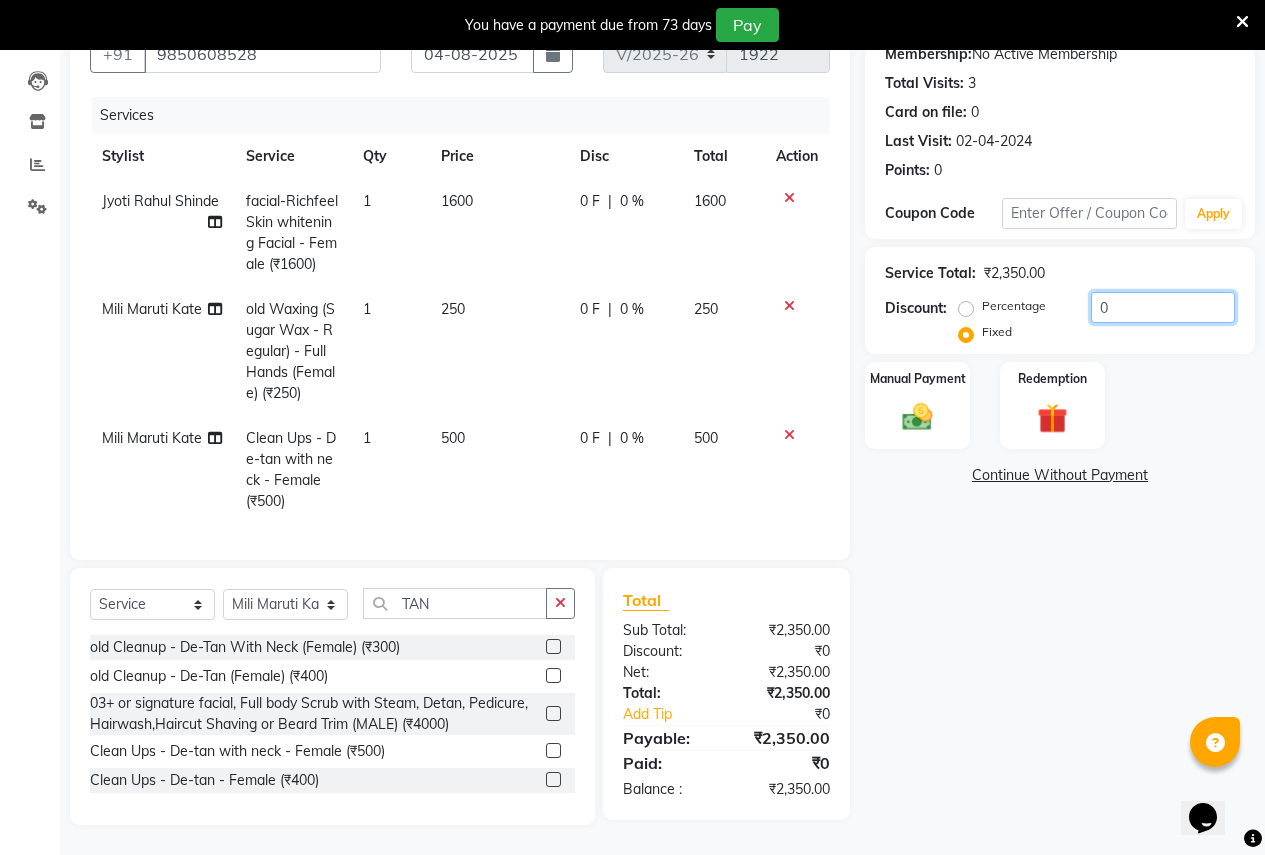 drag, startPoint x: 1154, startPoint y: 291, endPoint x: 876, endPoint y: 315, distance: 279.03406 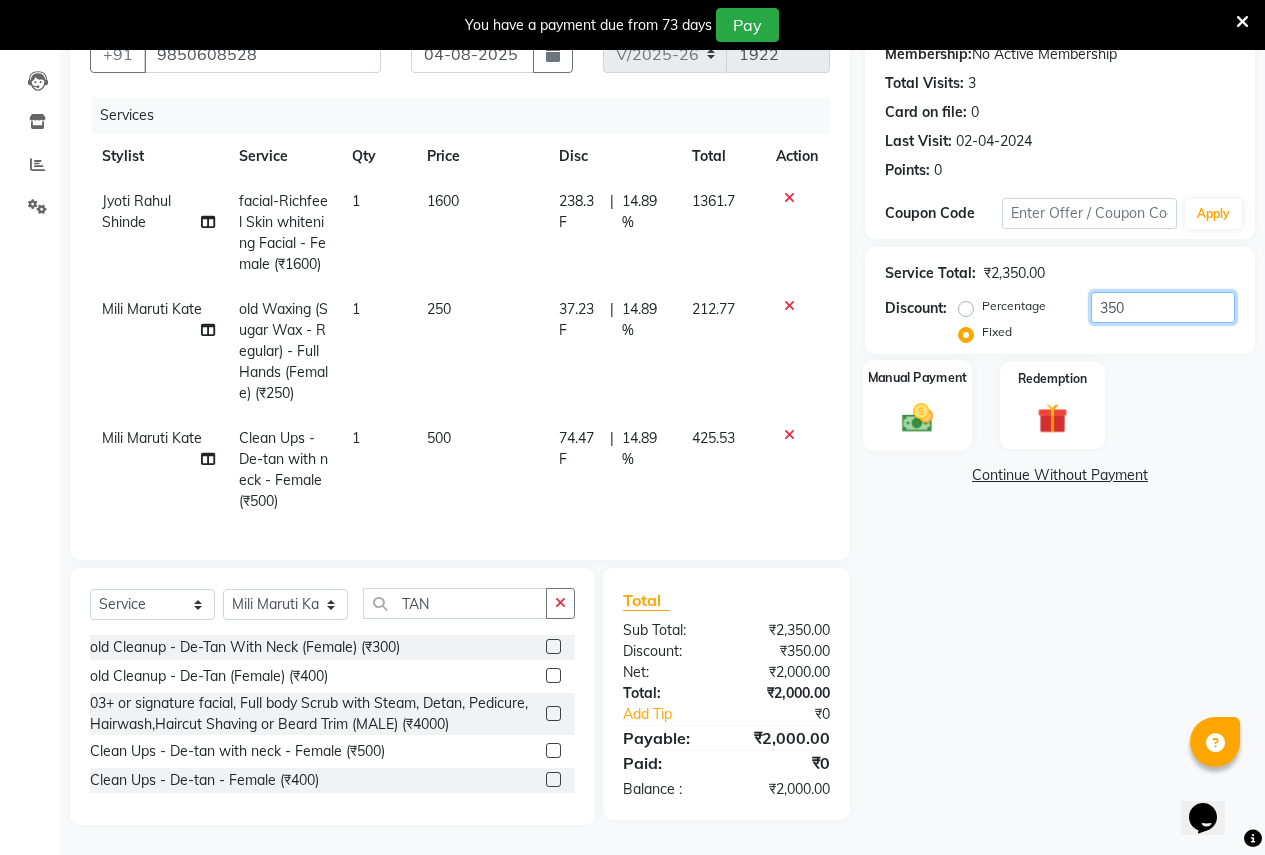 type on "350" 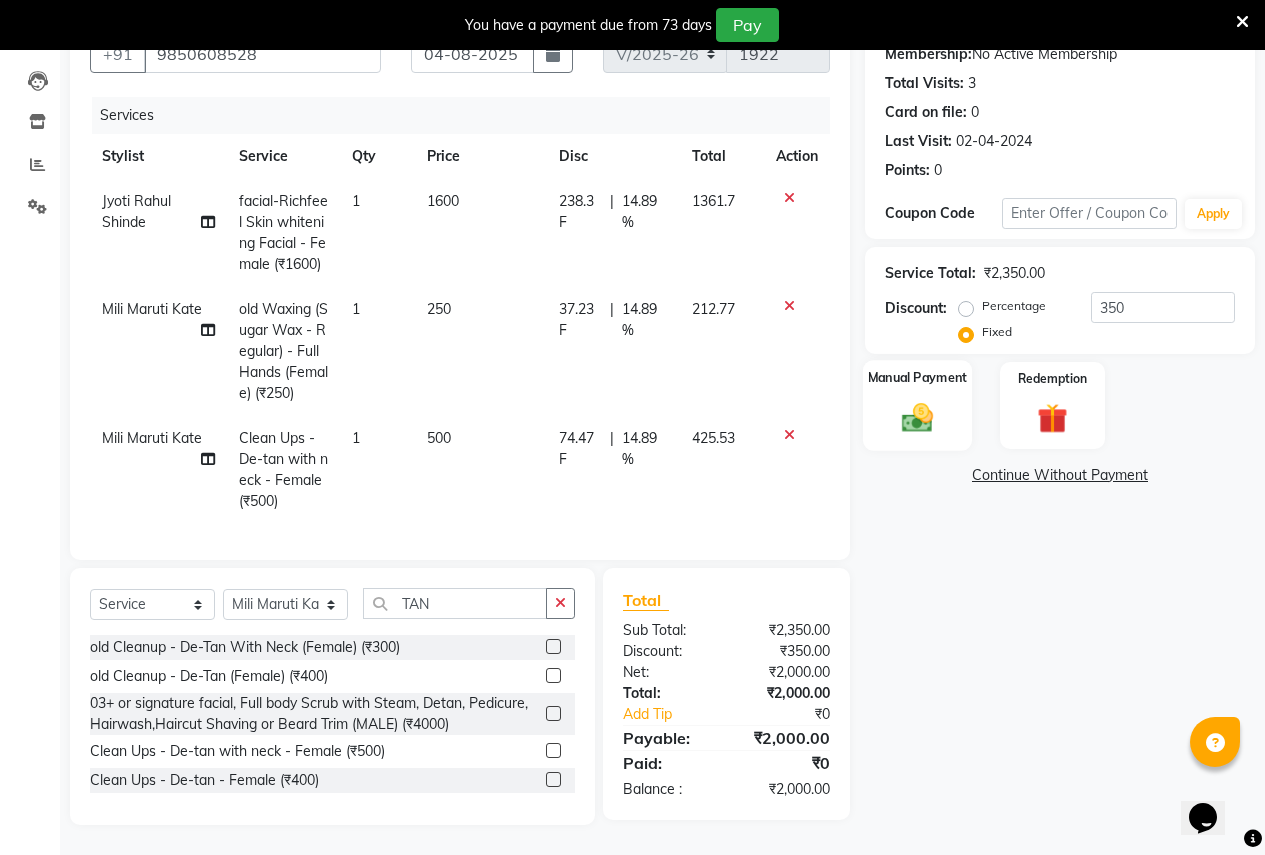 click 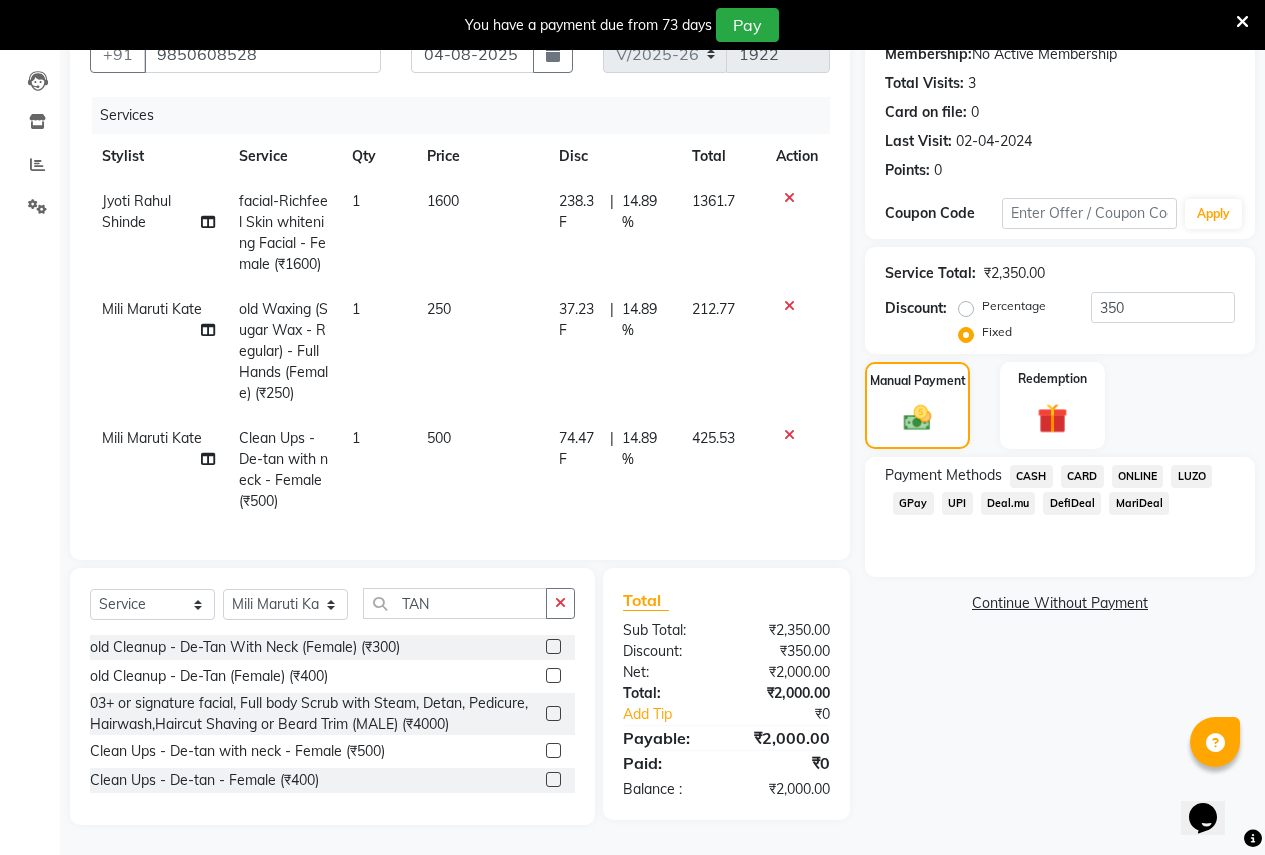 click on "ONLINE" 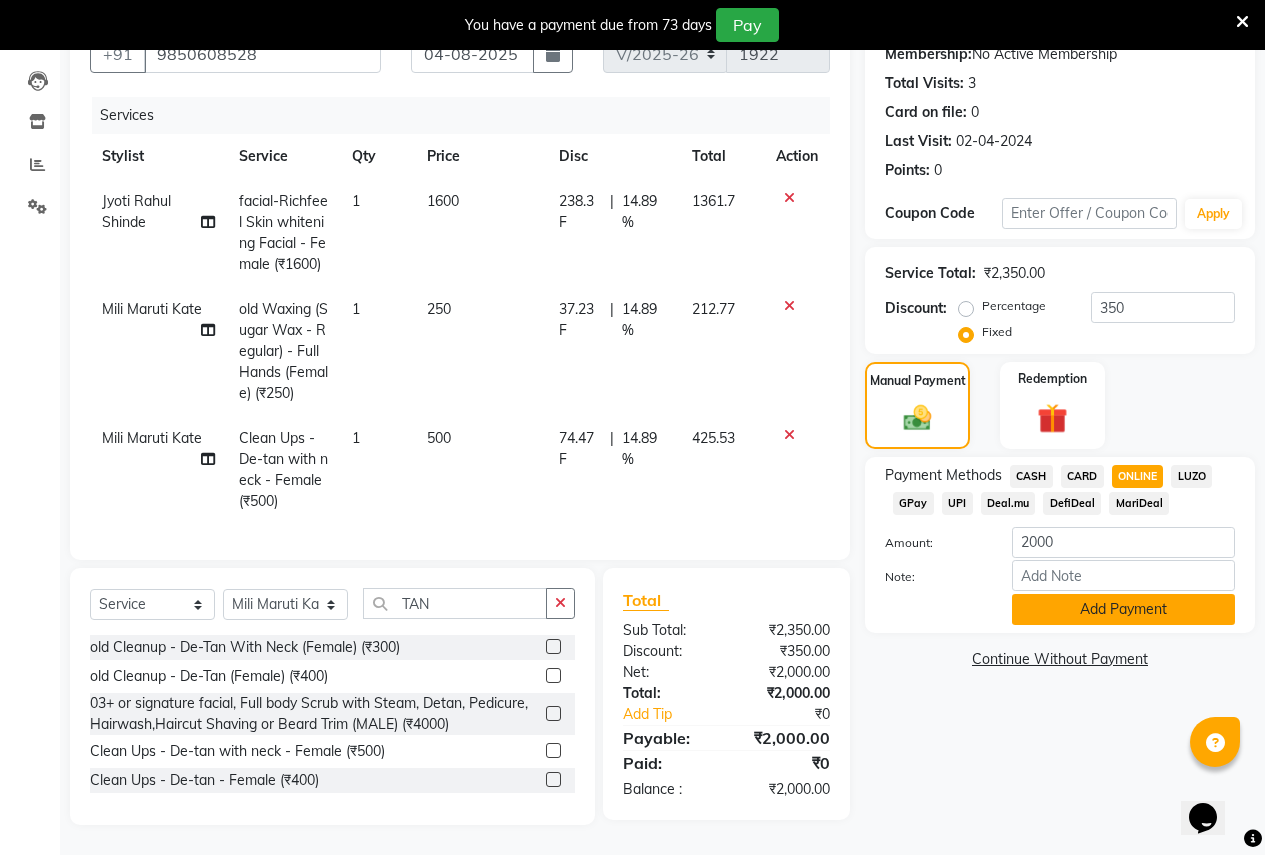 click on "Add Payment" 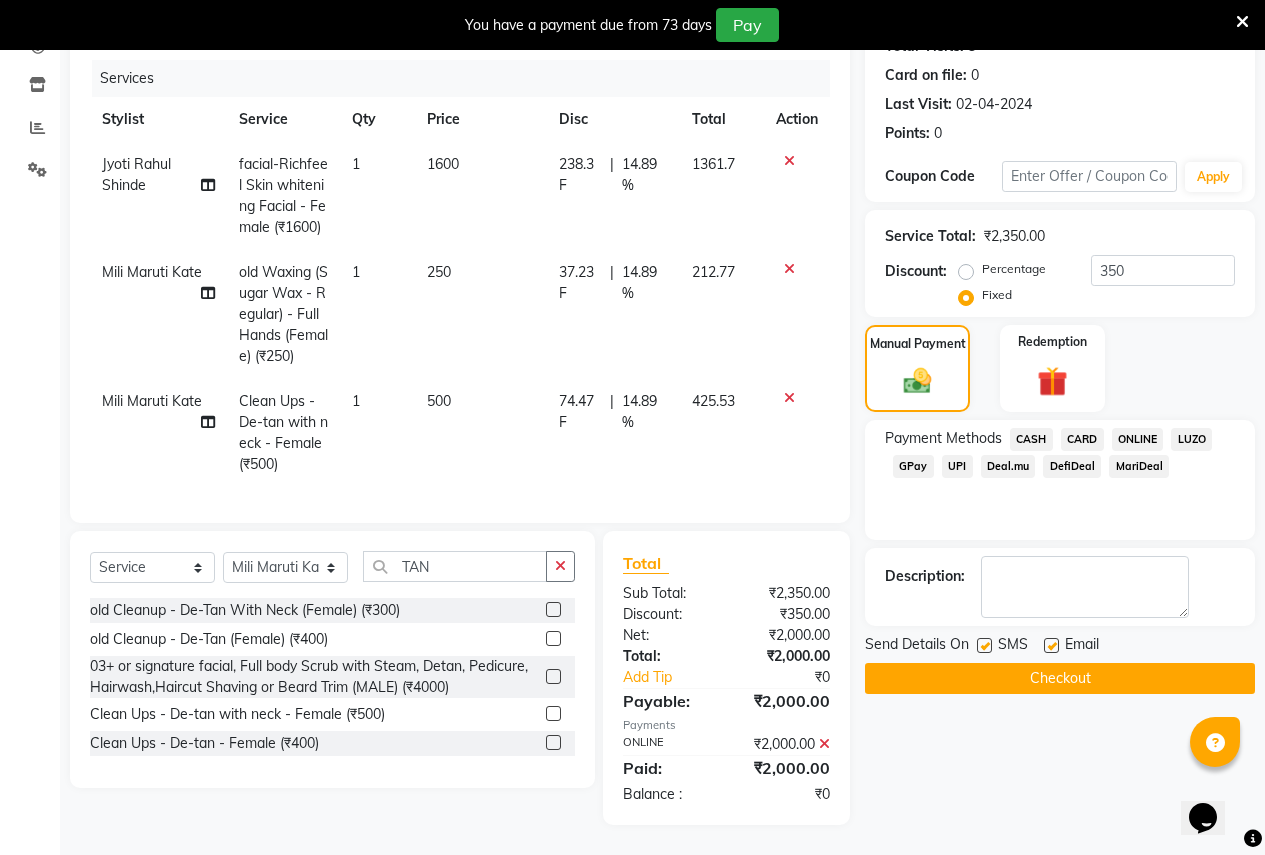 scroll, scrollTop: 274, scrollLeft: 0, axis: vertical 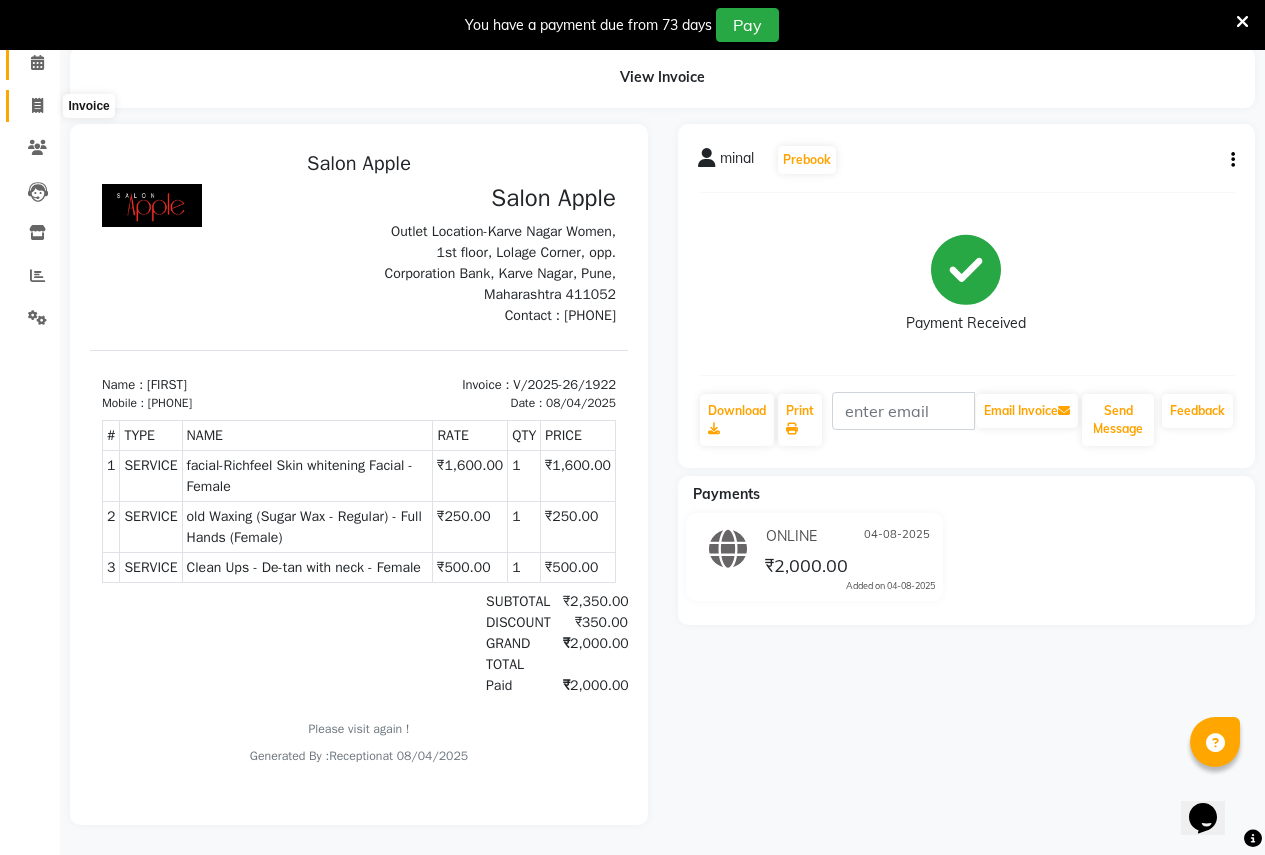 click 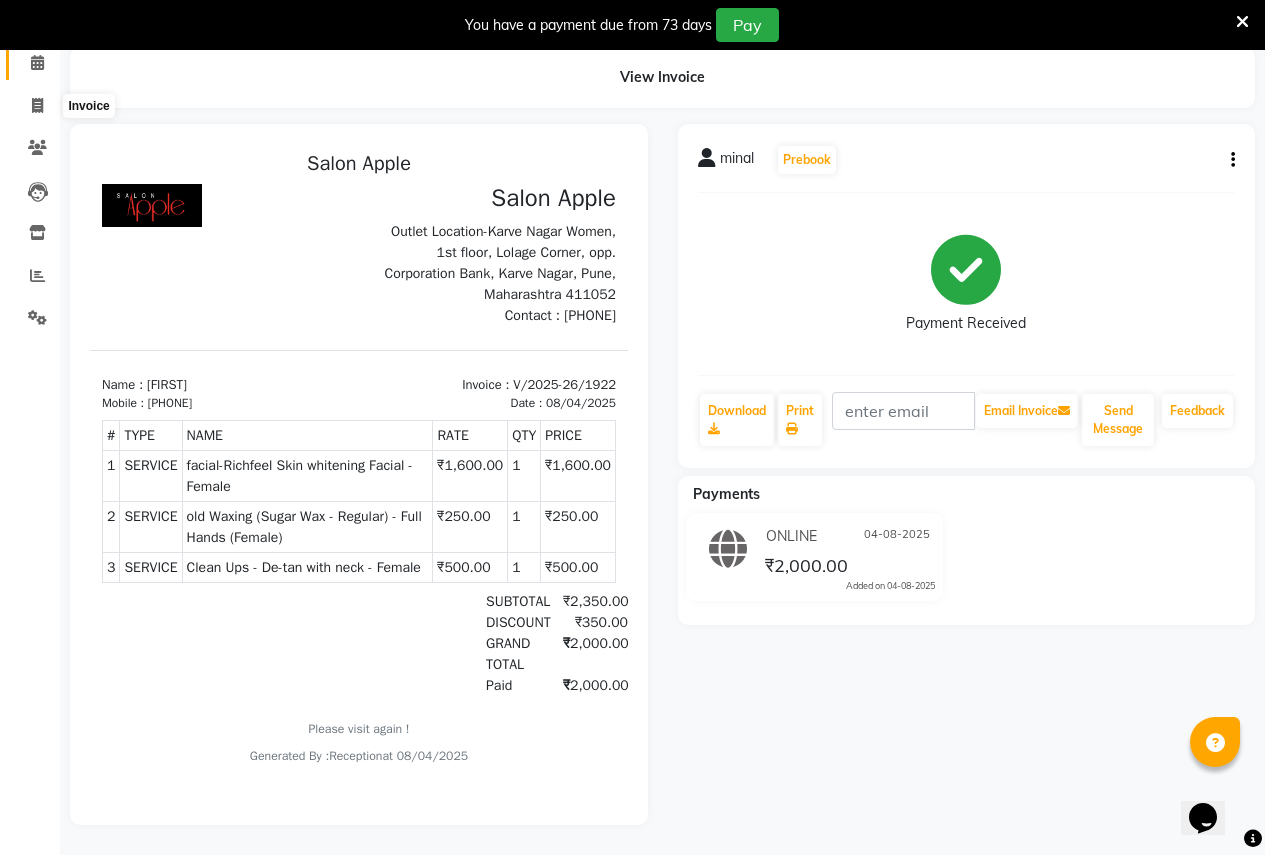 select on "service" 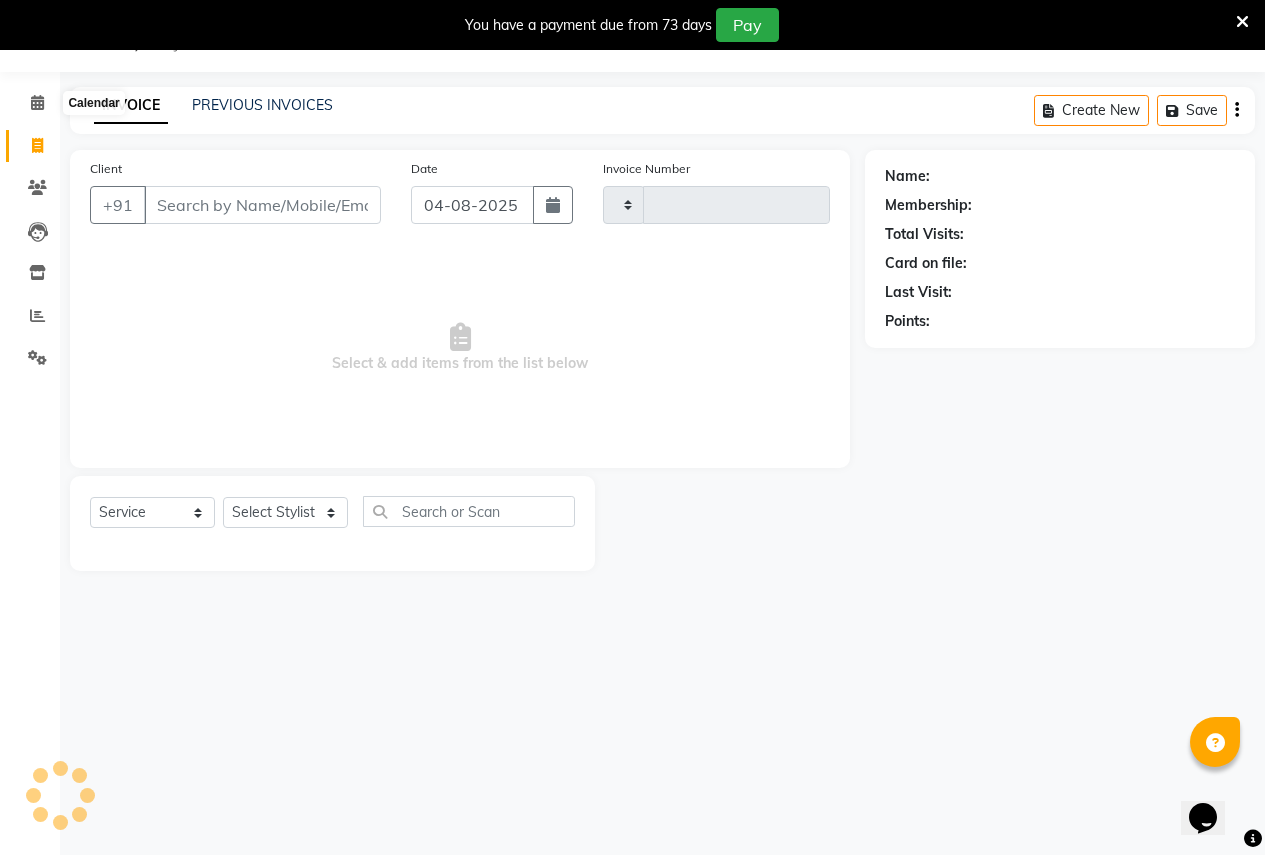 scroll, scrollTop: 50, scrollLeft: 0, axis: vertical 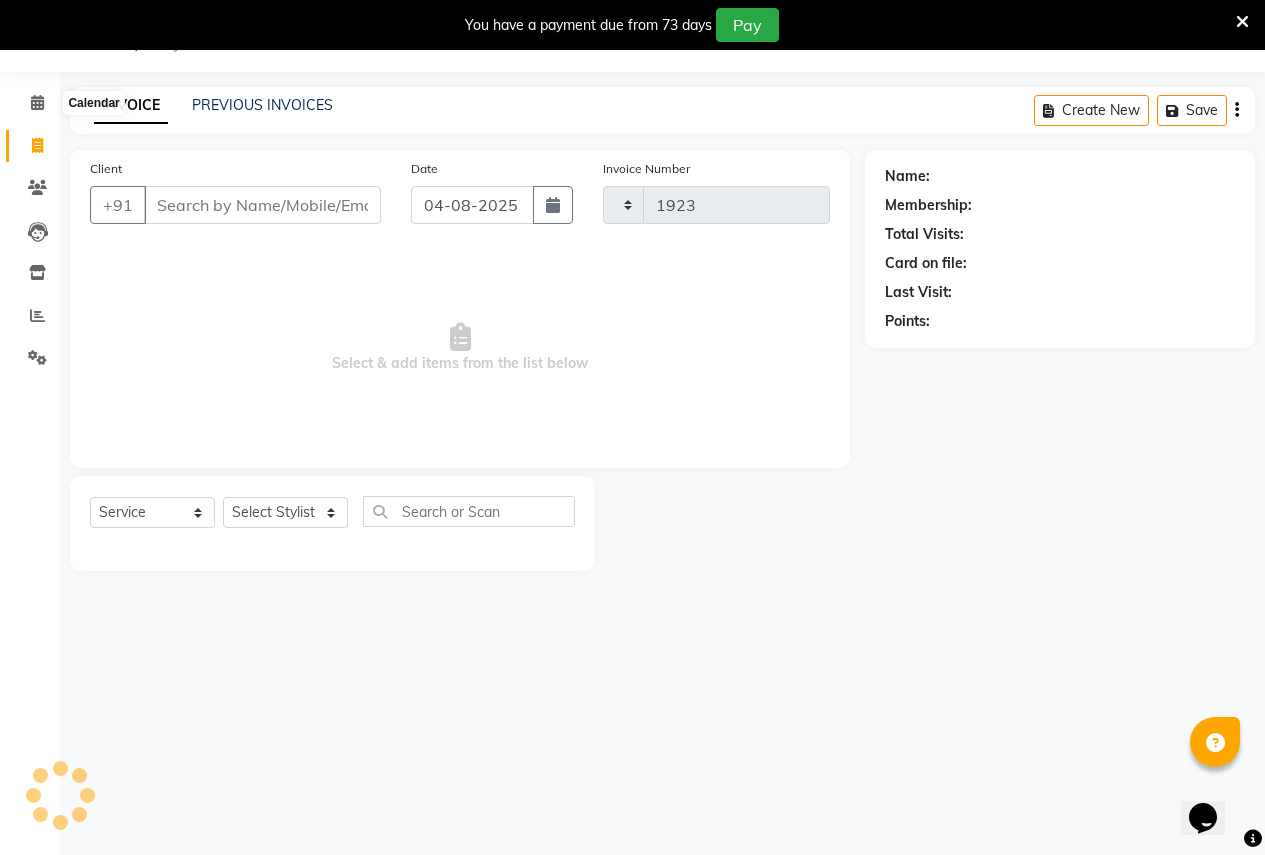 select on "96" 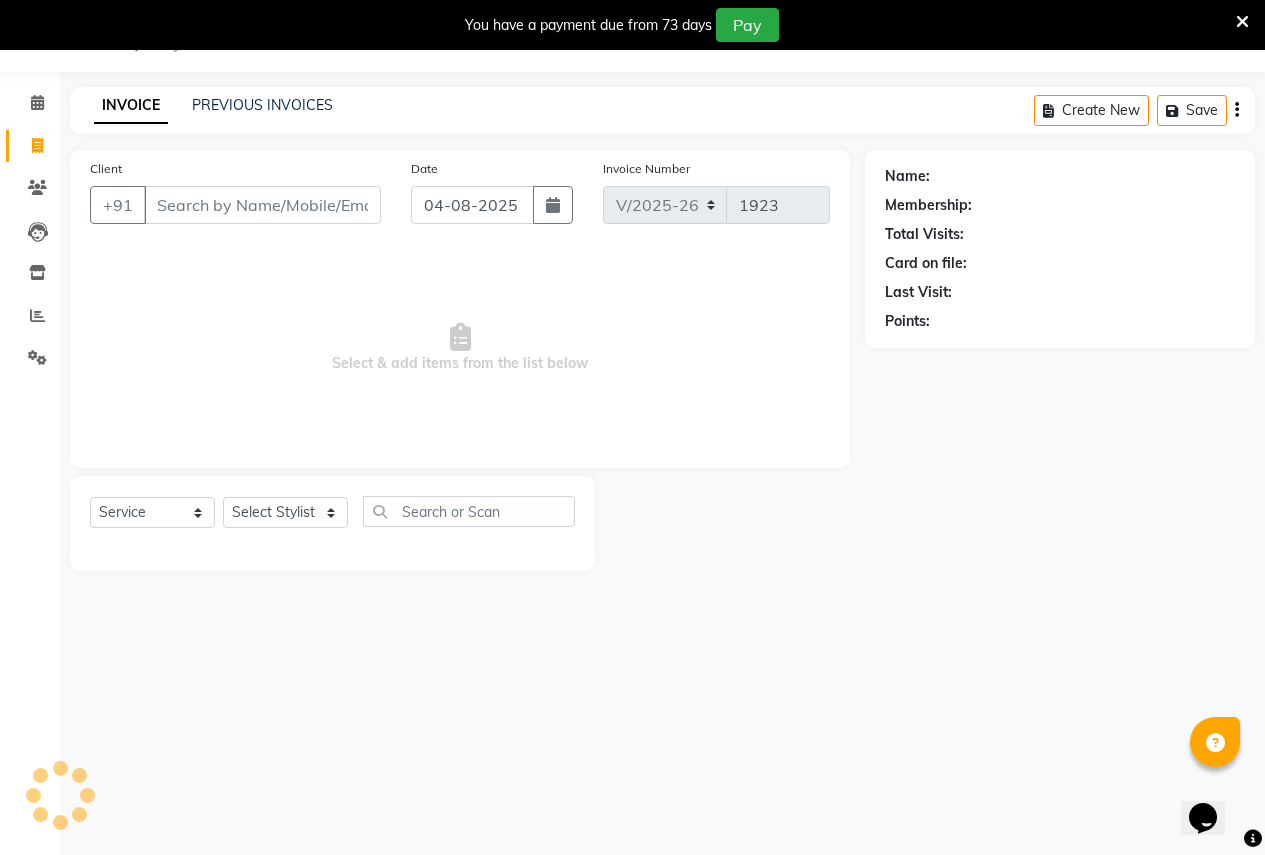 click on "Client" at bounding box center [262, 205] 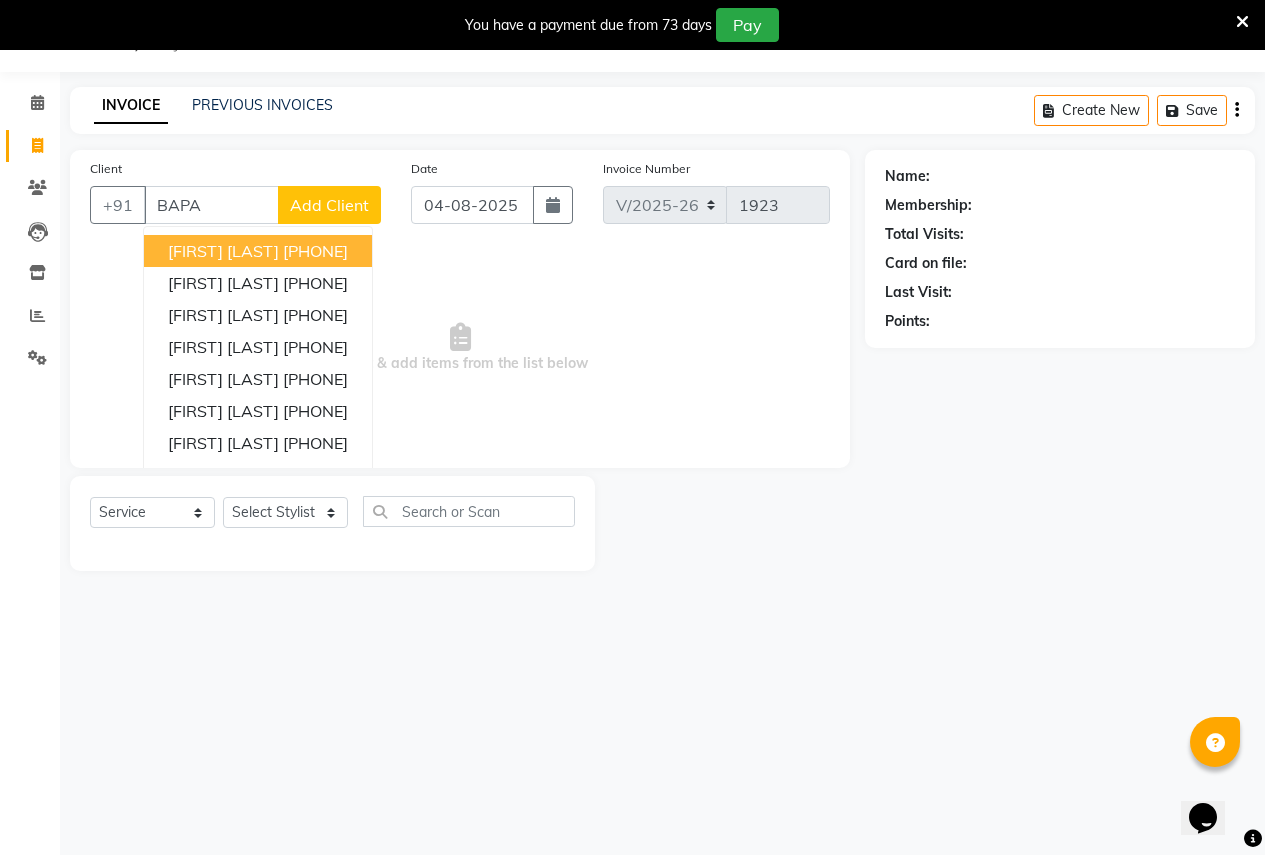 click on "[FIRST] [LAST]" at bounding box center [223, 251] 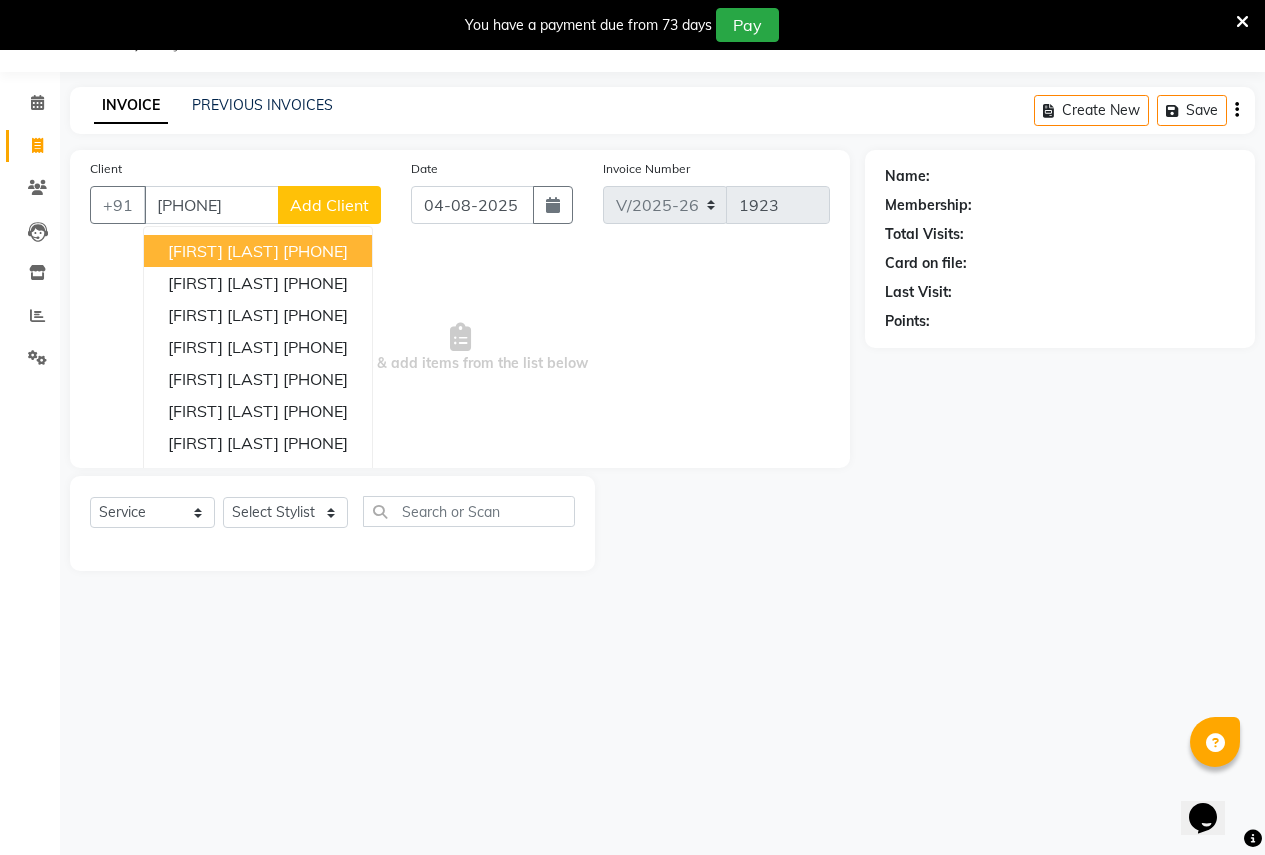 type on "[PHONE]" 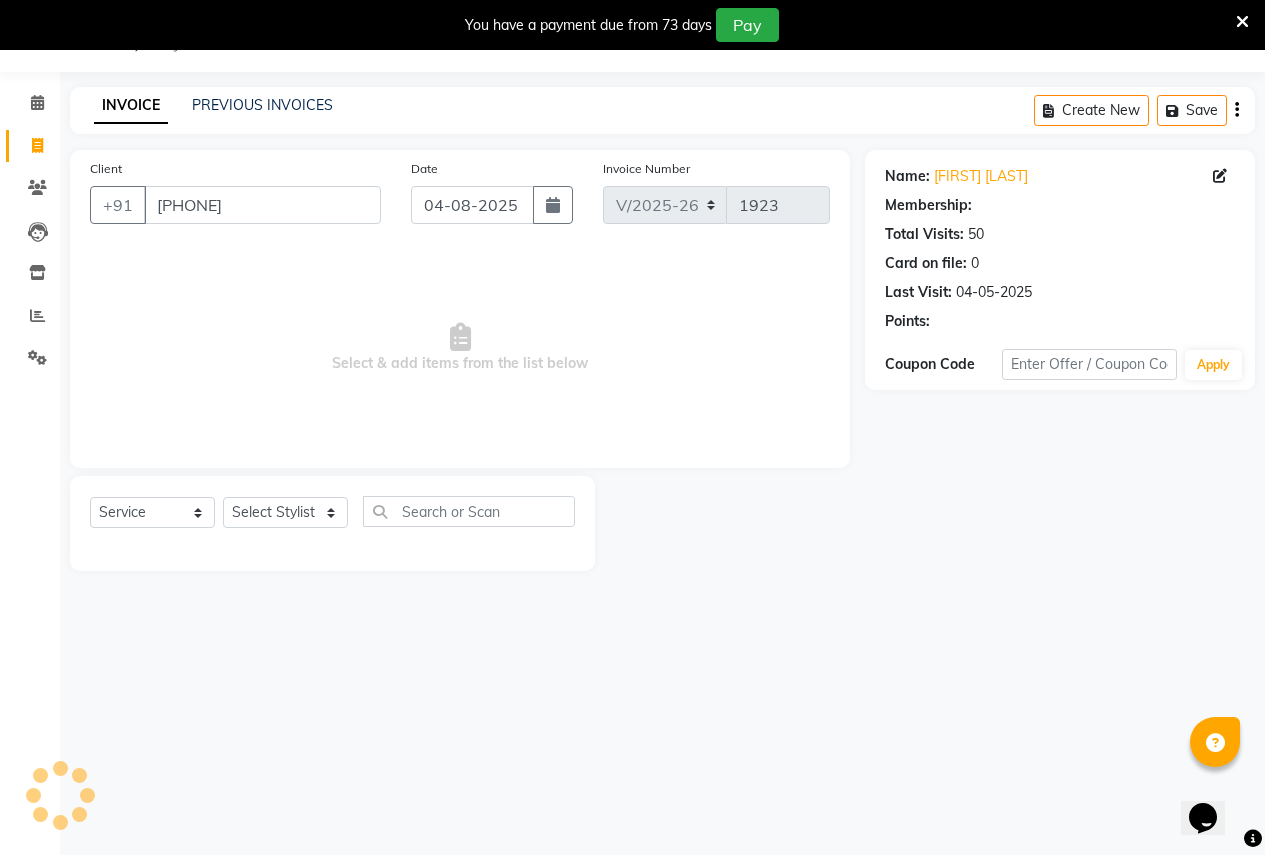 select on "1: Object" 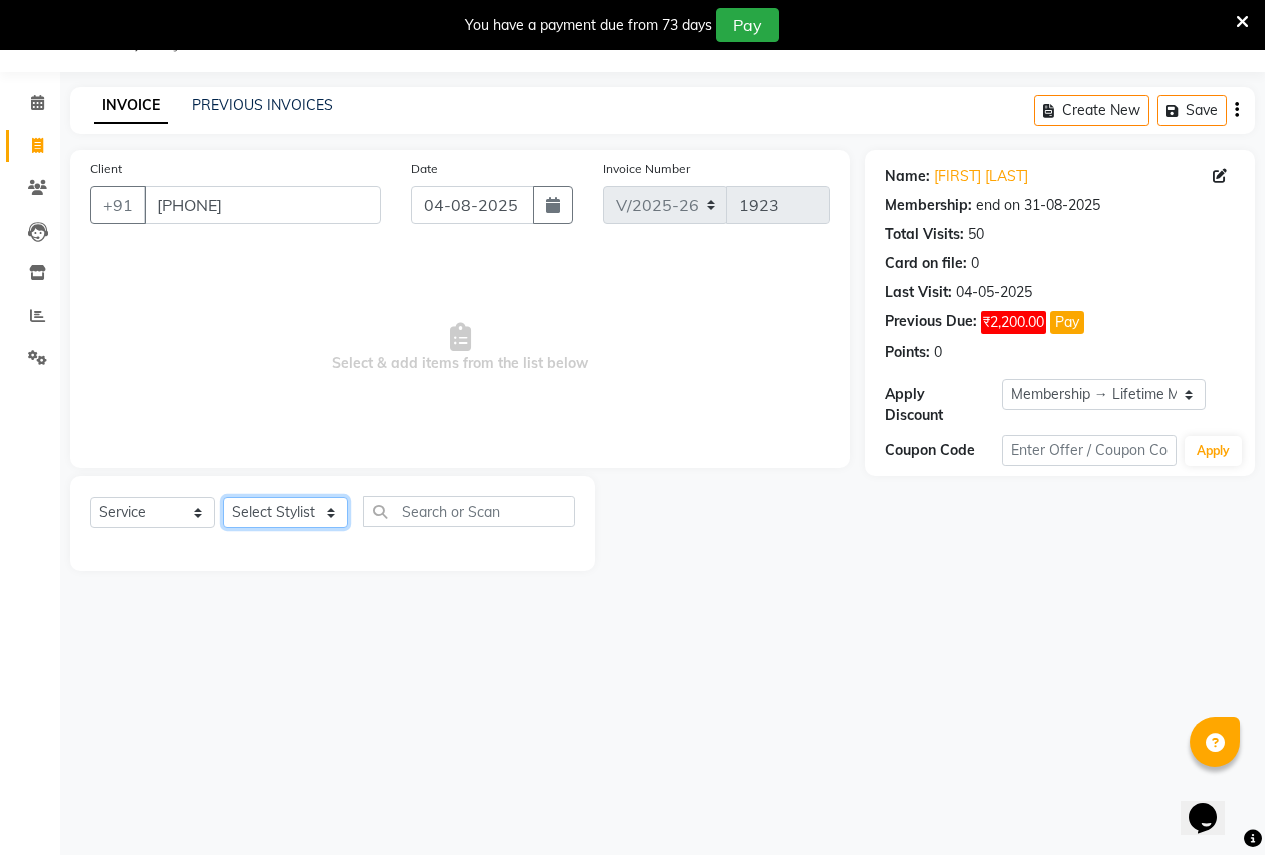 click on "Select Stylist Ajay Rajendra Sonawane Anjali Anil Patil Ashwini chaitrali Jyoti Rahul Shinde Laxmi Mili Maruti Kate NSS Pratibha Paswan Pratik Balasaheb salunkhe Reception  Reshma Operations Head Shobhana Rajendra Muly TejashriTushar Shinde Vandana Ganesh Kambale" 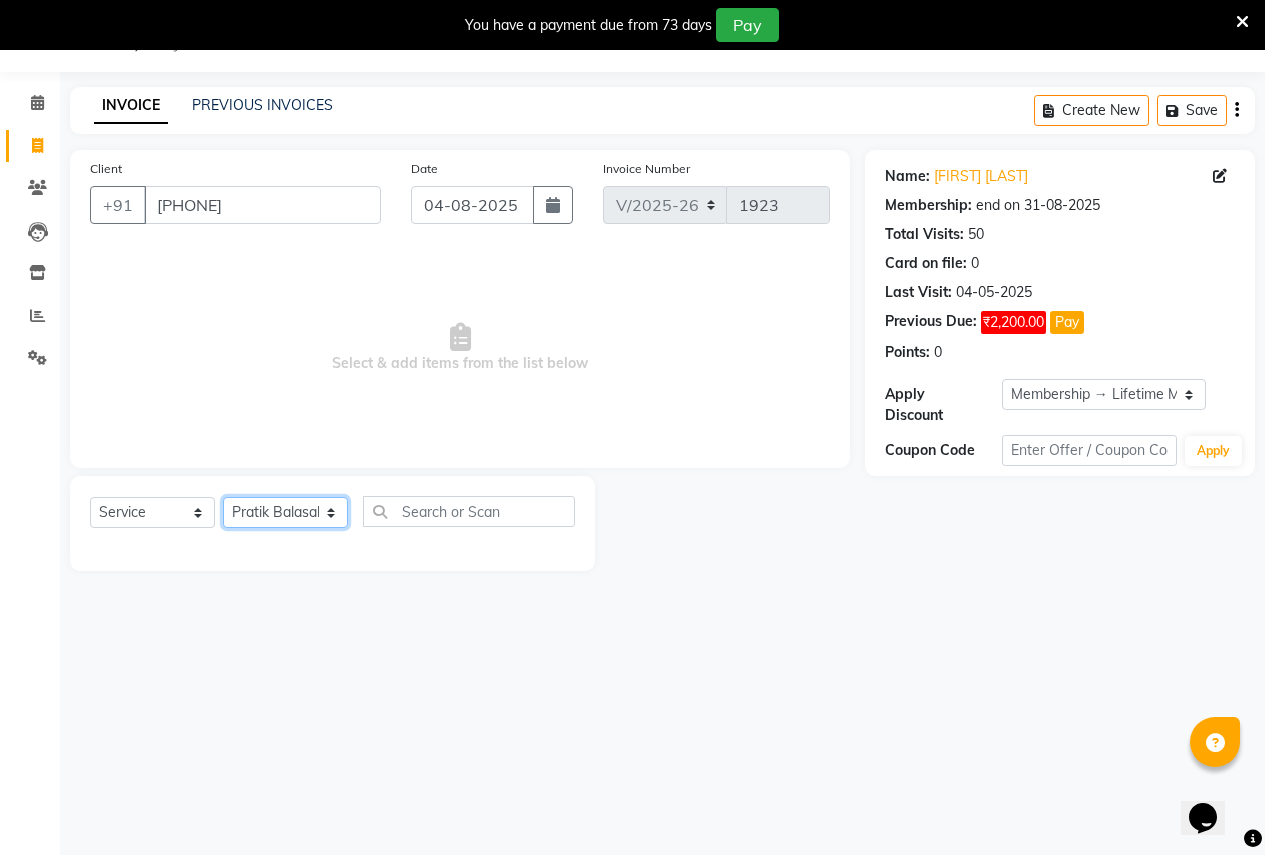 click on "Select Stylist Ajay Rajendra Sonawane Anjali Anil Patil Ashwini chaitrali Jyoti Rahul Shinde Laxmi Mili Maruti Kate NSS Pratibha Paswan Pratik Balasaheb salunkhe Reception  Reshma Operations Head Shobhana Rajendra Muly TejashriTushar Shinde Vandana Ganesh Kambale" 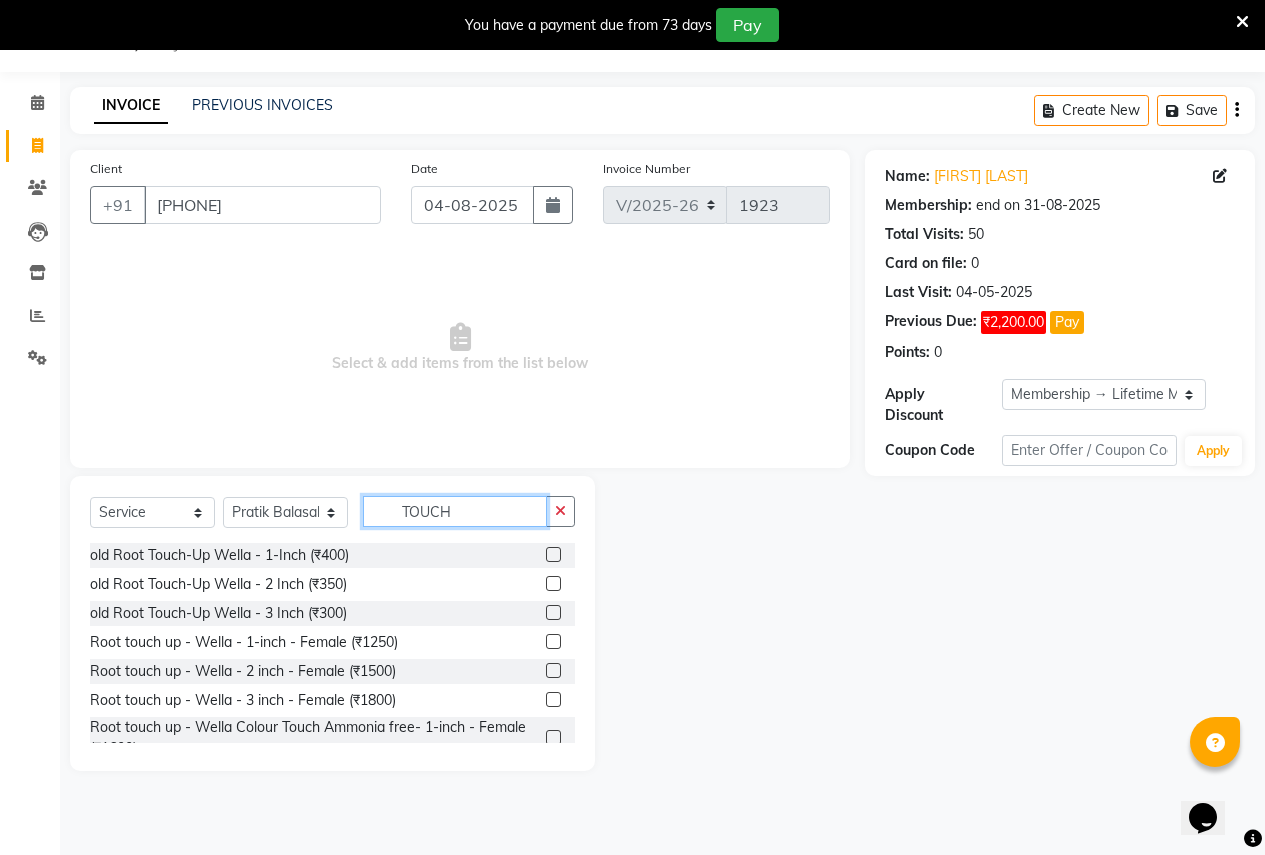 type on "TOUCH" 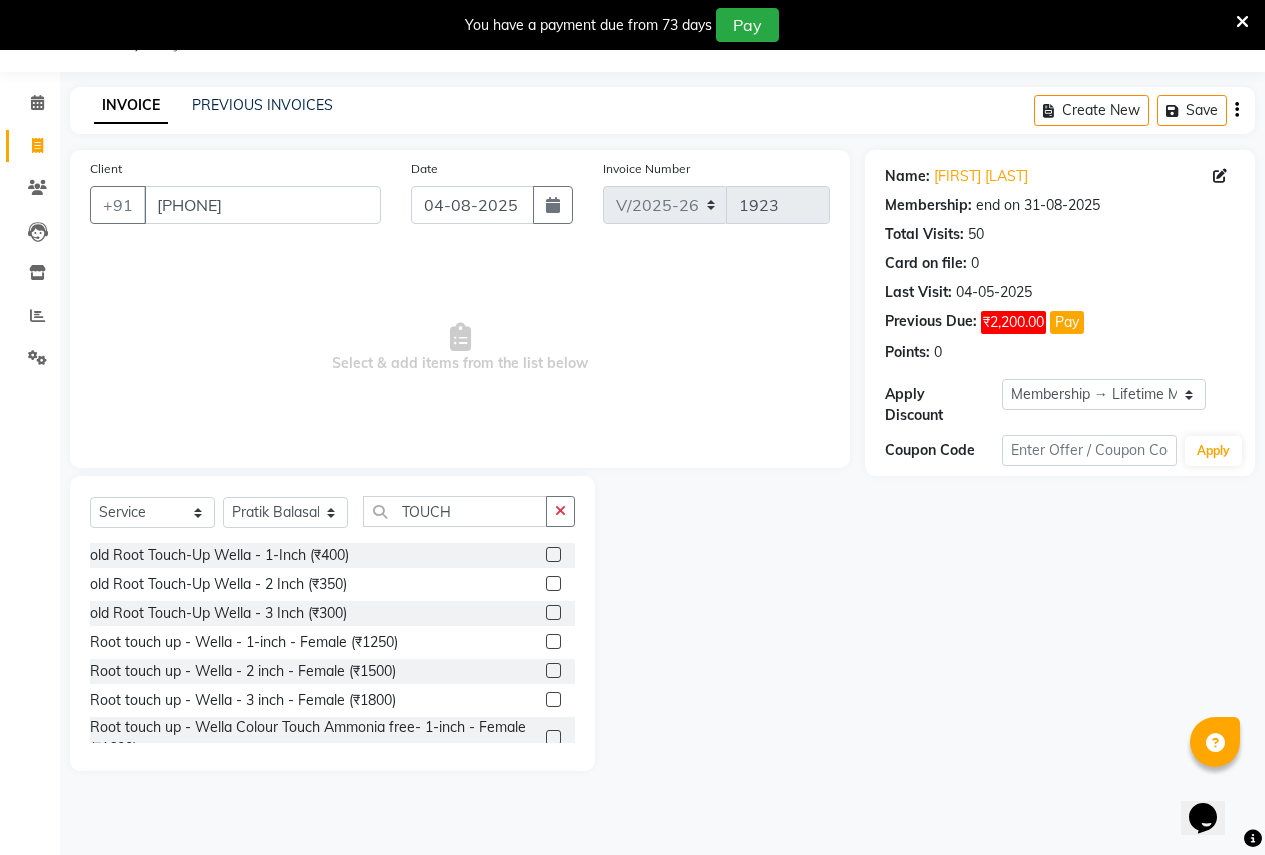 click 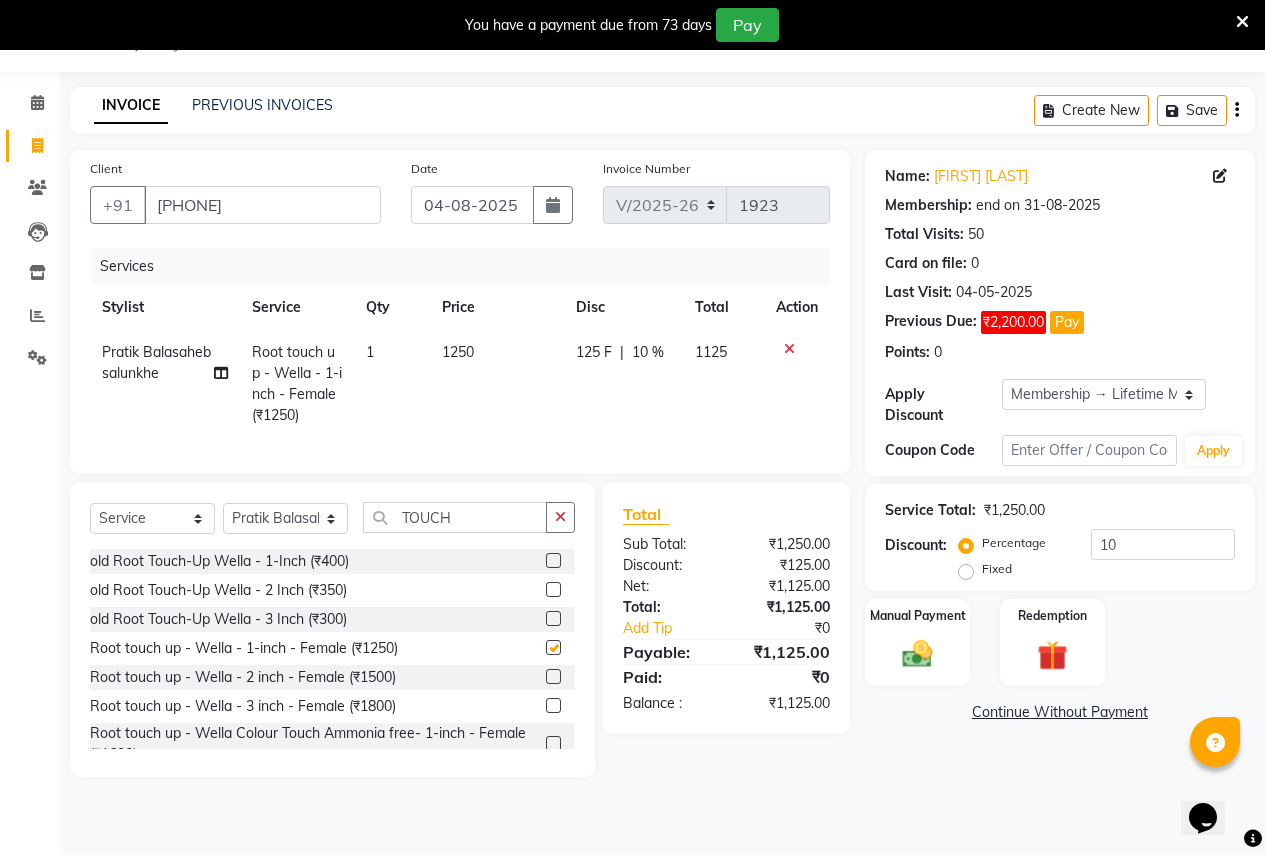 checkbox on "false" 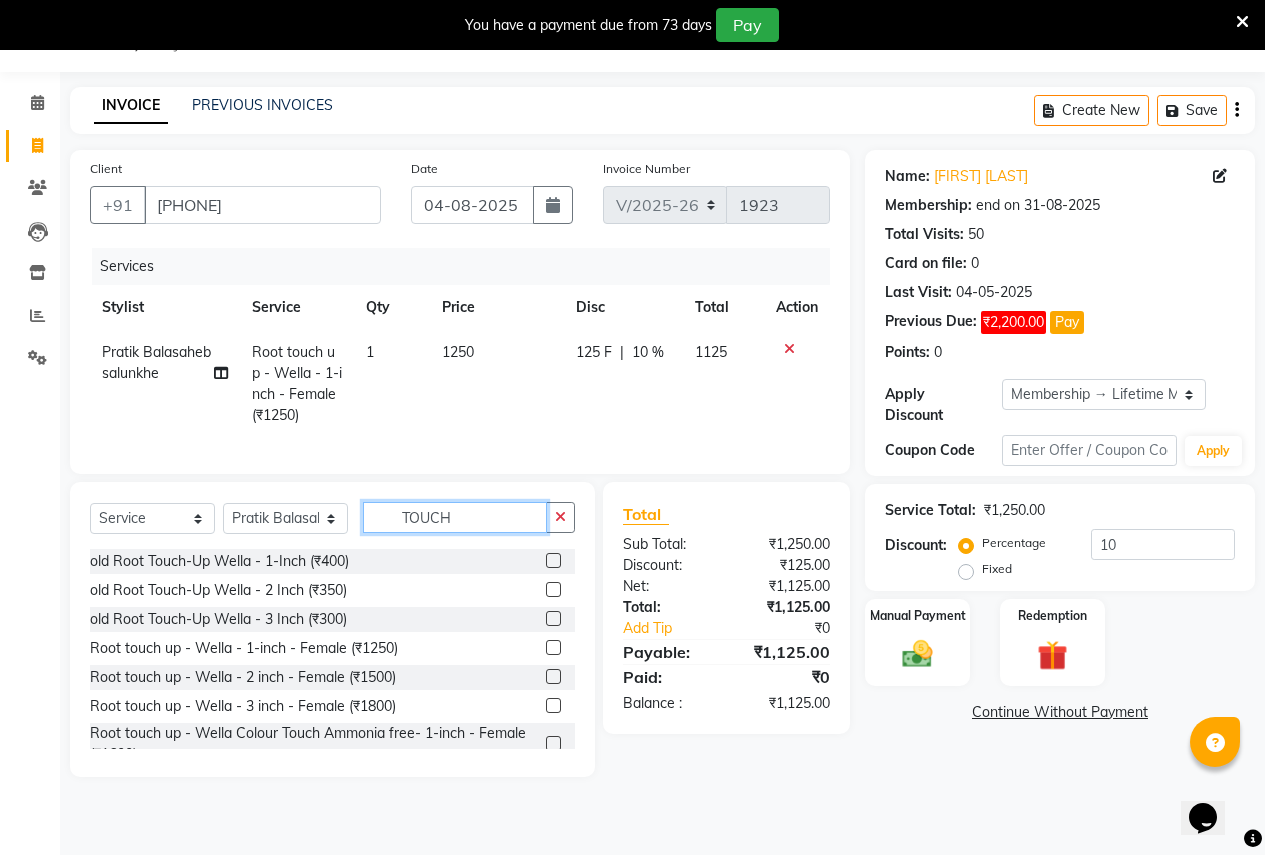 click on "TOUCH" 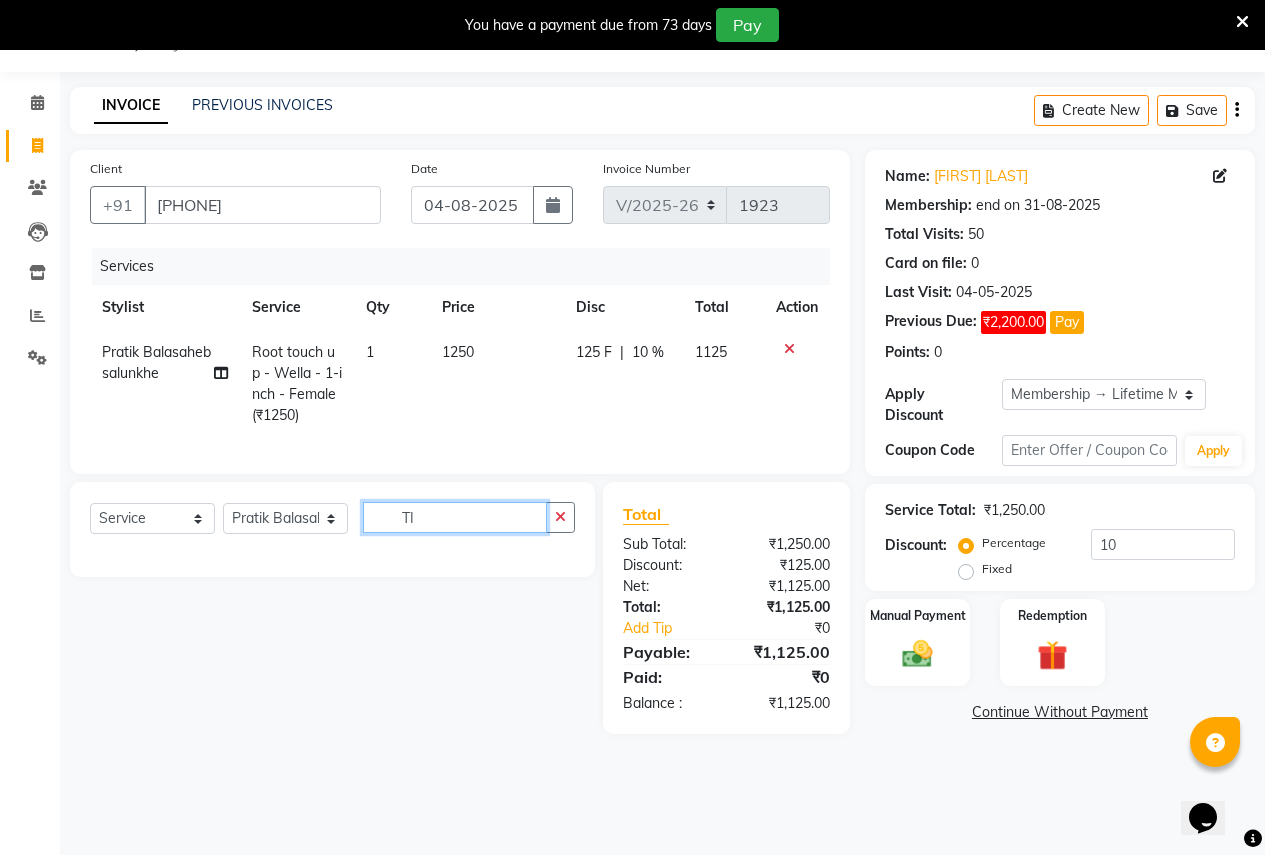 type on "T" 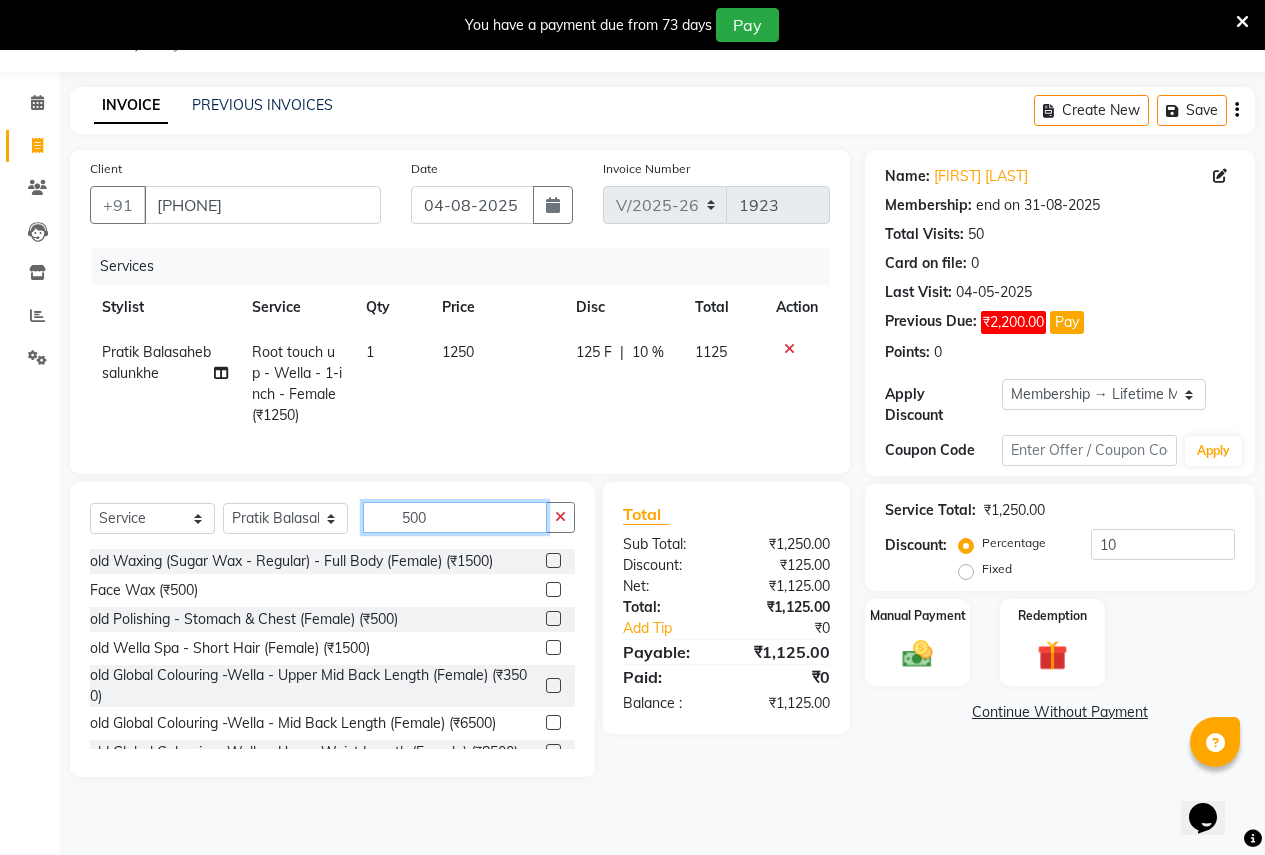 type on "500" 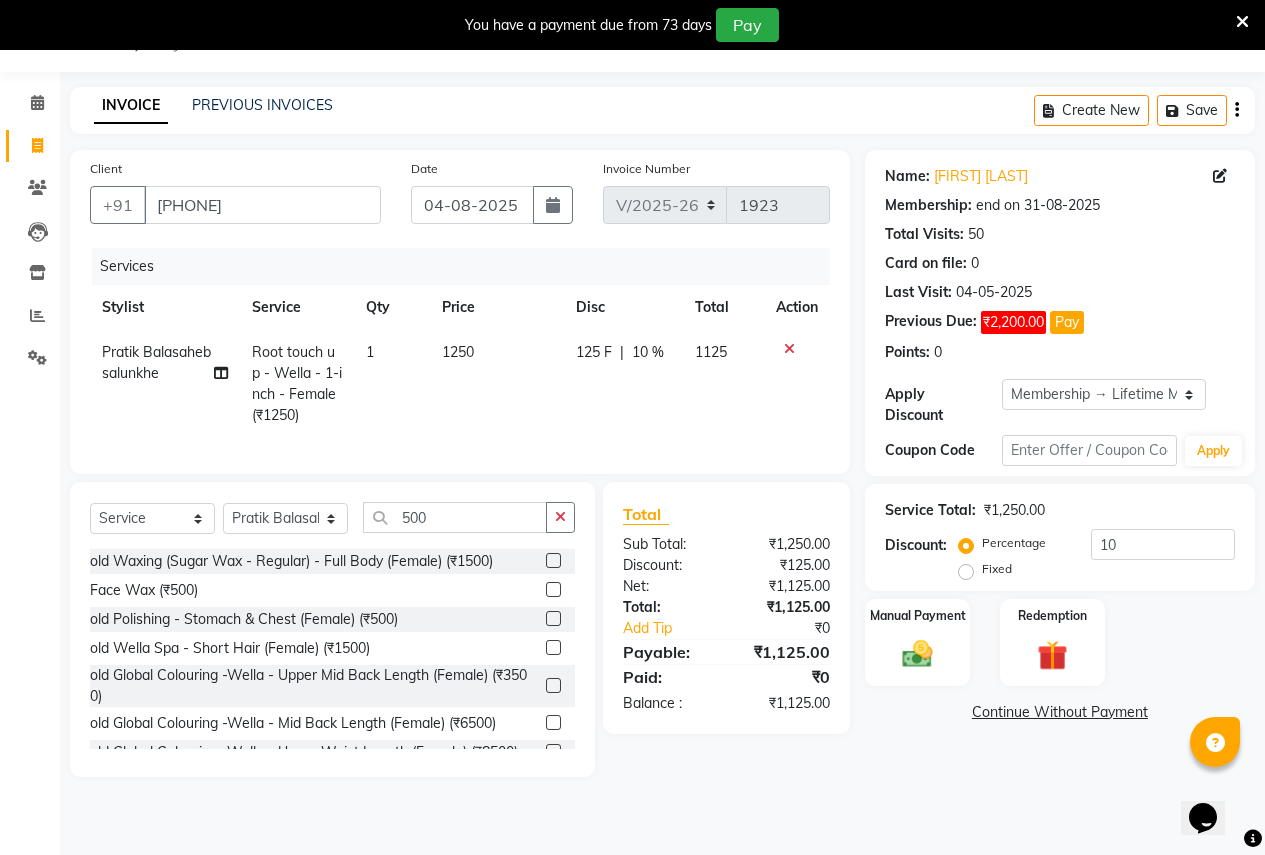 click 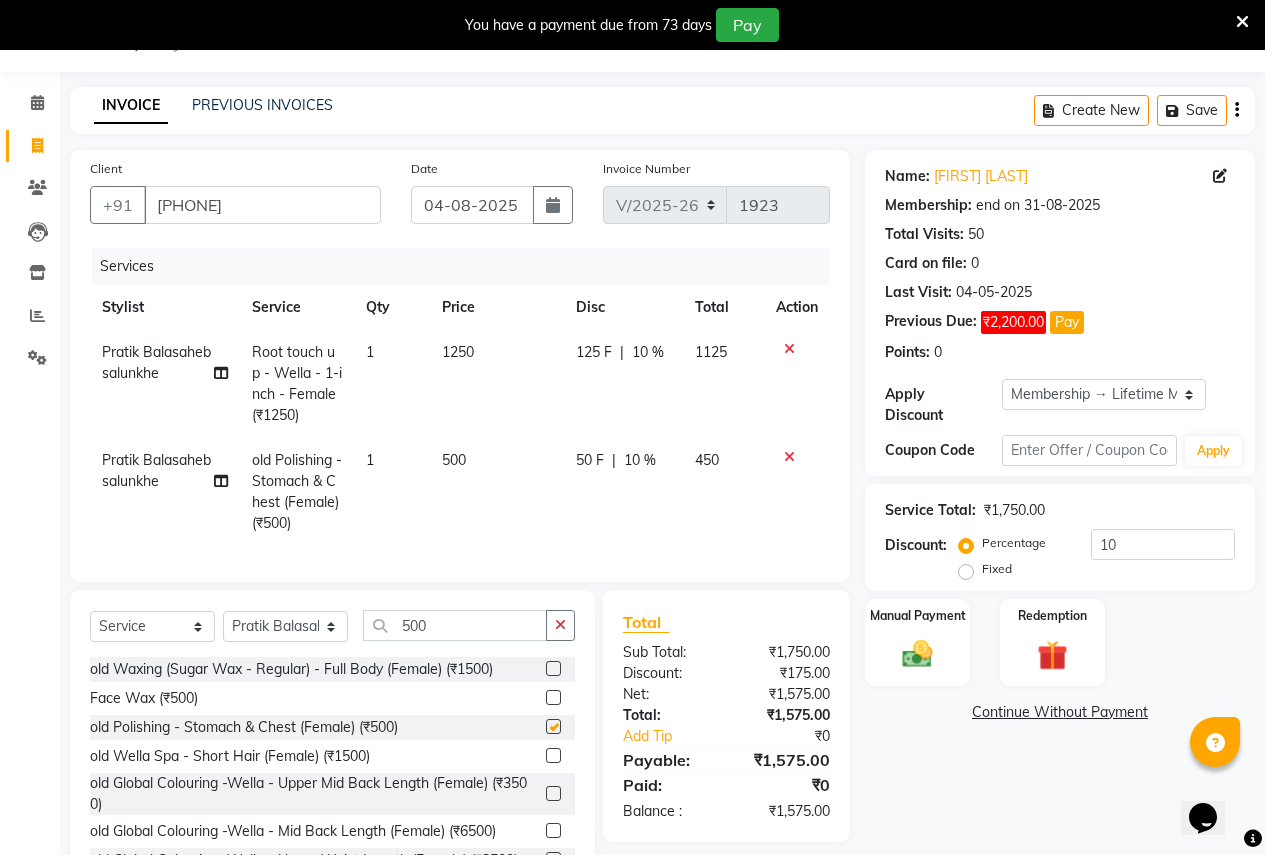 checkbox on "false" 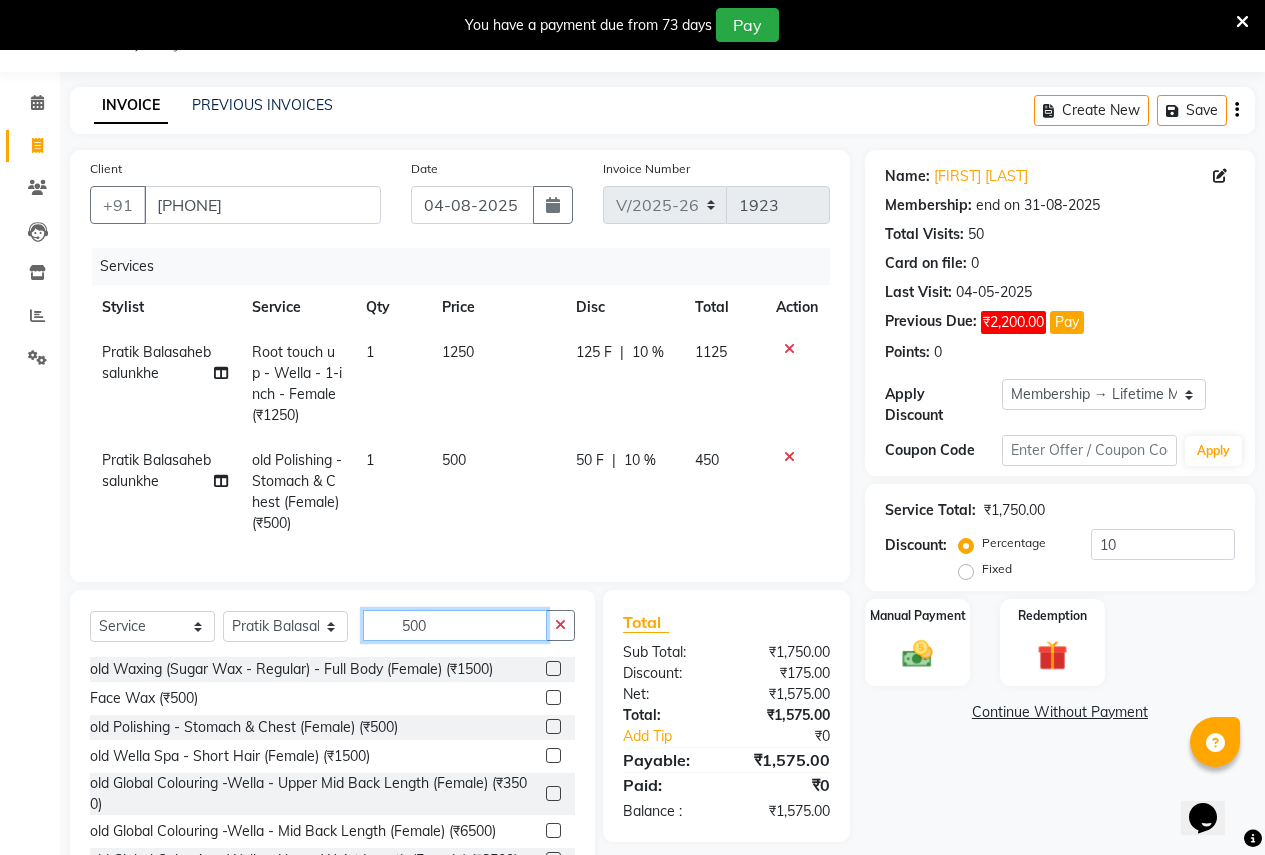 click on "500" 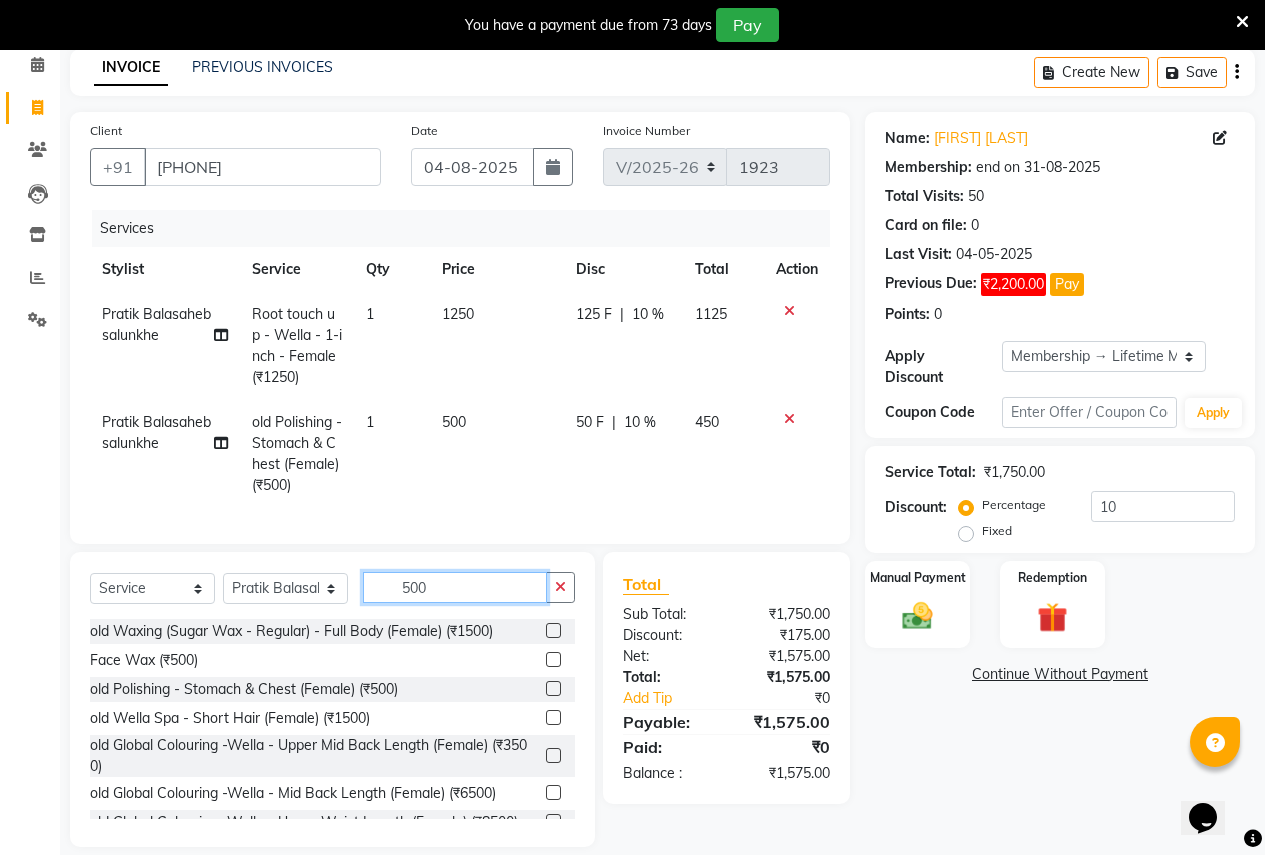 scroll, scrollTop: 125, scrollLeft: 0, axis: vertical 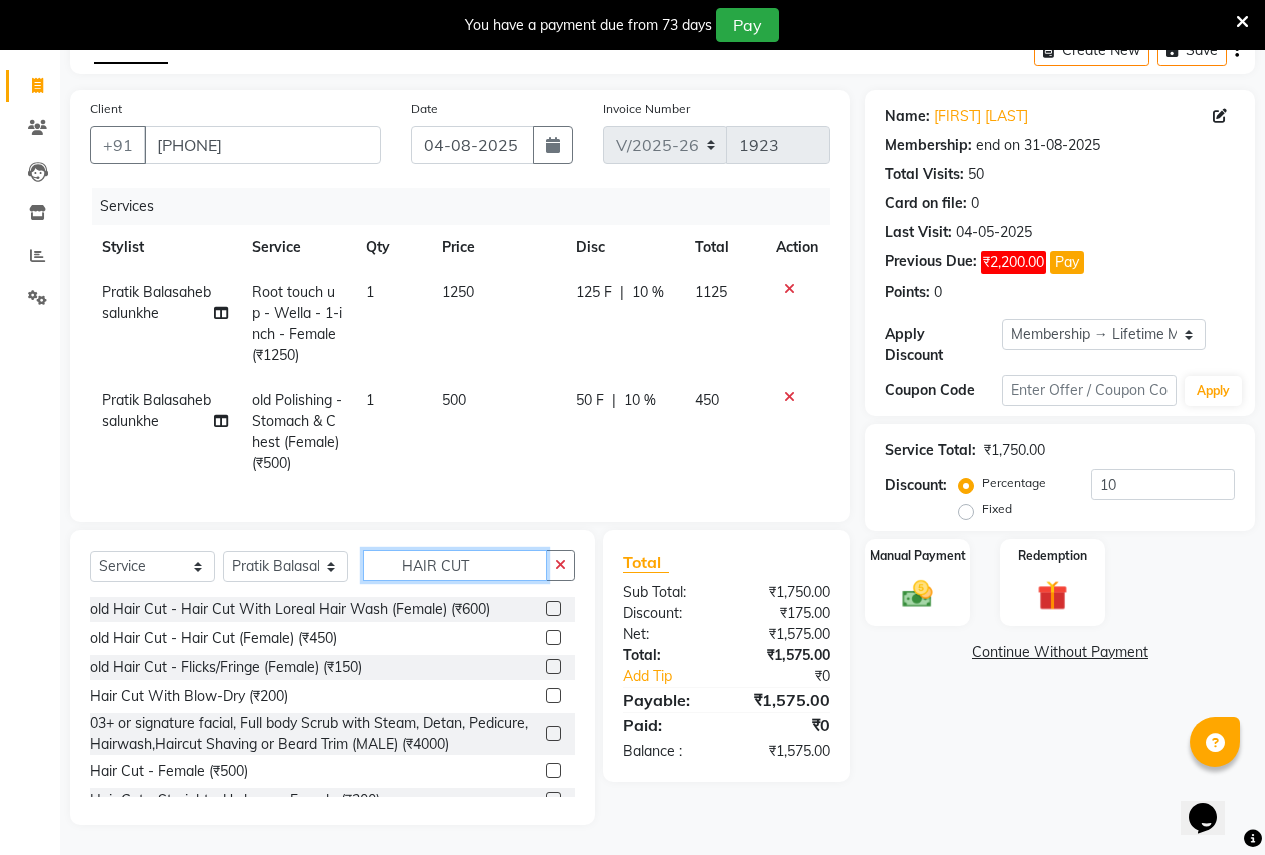 type on "HAIR CUT" 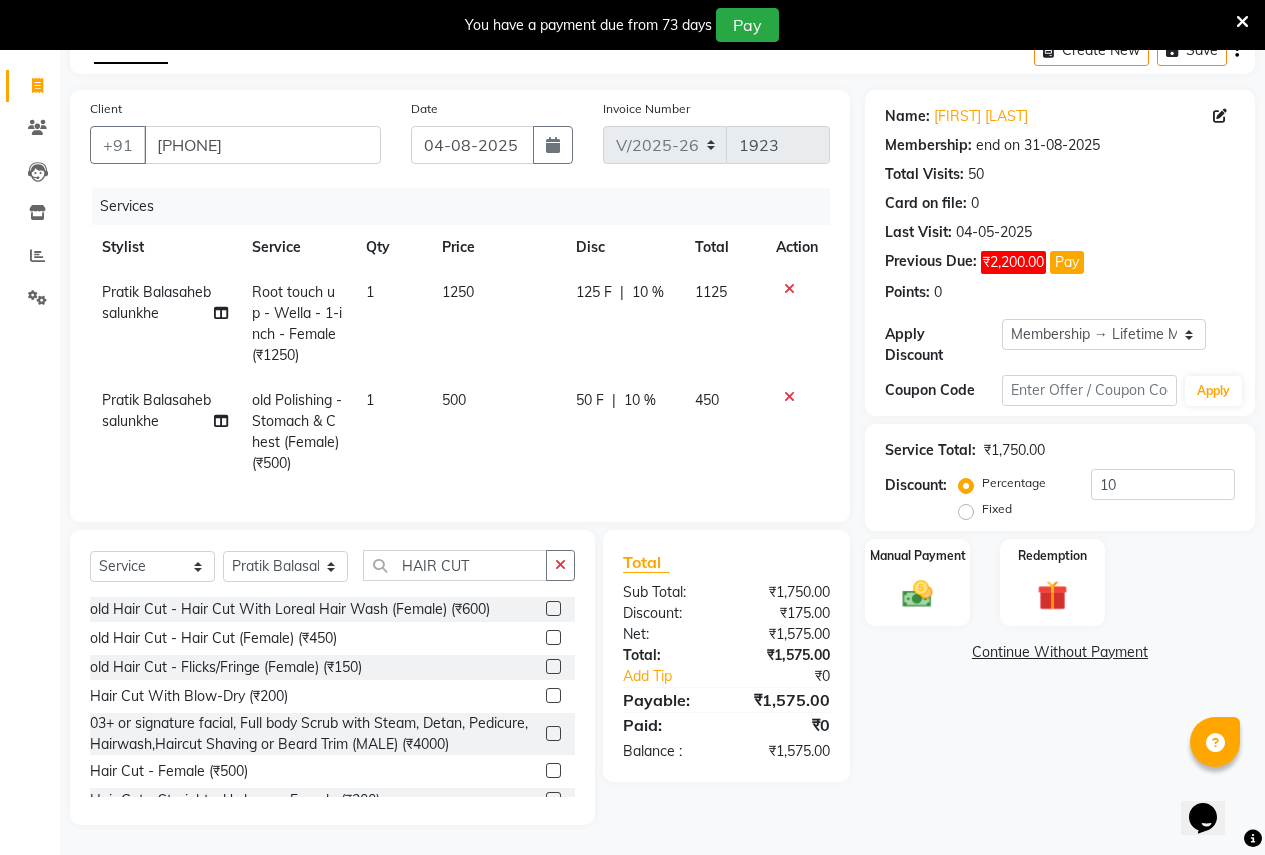 click 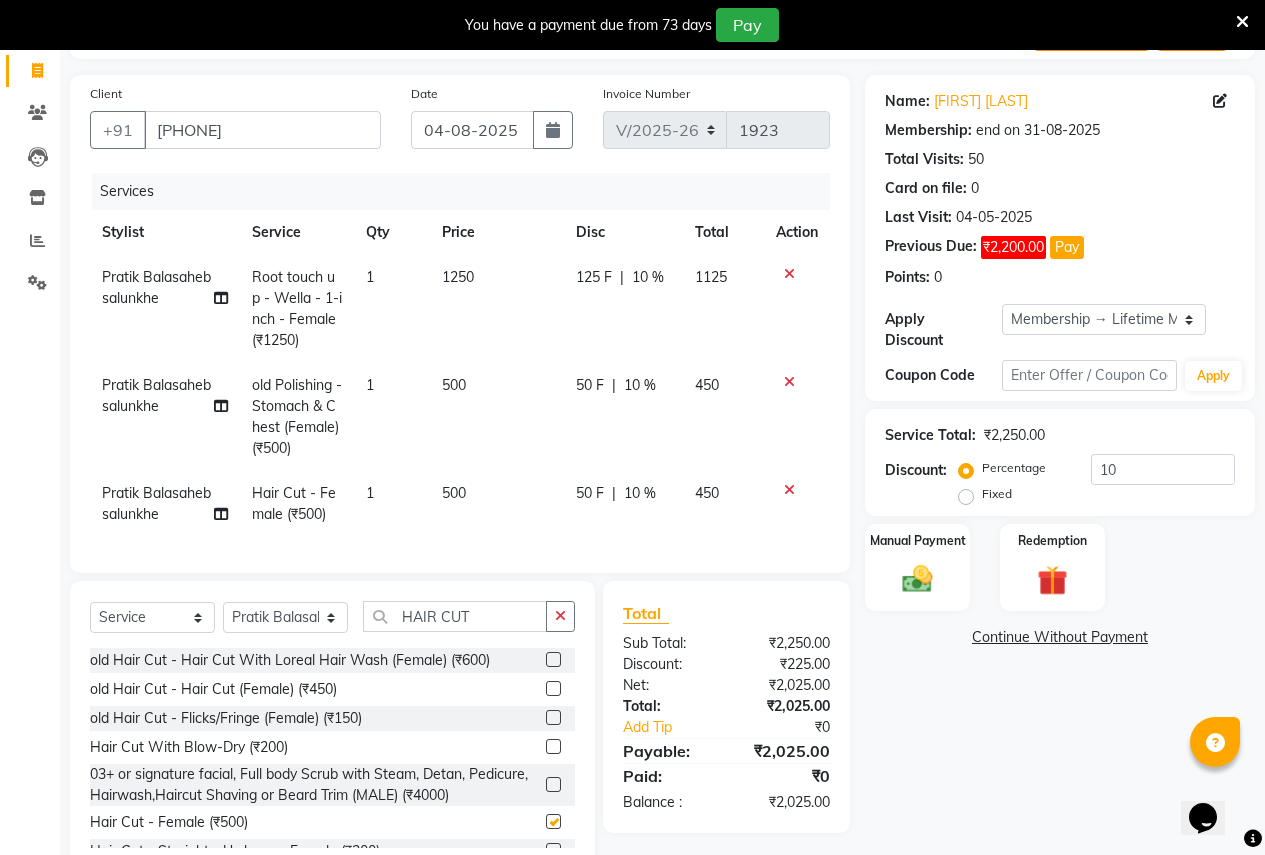 checkbox on "false" 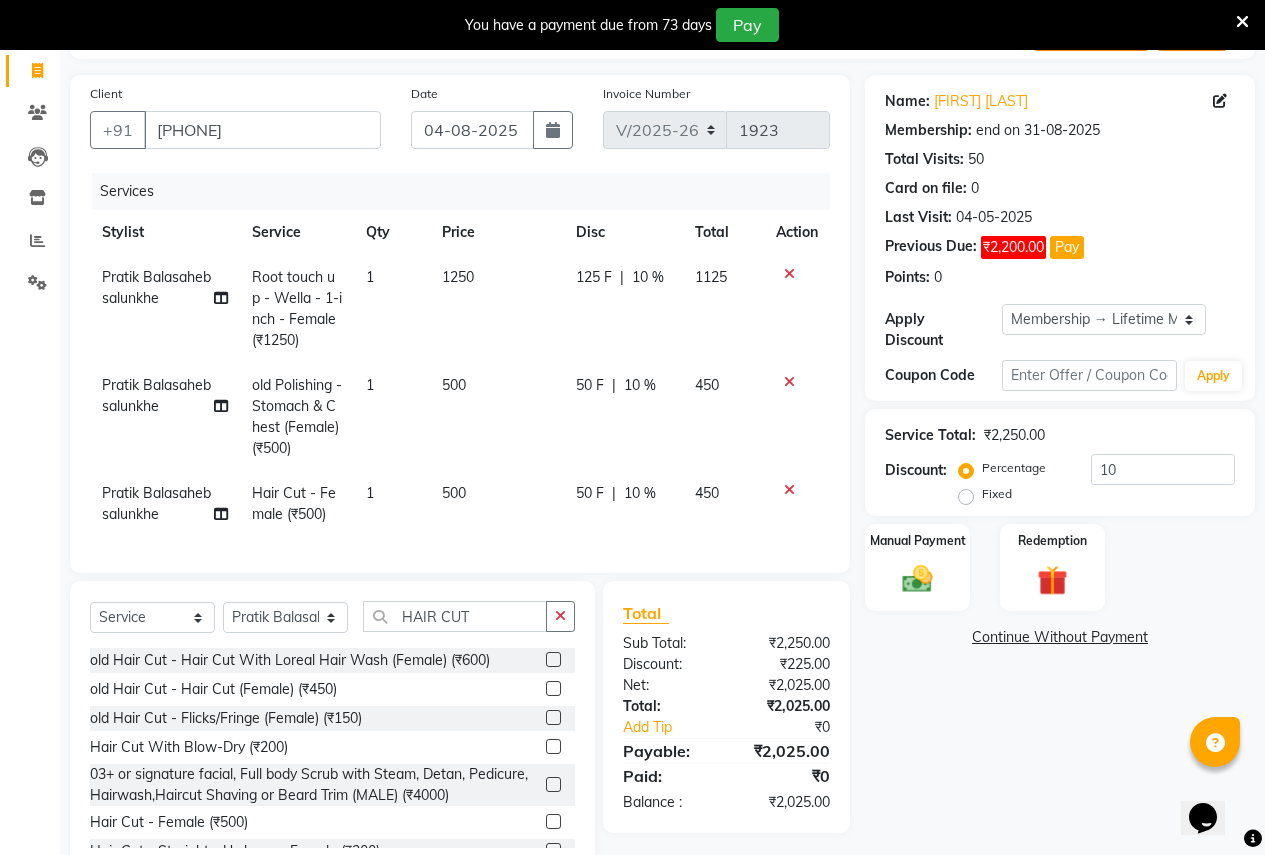 click on "Pratik Balasaheb salunkhe" 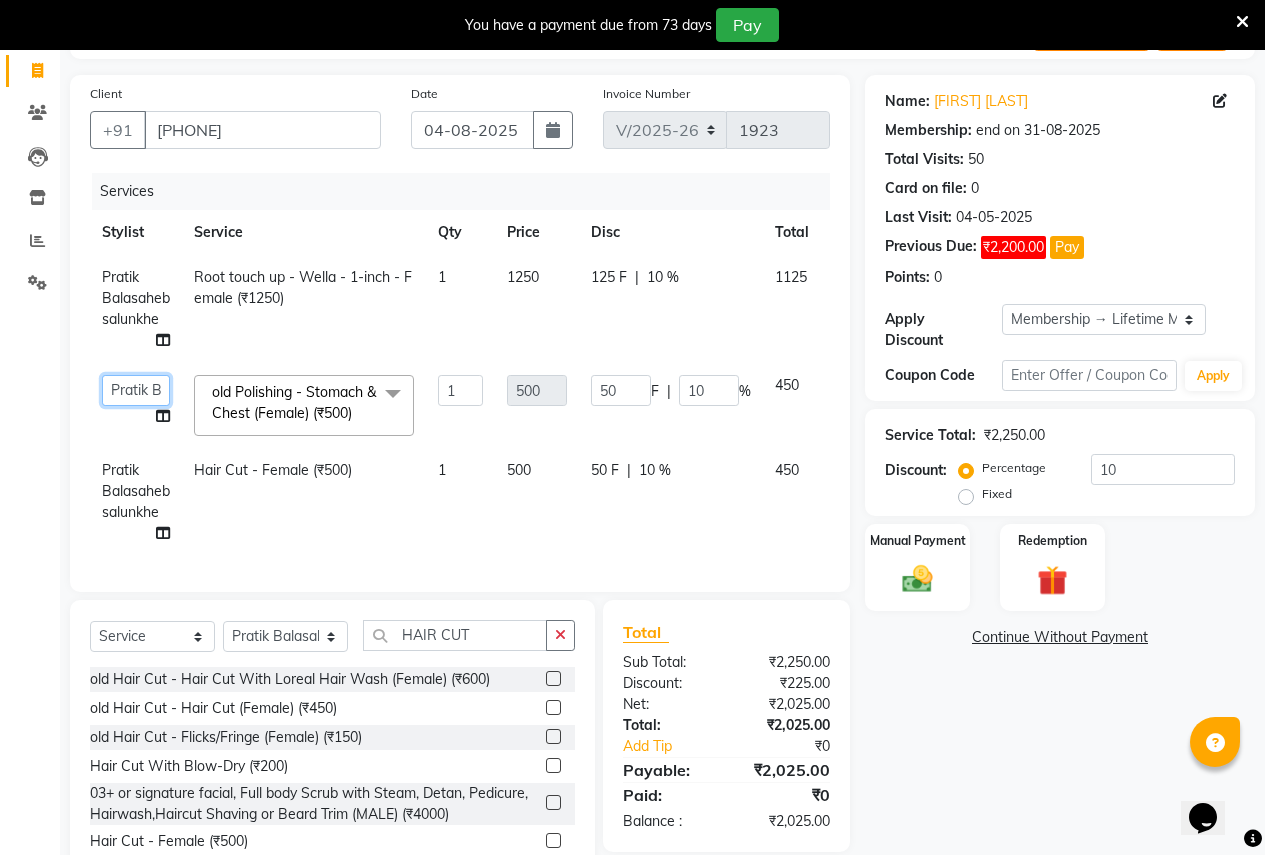 click on "Ajay Rajendra Sonawane   Anjali Anil Patil   Ashwini   chaitrali   Jyoti Rahul Shinde   Laxmi   Mili Maruti Kate   NSS   Pratibha Paswan   Pratik Balasaheb salunkhe   Reception    Reshma Operations Head   Shobhana Rajendra Muly   TejashriTushar Shinde   Vandana Ganesh Kambale" 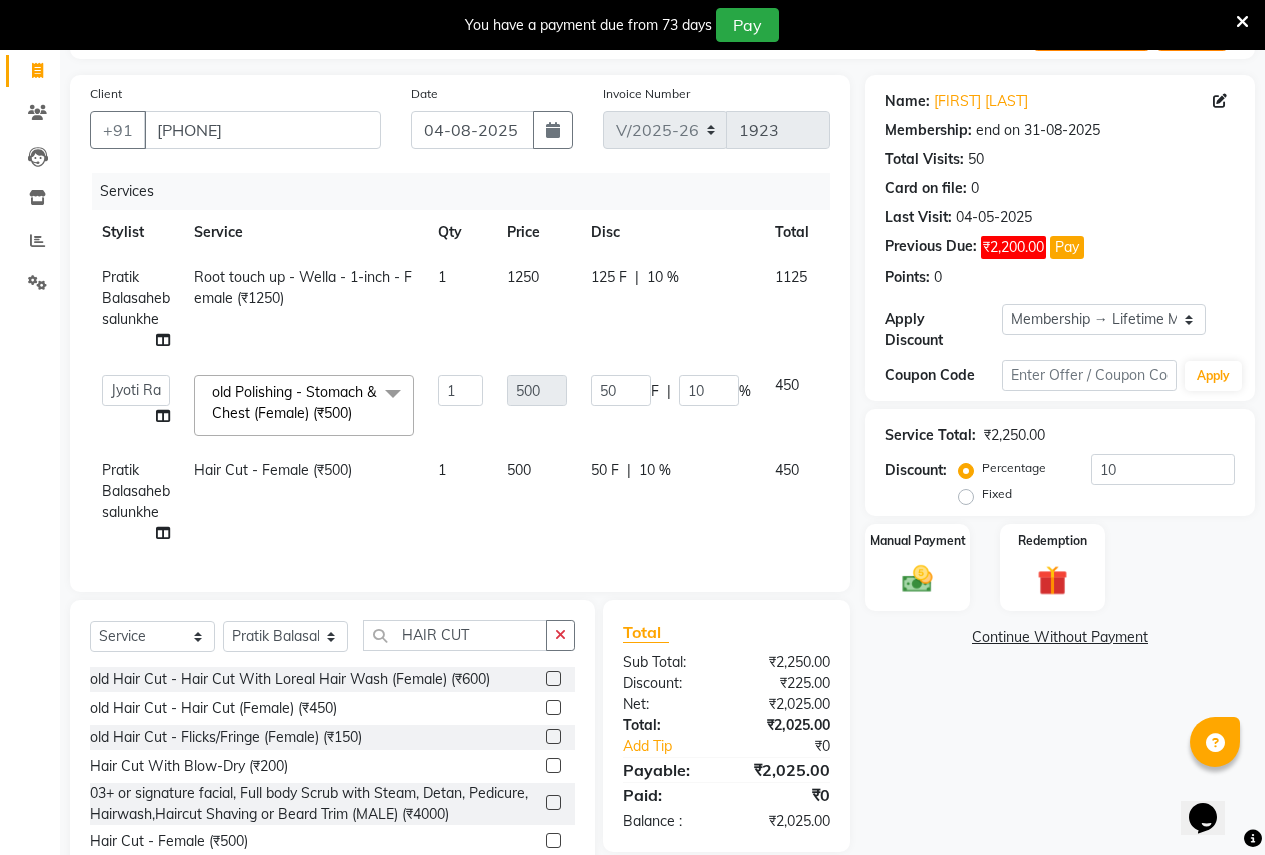 select on "3151" 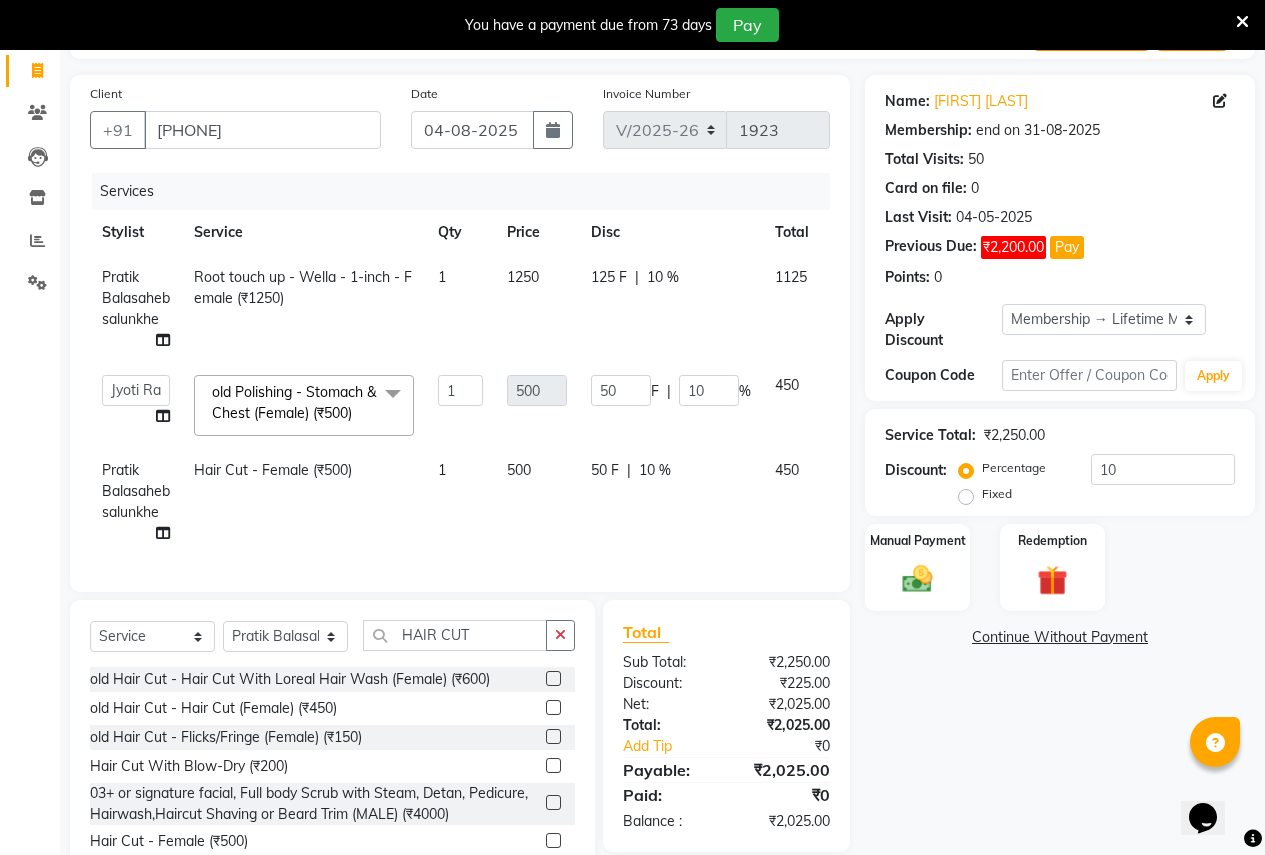 click on "500" 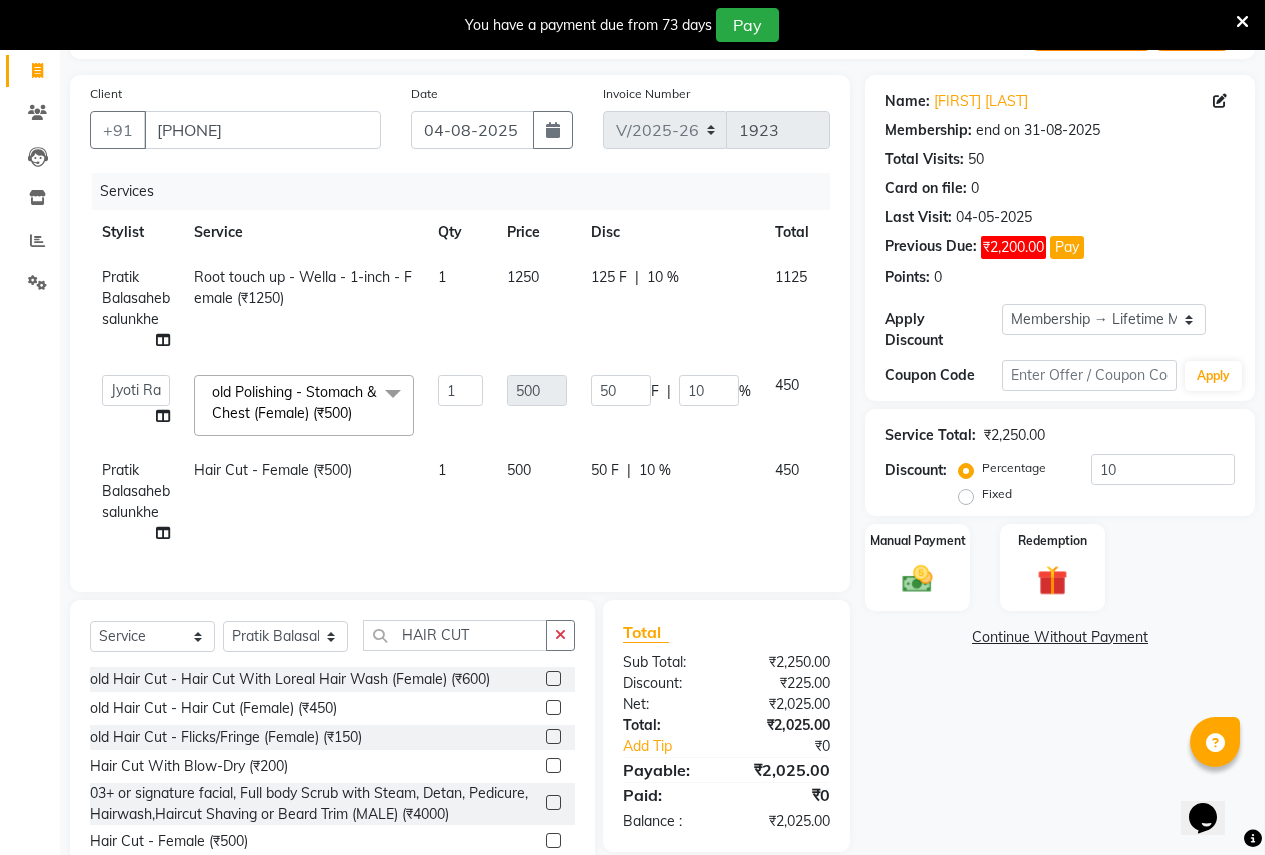 select on "70309" 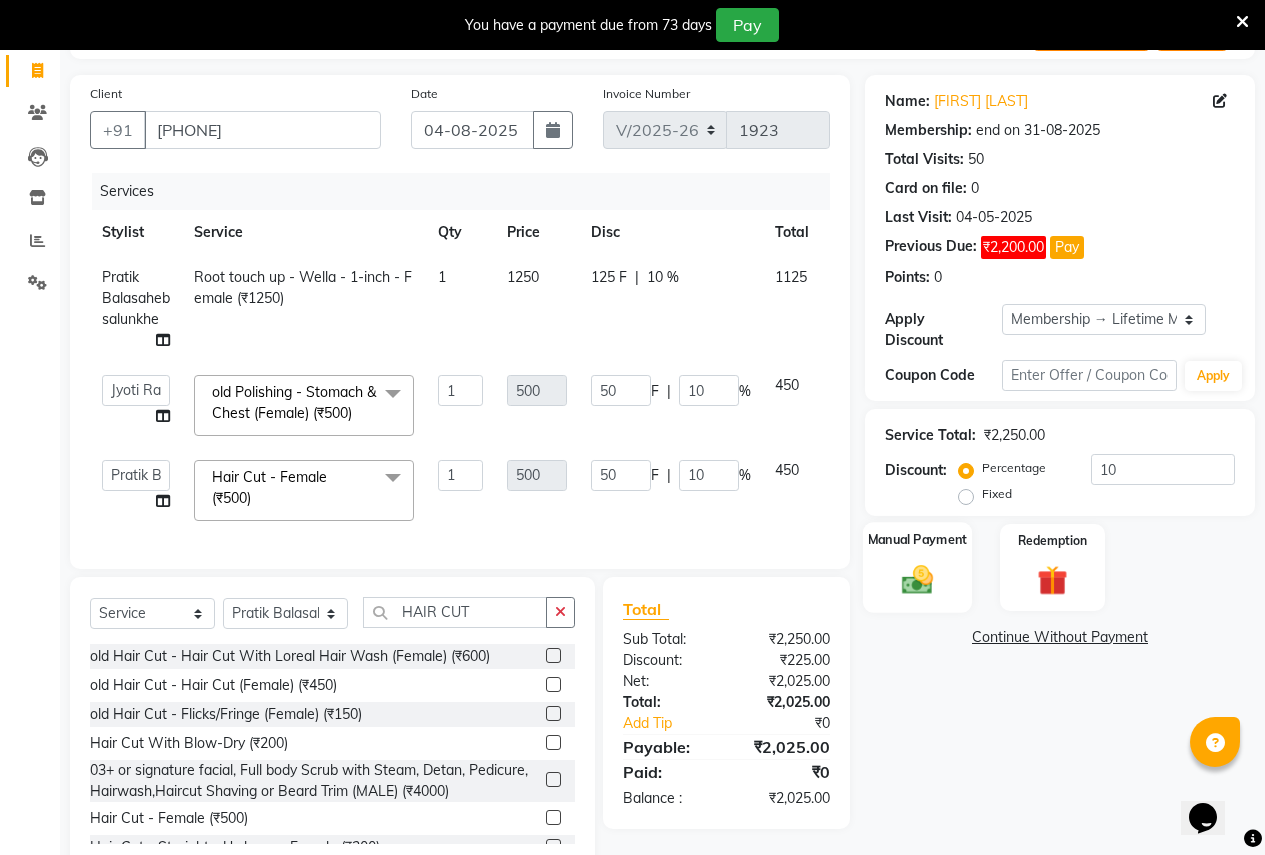 click on "Manual Payment" 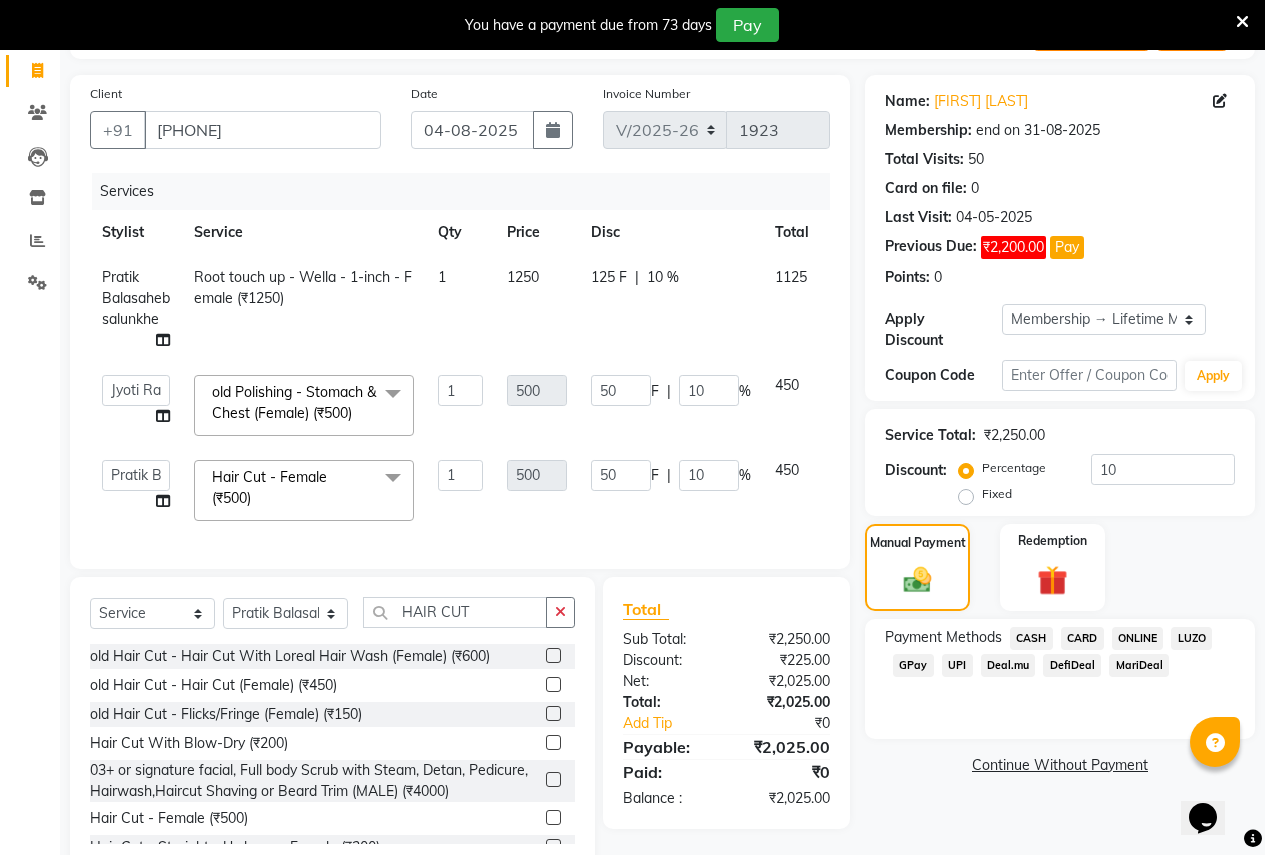 click on "ONLINE" 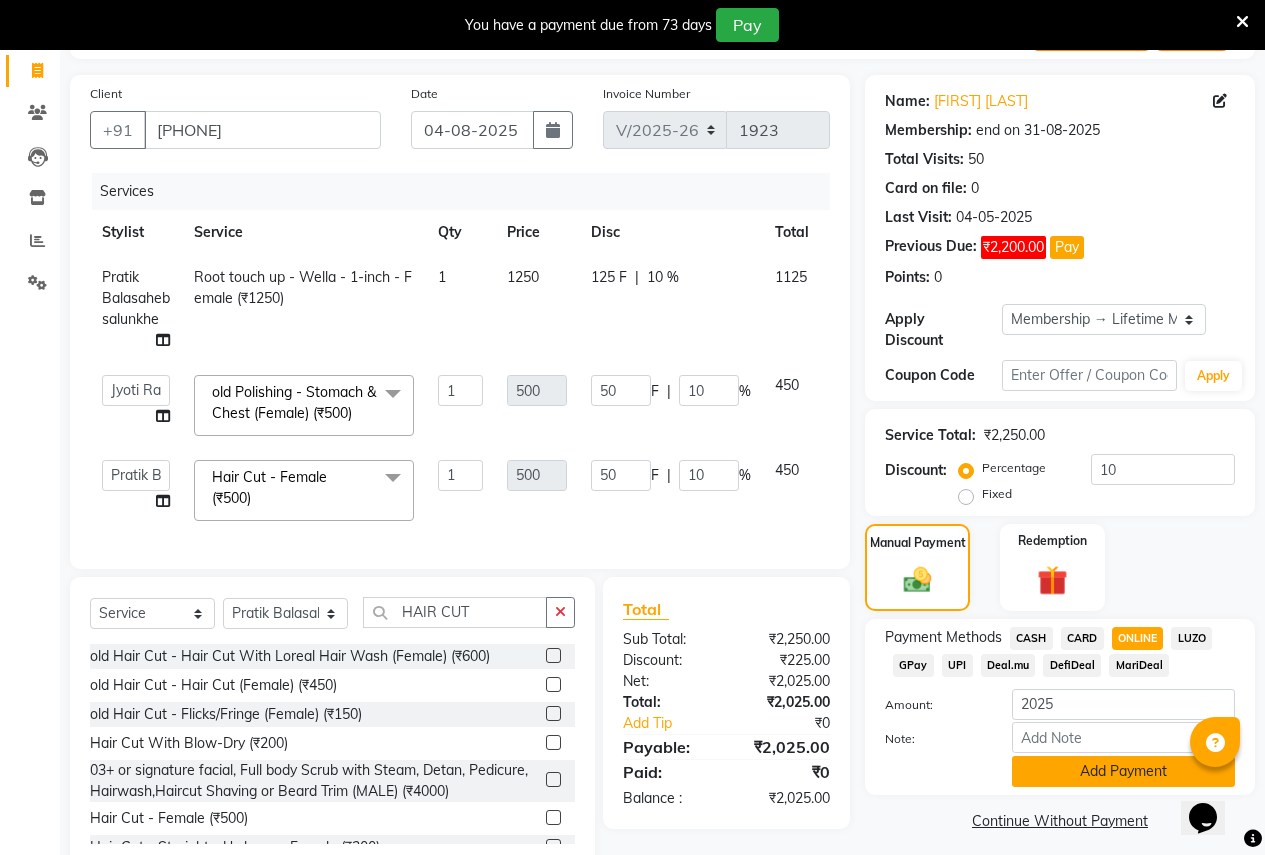 click on "Add Payment" 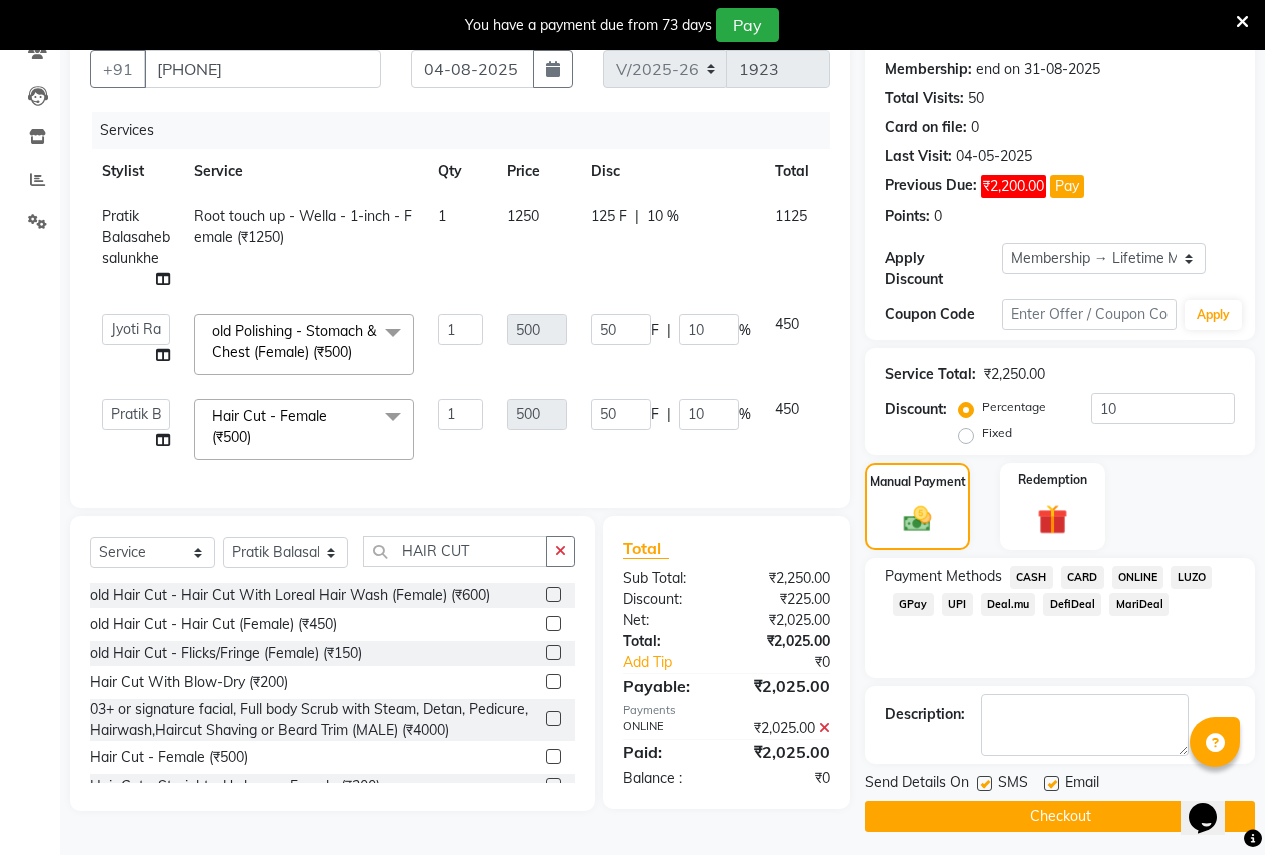 scroll, scrollTop: 187, scrollLeft: 0, axis: vertical 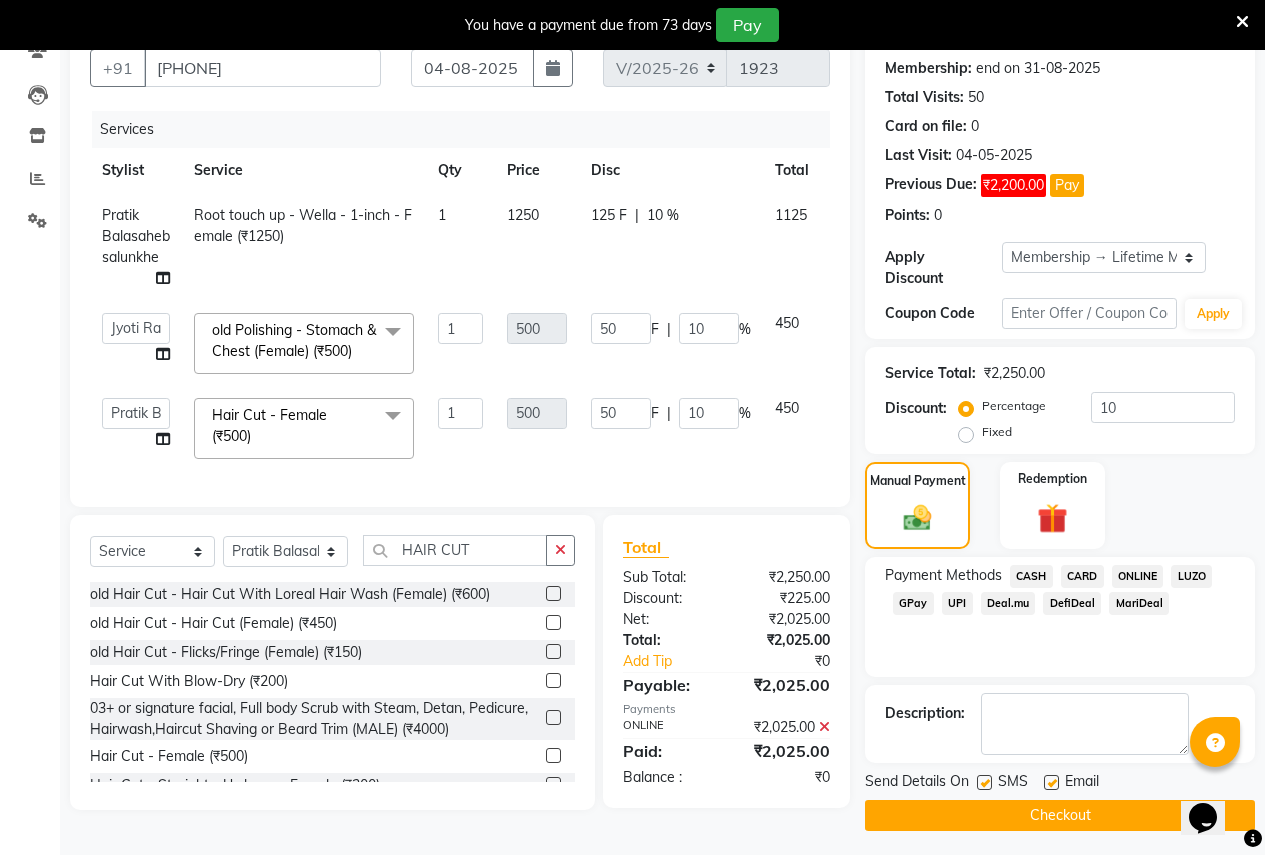 click on "Checkout" 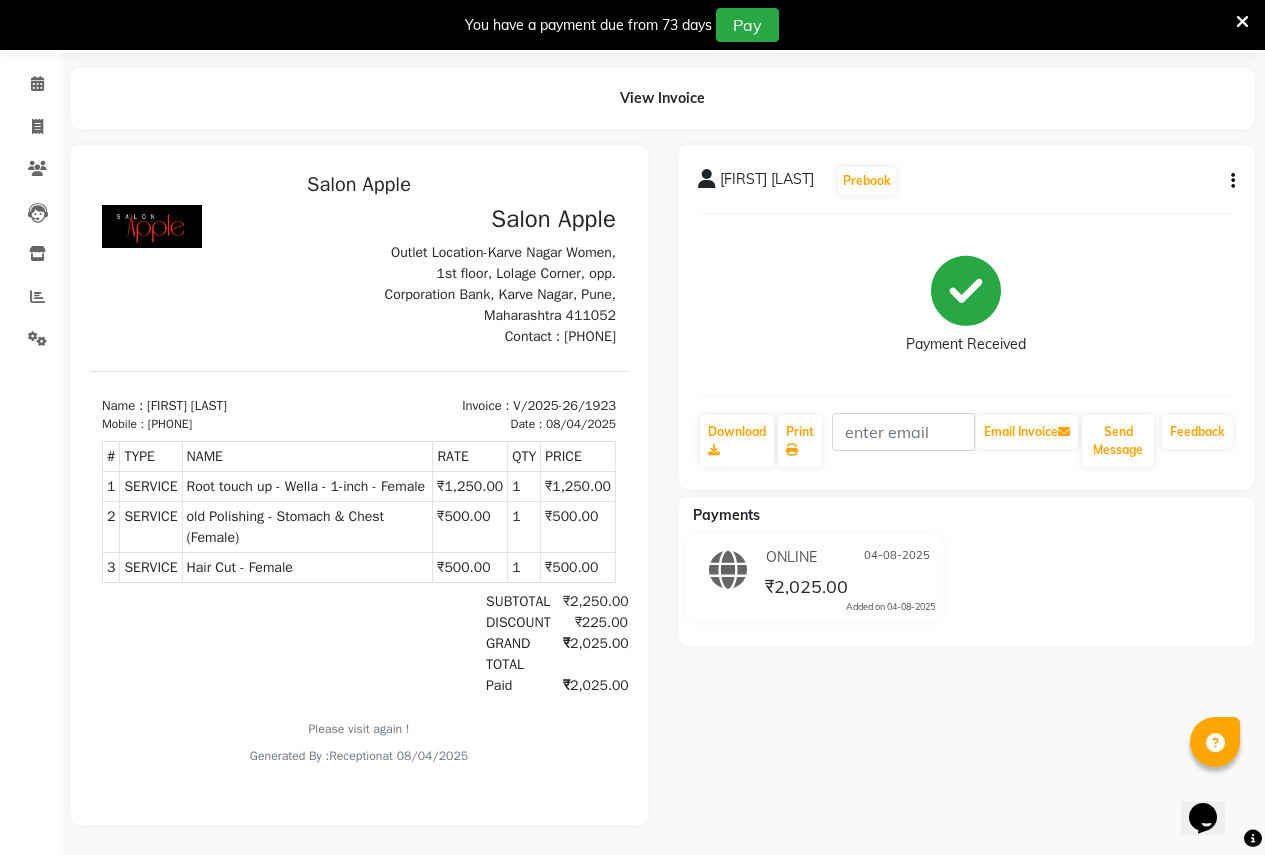 scroll, scrollTop: 0, scrollLeft: 0, axis: both 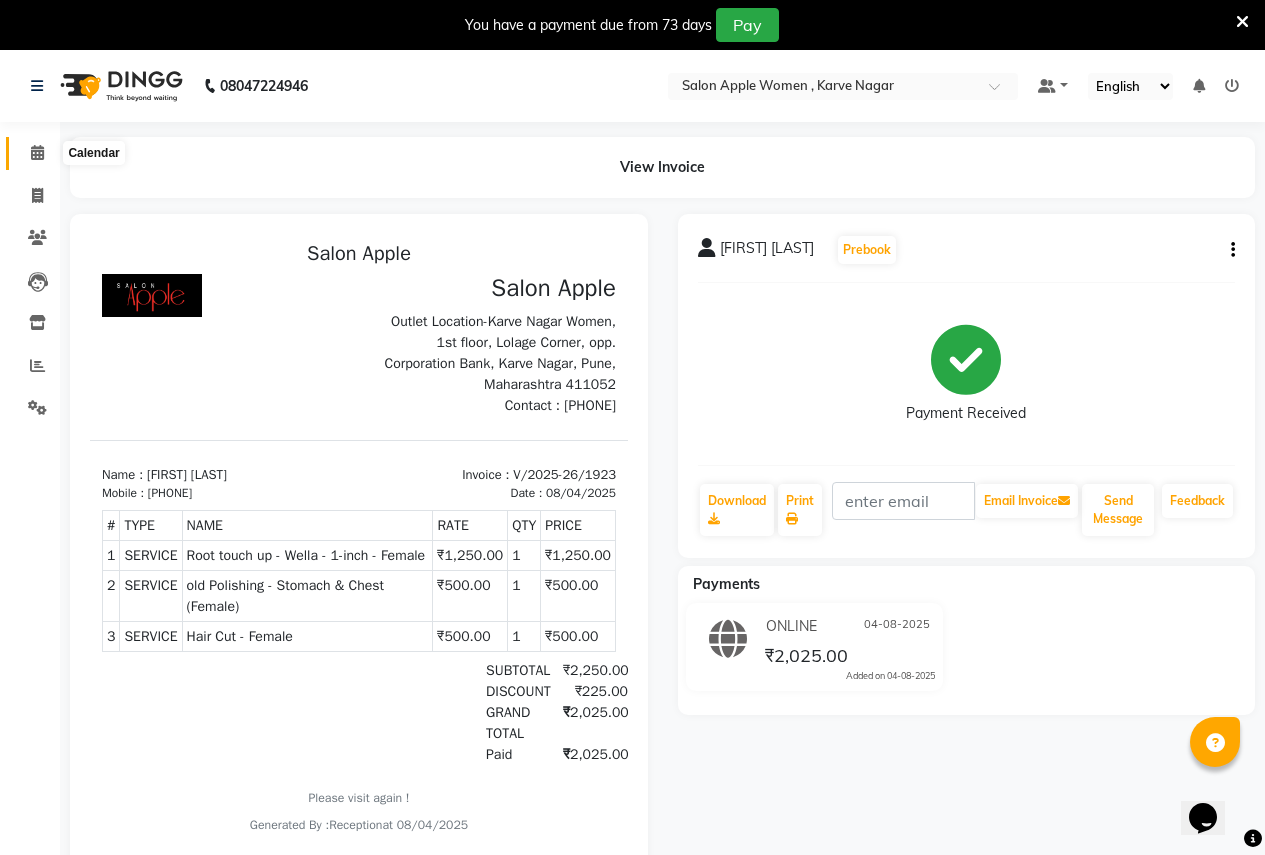 click 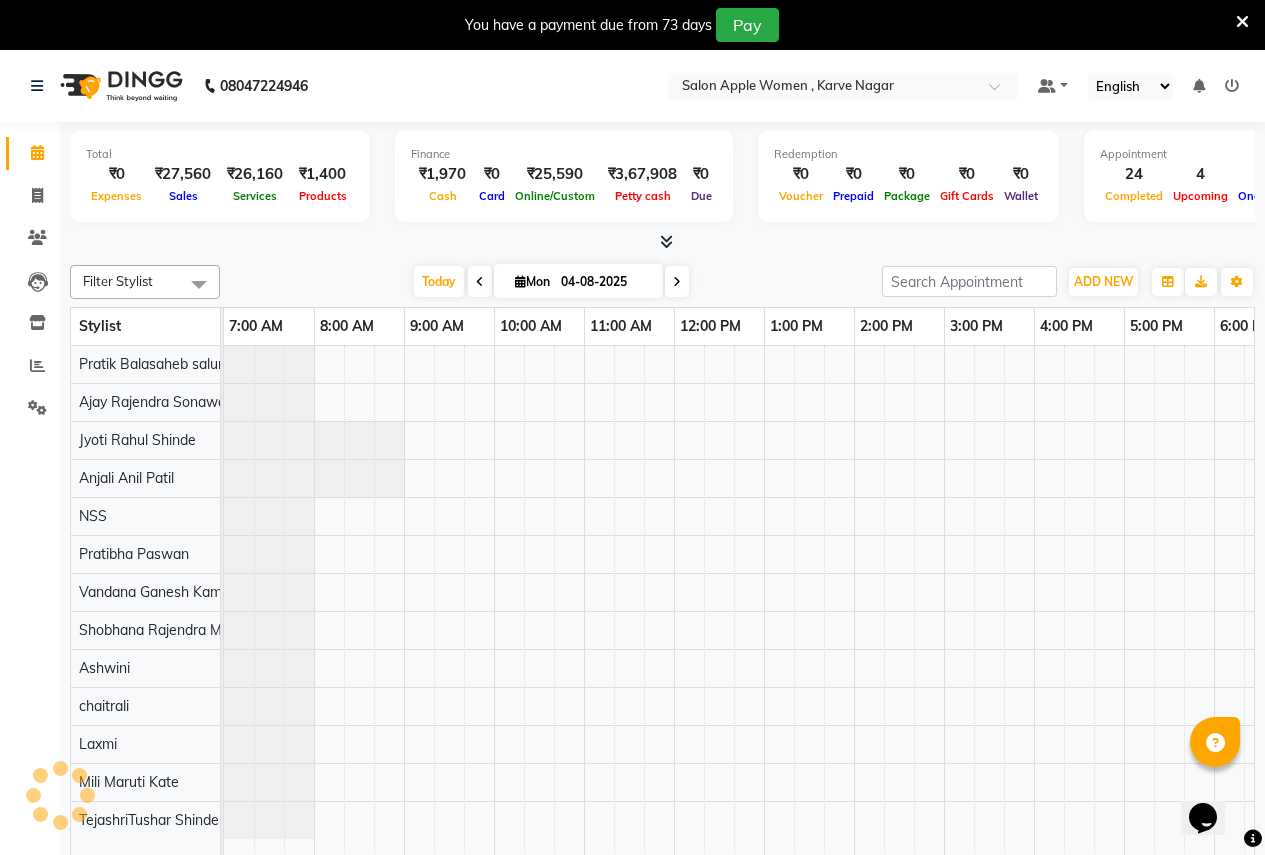 scroll, scrollTop: 0, scrollLeft: 0, axis: both 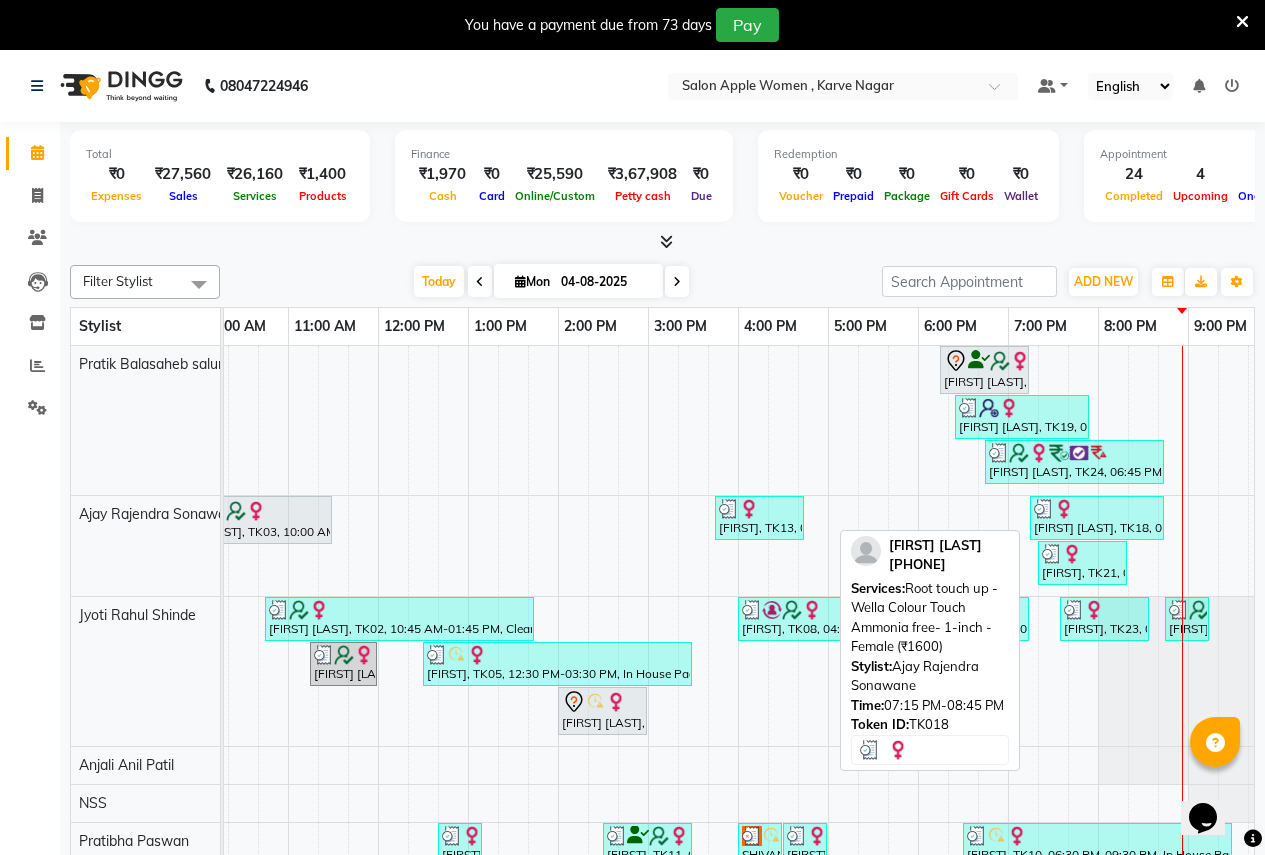 click at bounding box center [1044, 509] 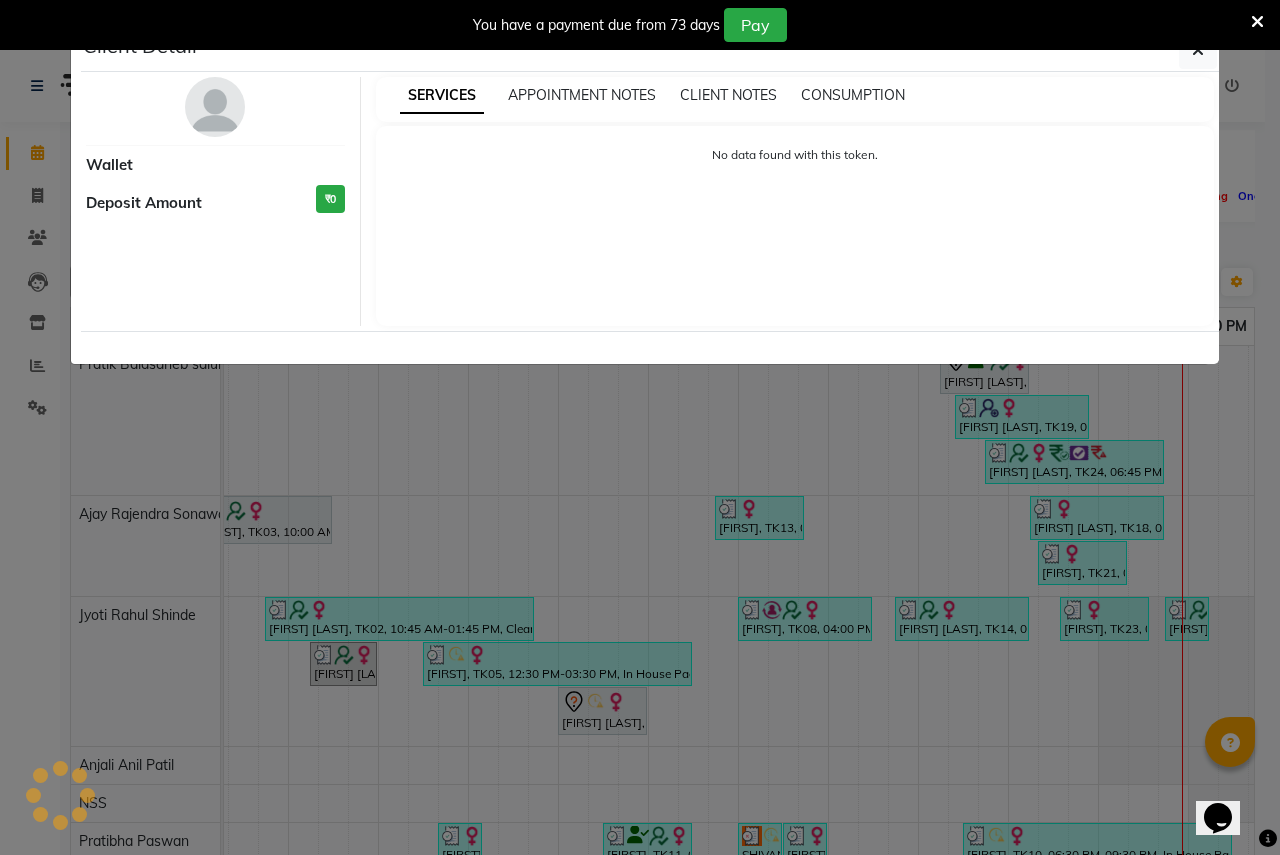 select on "3" 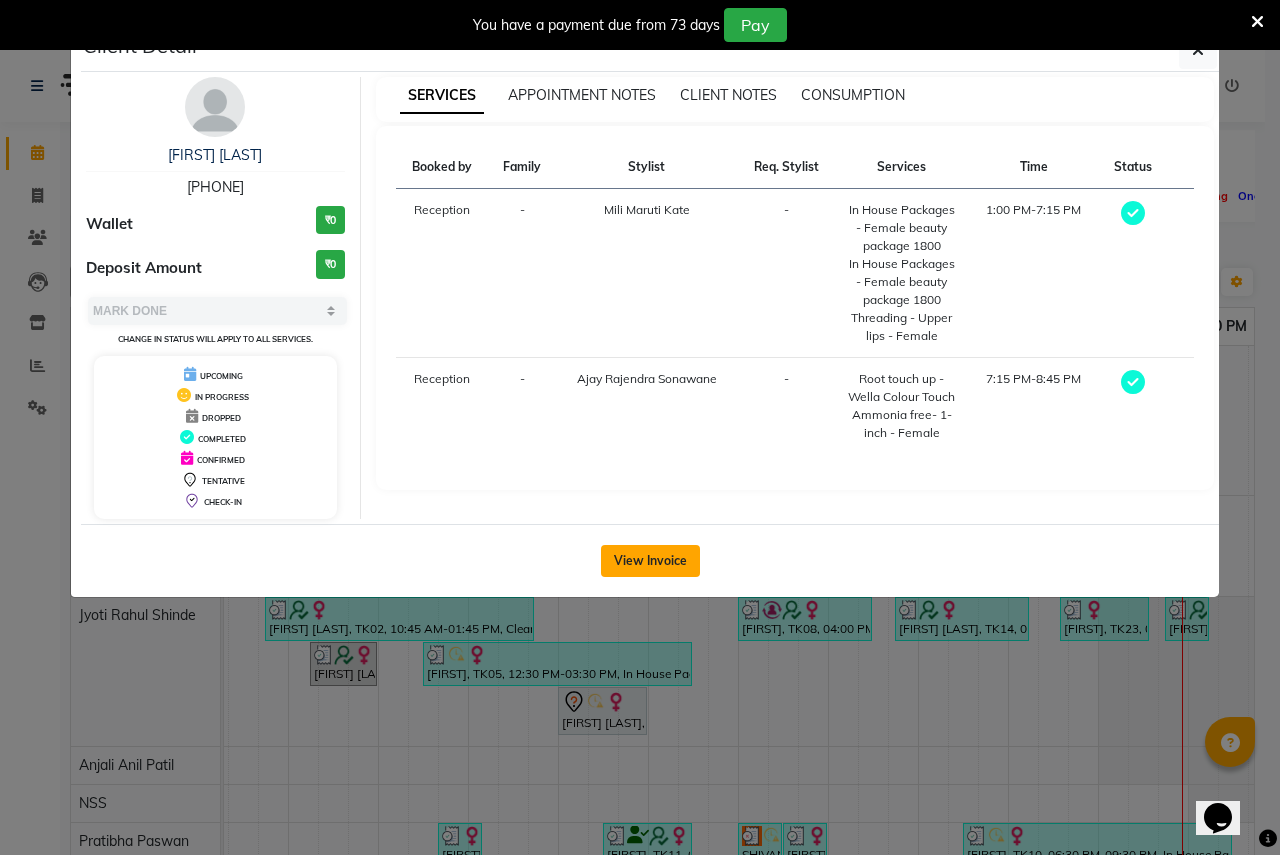 click on "View Invoice" 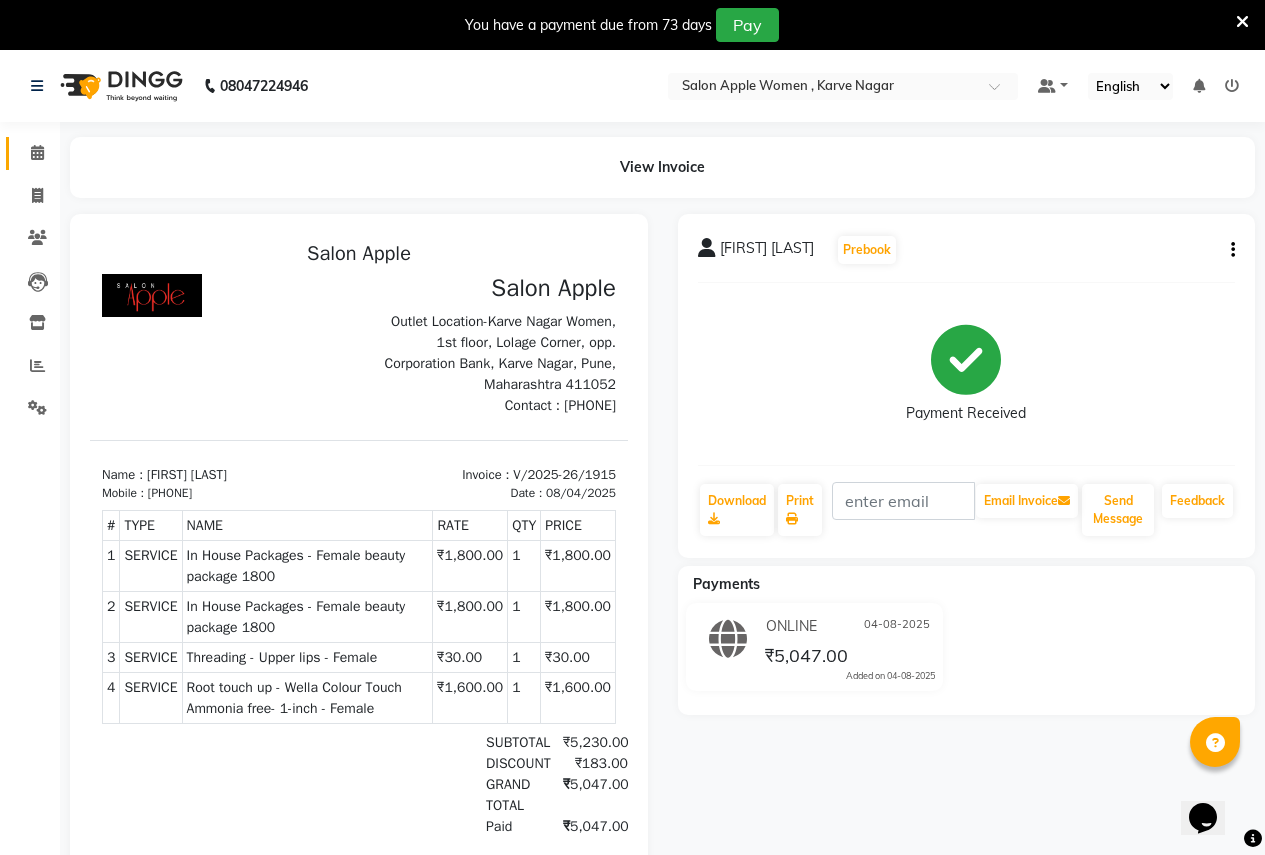 scroll, scrollTop: 31, scrollLeft: 0, axis: vertical 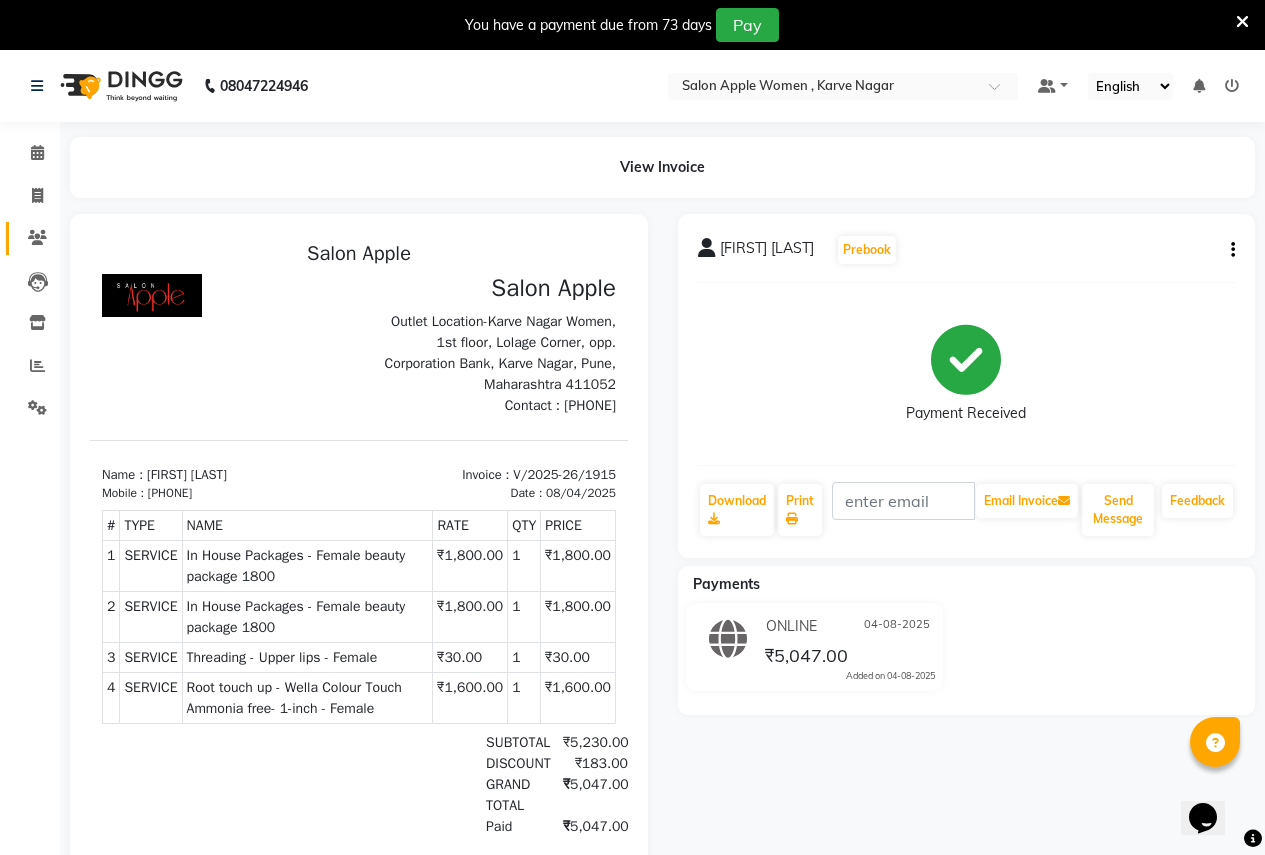 click 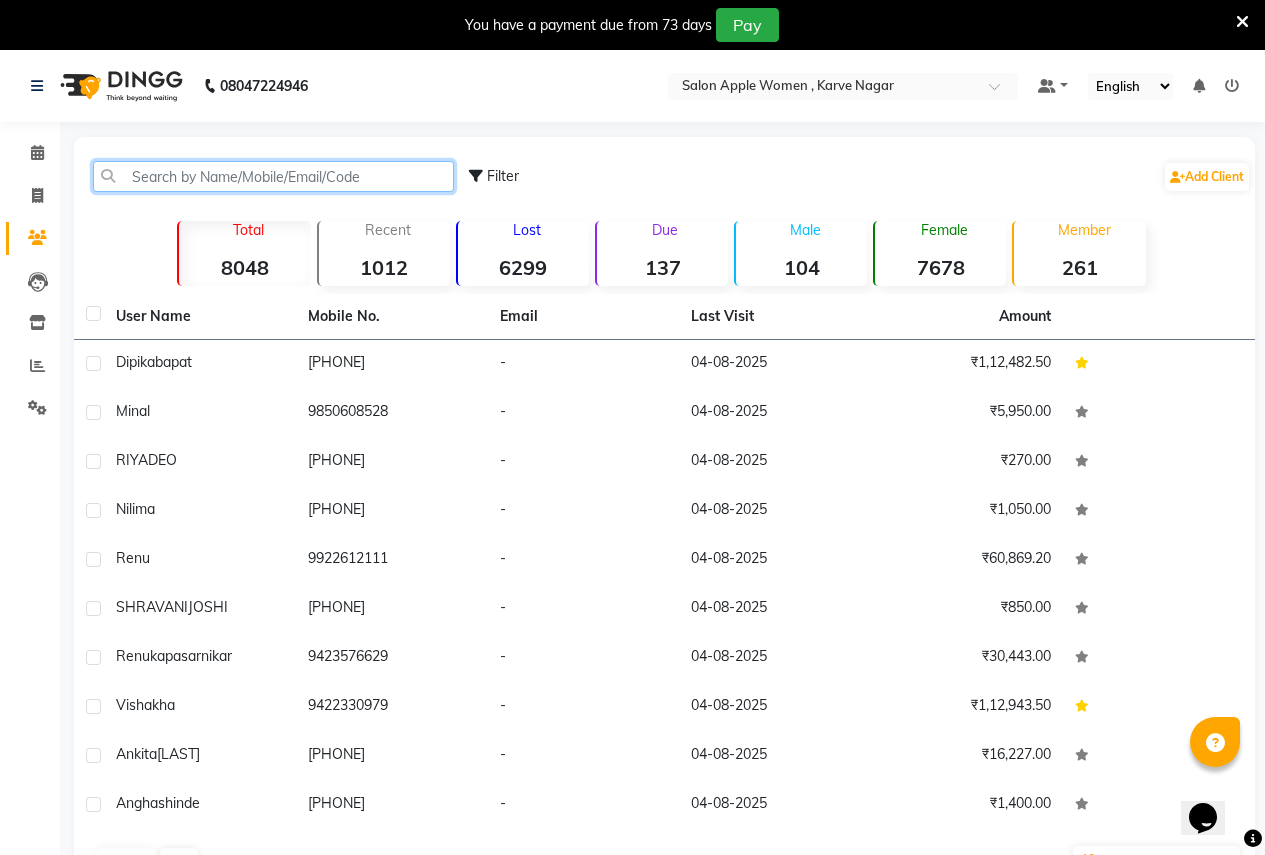 click 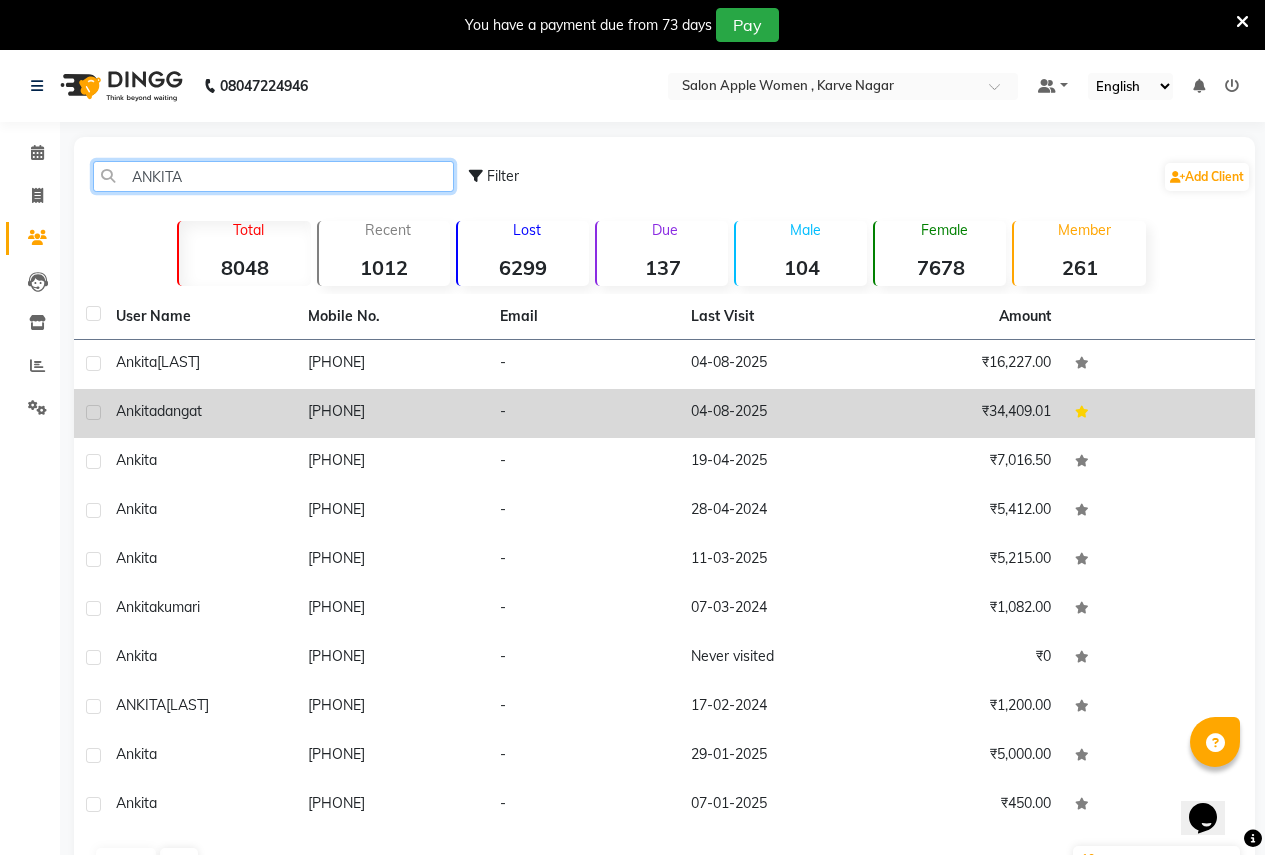 type on "ANKITA" 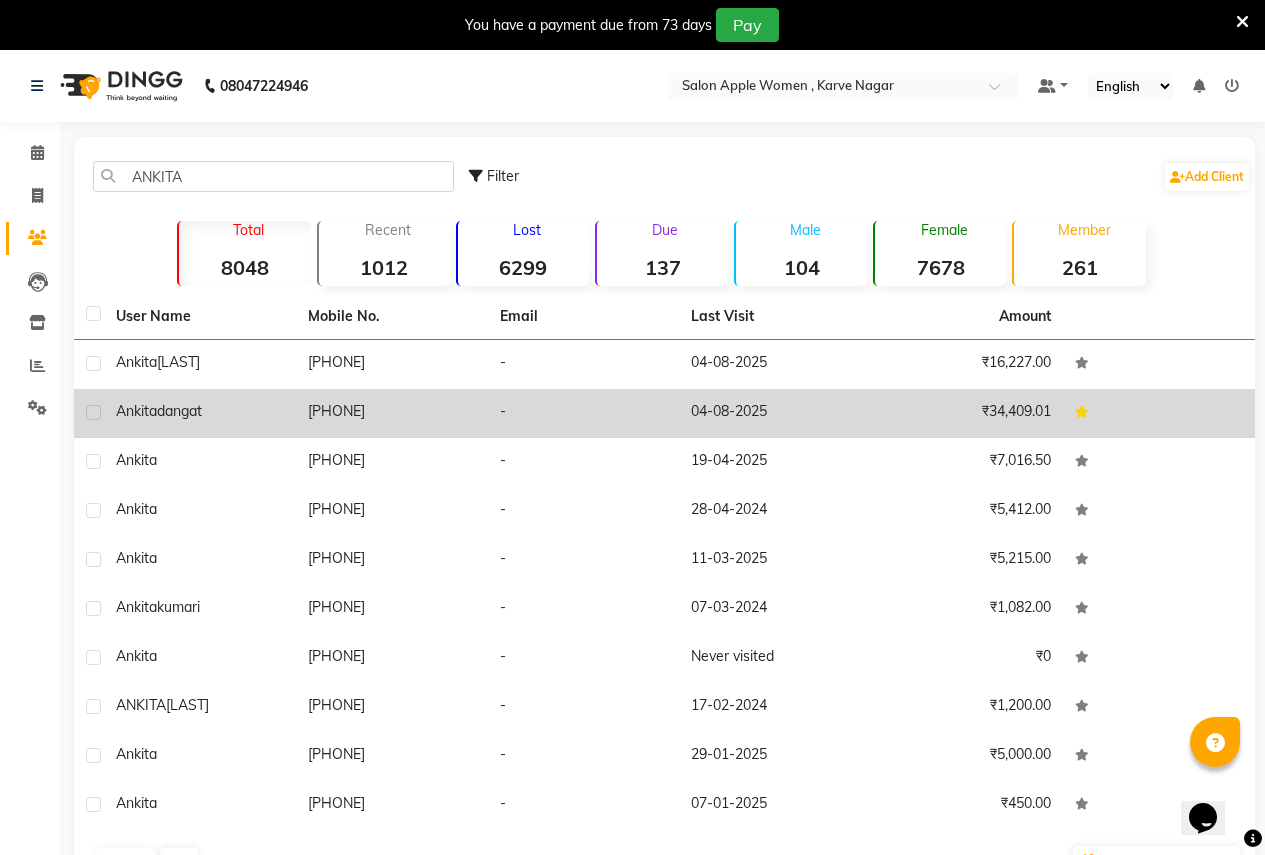 click on "[FIRST] [LAST]" 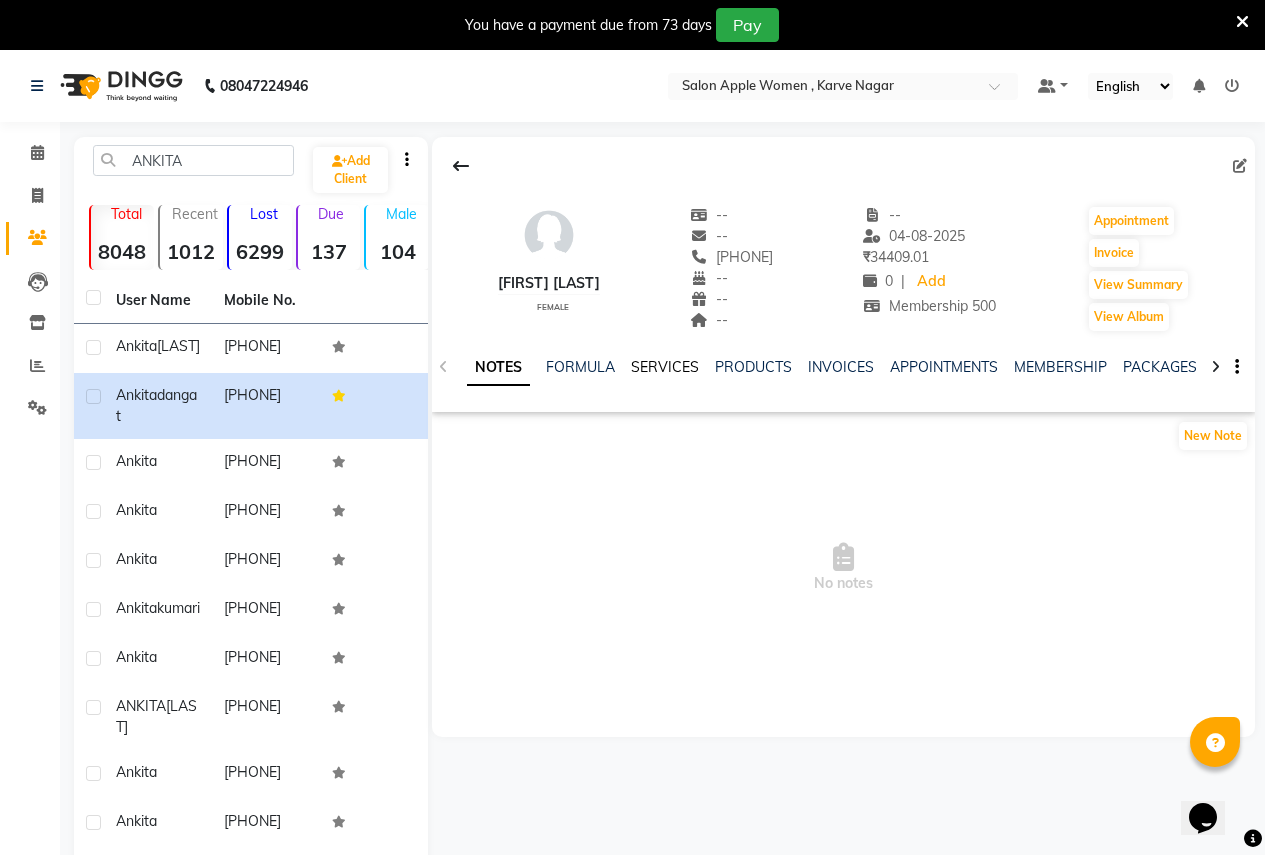 click on "SERVICES" 